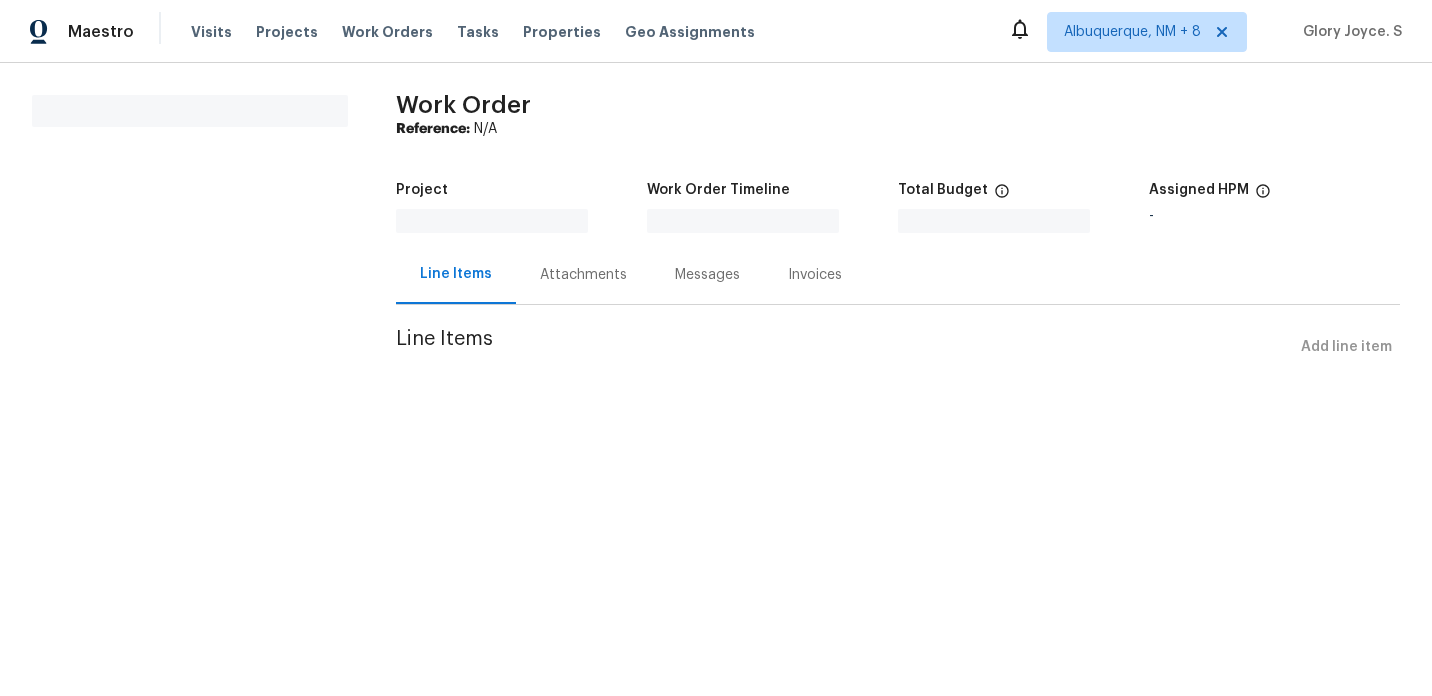 scroll, scrollTop: 0, scrollLeft: 0, axis: both 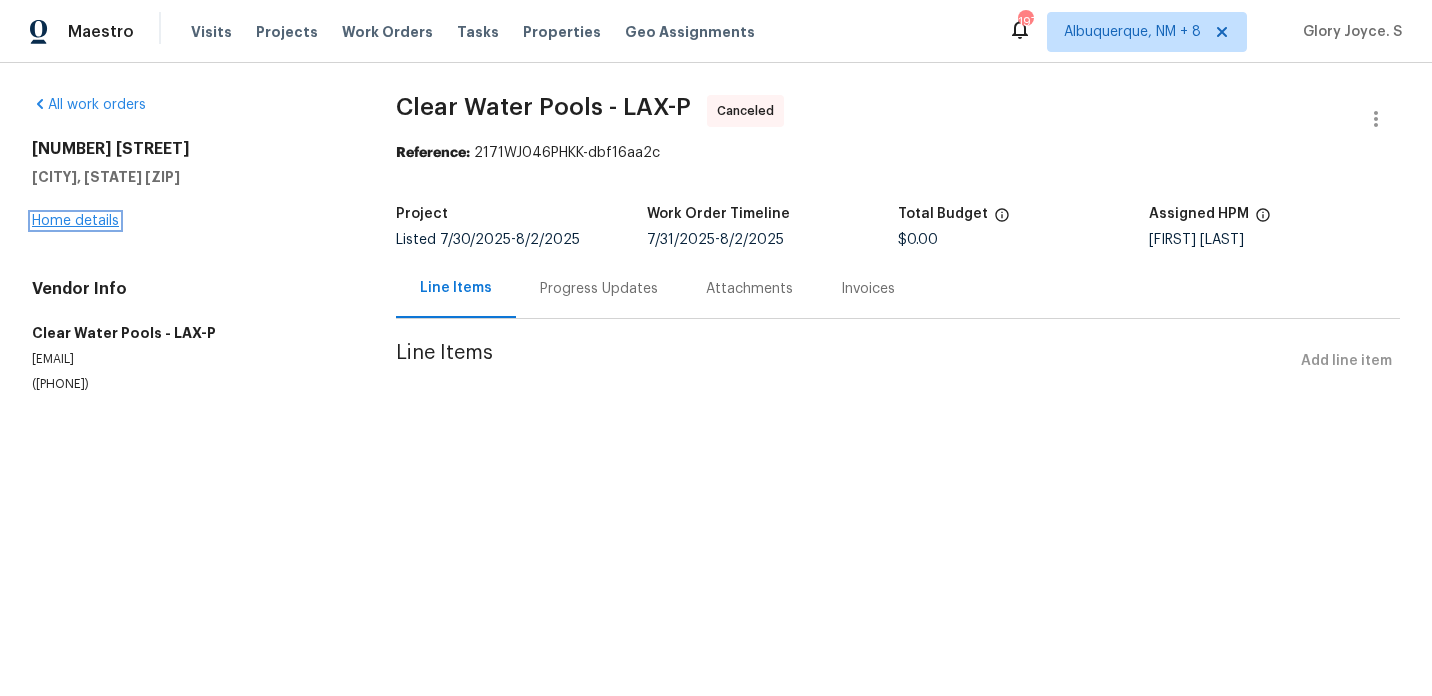 click on "Home details" at bounding box center (75, 221) 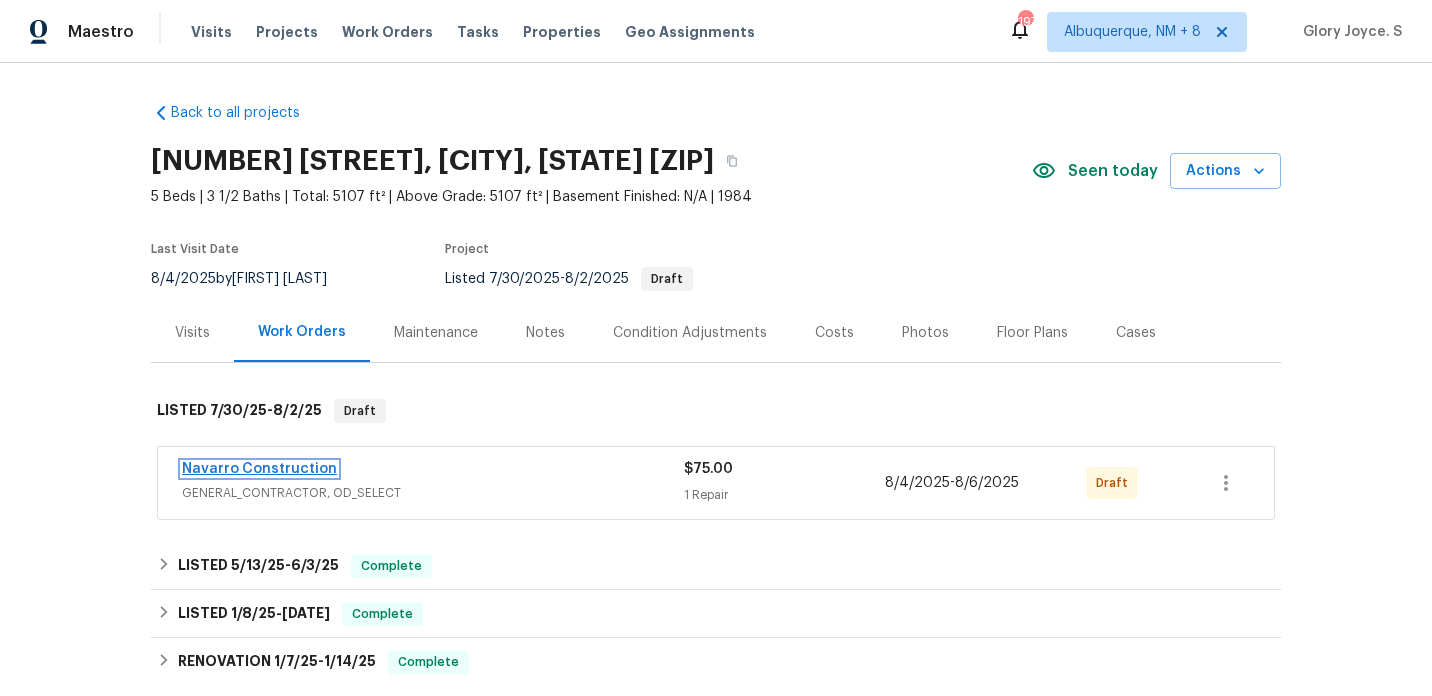 click on "Navarro Construction" at bounding box center (259, 469) 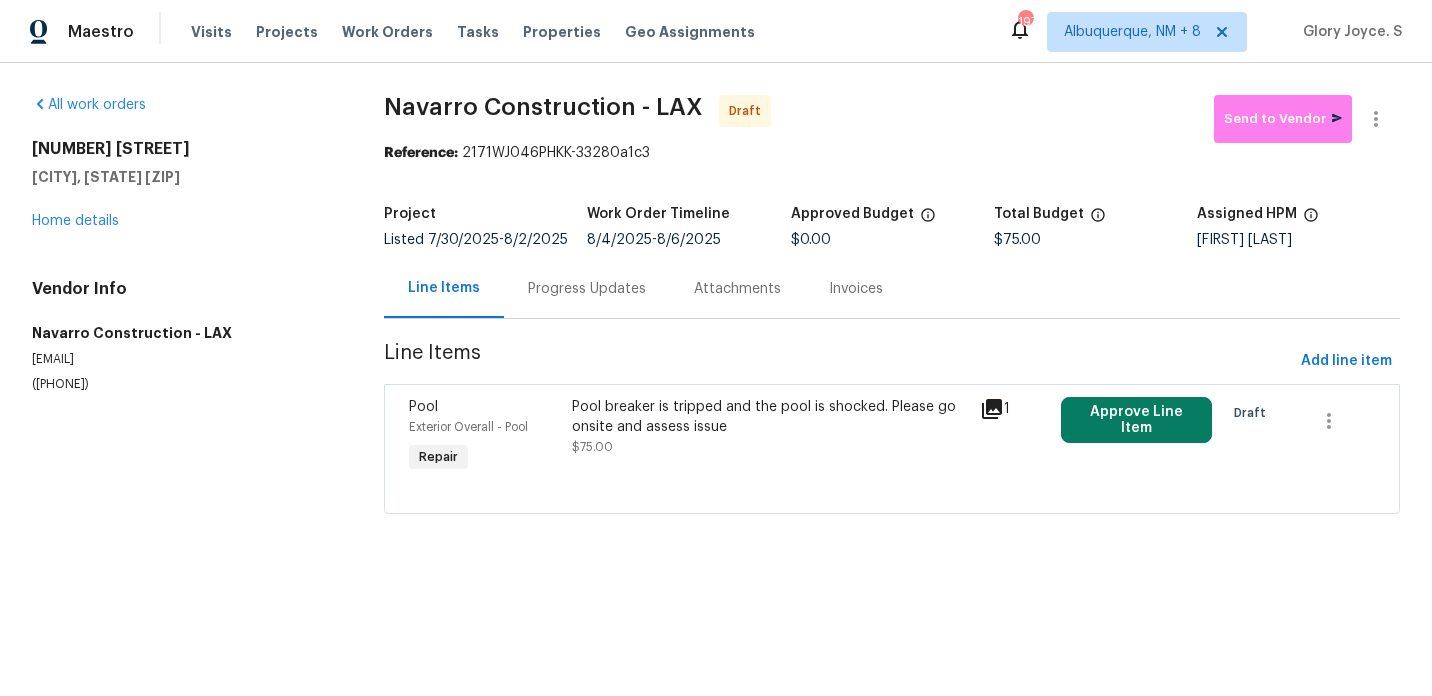click on "Pool breaker is tripped and the pool is shocked. Please go onsite and assess issue $75.00" at bounding box center (769, 437) 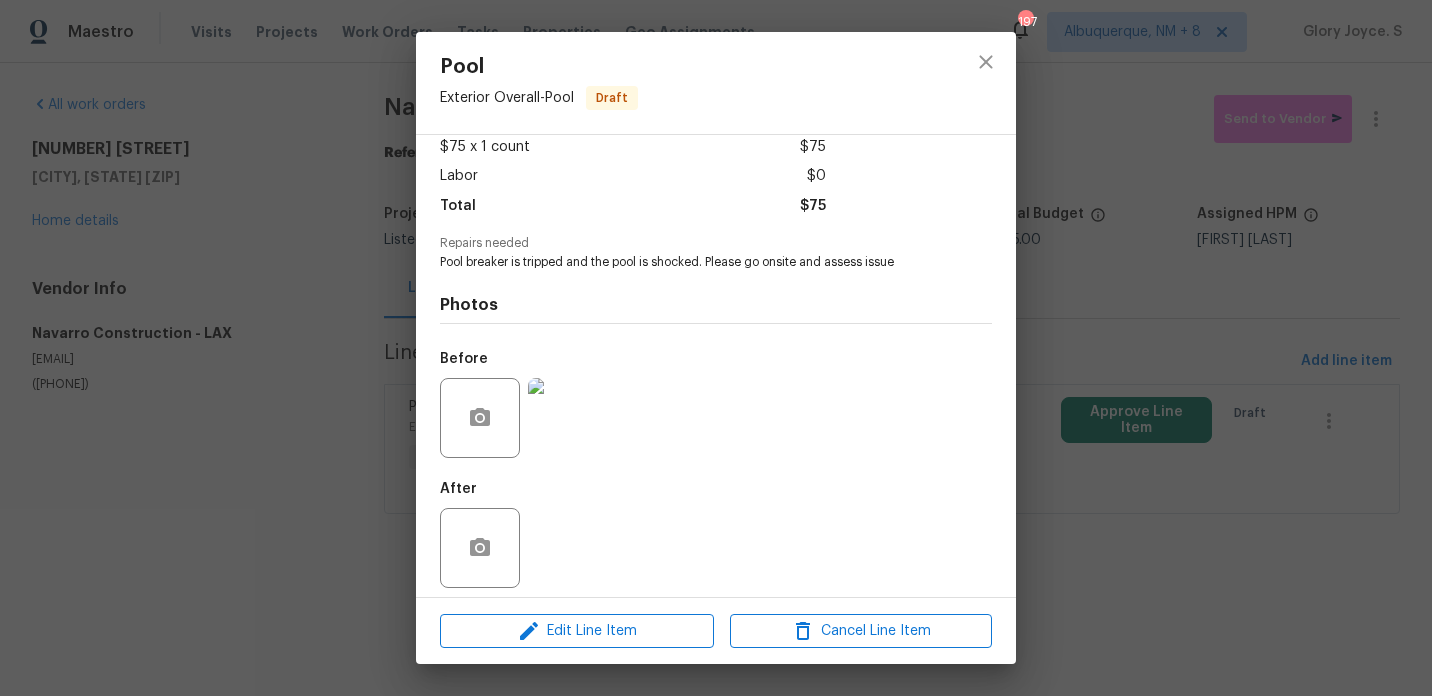 scroll, scrollTop: 125, scrollLeft: 0, axis: vertical 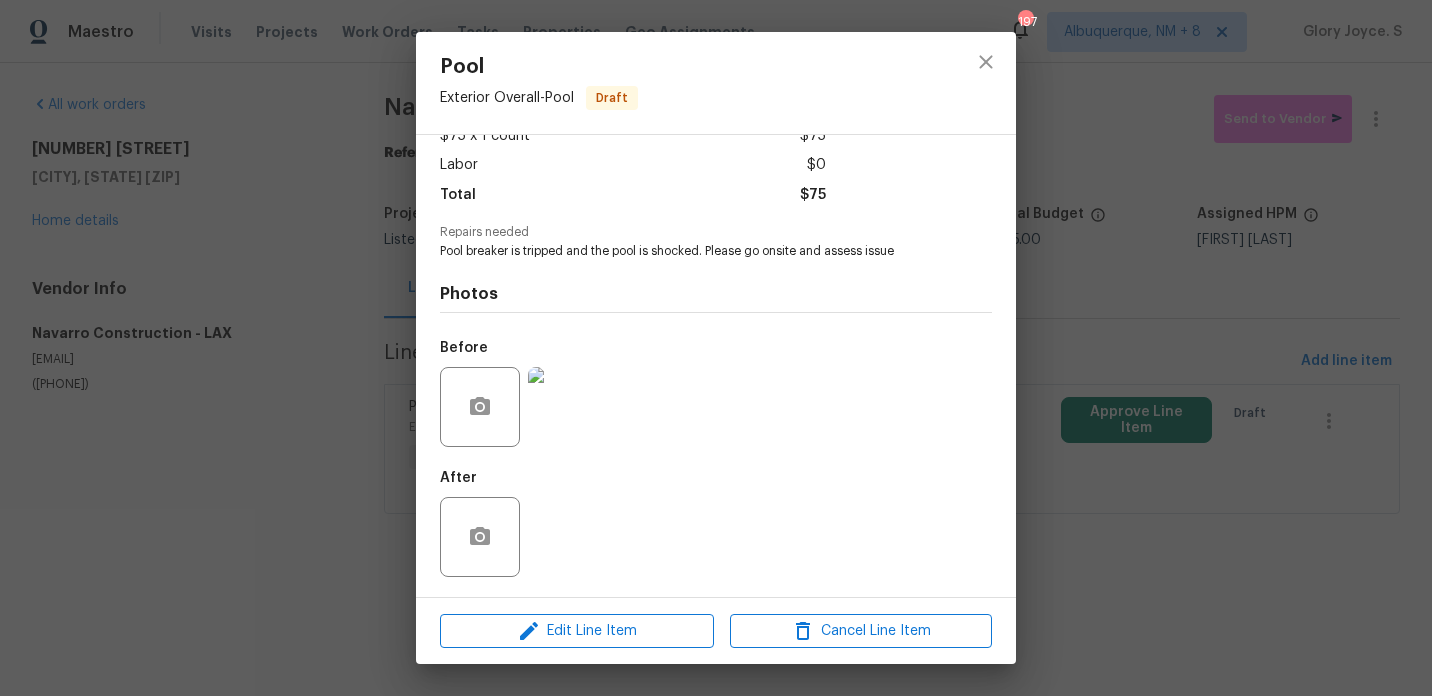 click on "Edit Line Item  Cancel Line Item" at bounding box center (716, 631) 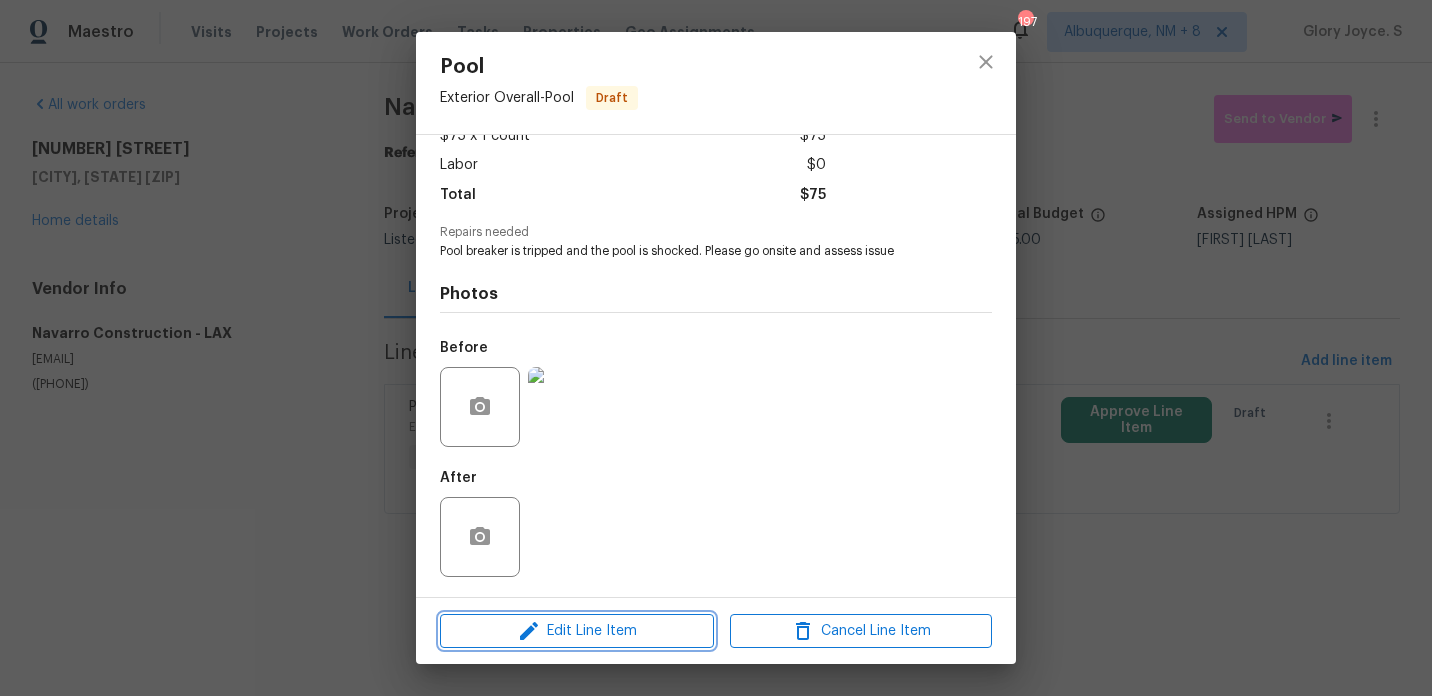 click on "Edit Line Item" at bounding box center [577, 631] 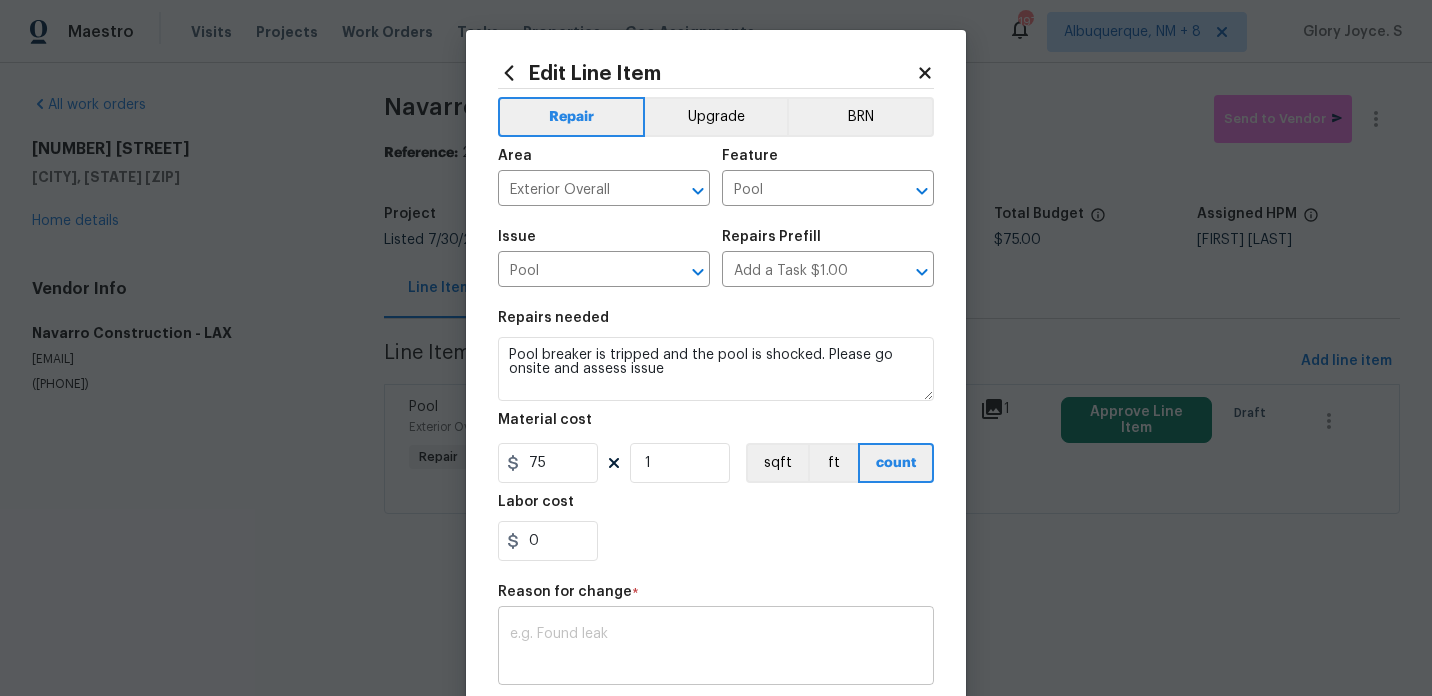 click on "x ​" at bounding box center [716, 648] 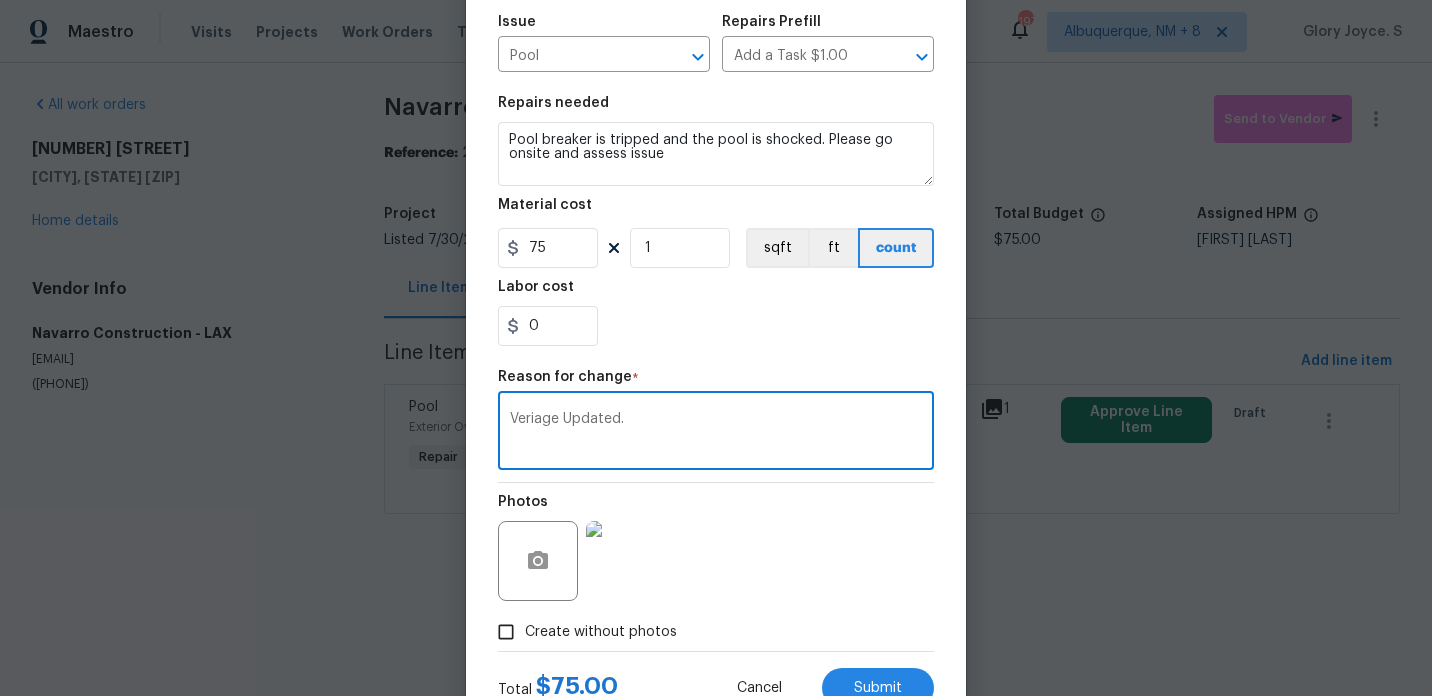 scroll, scrollTop: 290, scrollLeft: 0, axis: vertical 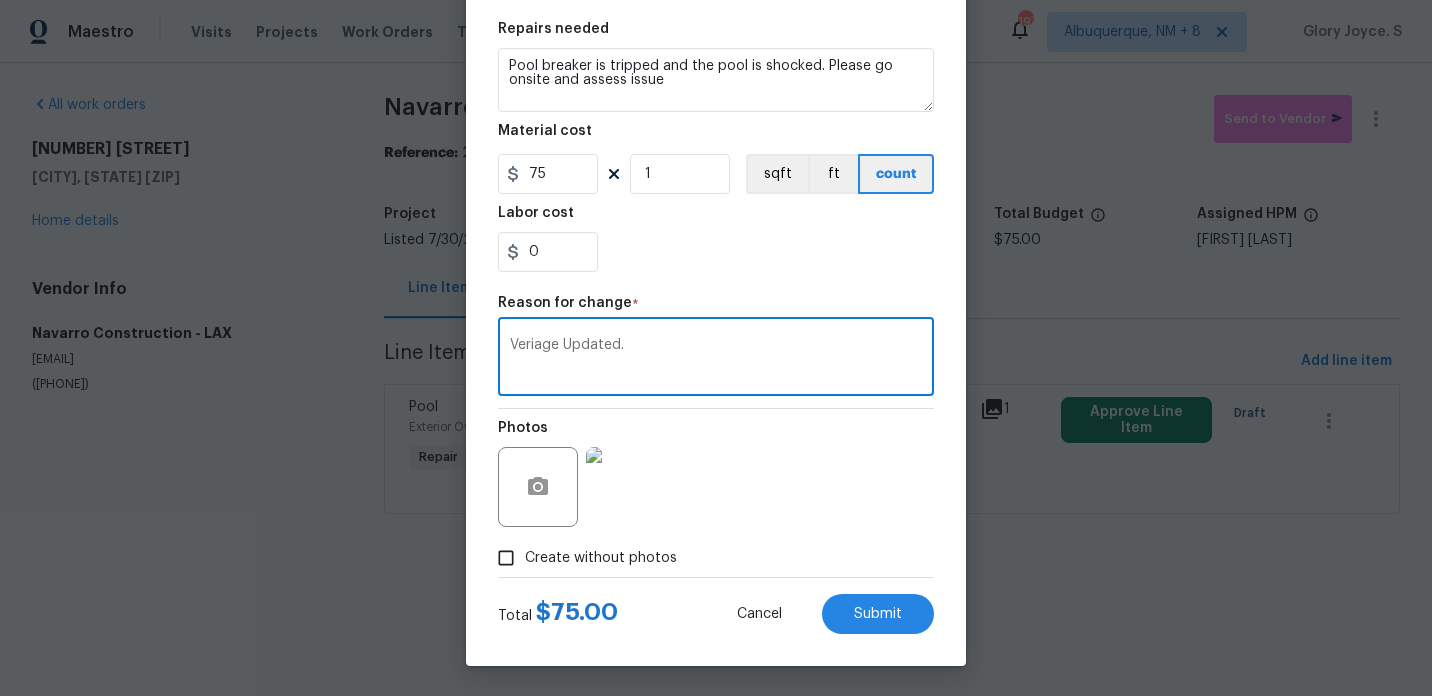 click on "Edit Line Item Repair Upgrade BRN Area Exterior Overall ​ Feature Pool ​ Issue Pool ​ Repairs Prefill Add a Task $1.00 ​ Repairs needed Pool breaker is tripped and the pool is shocked. Please go onsite and assess issue Material cost 75 1 sqft ft count Labor cost 0 Reason for change * Veriage Updated. x ​ Photos Create without photos Total   $ 75.00 Cancel Submit" at bounding box center (716, 203) 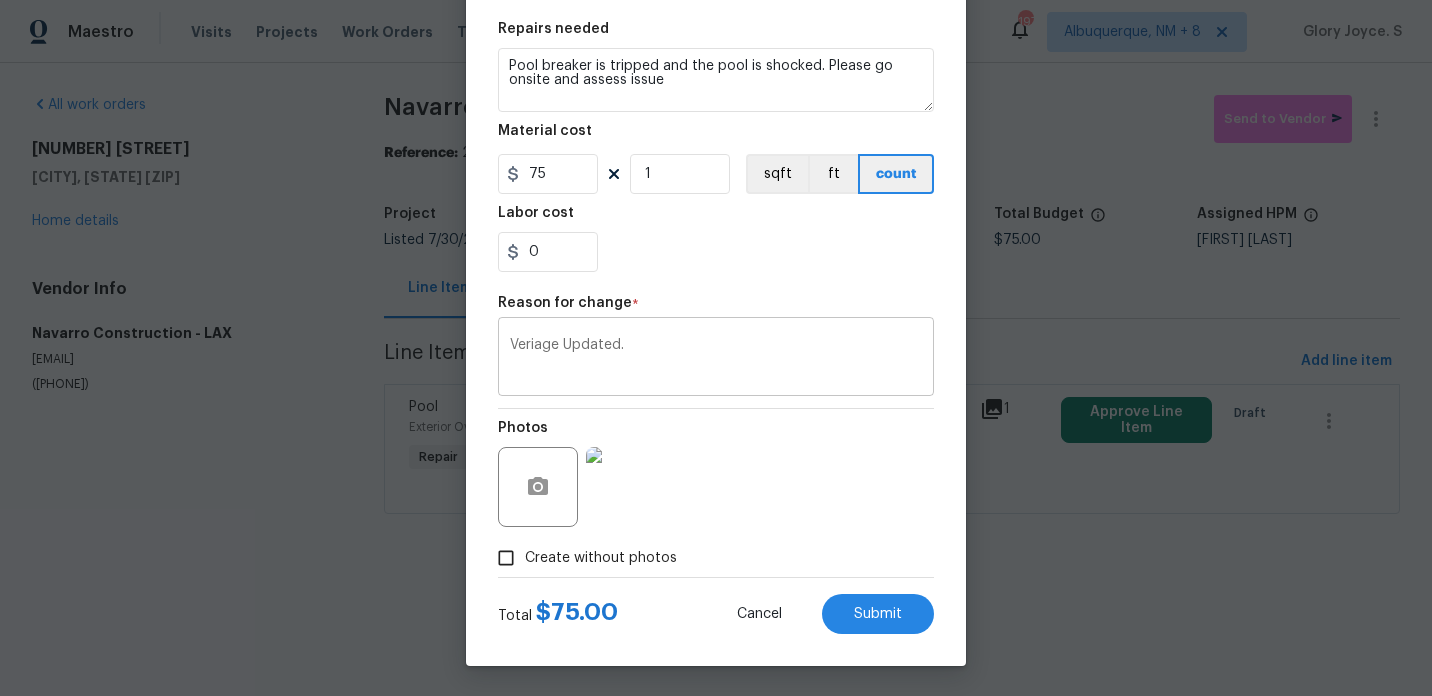 click on "Veriage Updated. x ​" at bounding box center [716, 359] 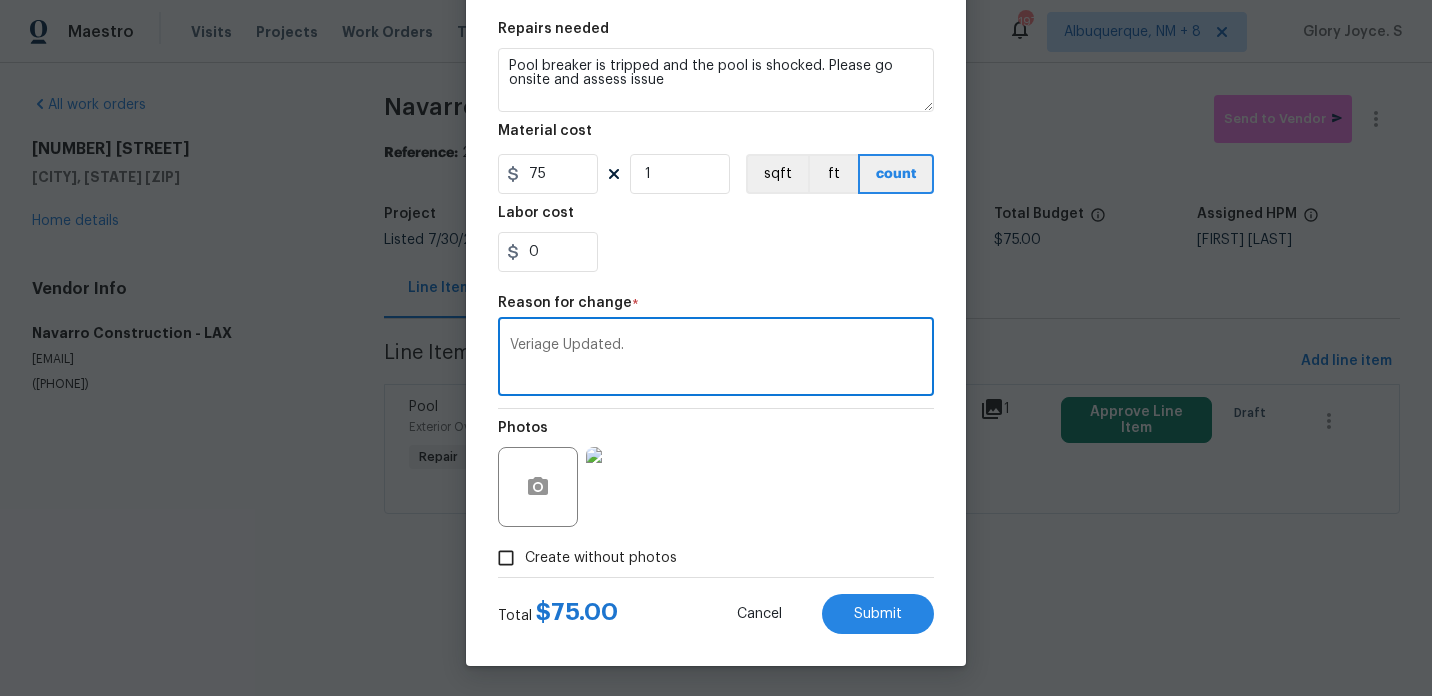 click on "Veriage Updated." at bounding box center [716, 359] 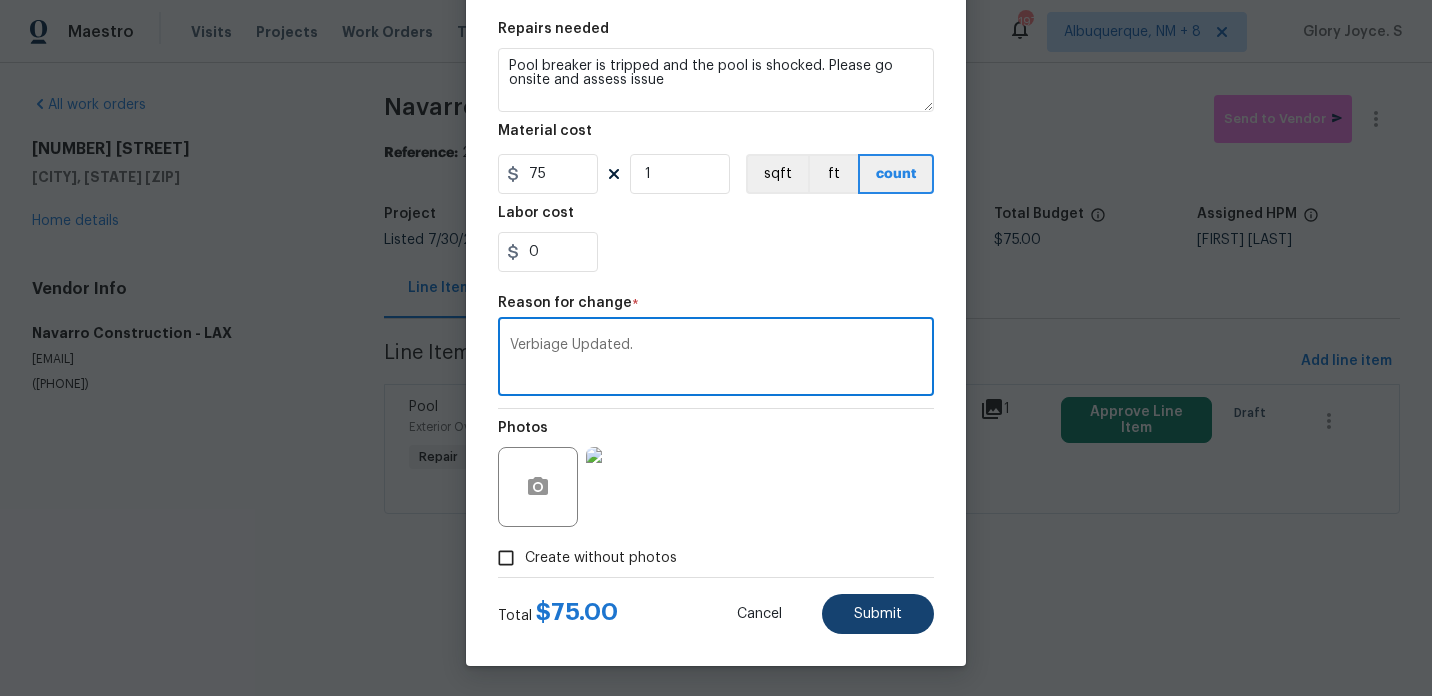 type on "Verbiage Updated." 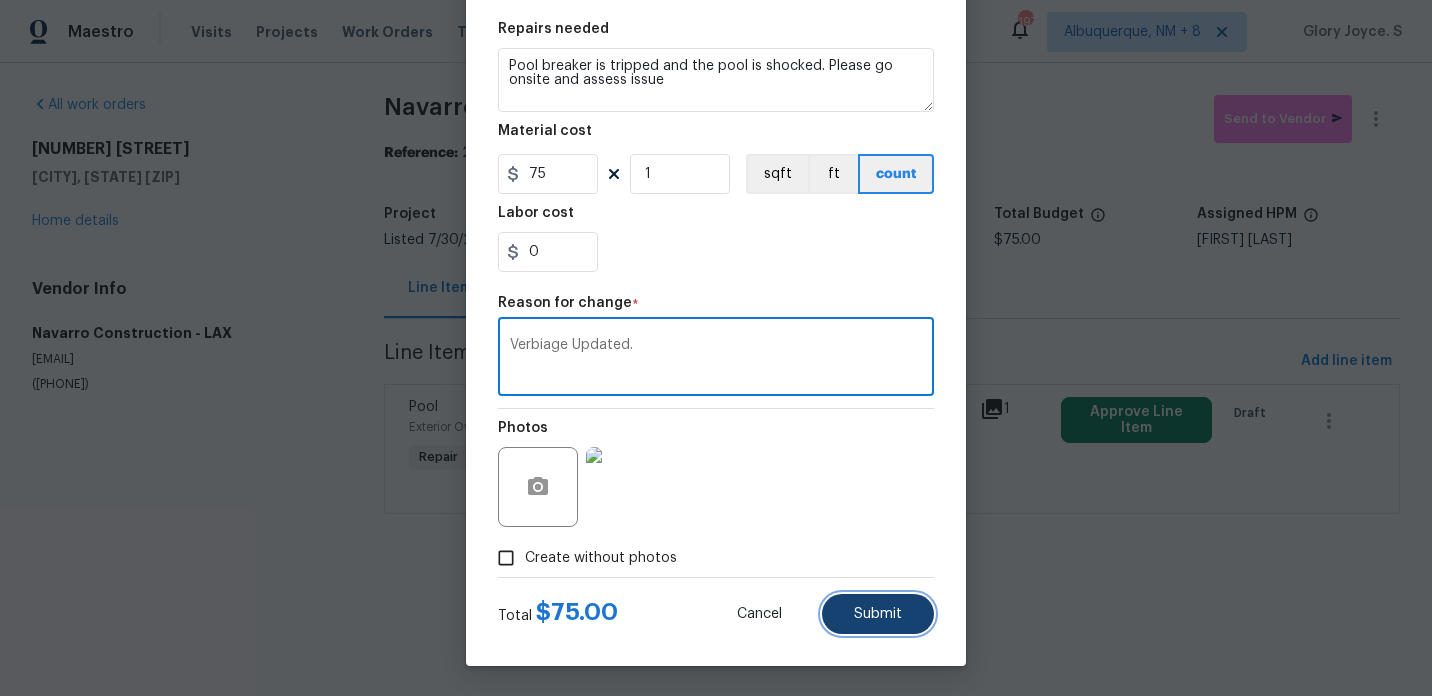 click on "Submit" at bounding box center (878, 614) 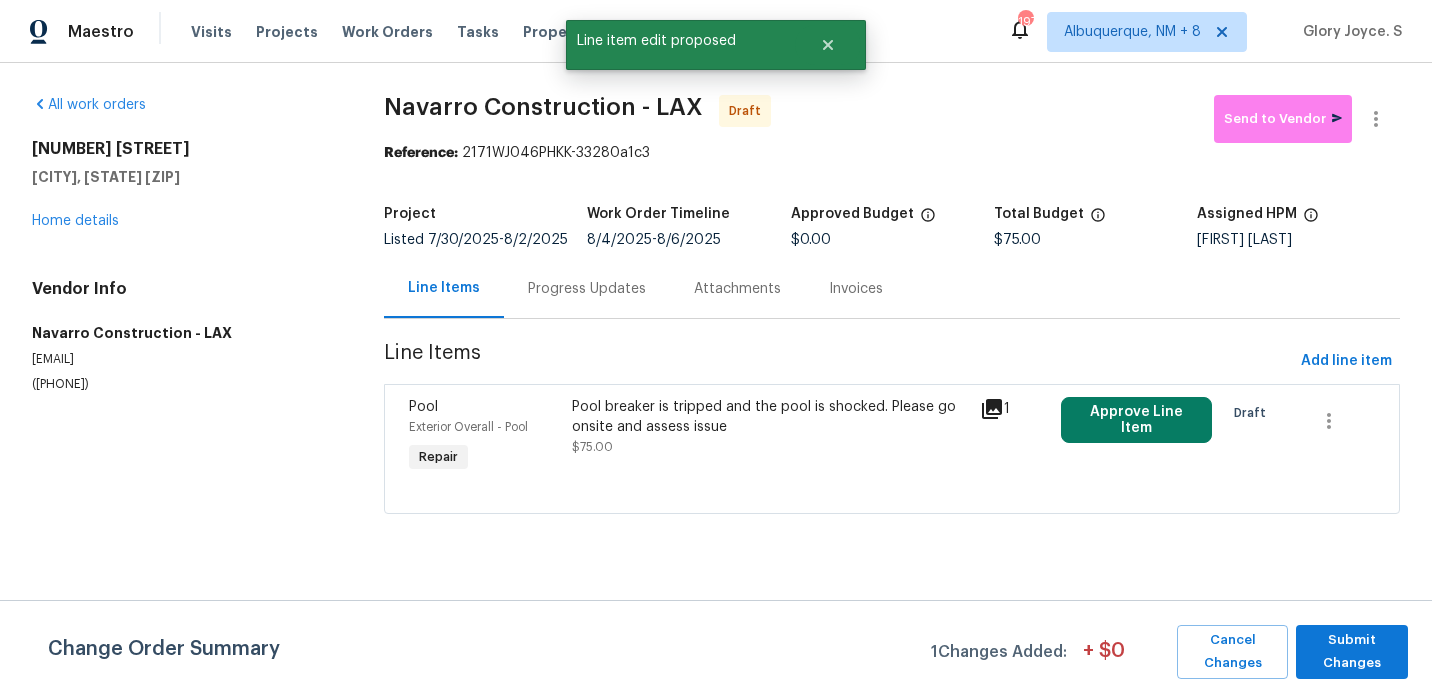 scroll, scrollTop: 0, scrollLeft: 0, axis: both 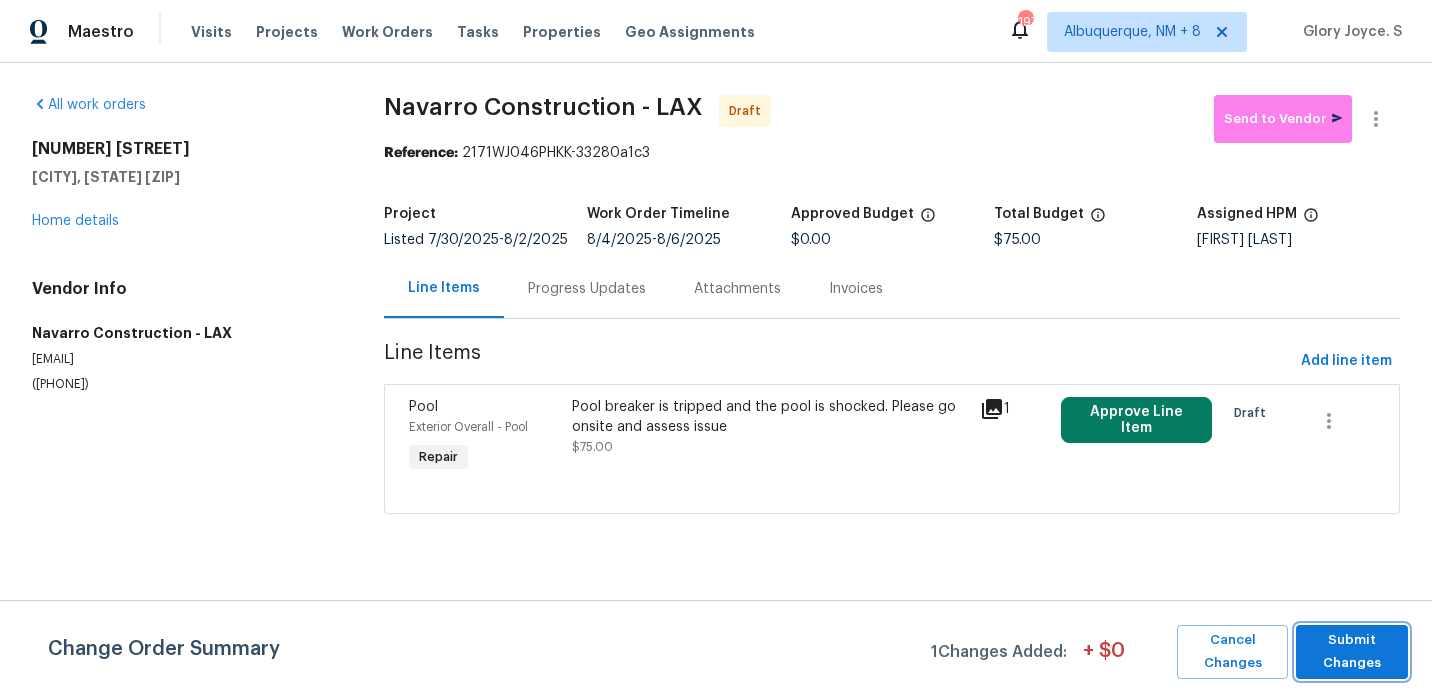 click on "Submit Changes" at bounding box center (1352, 652) 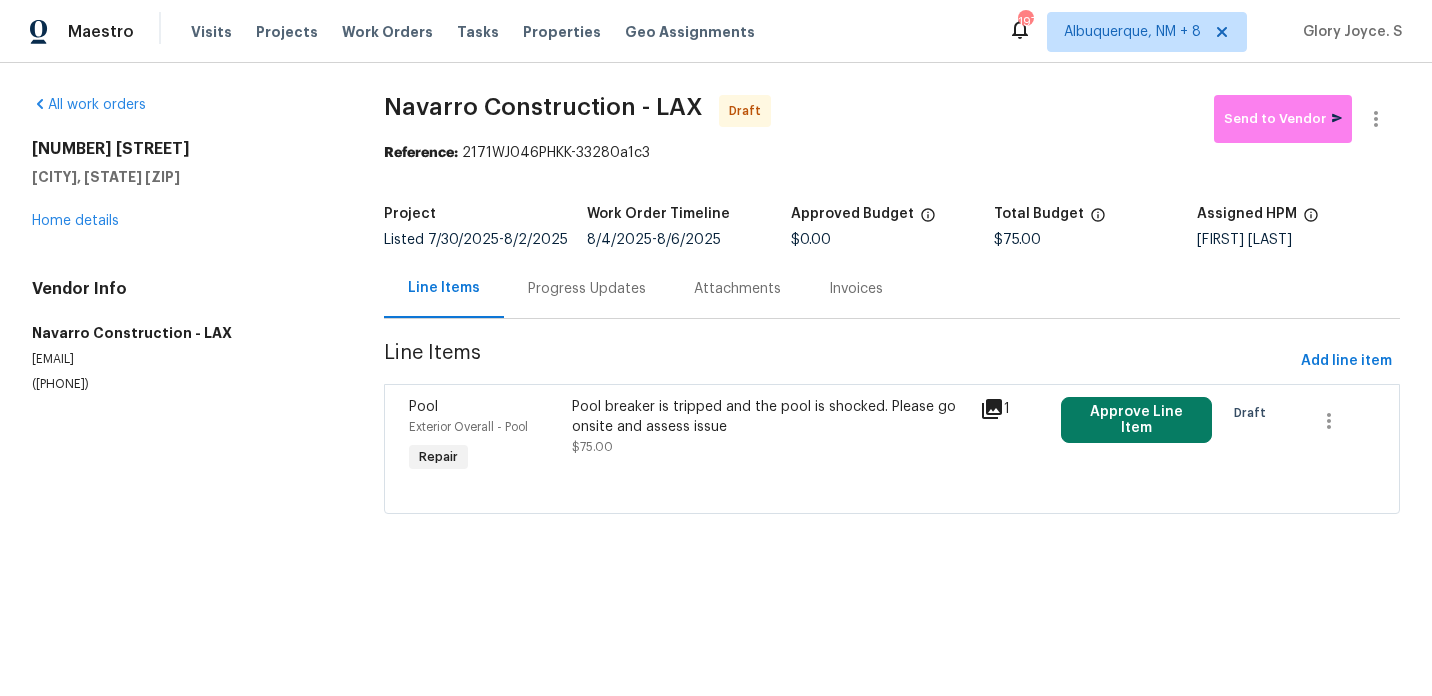 click on "Progress Updates" at bounding box center [587, 289] 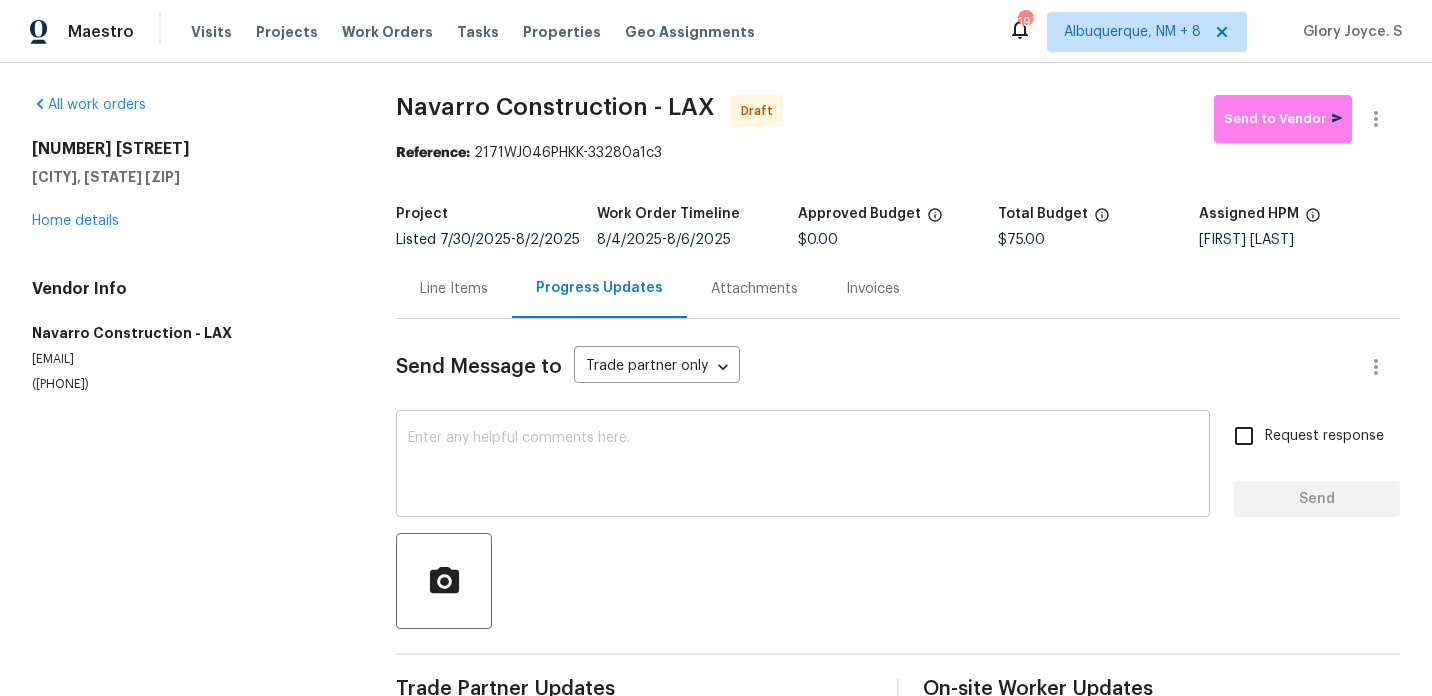 click at bounding box center [803, 466] 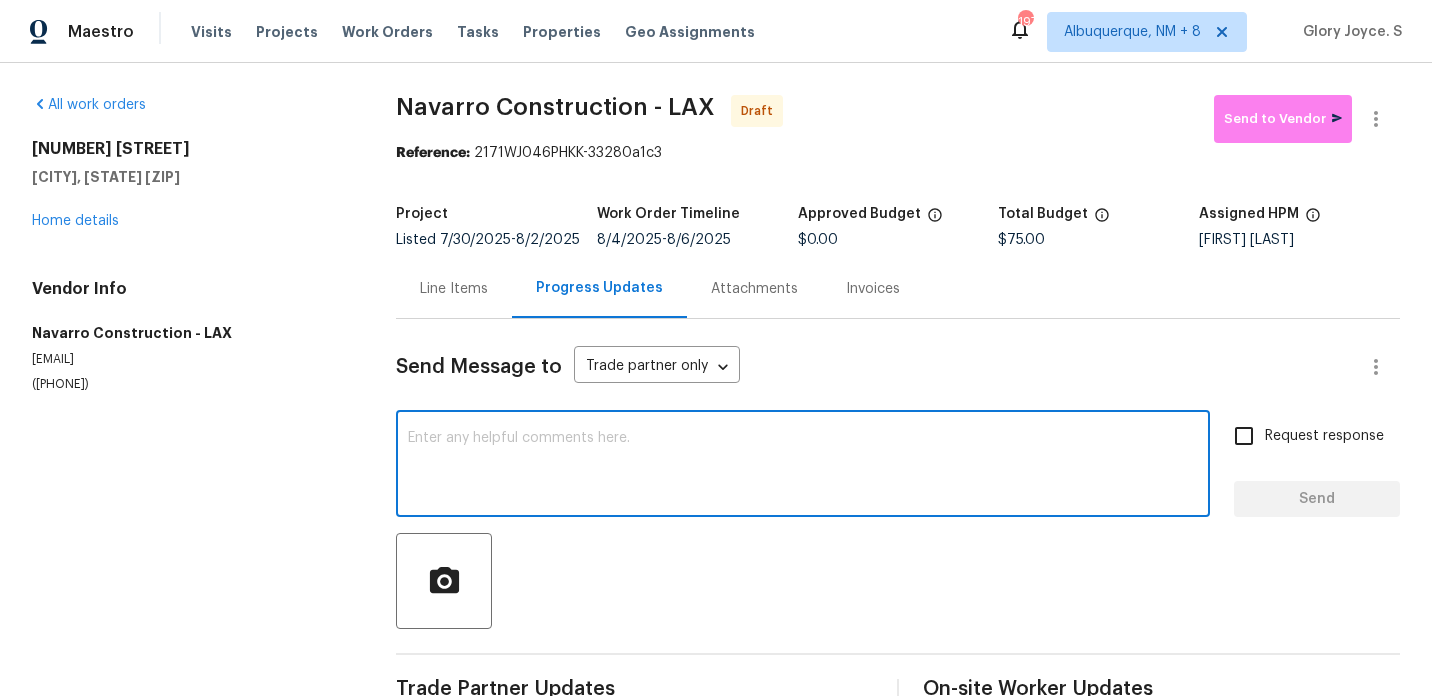 paste on "Hi, this is [FIRST] [LAST] with Opendoor. I’m confirming you received the WO for the property at (Address). Please review and accept the WO within 24 hours and provide a schedule date. Please disregard the contact information for the HPM included in the WO. Our Centralised LWO Team is responsible for Listed WOs. The team can be reached through the portal or by phone at ([PHONE])." 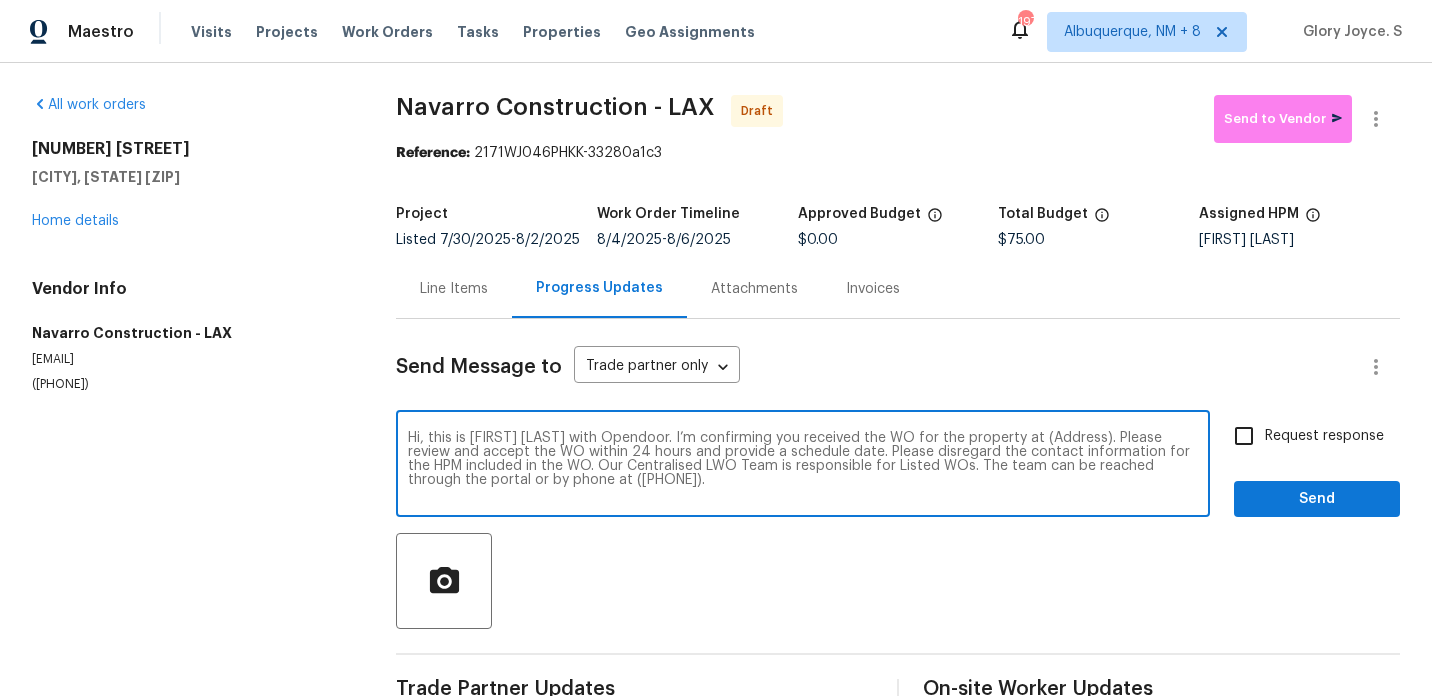 click on "Hi, this is [FIRST] [LAST] with Opendoor. I’m confirming you received the WO for the property at (Address). Please review and accept the WO within 24 hours and provide a schedule date. Please disregard the contact information for the HPM included in the WO. Our Centralised LWO Team is responsible for Listed WOs. The team can be reached through the portal or by phone at ([PHONE])." at bounding box center (803, 466) 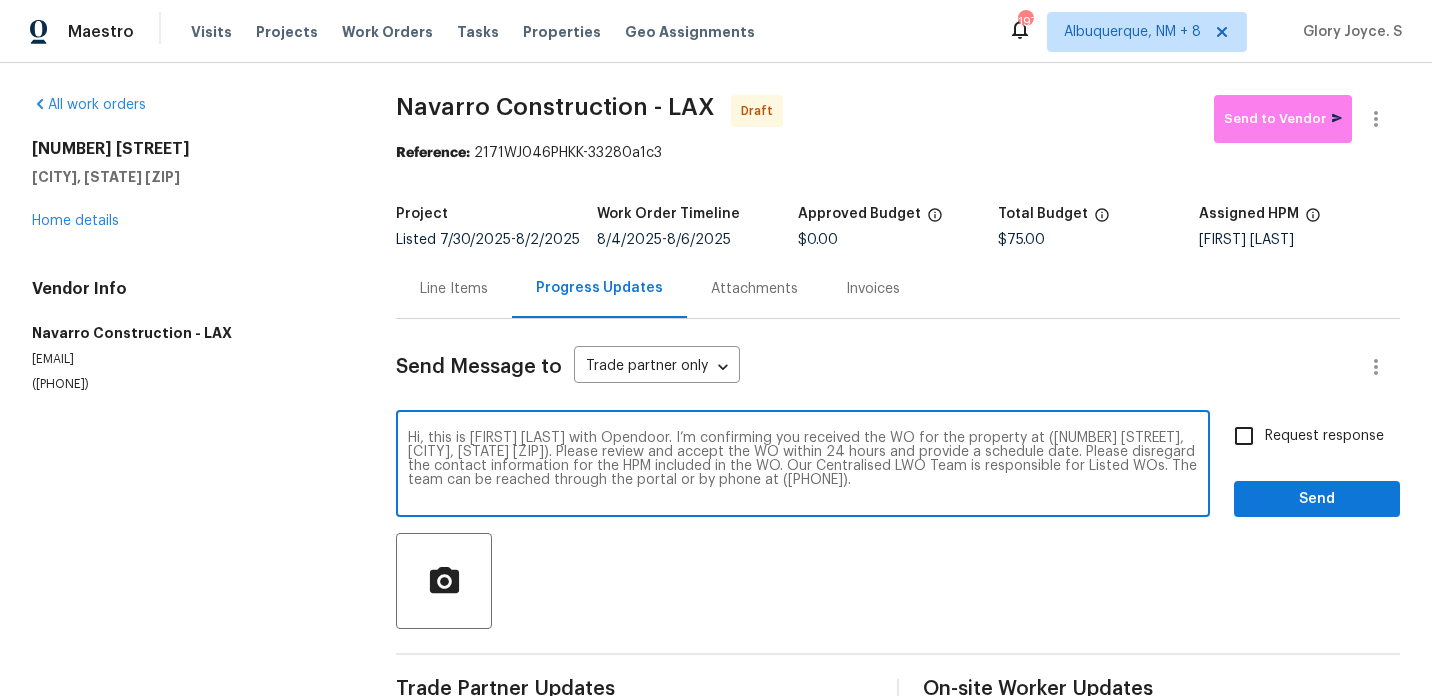 type on "Hi, this is [FIRST] [LAST] with Opendoor. I’m confirming you received the WO for the property at ([NUMBER] [STREET], [CITY], [STATE] [ZIP]). Please review and accept the WO within 24 hours and provide a schedule date. Please disregard the contact information for the HPM included in the WO. Our Centralised LWO Team is responsible for Listed WOs. The team can be reached through the portal or by phone at ([PHONE])." 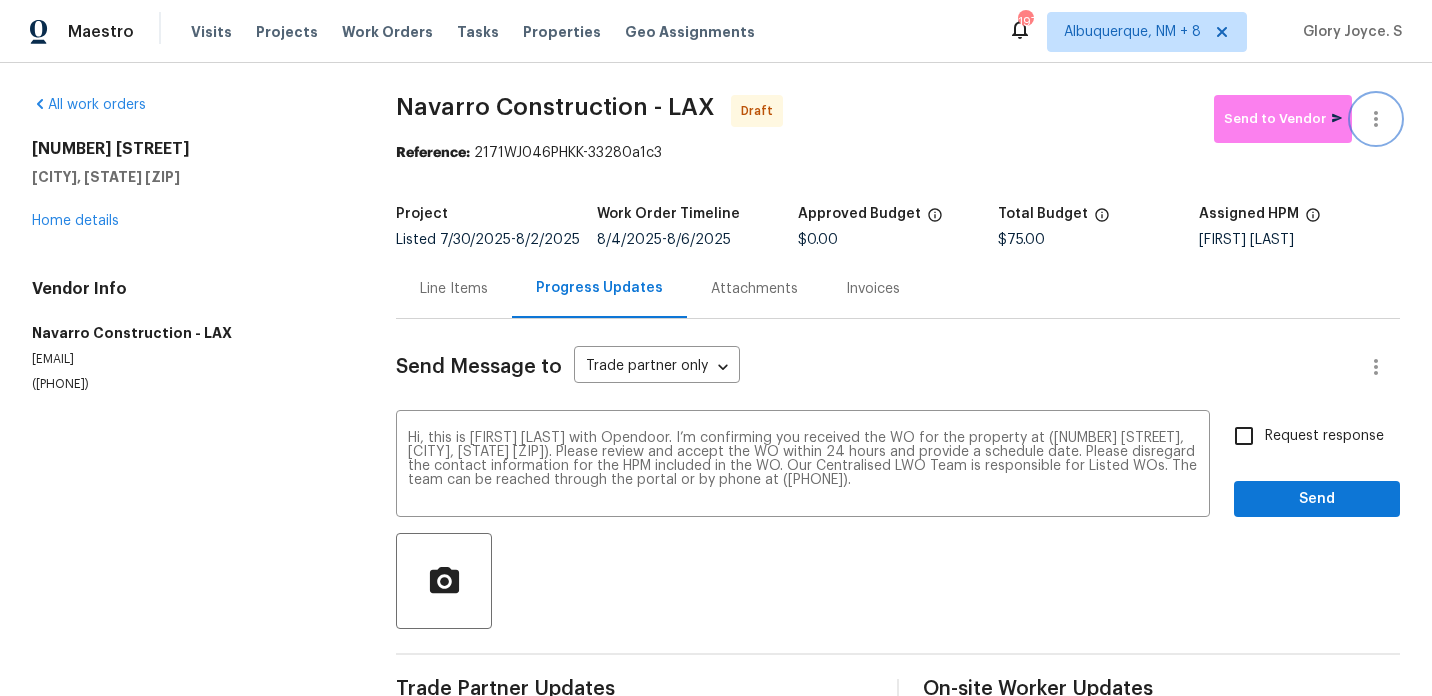 click at bounding box center [1376, 119] 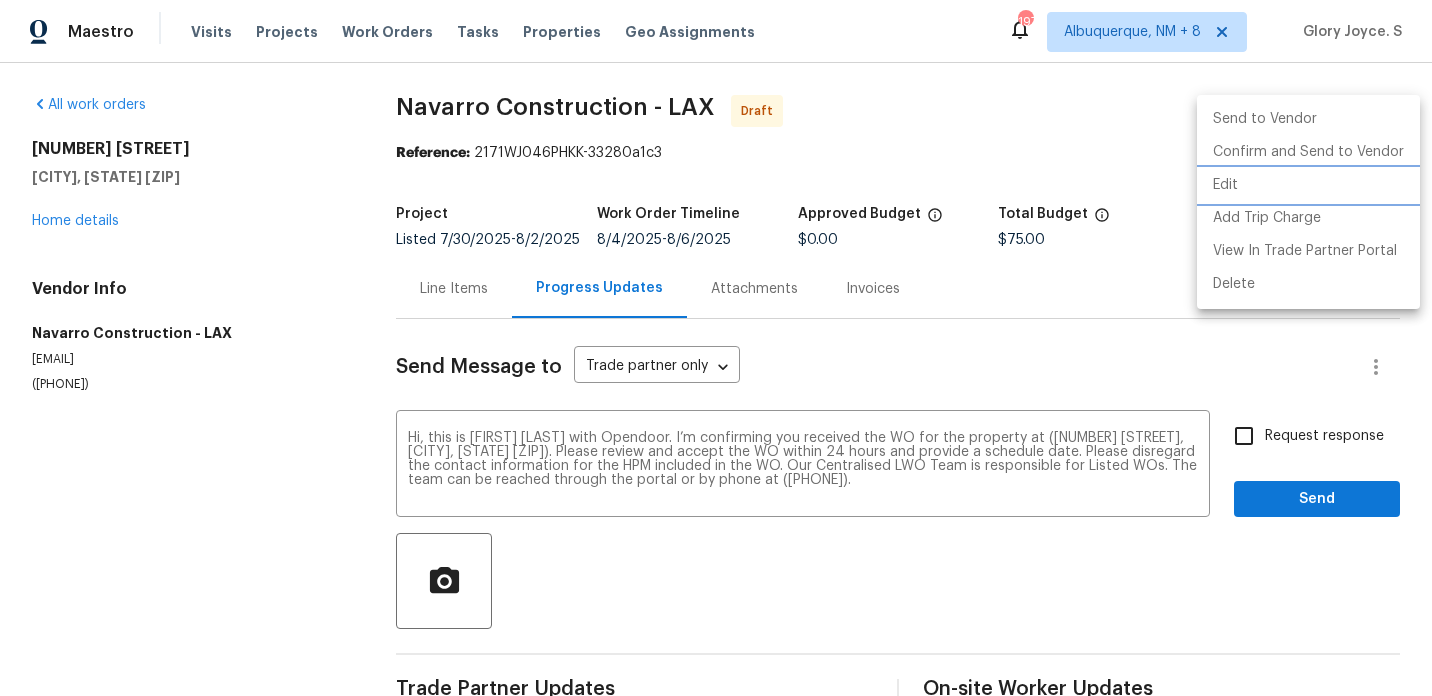 click on "Edit" at bounding box center (1308, 185) 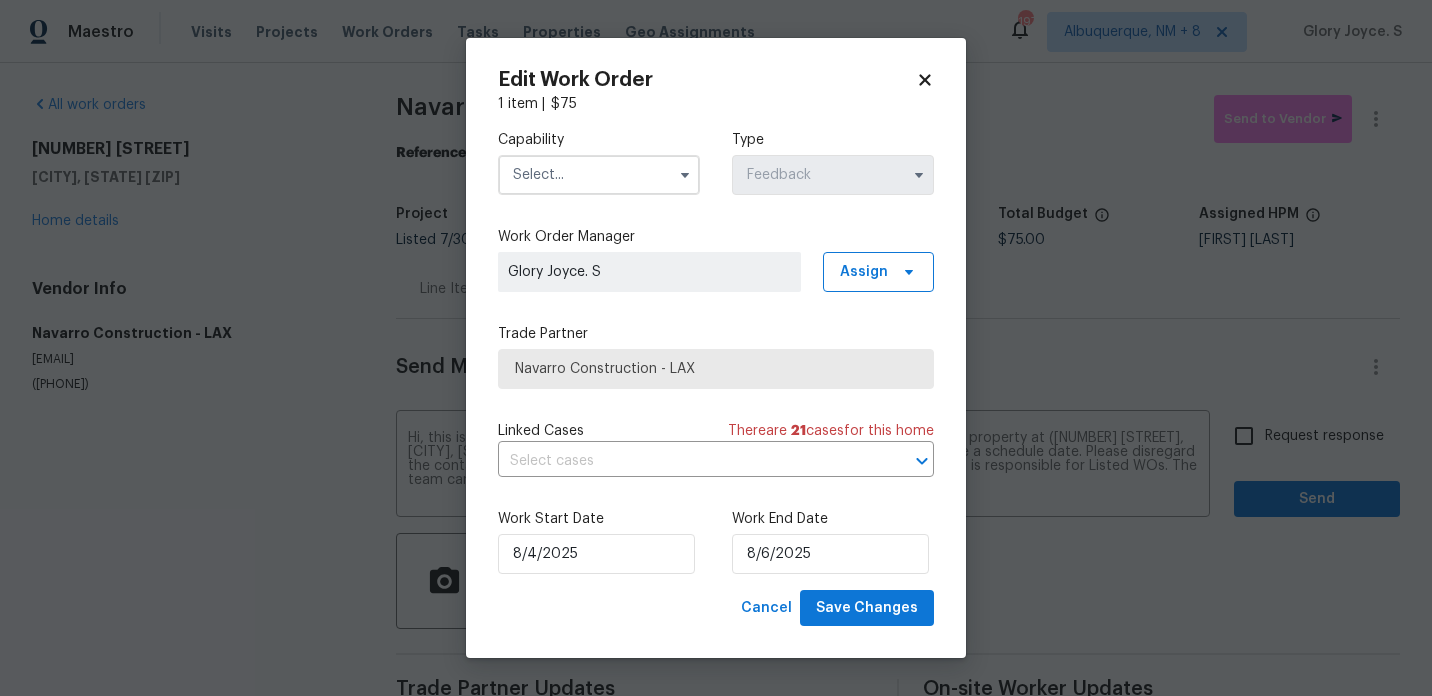 click on "Capability" at bounding box center (599, 140) 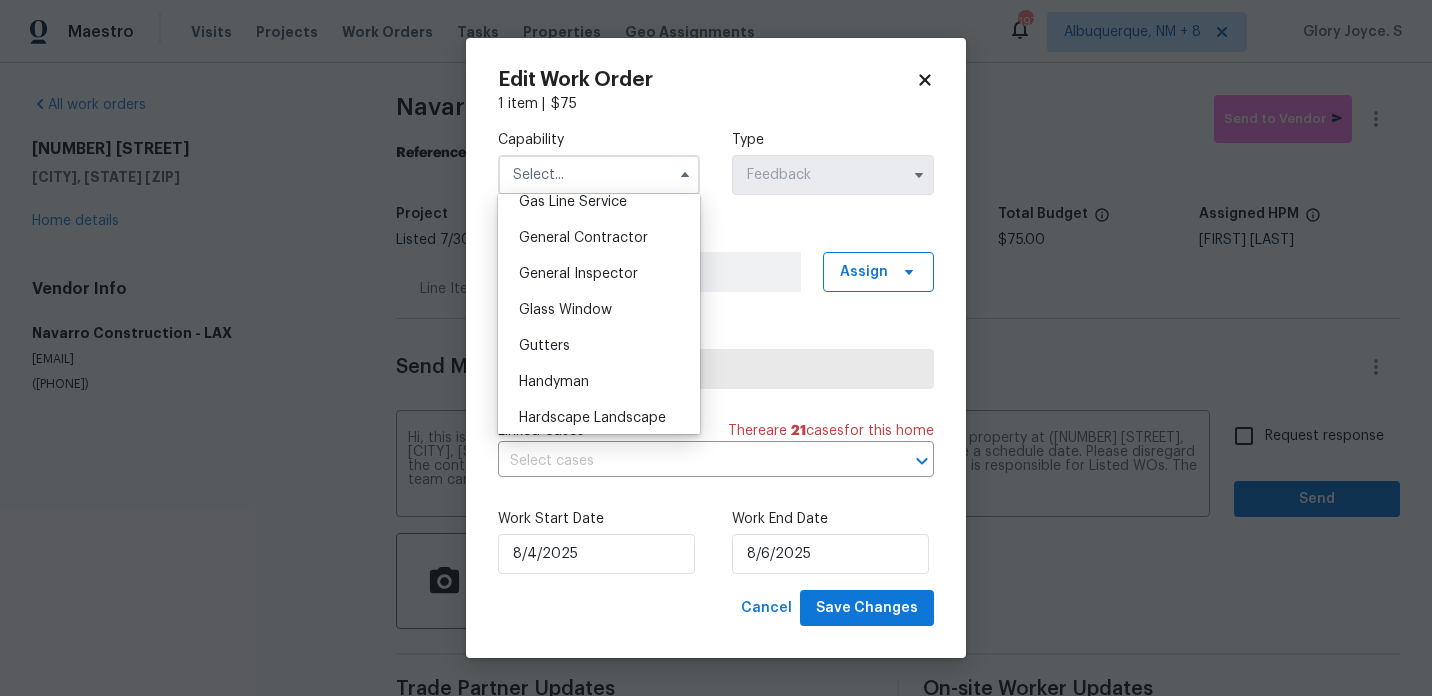 scroll, scrollTop: 1021, scrollLeft: 0, axis: vertical 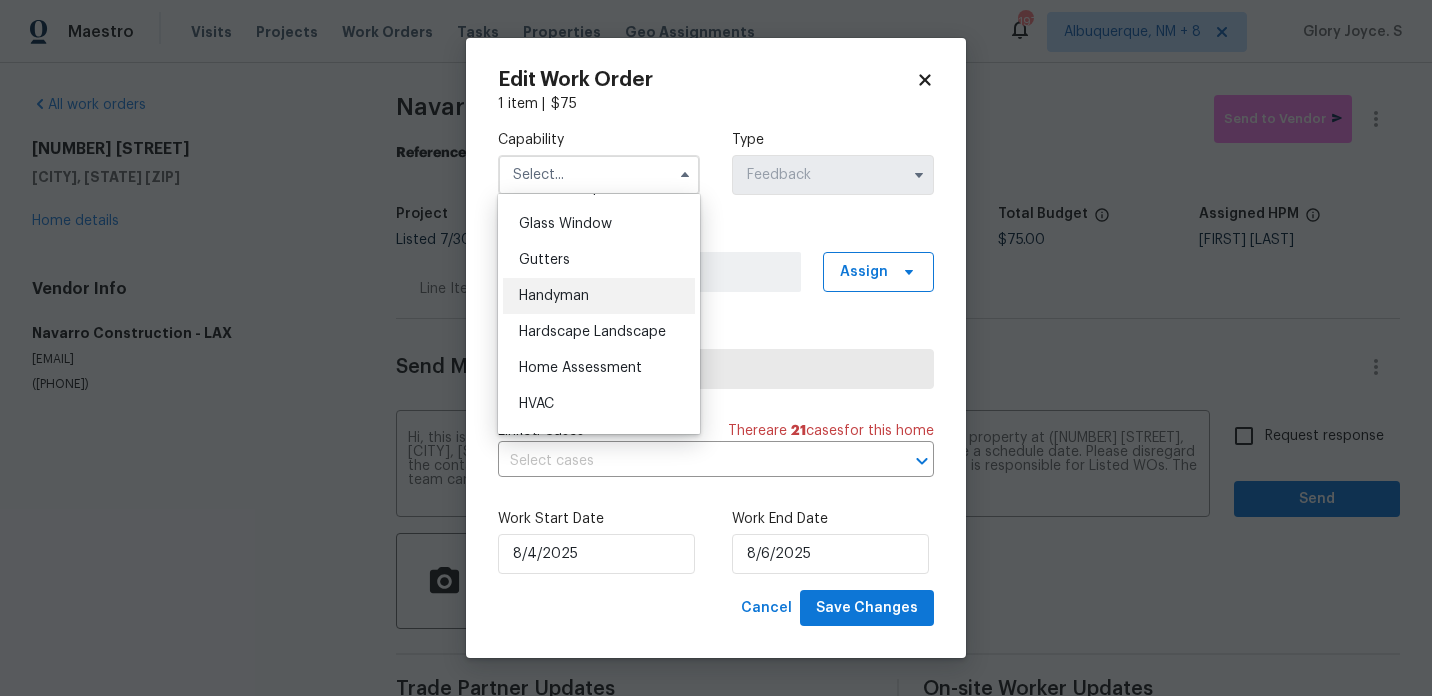 click on "Handyman" at bounding box center (599, 296) 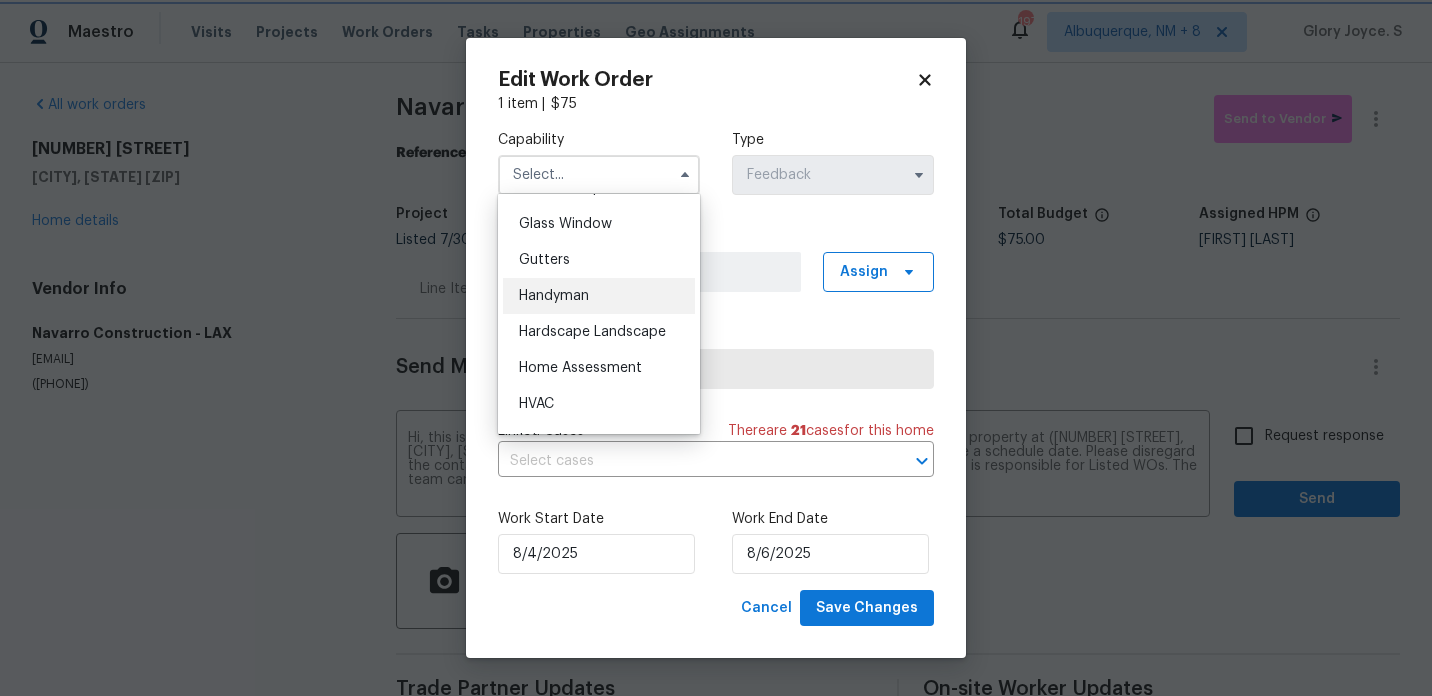 type on "Handyman" 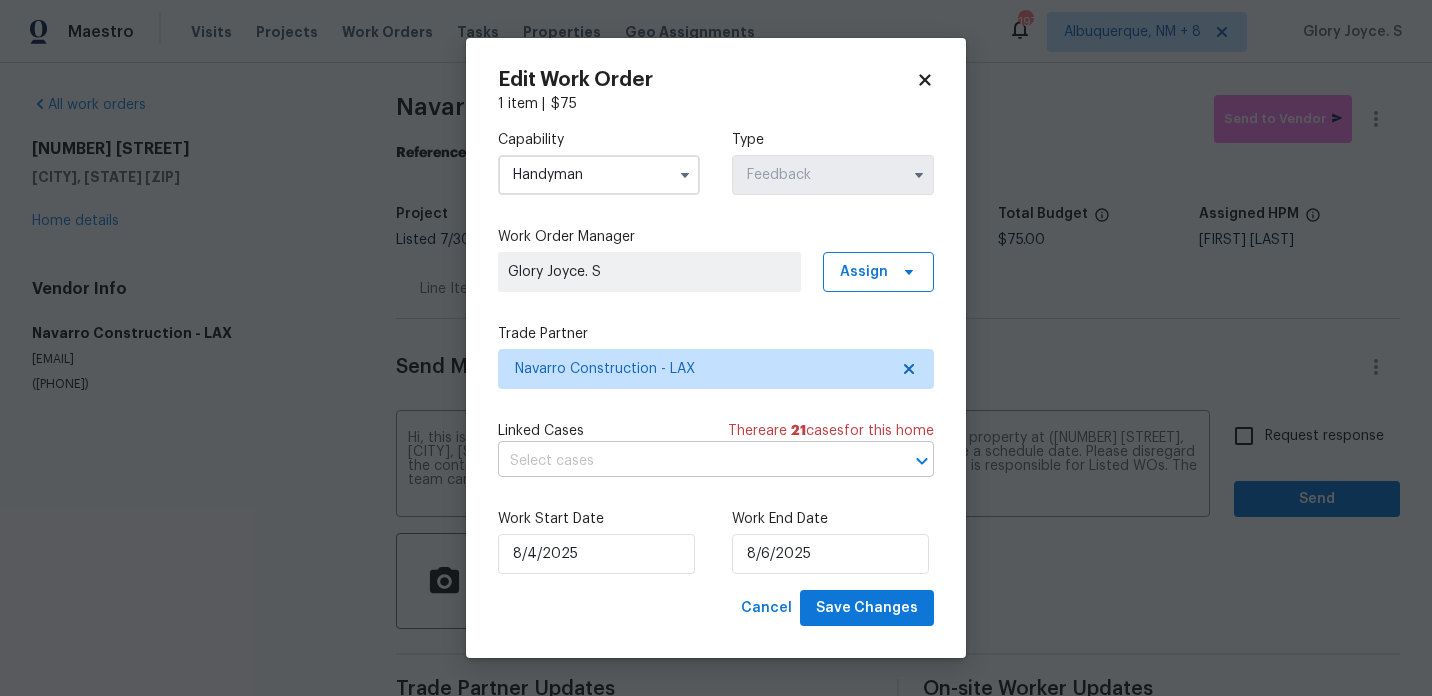 click at bounding box center [688, 461] 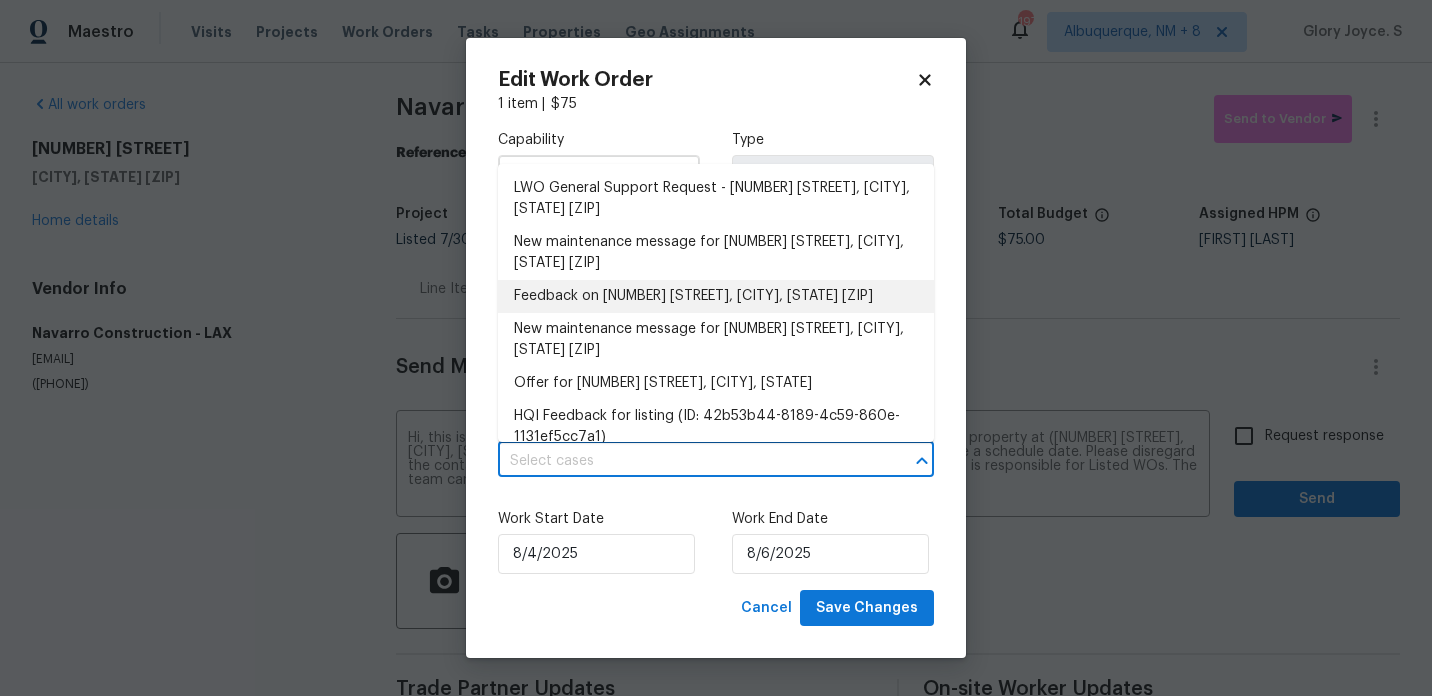 click on "Feedback on 5754 Kellogg Dr, Yorba Linda, CA 92886" at bounding box center (716, 296) 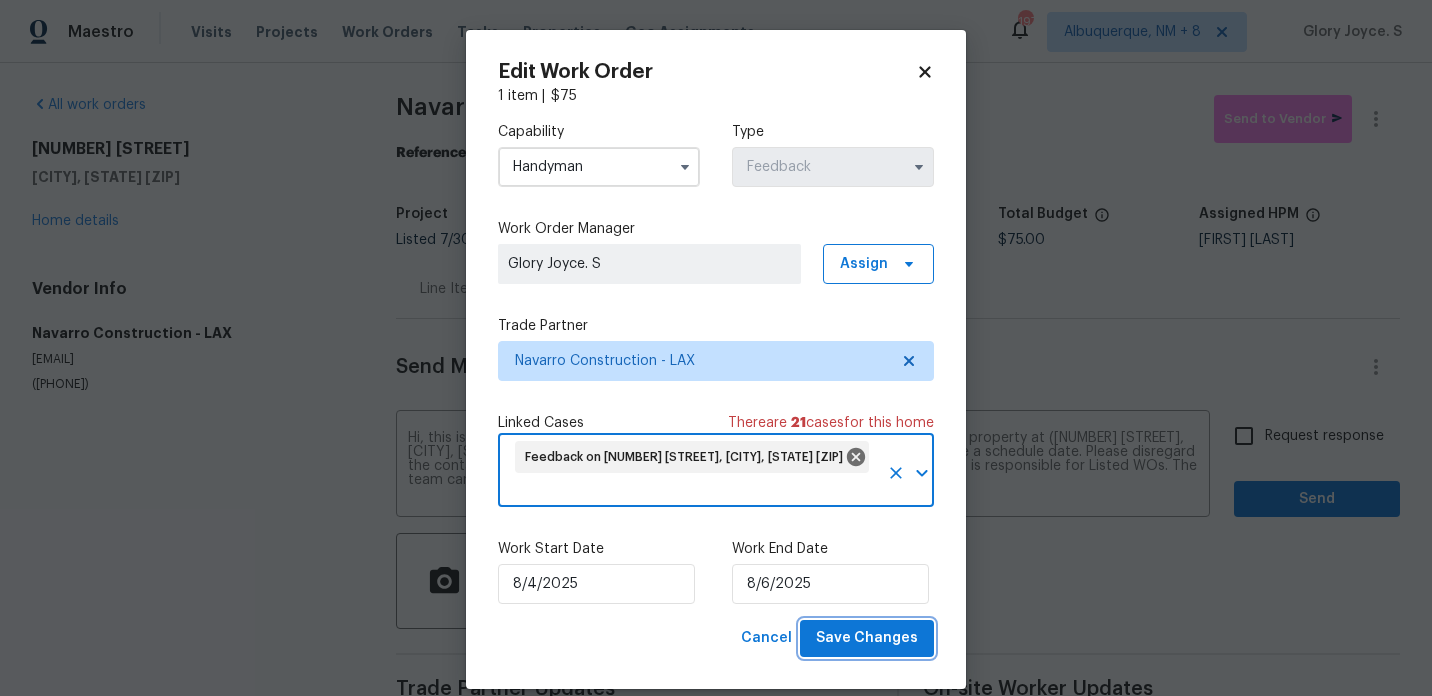 click on "Save Changes" at bounding box center (867, 638) 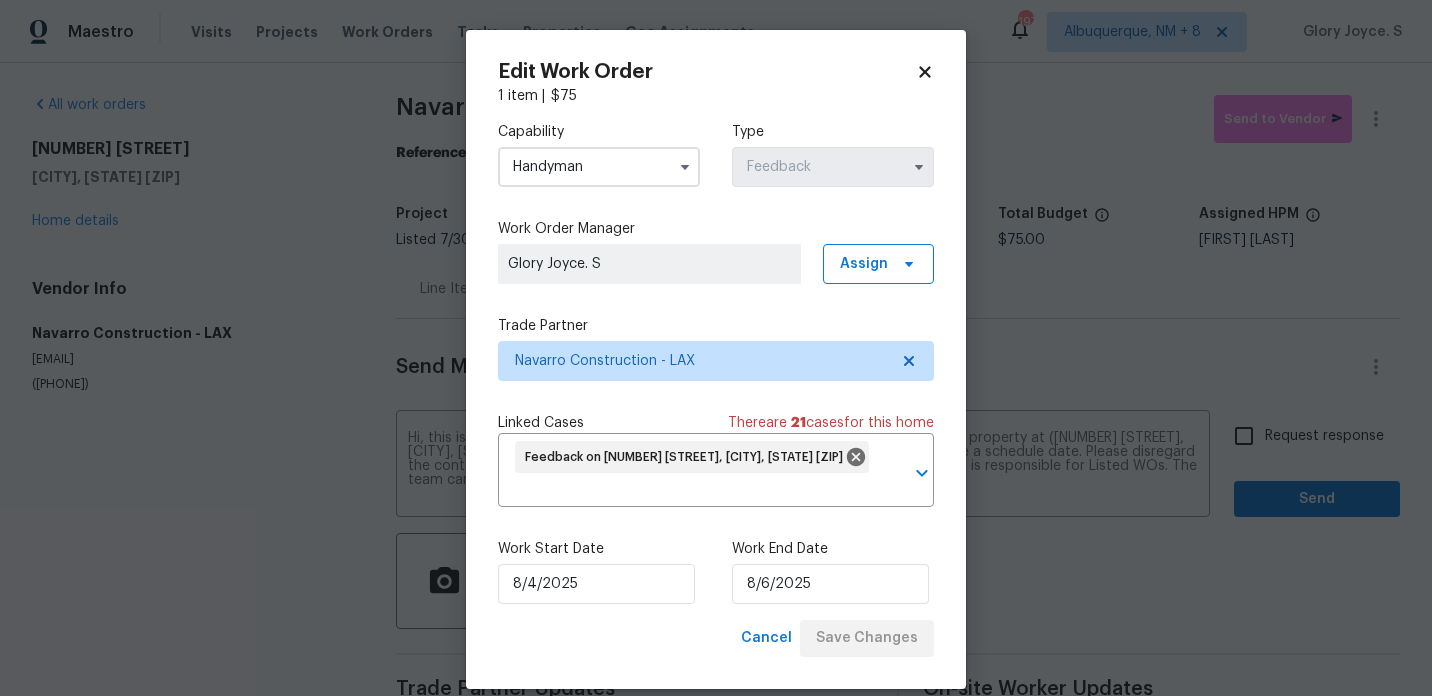 click on "Maestro Visits Projects Work Orders Tasks Properties Geo Assignments 197 Albuquerque, NM + 8 Glory Joyce. S All work orders 5754 Kellogg Dr Yorba Linda, CA 92886 Home details Vendor Info Navarro Construction - LAX navarro.construction310@gmail.com (310) 701-8078 Navarro Construction - LAX Draft Send to Vendor   Reference:   2171WJ046PHKK-33280a1c3 Project Listed   7/30/2025  -  8/2/2025 Work Order Timeline 8/4/2025  -  8/6/2025 Approved Budget $0.00 Total Budget $75.00 Assigned HPM Sean Hatfield Line Items Progress Updates Attachments Invoices Send Message to Trade partner only Trade partner only ​ Hi, this is Glory with Opendoor. I’m confirming you received the WO for the property at (5754 Kellogg Dr, Yorba Linda, CA 92886). Please review and accept the WO within 24 hours and provide a schedule date. Please disregard the contact information for the HPM included in the WO. Our Centralised LWO Team is responsible for Listed WOs. The team can be reached through the portal or by phone at (480) 478-0155.
x" at bounding box center (716, 348) 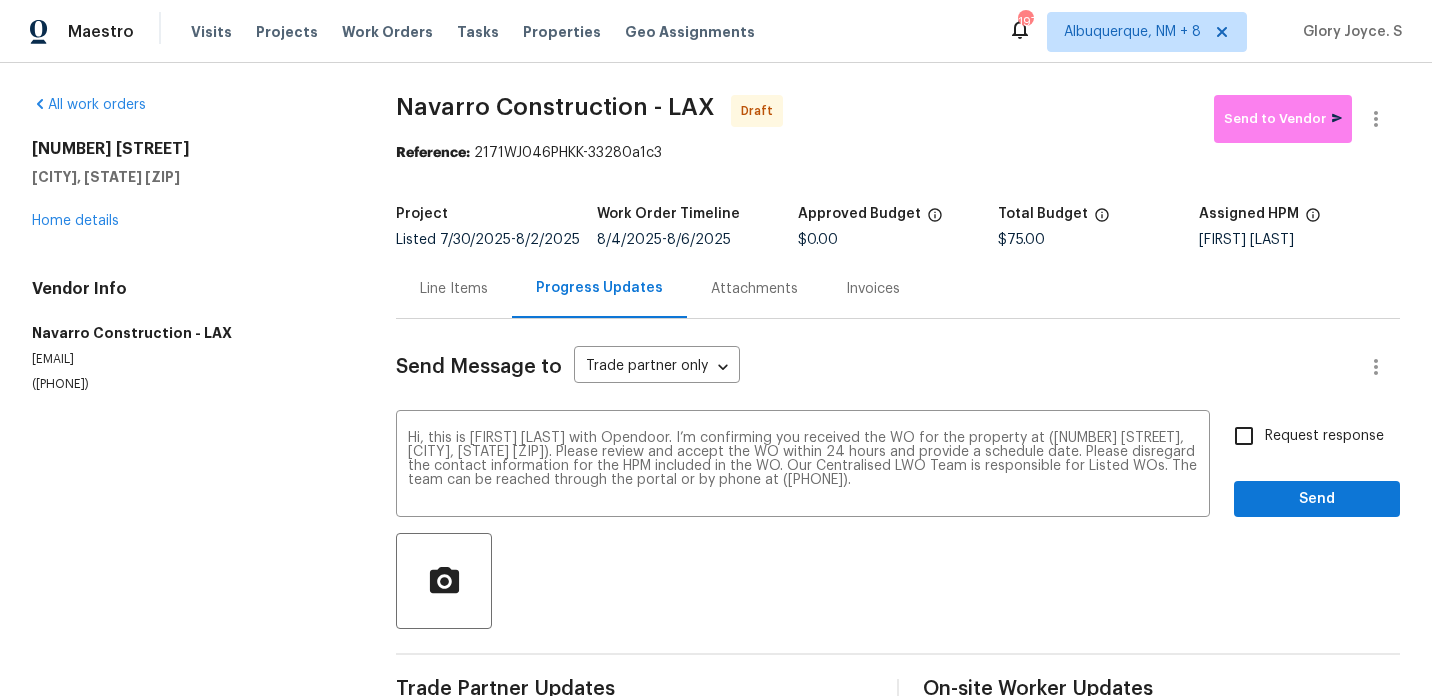 click on "Request response" at bounding box center [1244, 436] 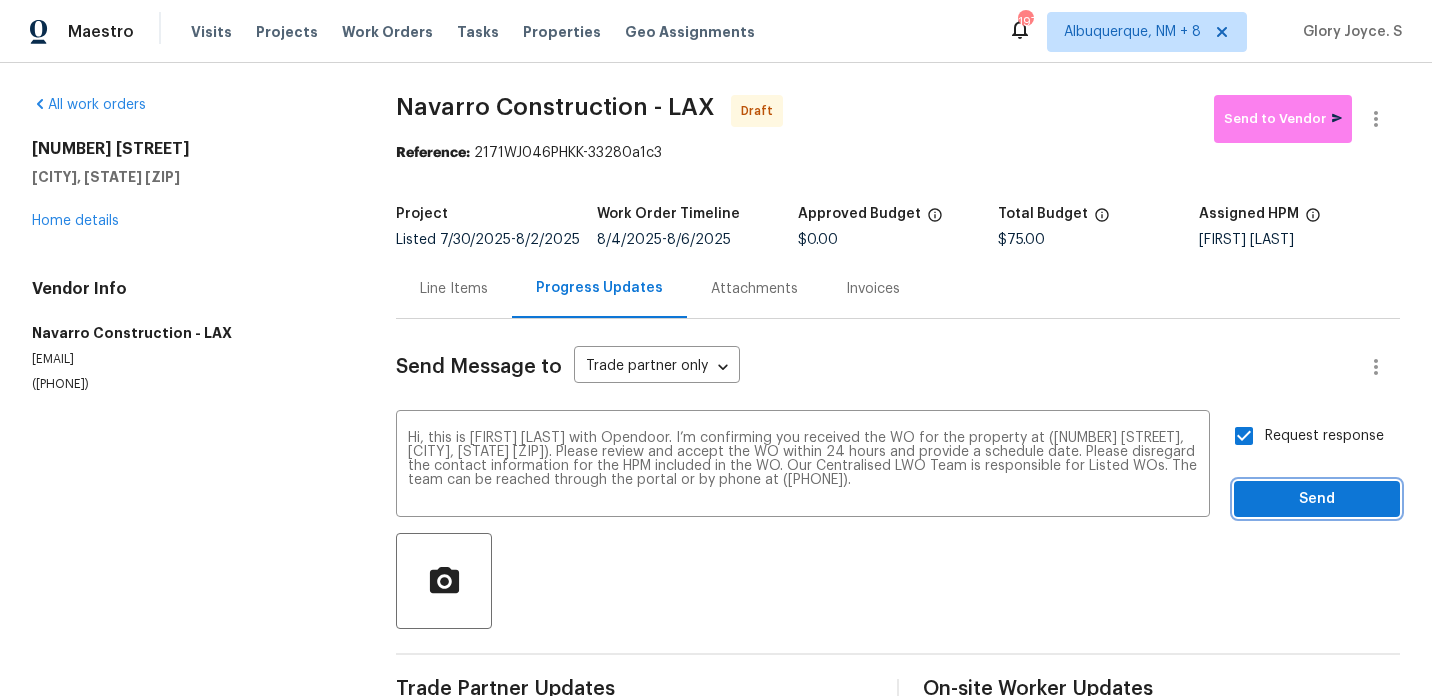 click on "Send" at bounding box center (1317, 499) 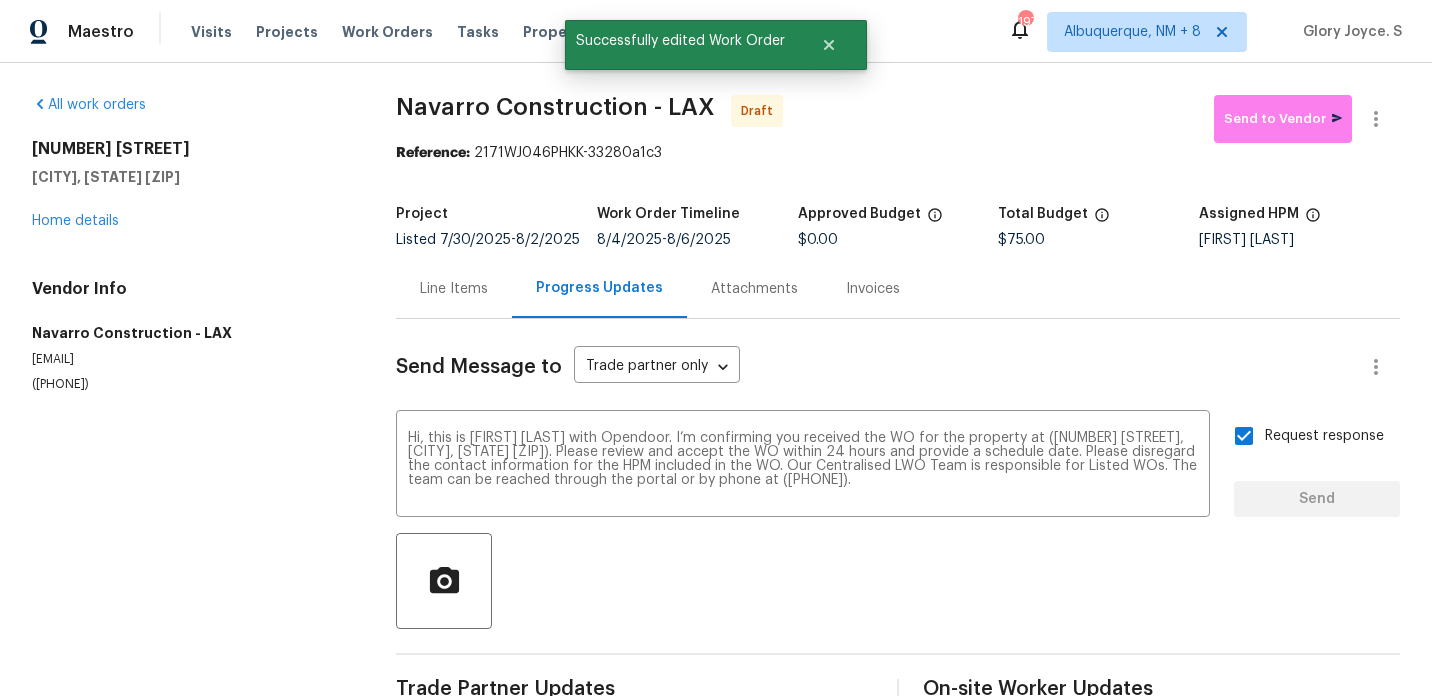 type 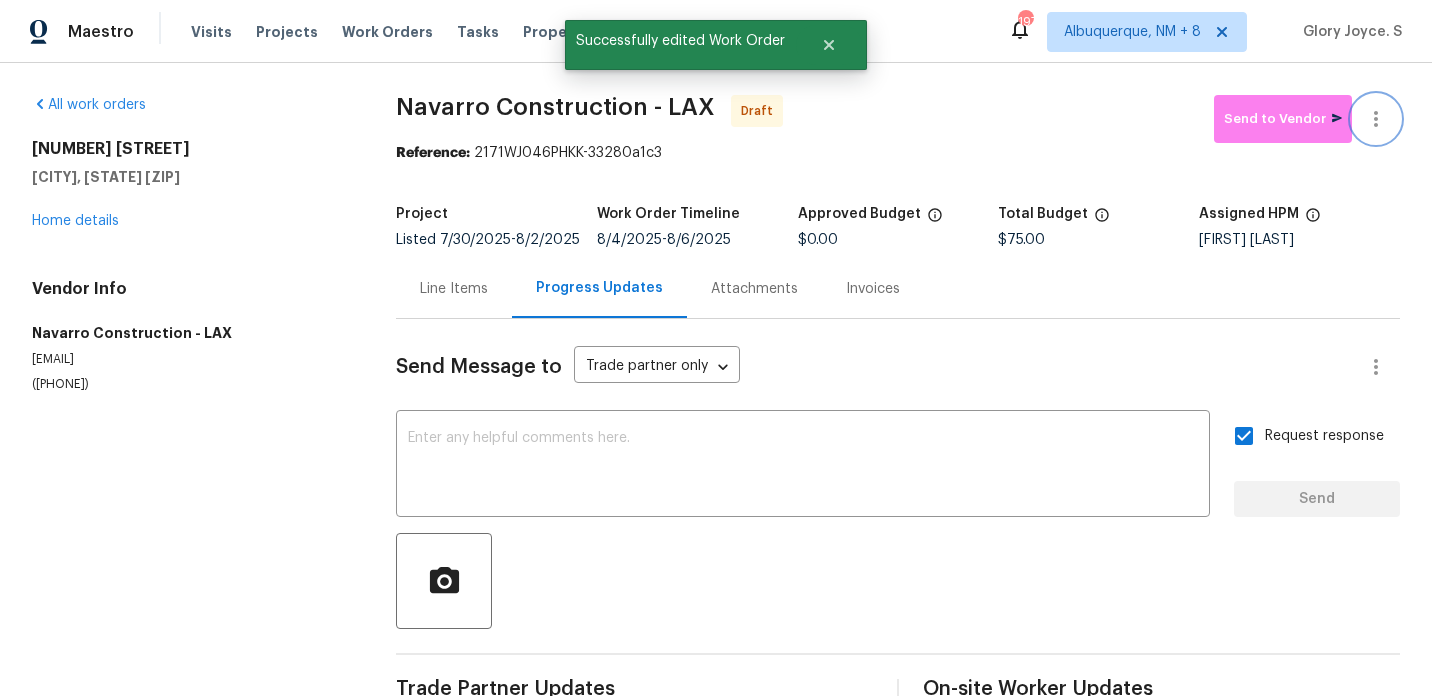 click 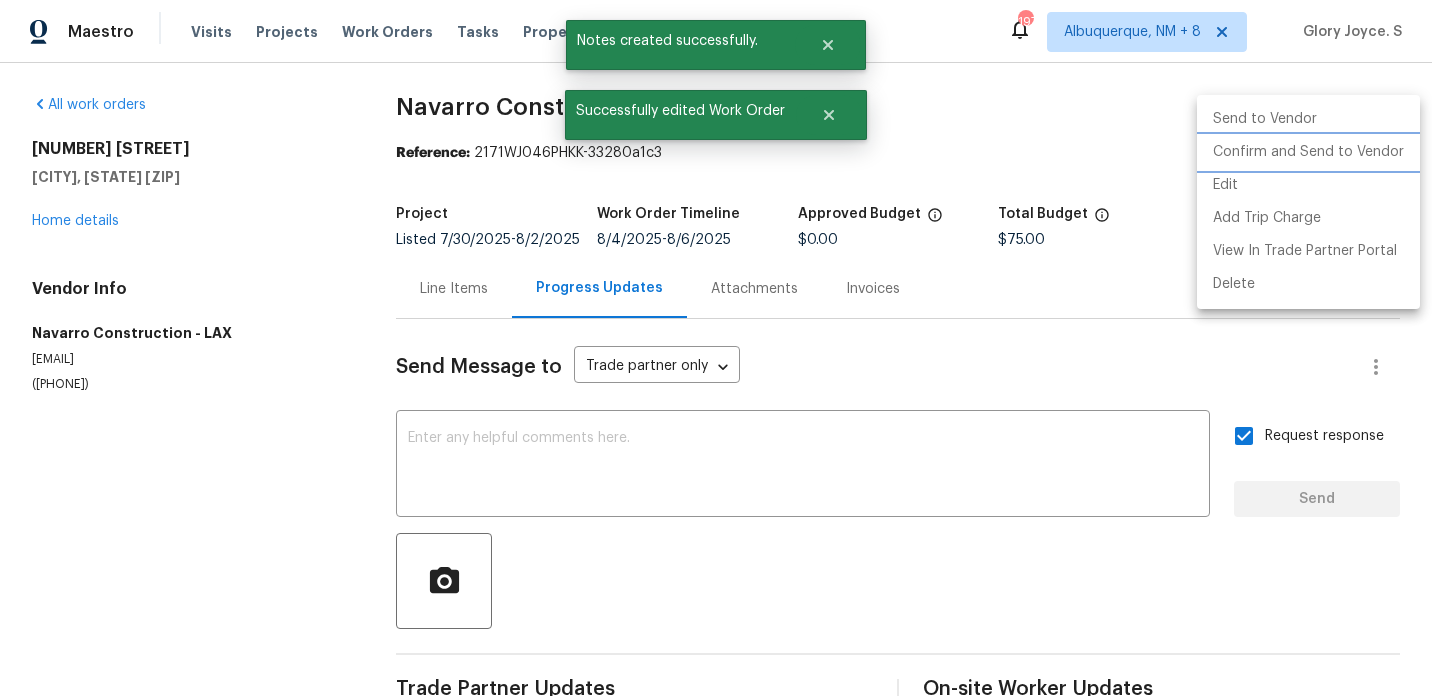 click on "Confirm and Send to Vendor" at bounding box center [1308, 152] 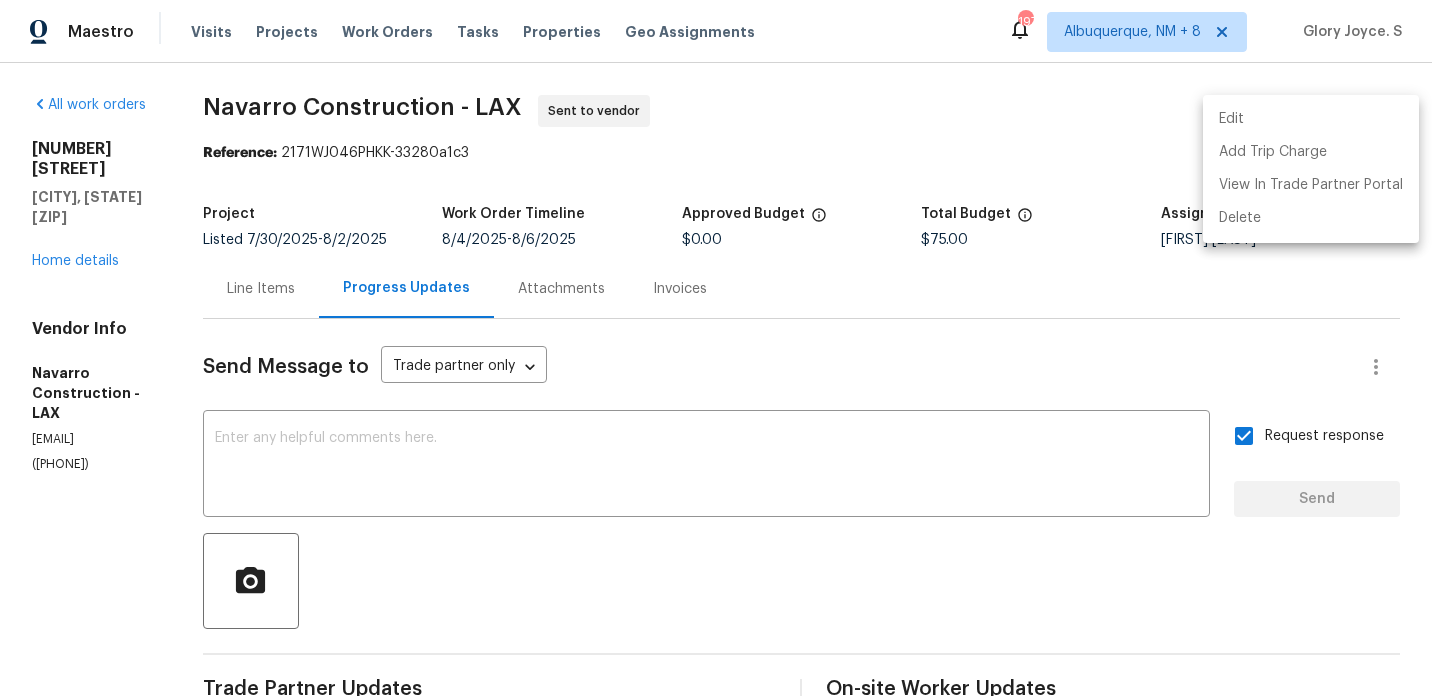 click at bounding box center (716, 348) 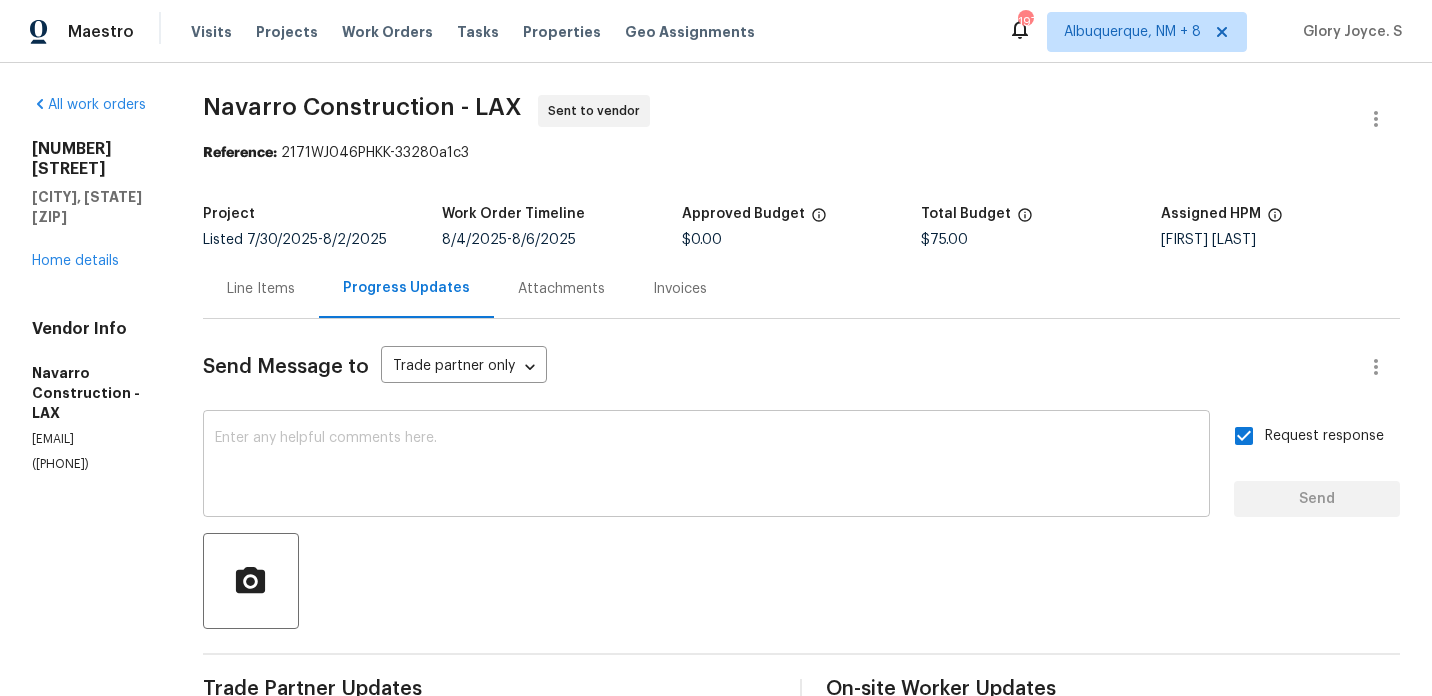 click at bounding box center [706, 466] 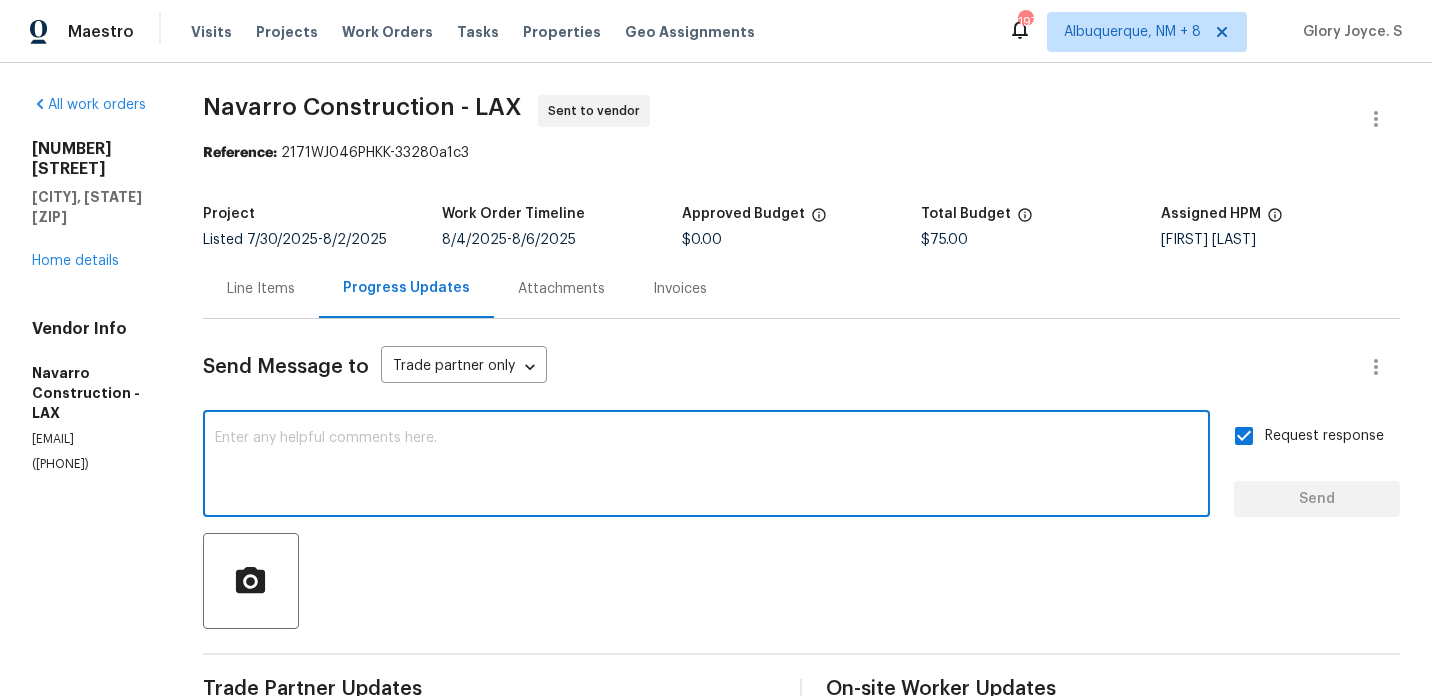 click on "Navarro Construction - LAX" at bounding box center [362, 107] 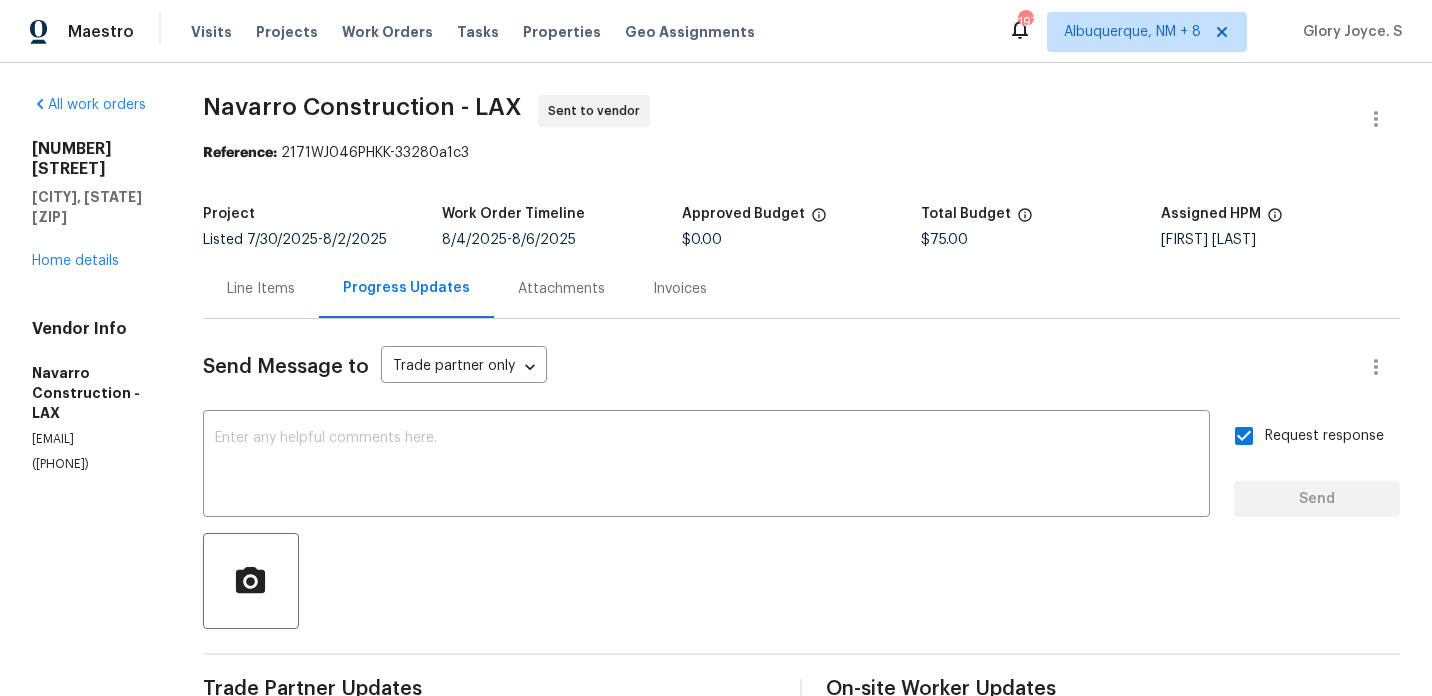 click on "Navarro Construction - LAX" at bounding box center (362, 107) 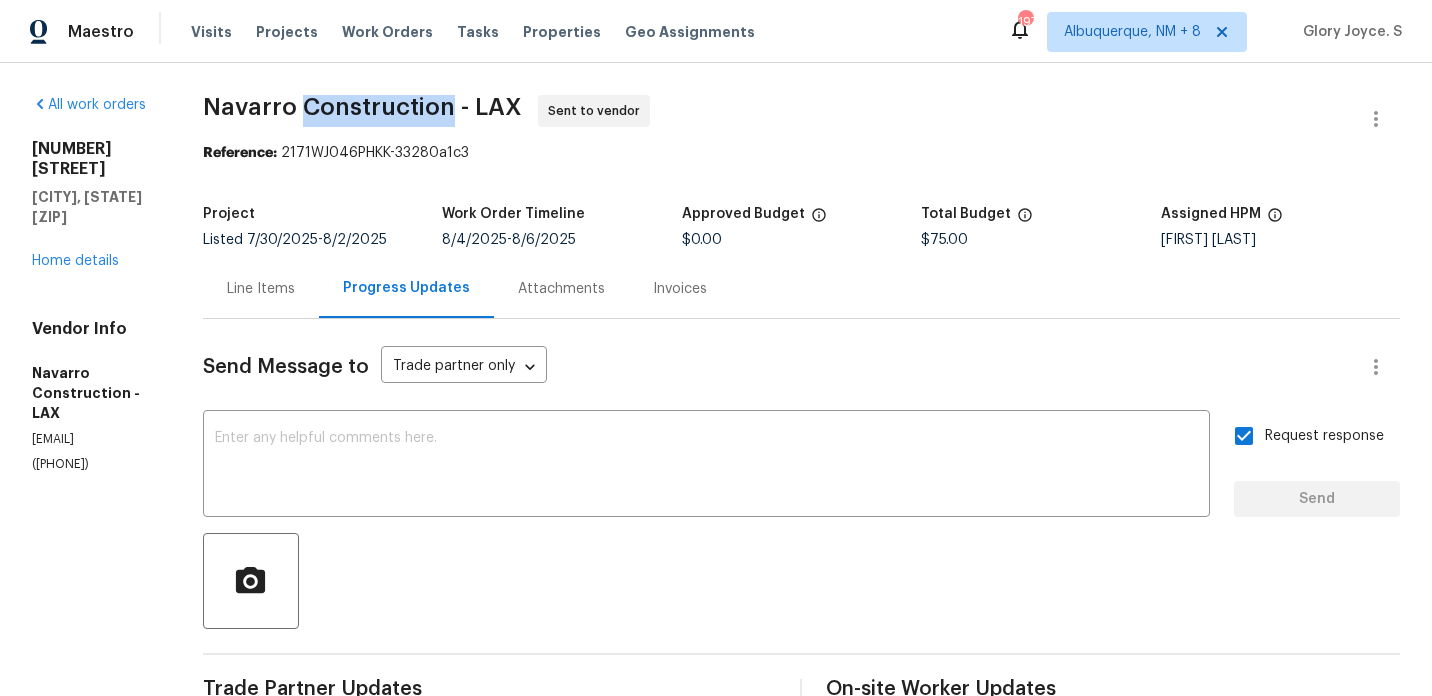 click on "Navarro Construction - LAX" at bounding box center [362, 107] 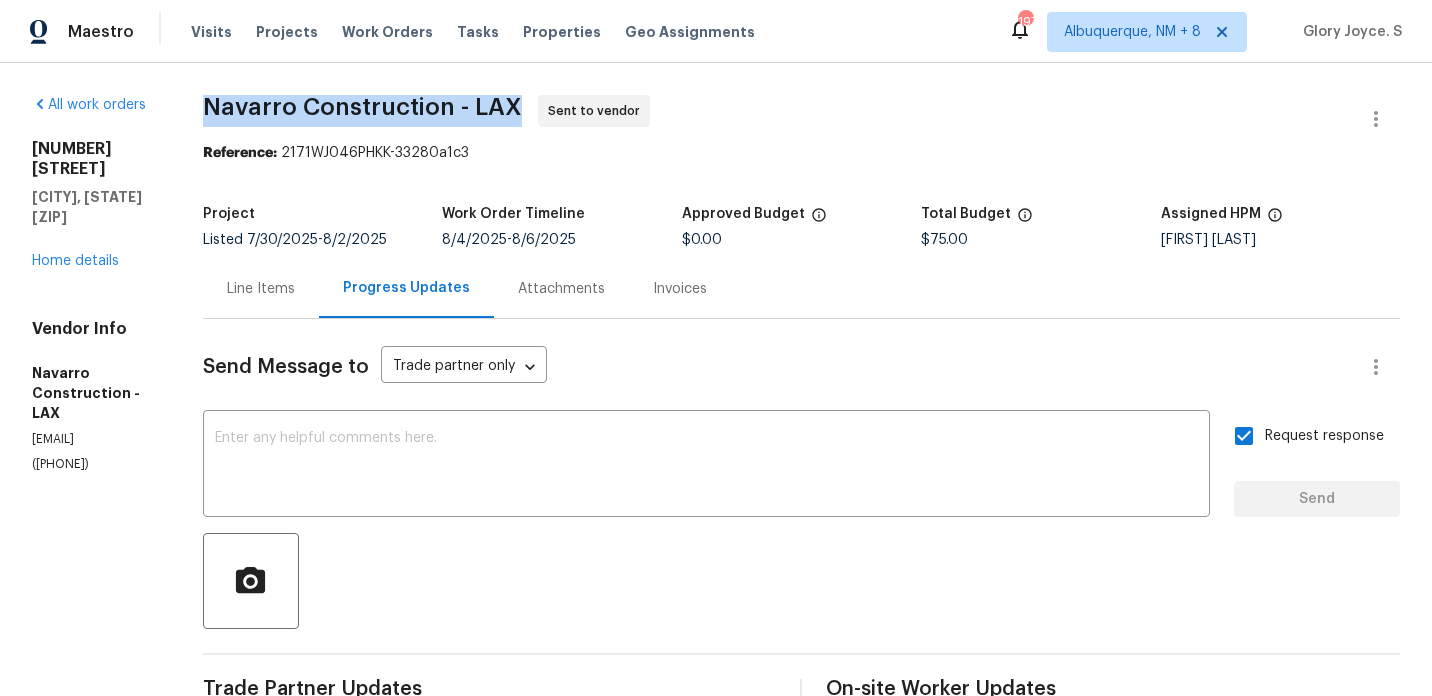copy on "Navarro Construction - LAX" 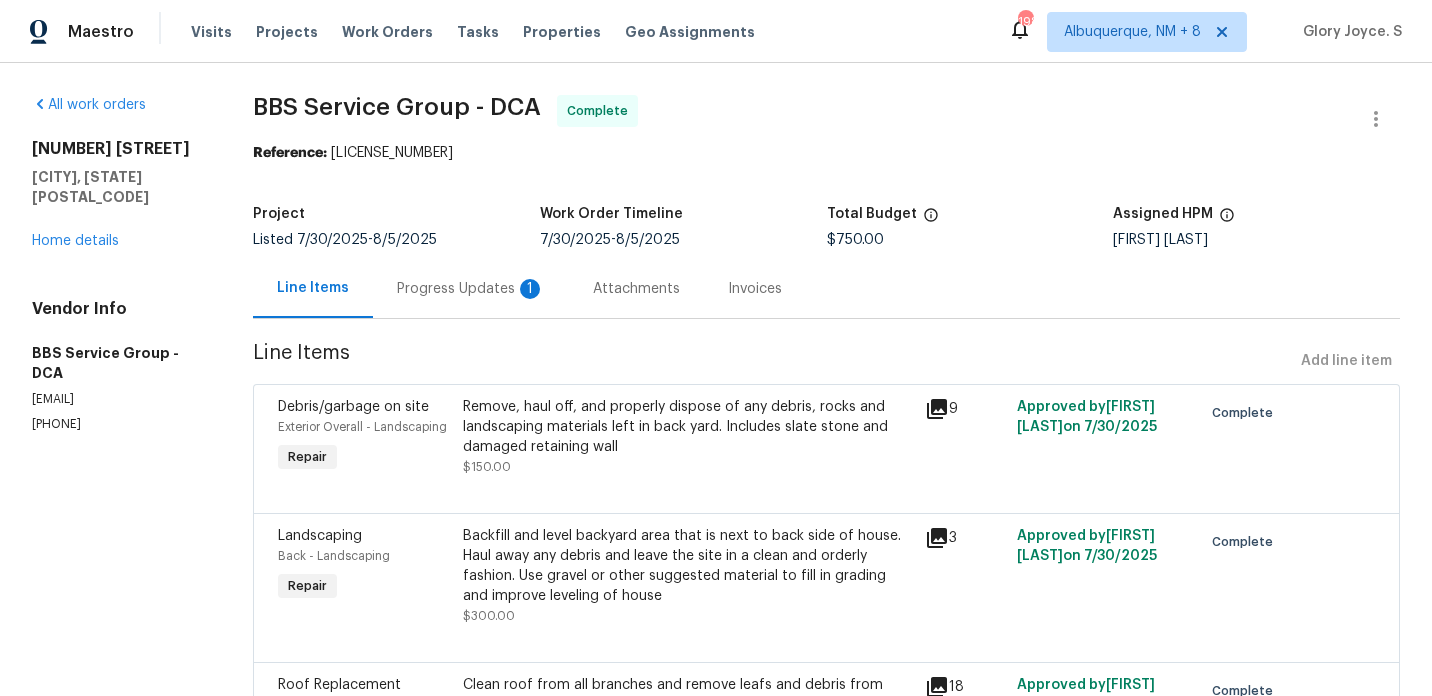 scroll, scrollTop: 0, scrollLeft: 0, axis: both 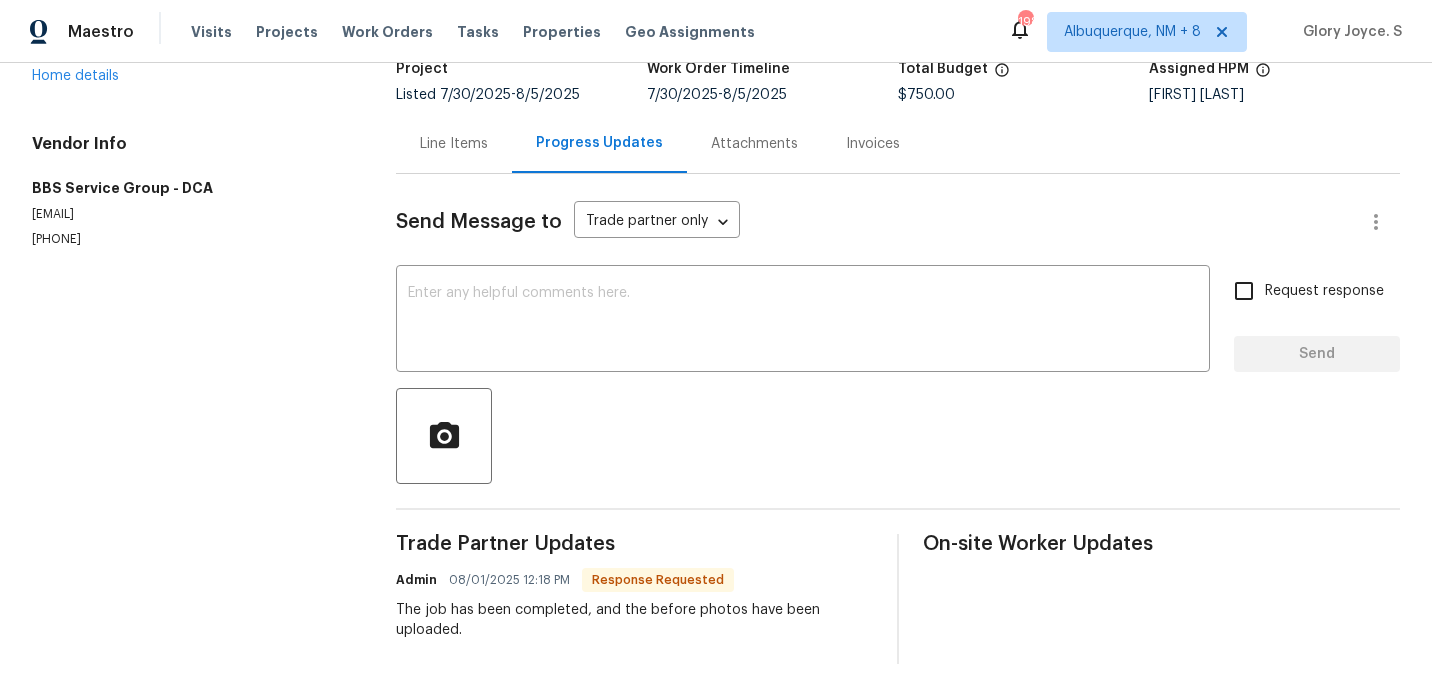 click on "Line Items" at bounding box center [454, 143] 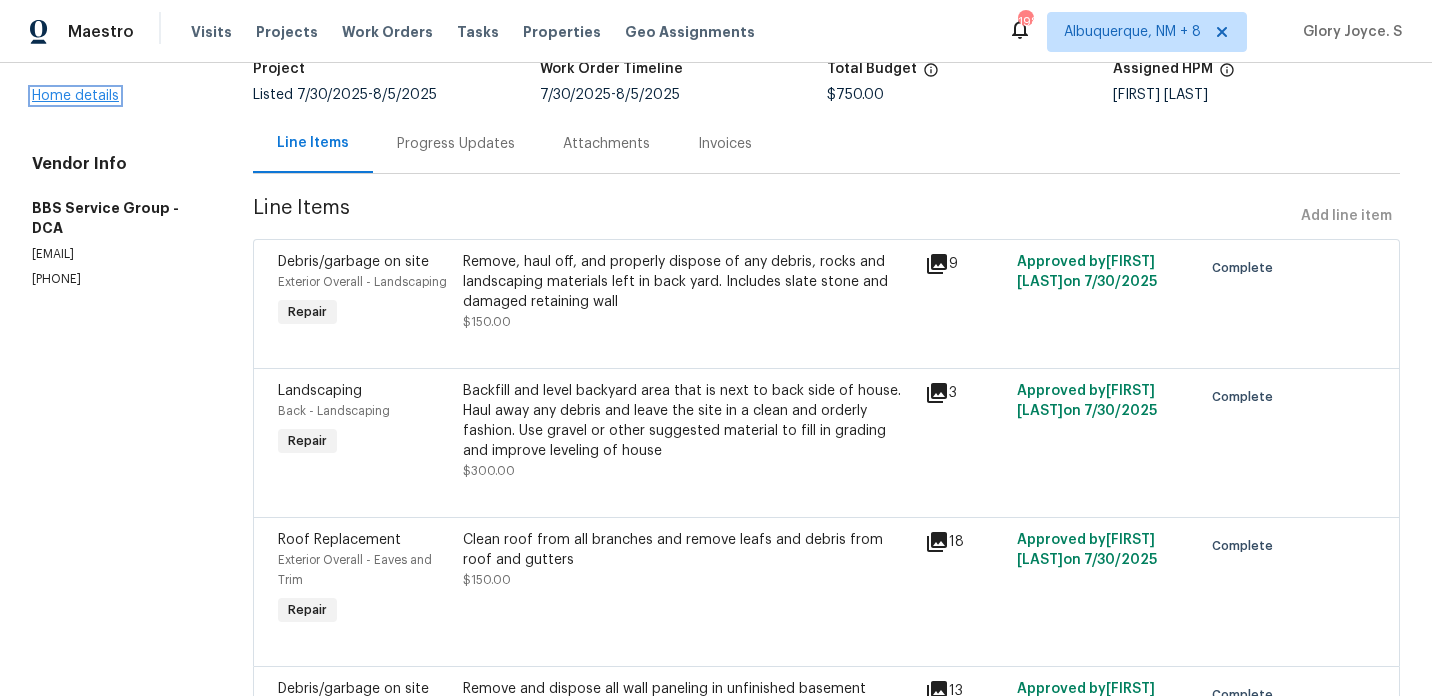 click on "Home details" at bounding box center [75, 96] 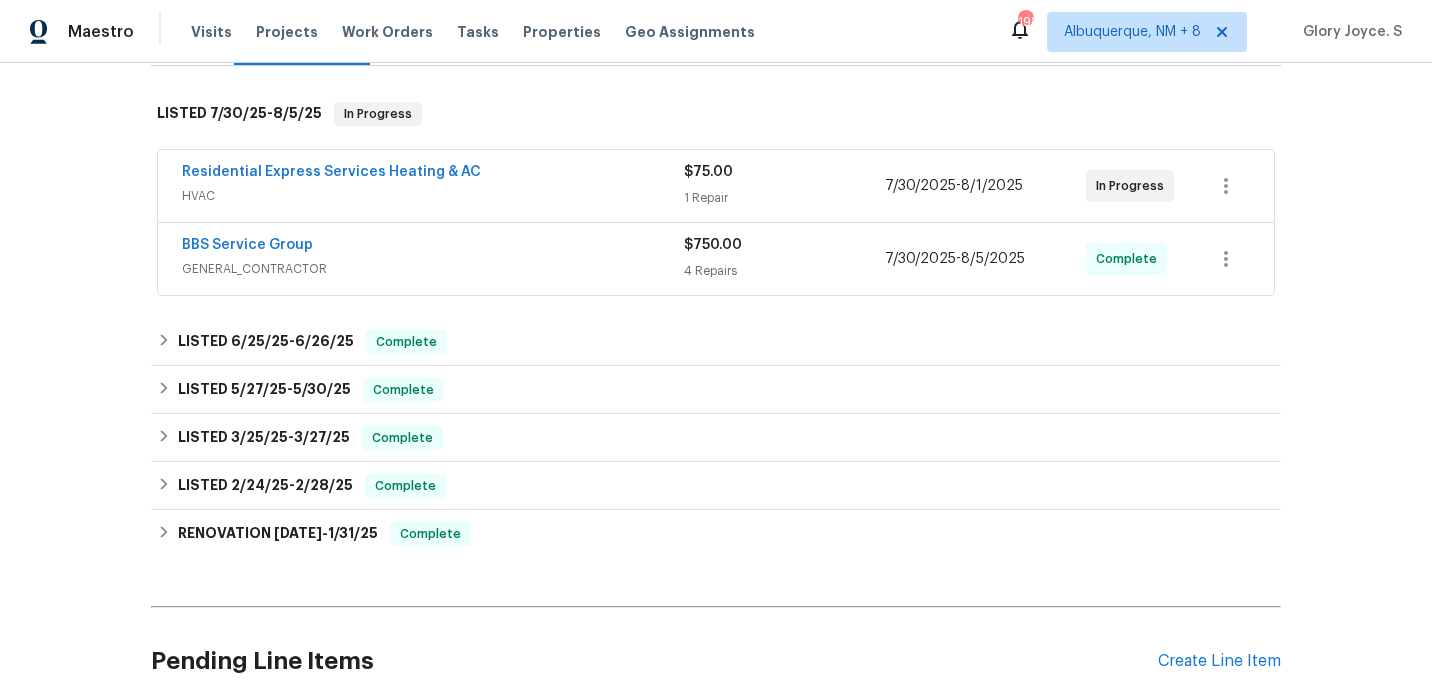 scroll, scrollTop: 347, scrollLeft: 0, axis: vertical 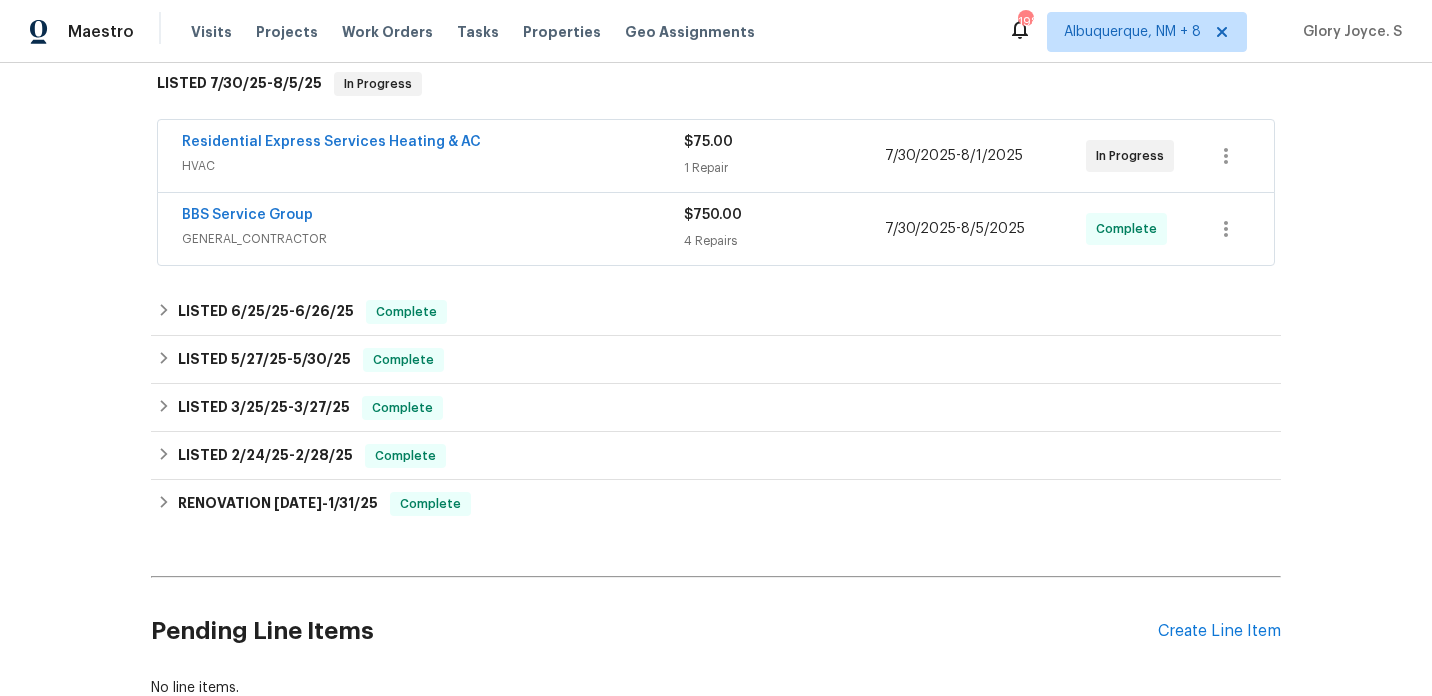 click on "Residential Express Services Heating & AC HVAC $75.00 1 Repair 7/30/2025  -  8/1/2025 In Progress" at bounding box center (716, 156) 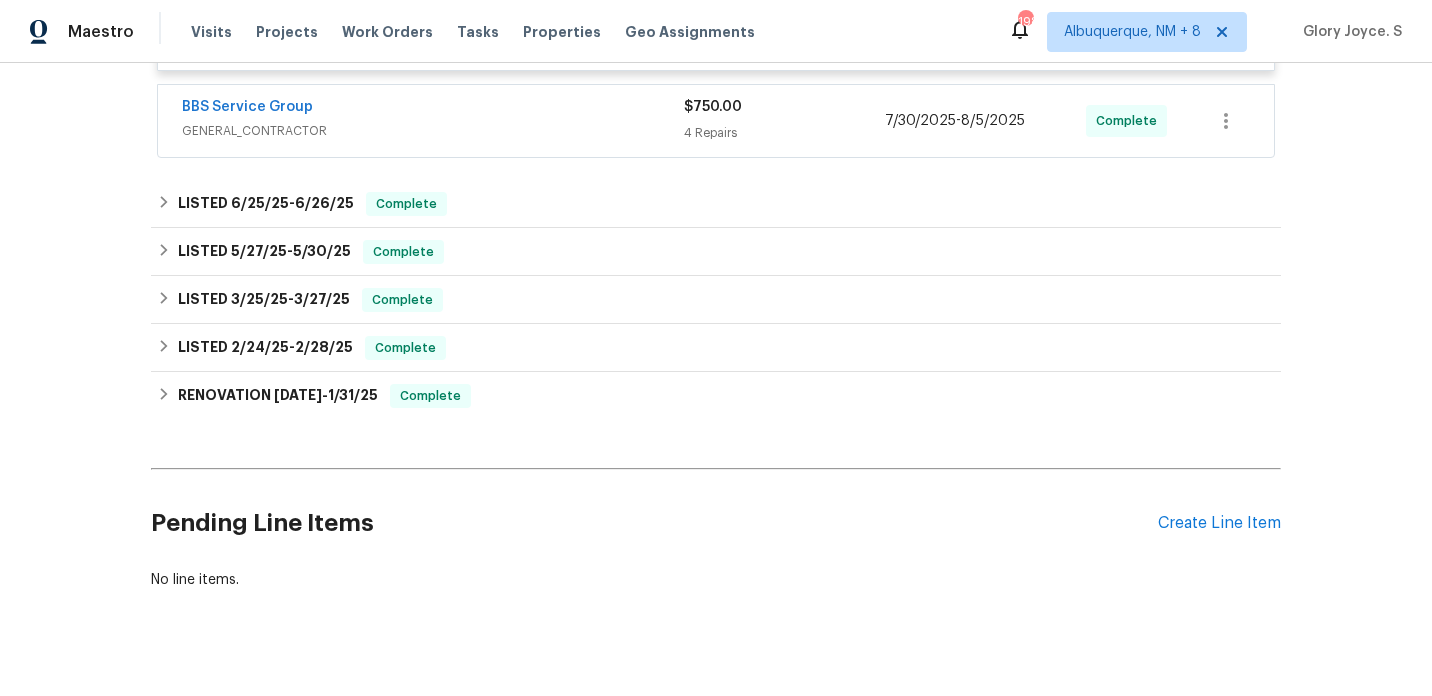 scroll, scrollTop: 659, scrollLeft: 0, axis: vertical 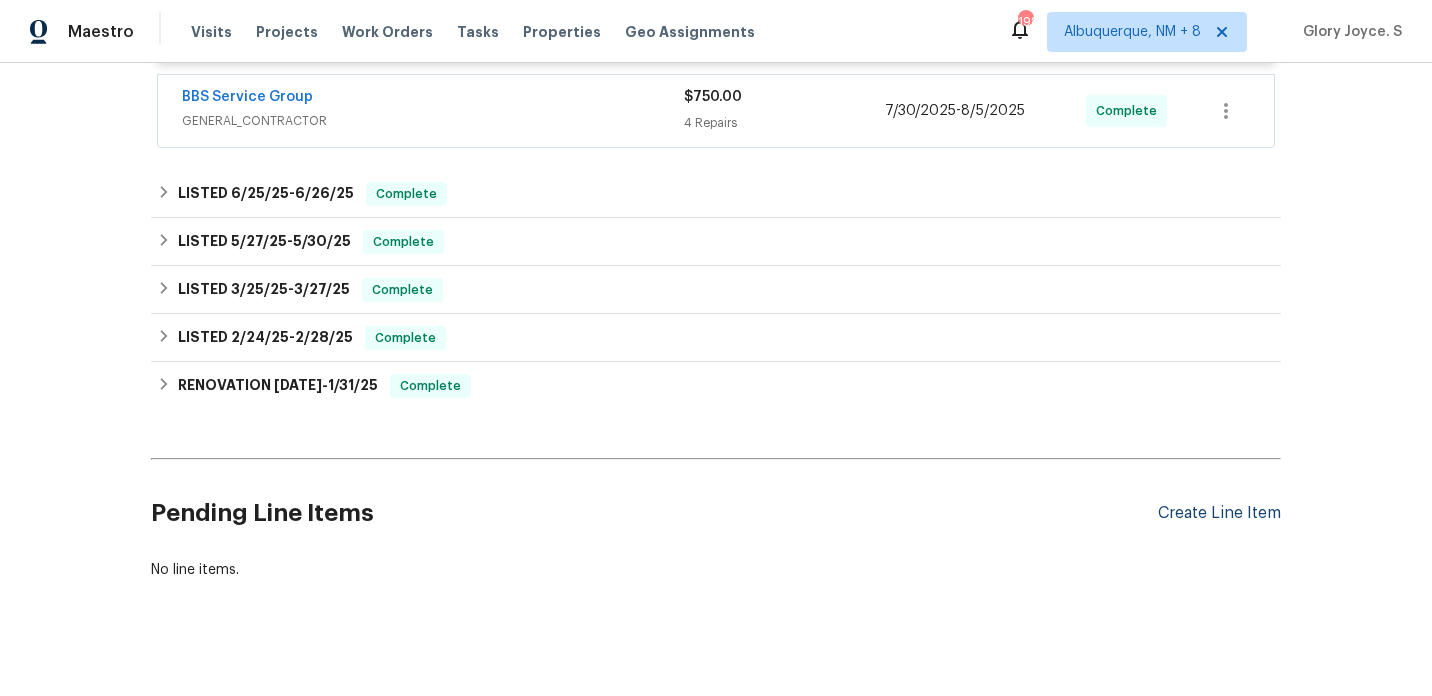 click on "Create Line Item" at bounding box center (1219, 513) 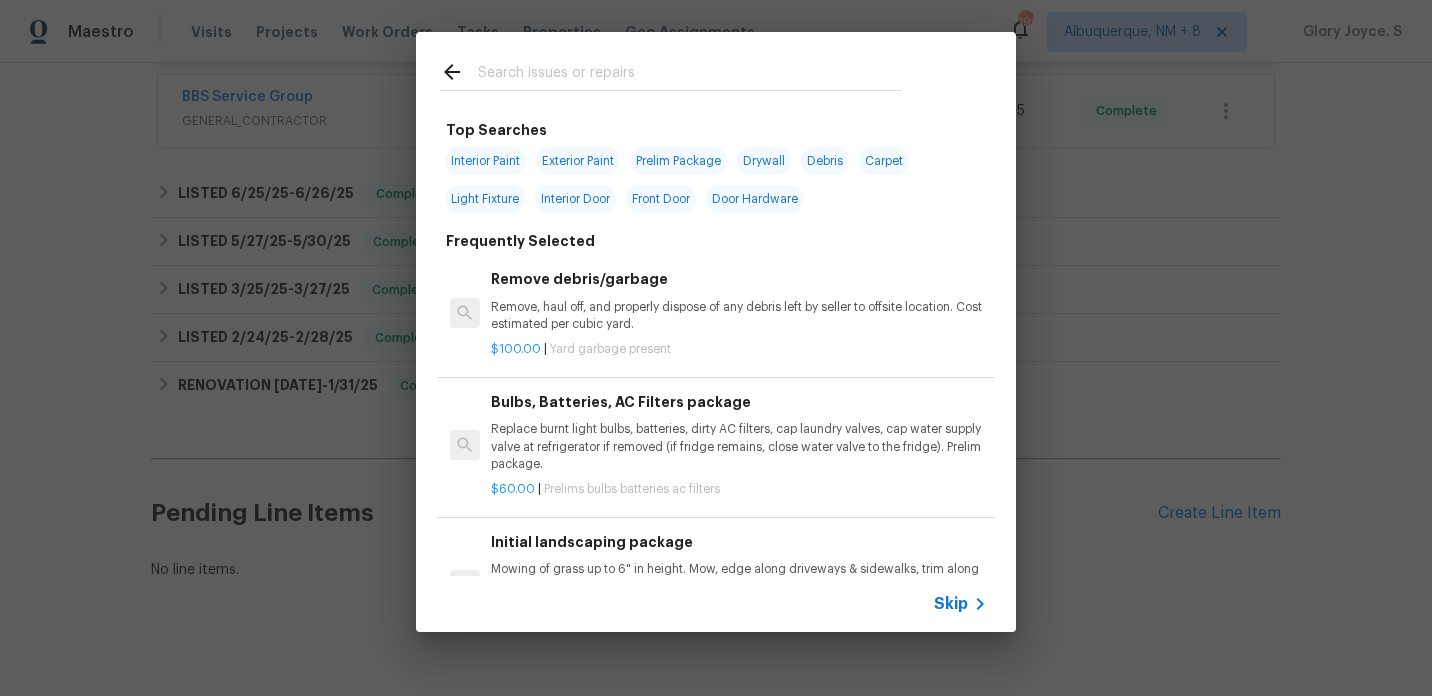 click on "Remove, haul off, and properly dispose of any debris left by seller to offsite location. Cost estimated per cubic yard." at bounding box center (739, 316) 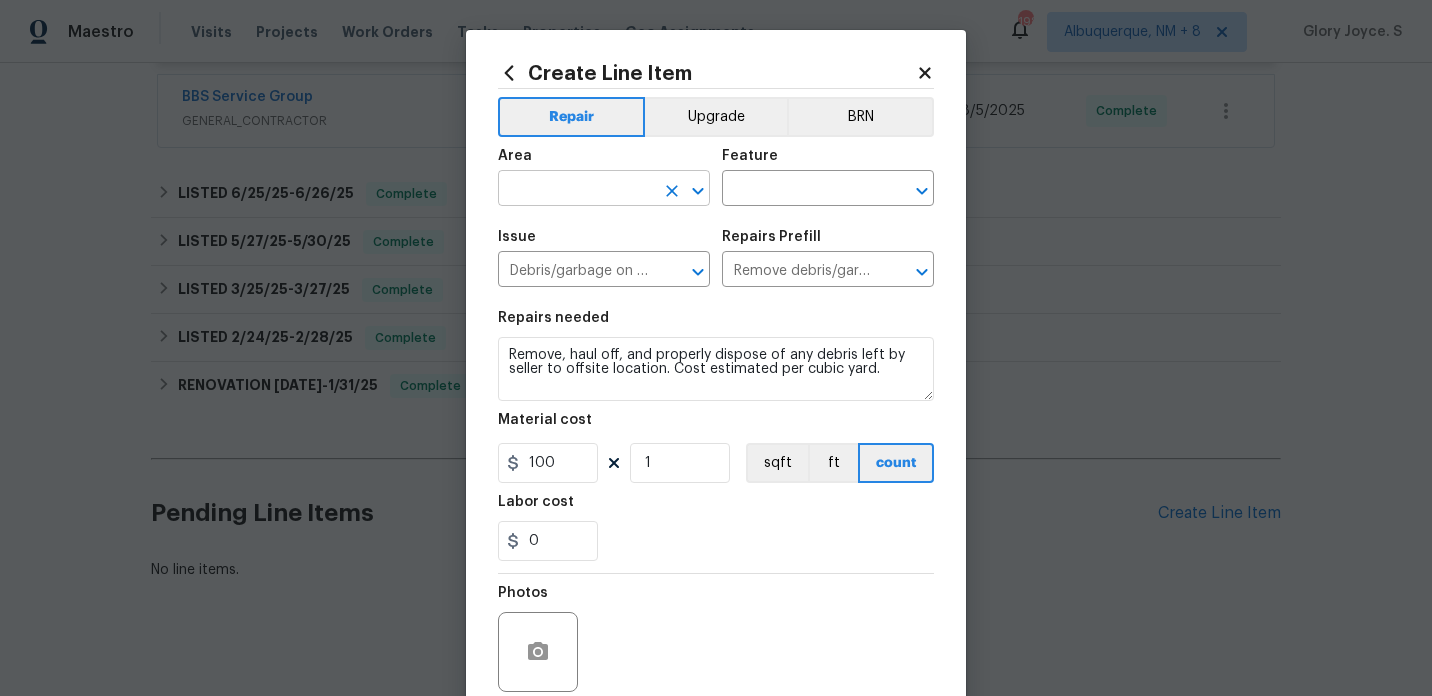 click 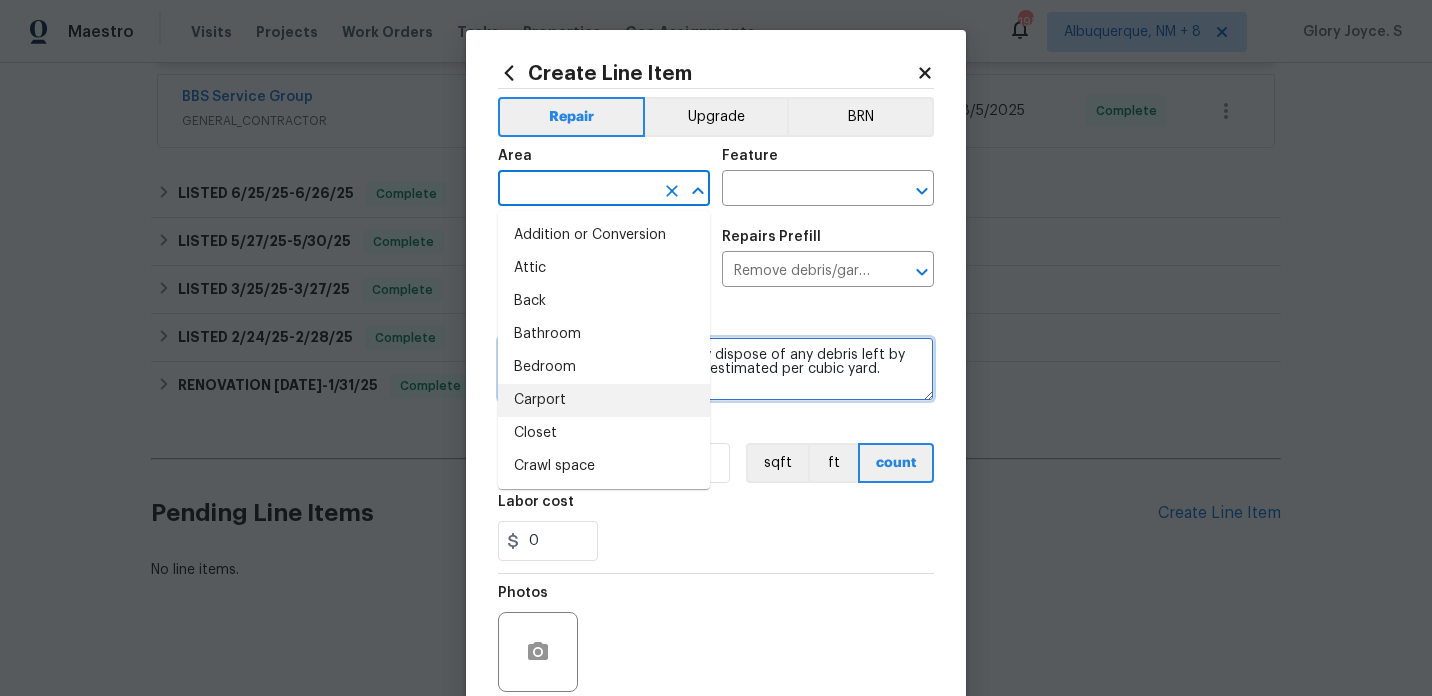 click on "Remove, haul off, and properly dispose of any debris left by seller to offsite location. Cost estimated per cubic yard." at bounding box center (716, 369) 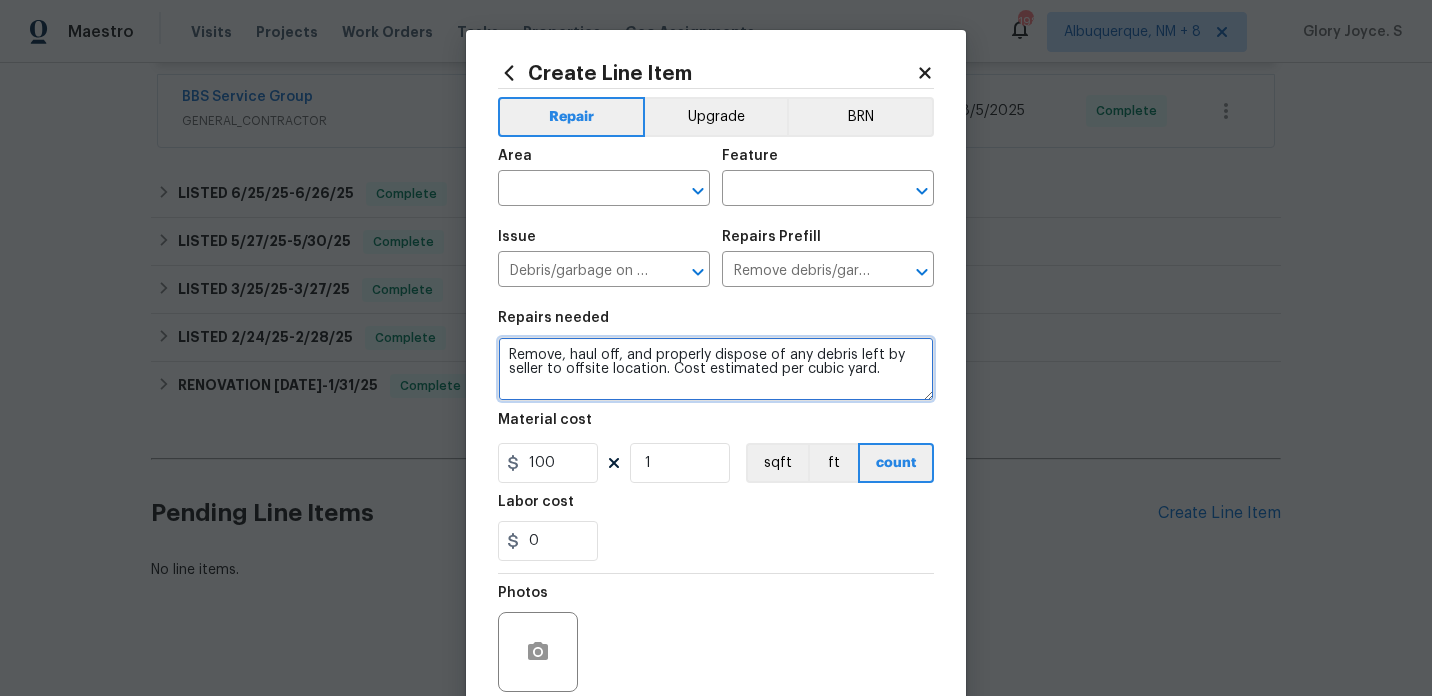 click on "Remove, haul off, and properly dispose of any debris left by seller to offsite location. Cost estimated per cubic yard." at bounding box center (716, 369) 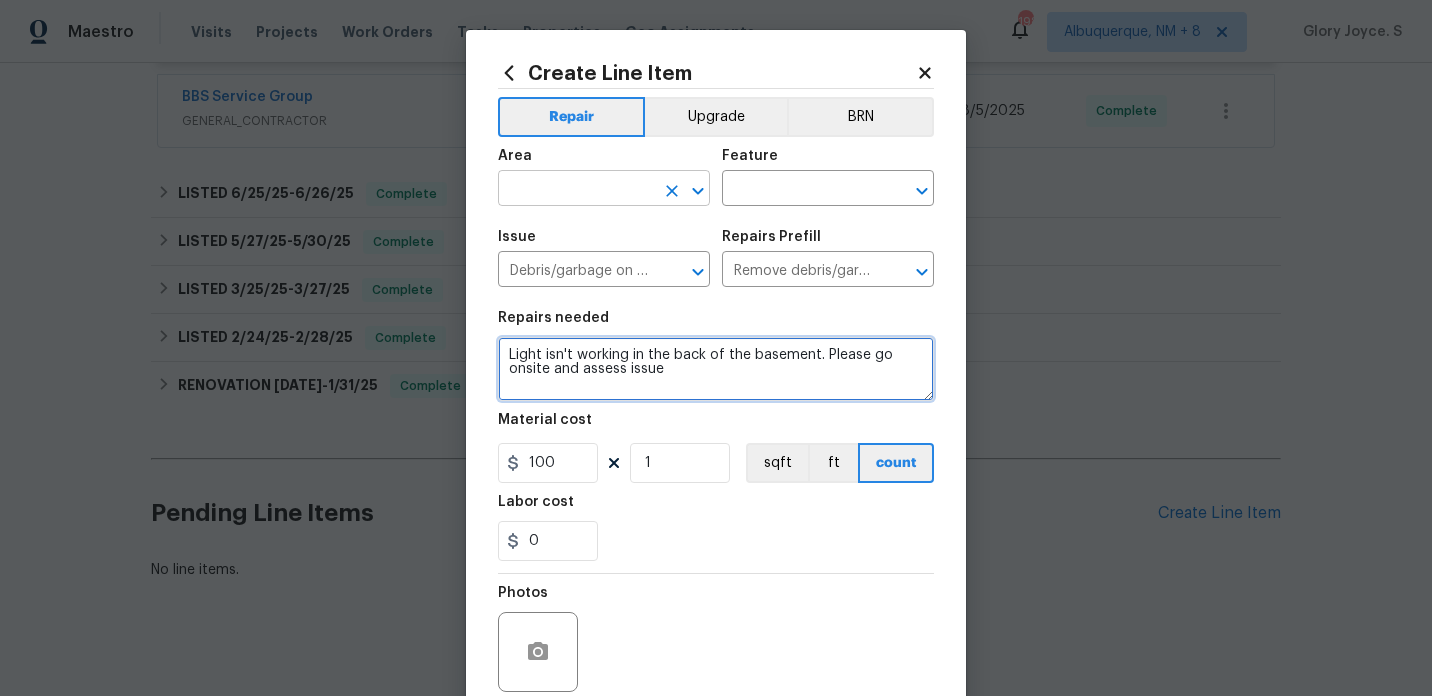 click 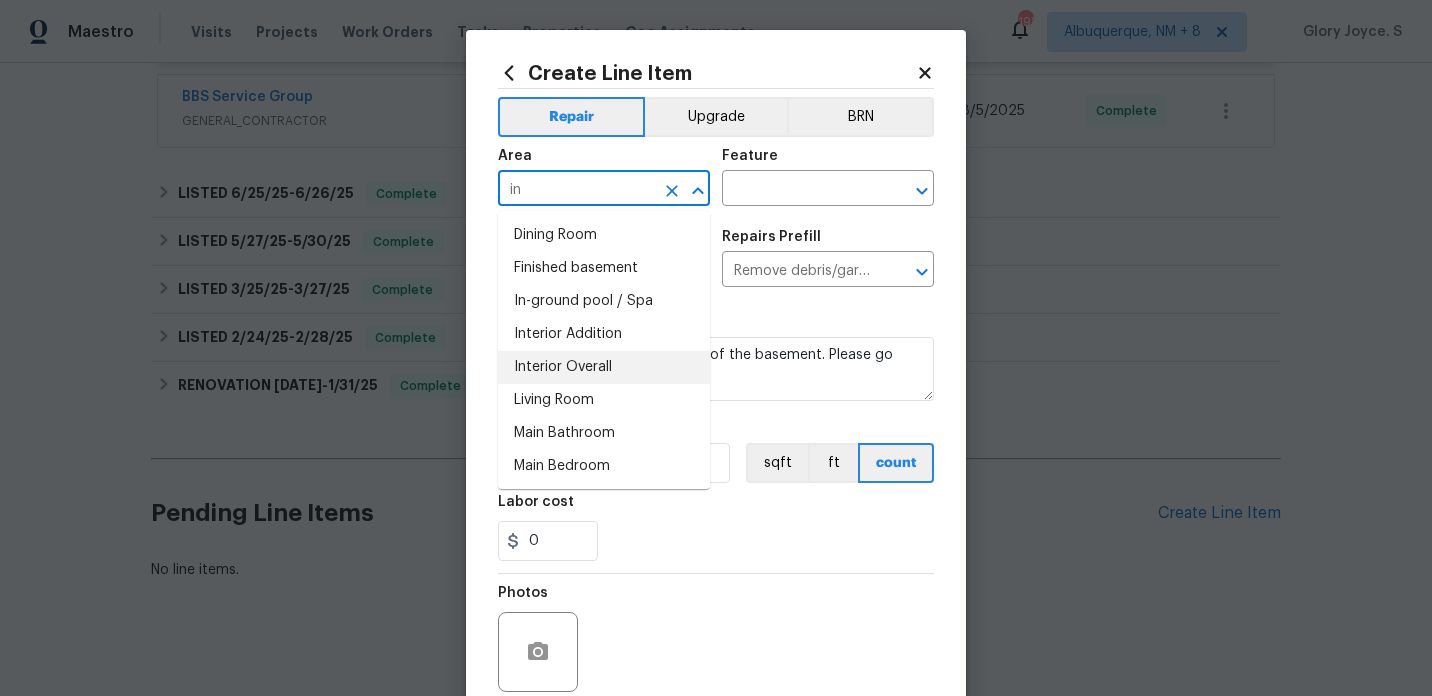 type on "i" 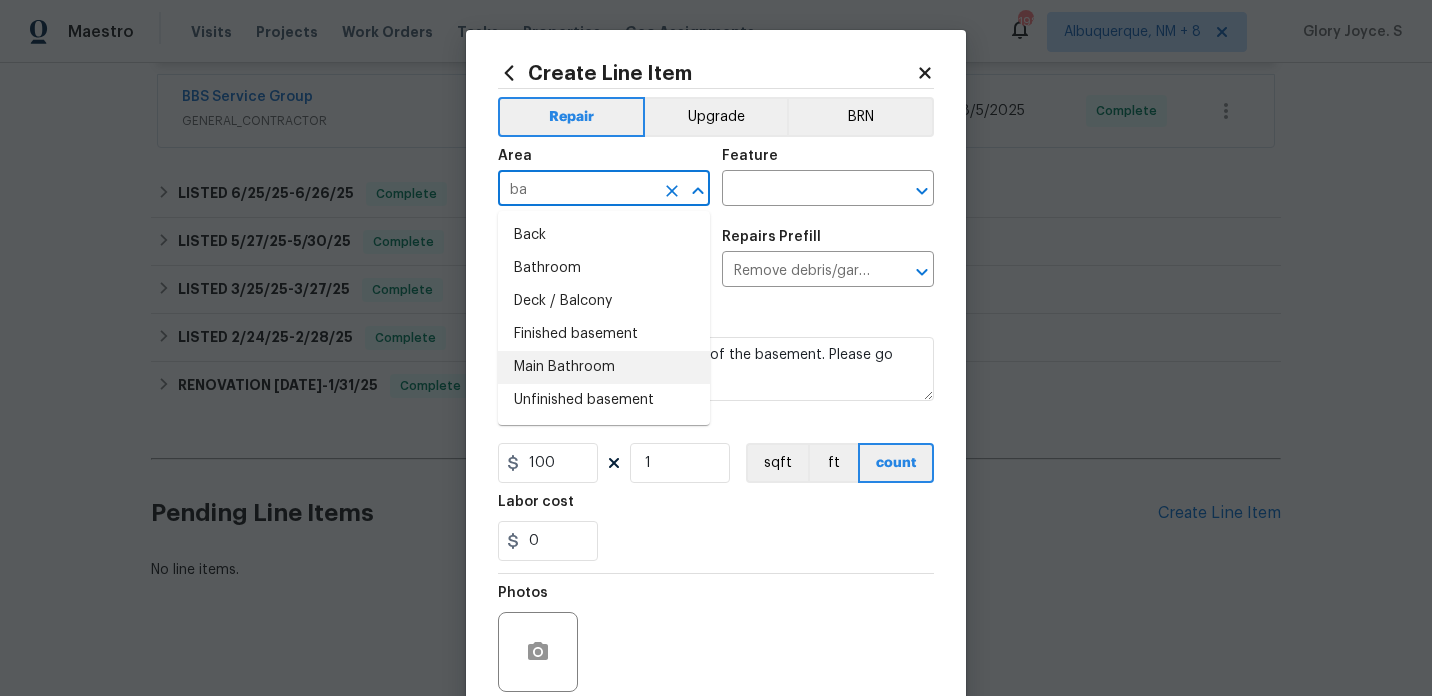 type on "b" 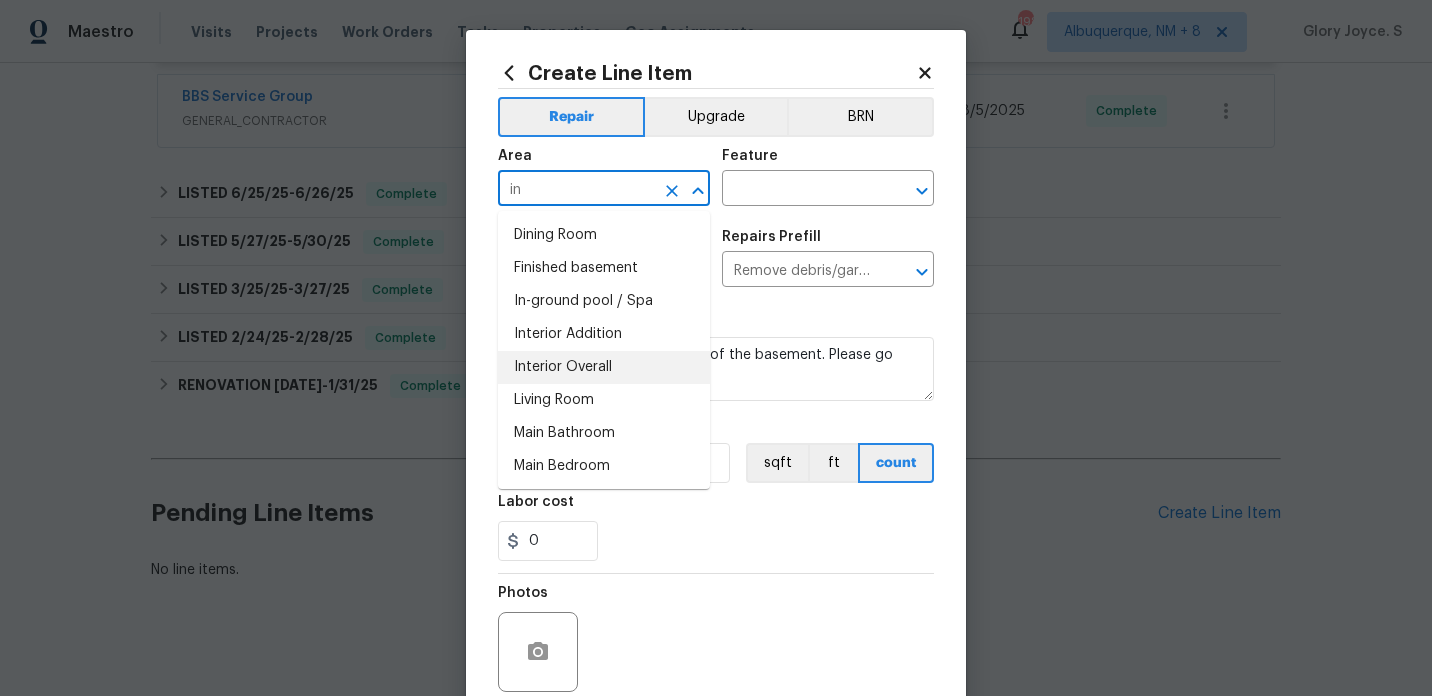click on "Interior Overall" at bounding box center [604, 367] 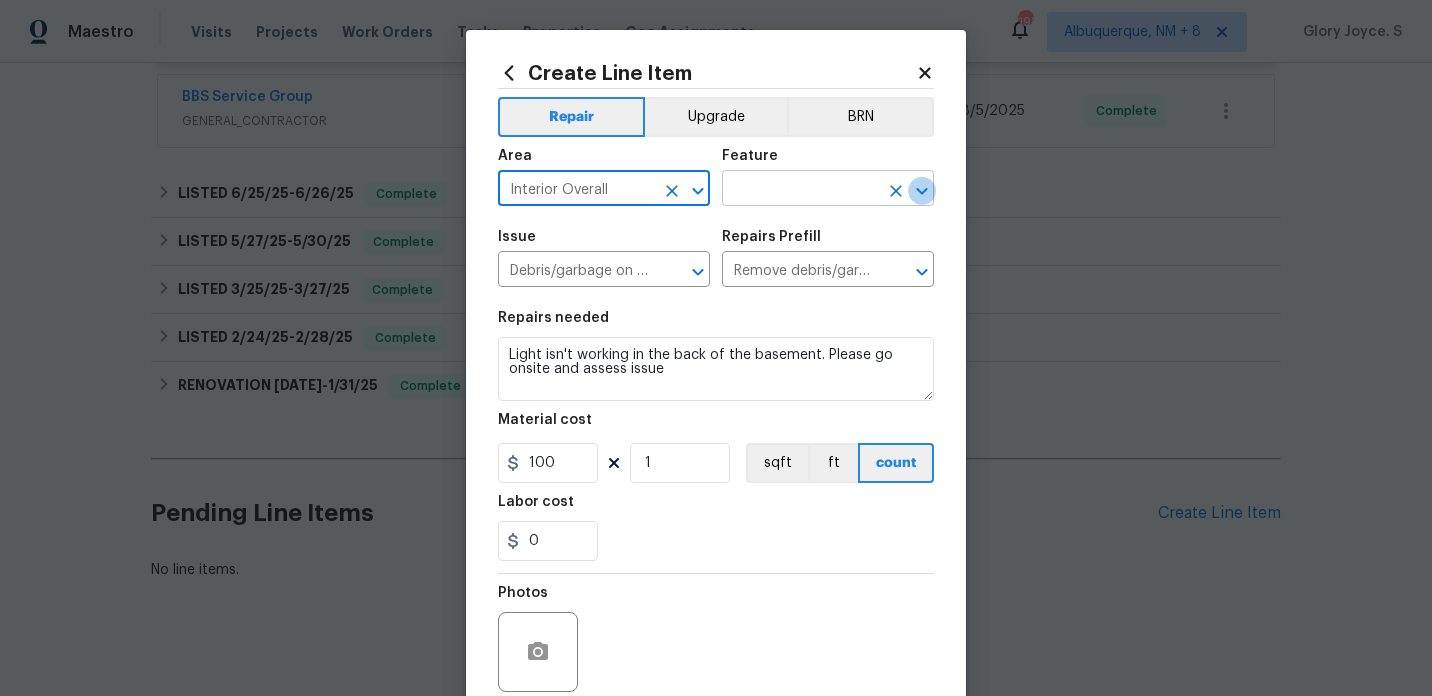 click 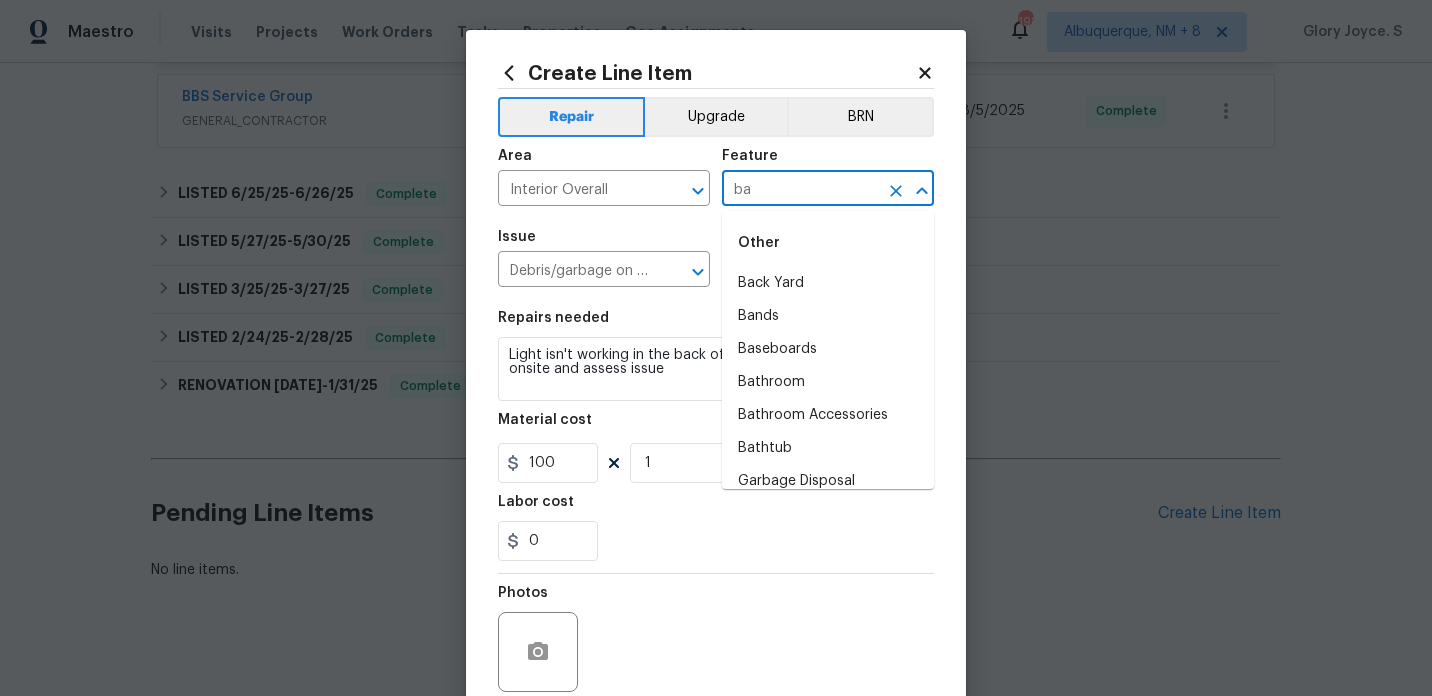 type on "b" 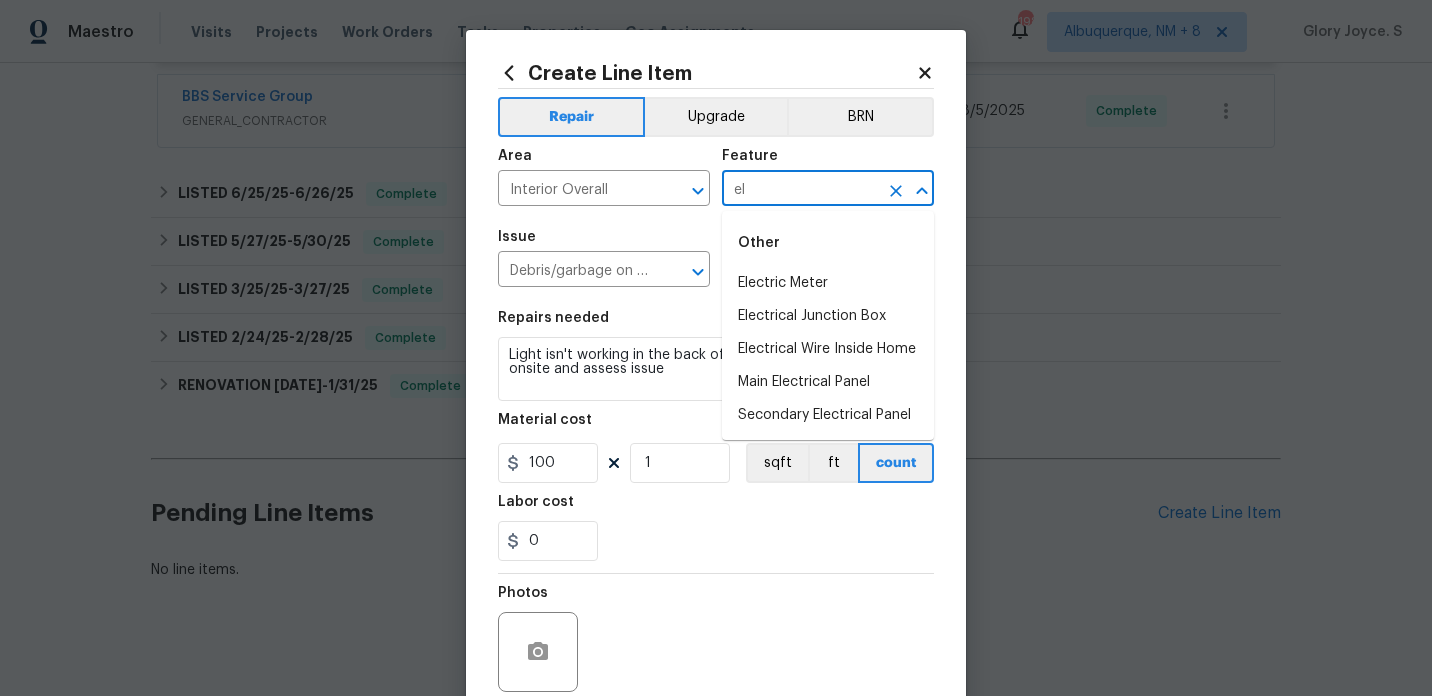 type on "e" 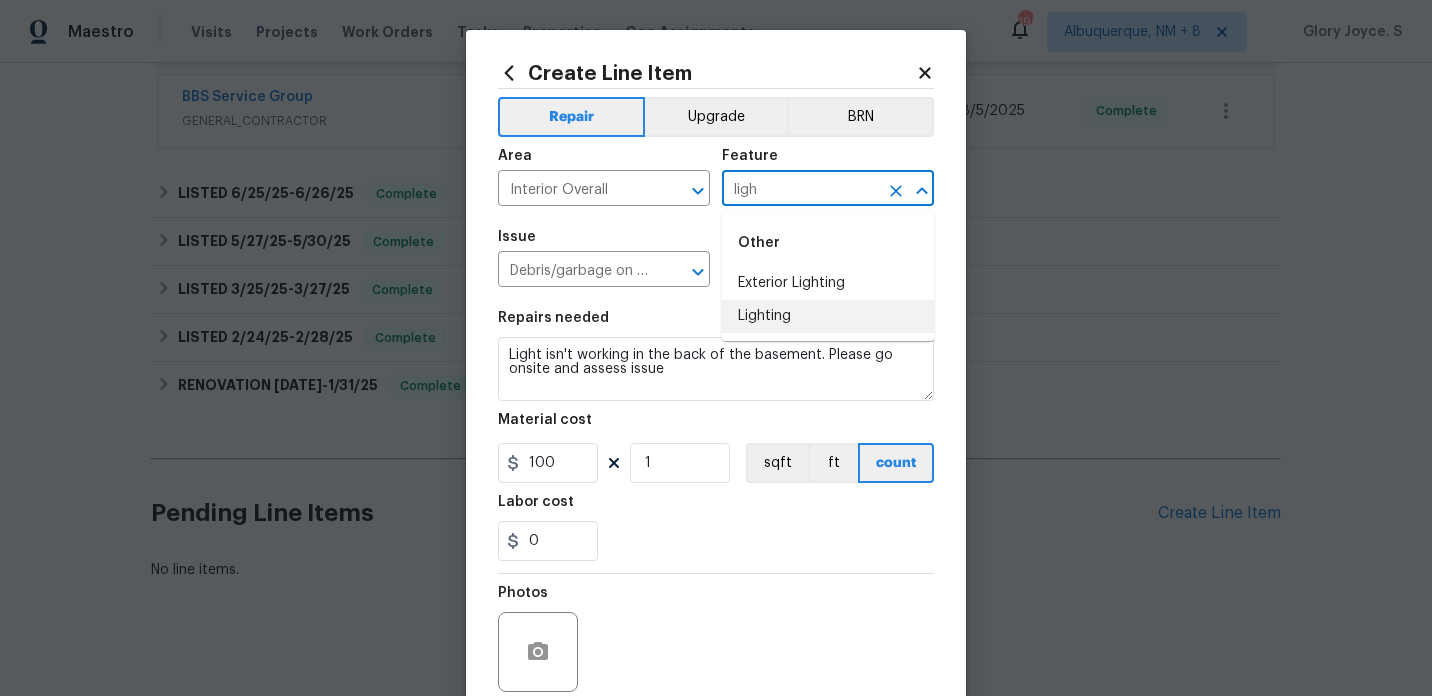 click on "Lighting" at bounding box center [828, 316] 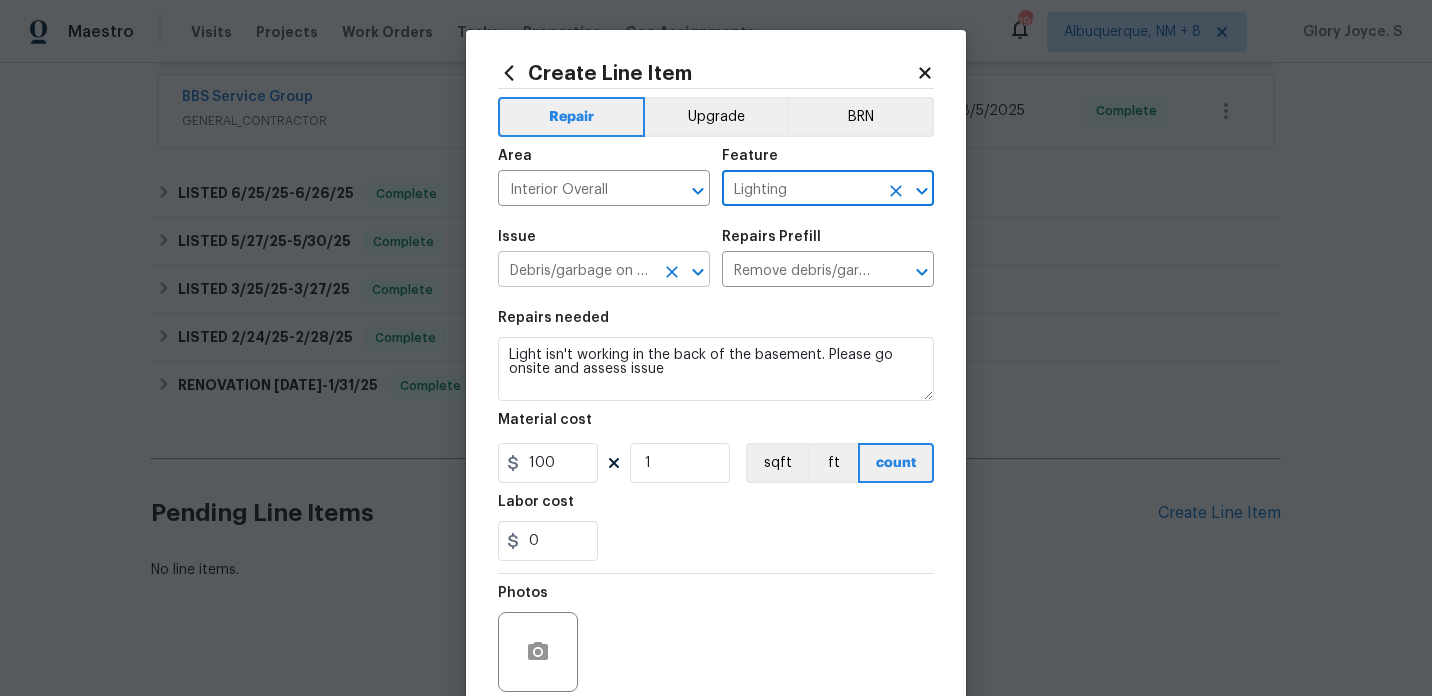 click 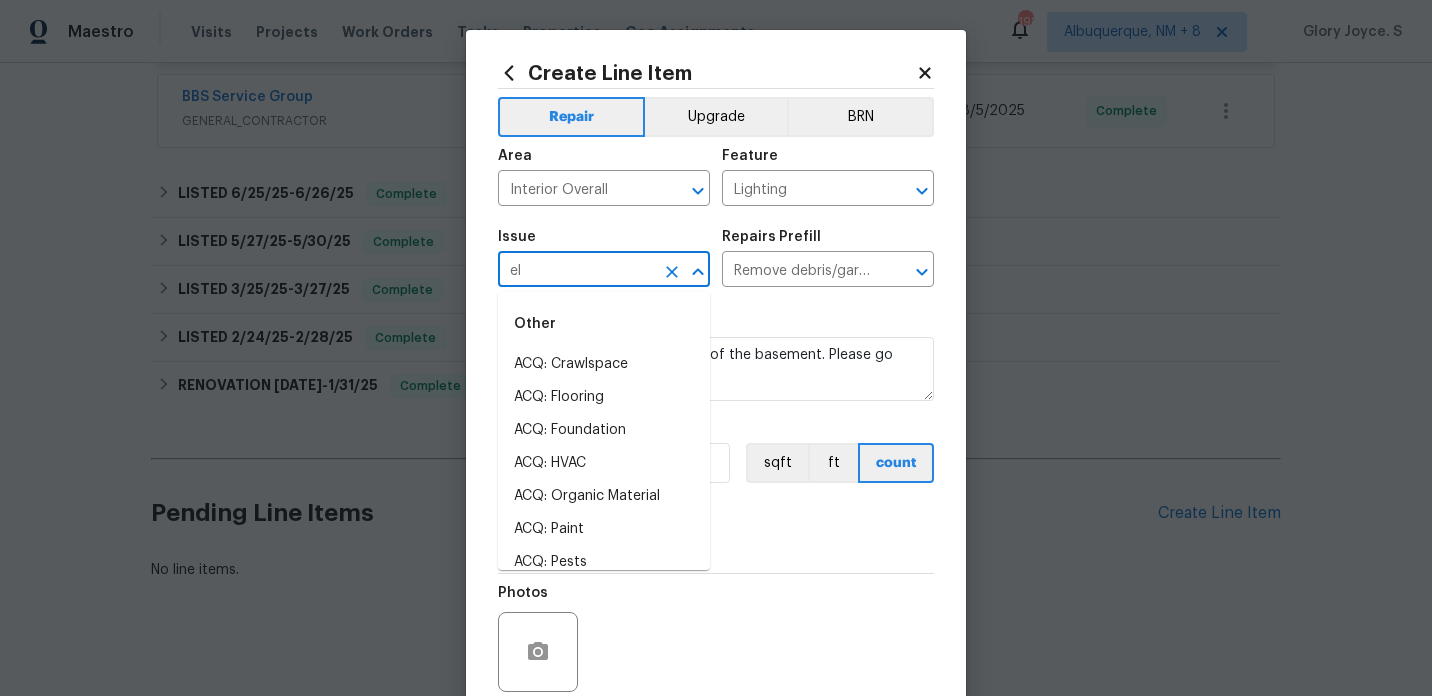 scroll, scrollTop: 0, scrollLeft: 0, axis: both 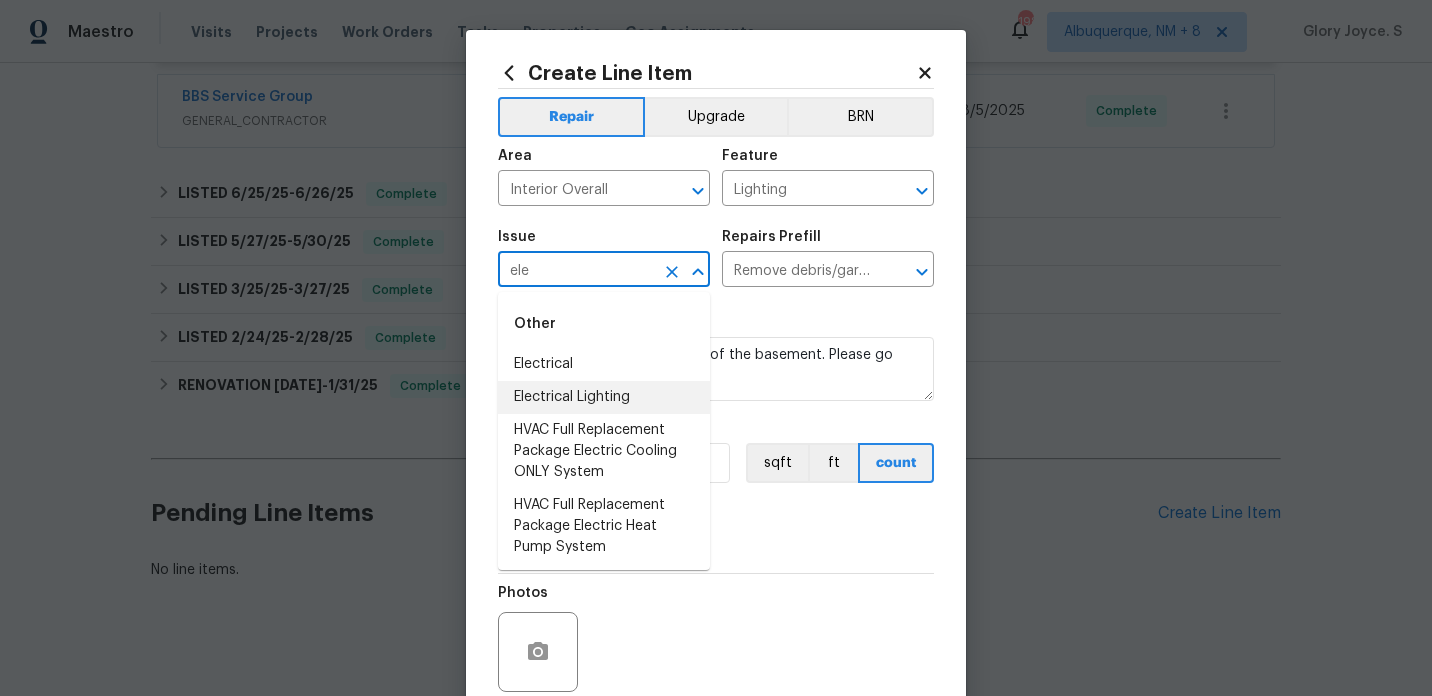 click on "Electrical Lighting" at bounding box center (604, 397) 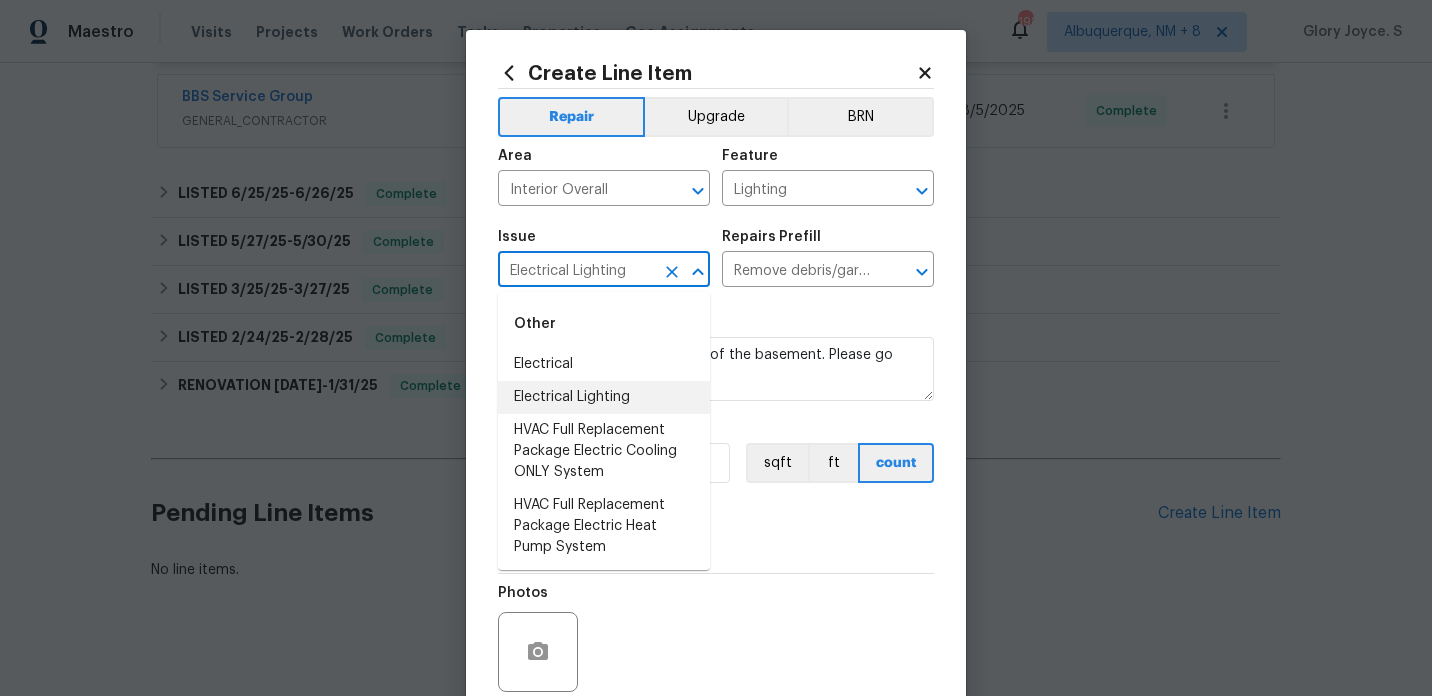 type 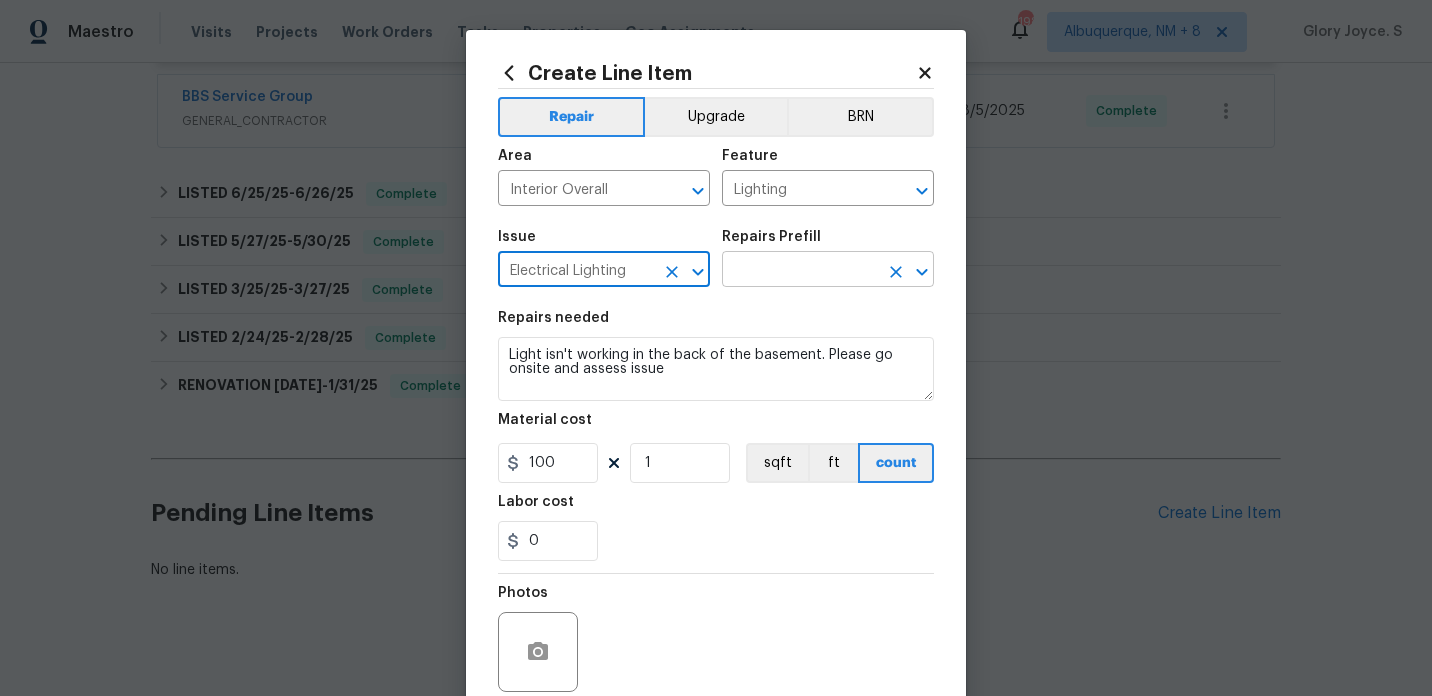 click 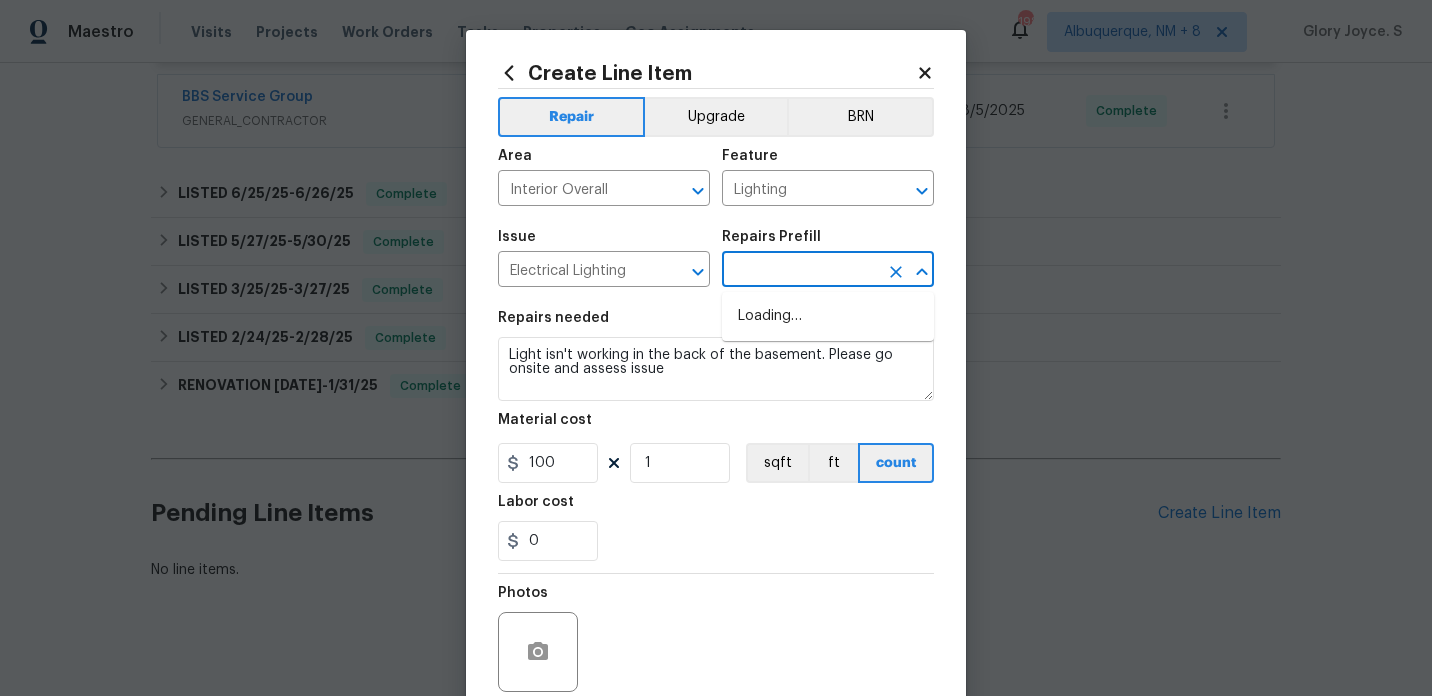 type on "Add a Task $1.00" 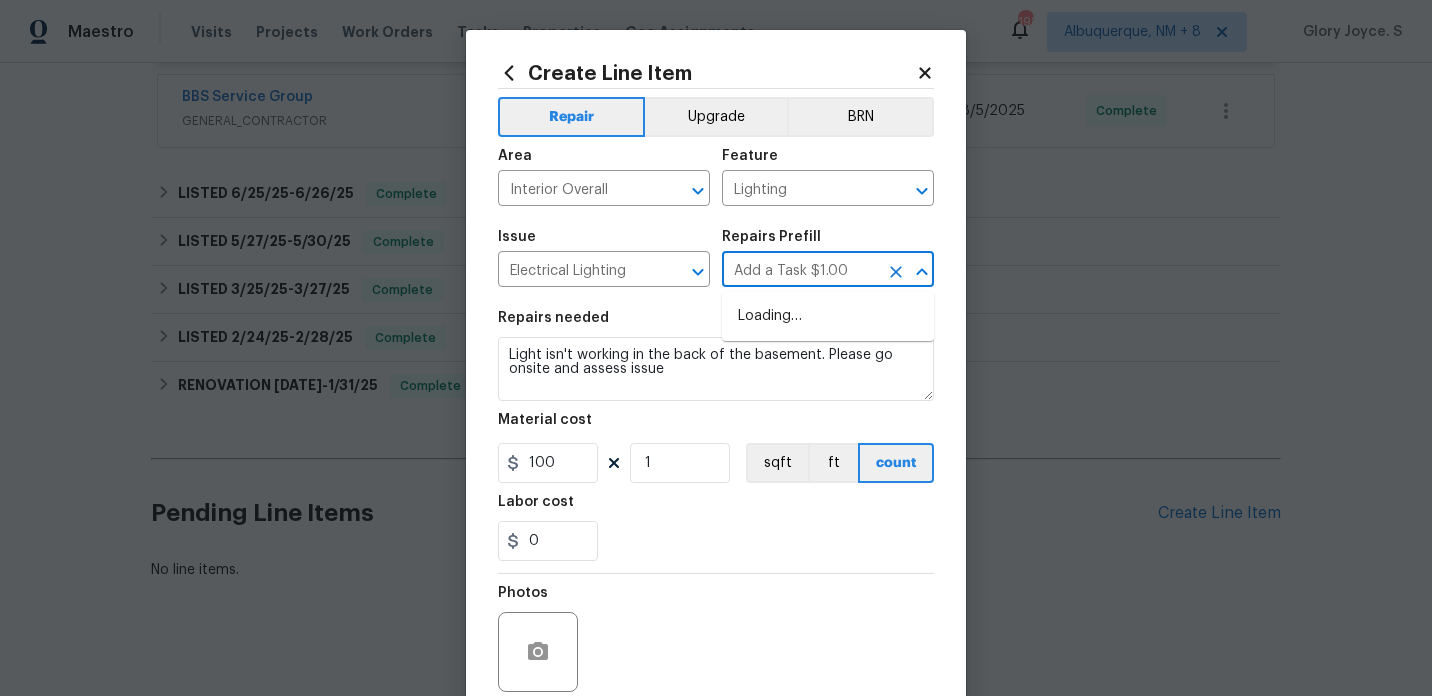 type on "HPM to detail" 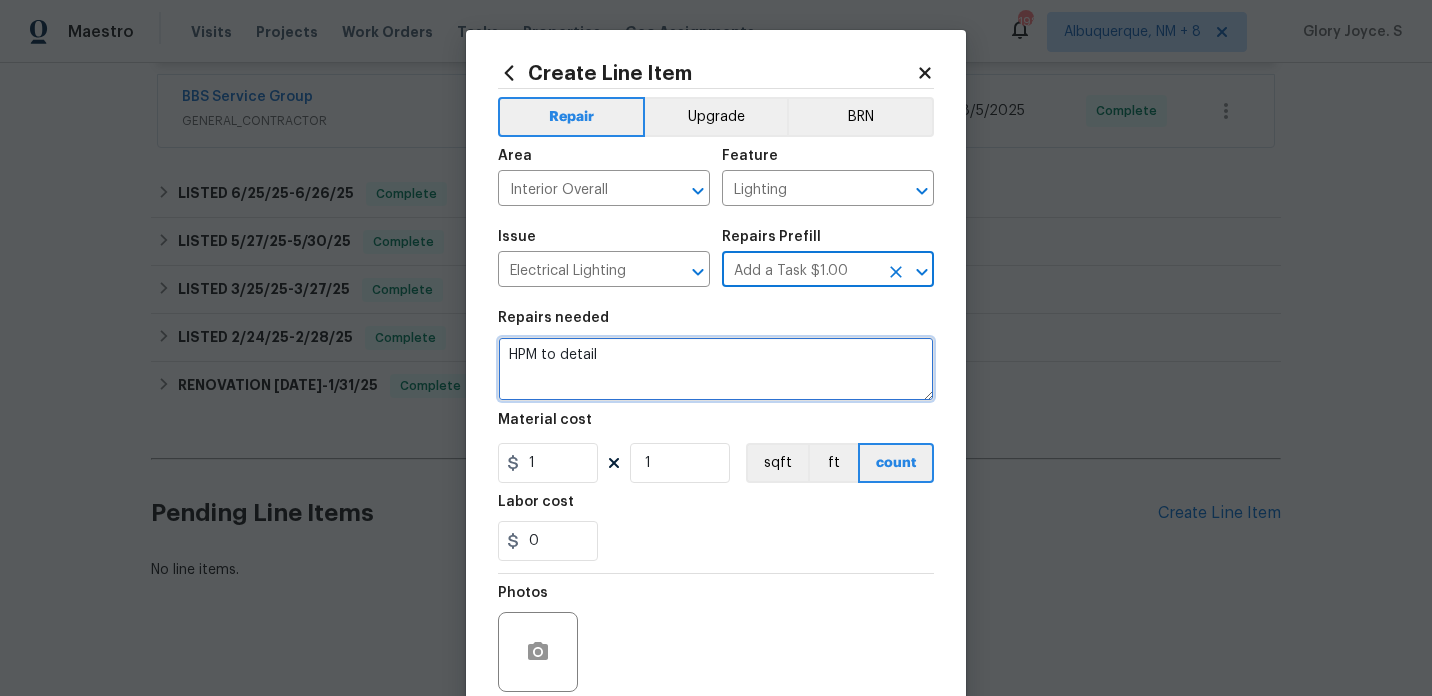 click on "HPM to detail" at bounding box center [716, 369] 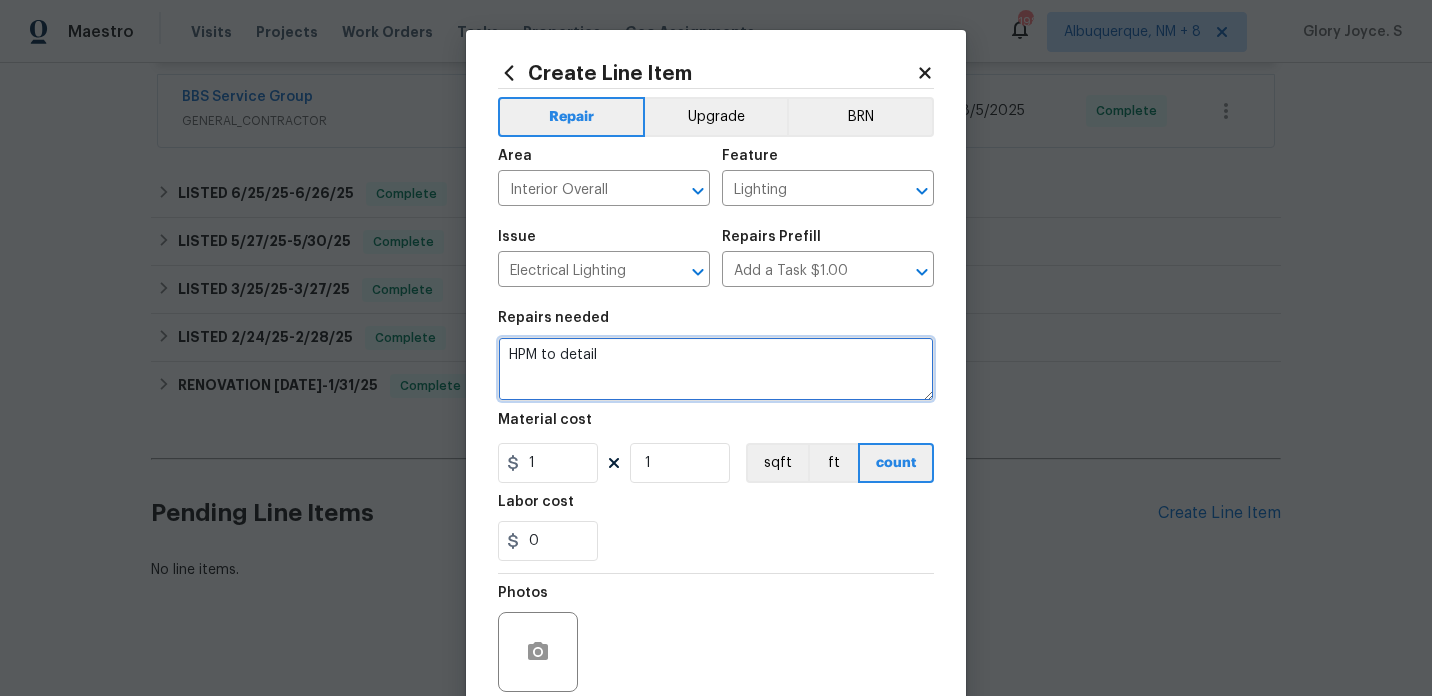click on "HPM to detail" at bounding box center [716, 369] 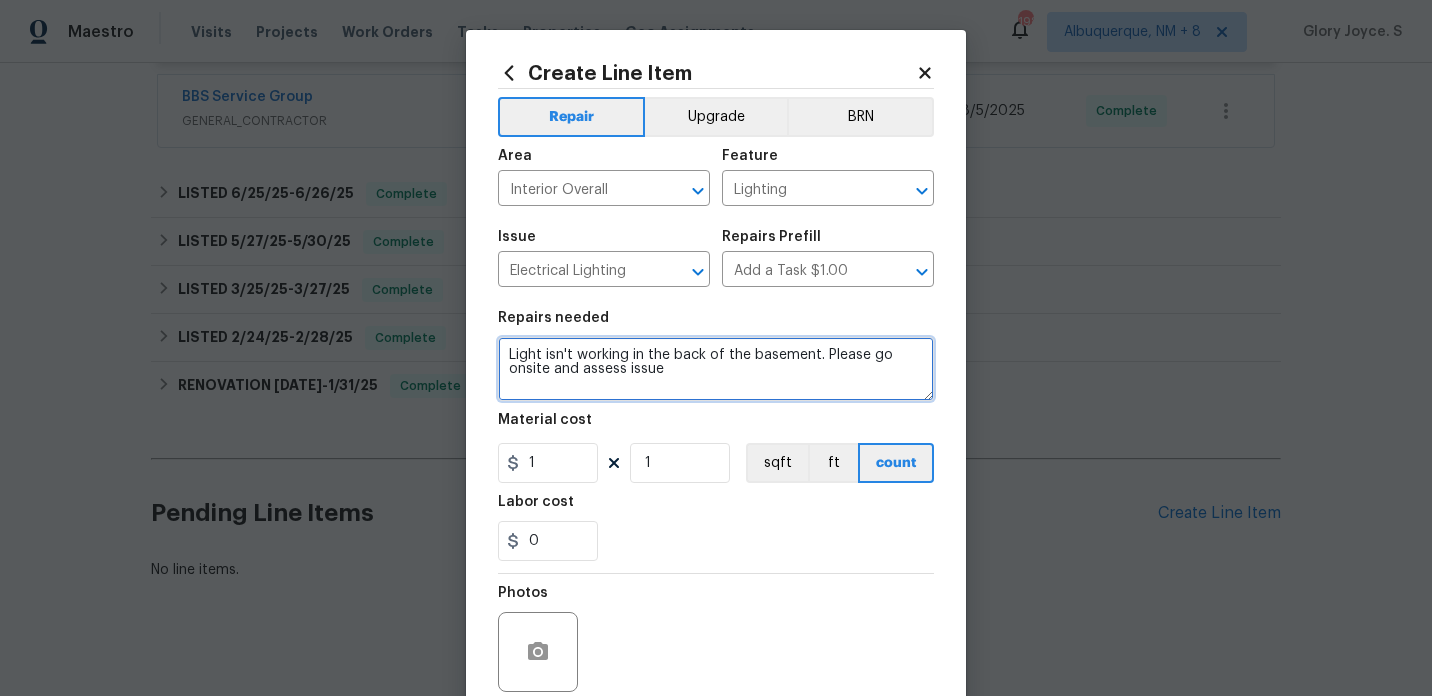 type on "Light isn't working in the back of the basement. Please go onsite and assess issue" 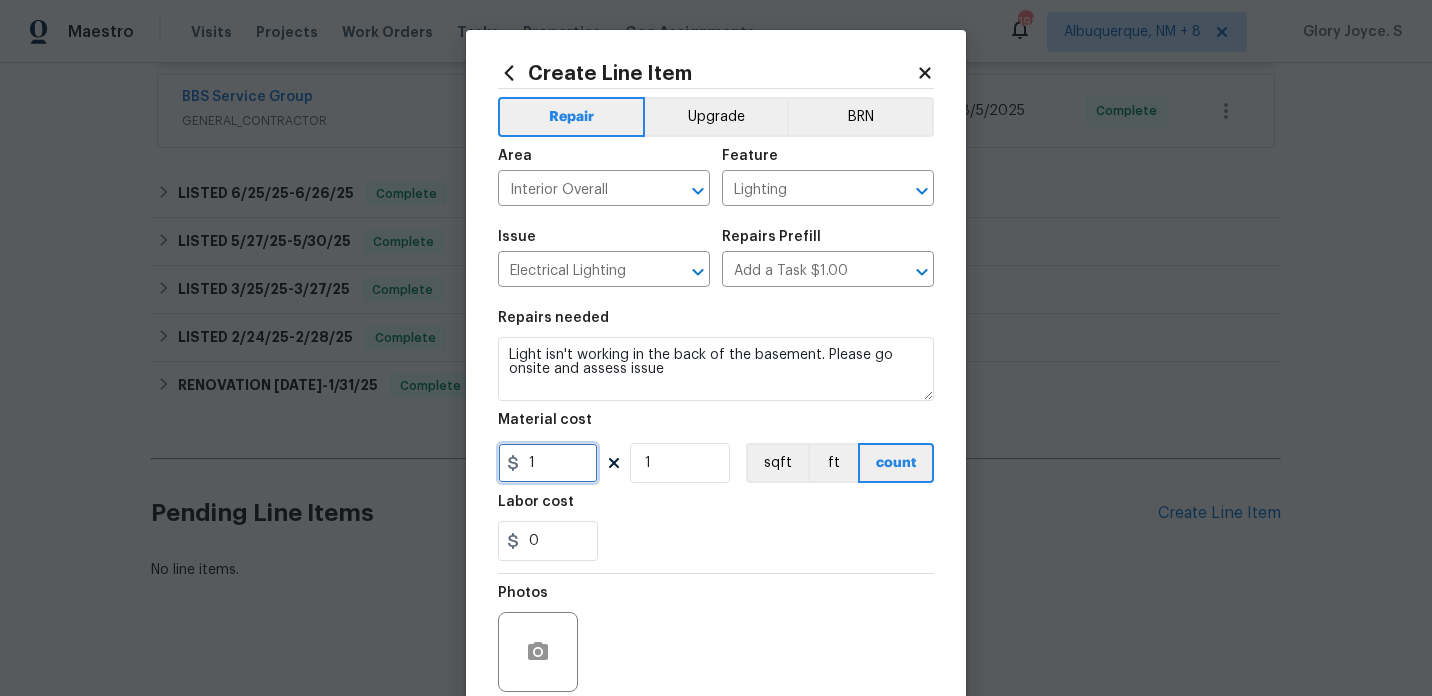 click on "1" at bounding box center [548, 463] 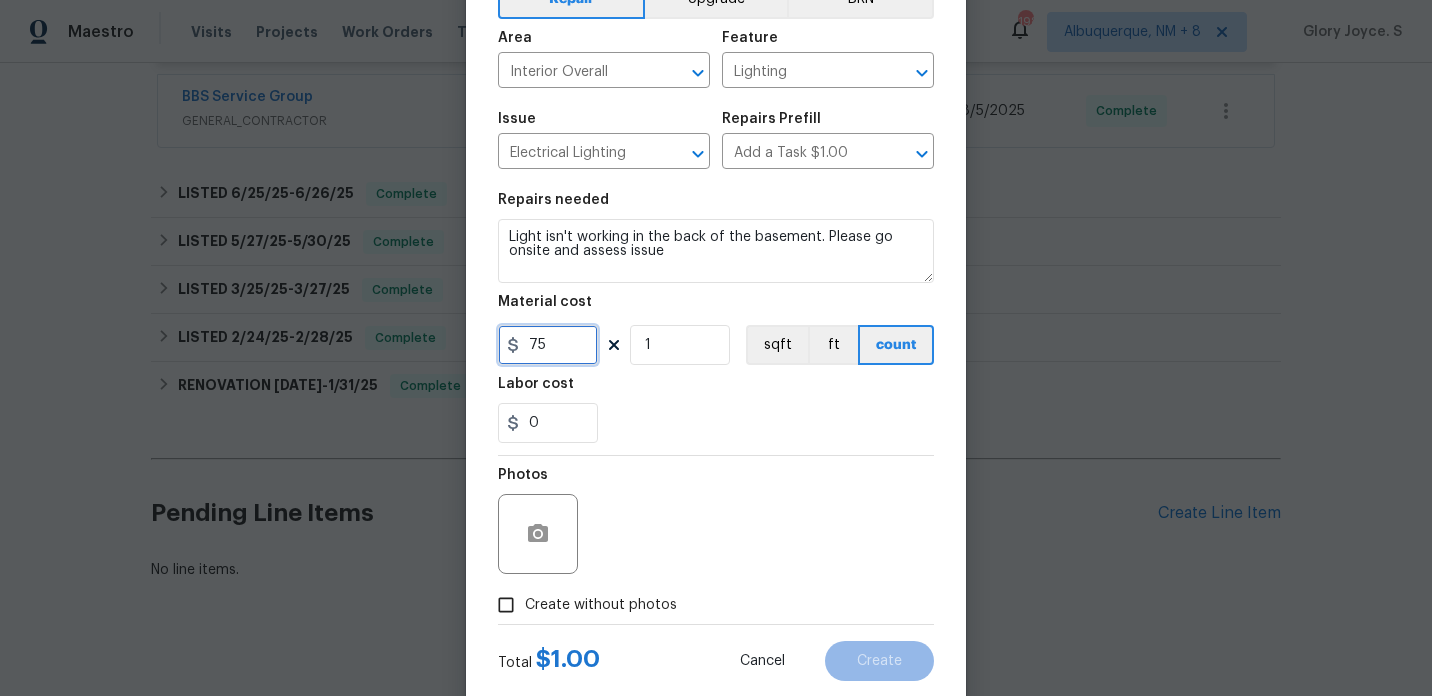 scroll, scrollTop: 166, scrollLeft: 0, axis: vertical 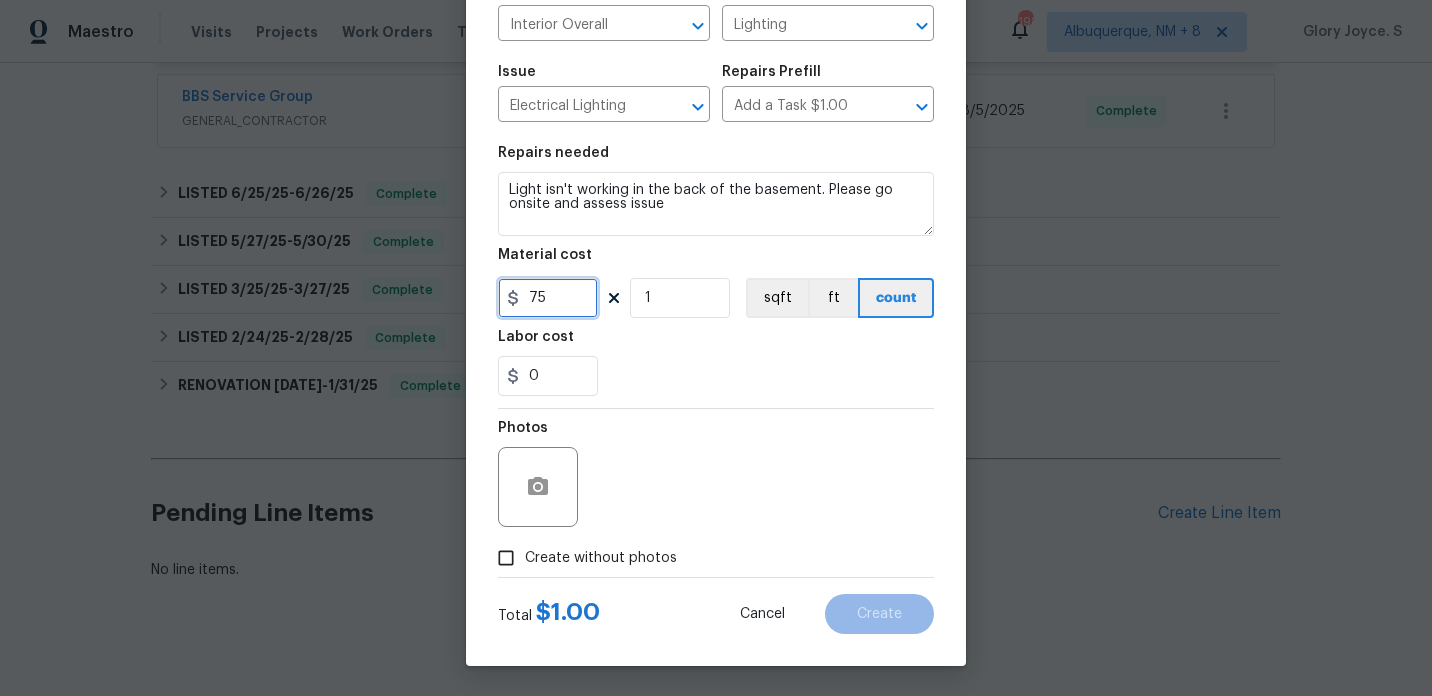 type on "75" 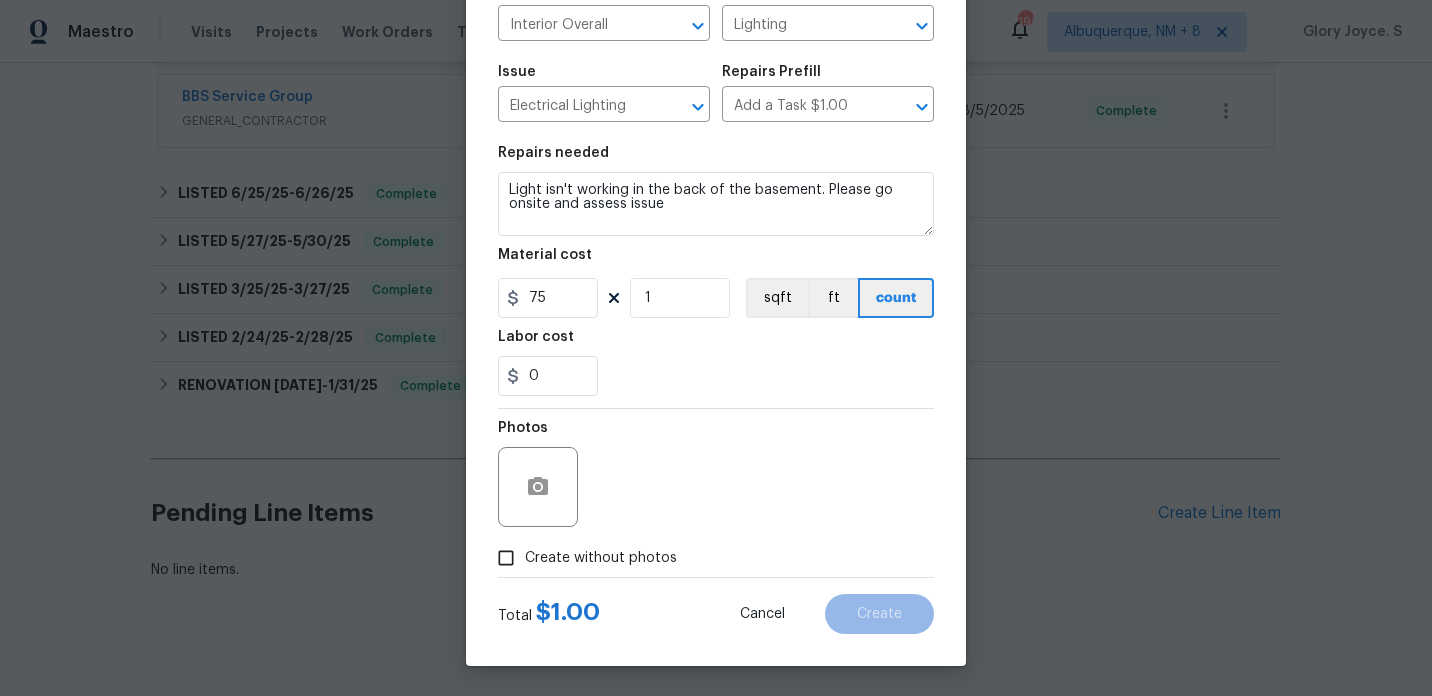 click on "Create without photos" at bounding box center [601, 558] 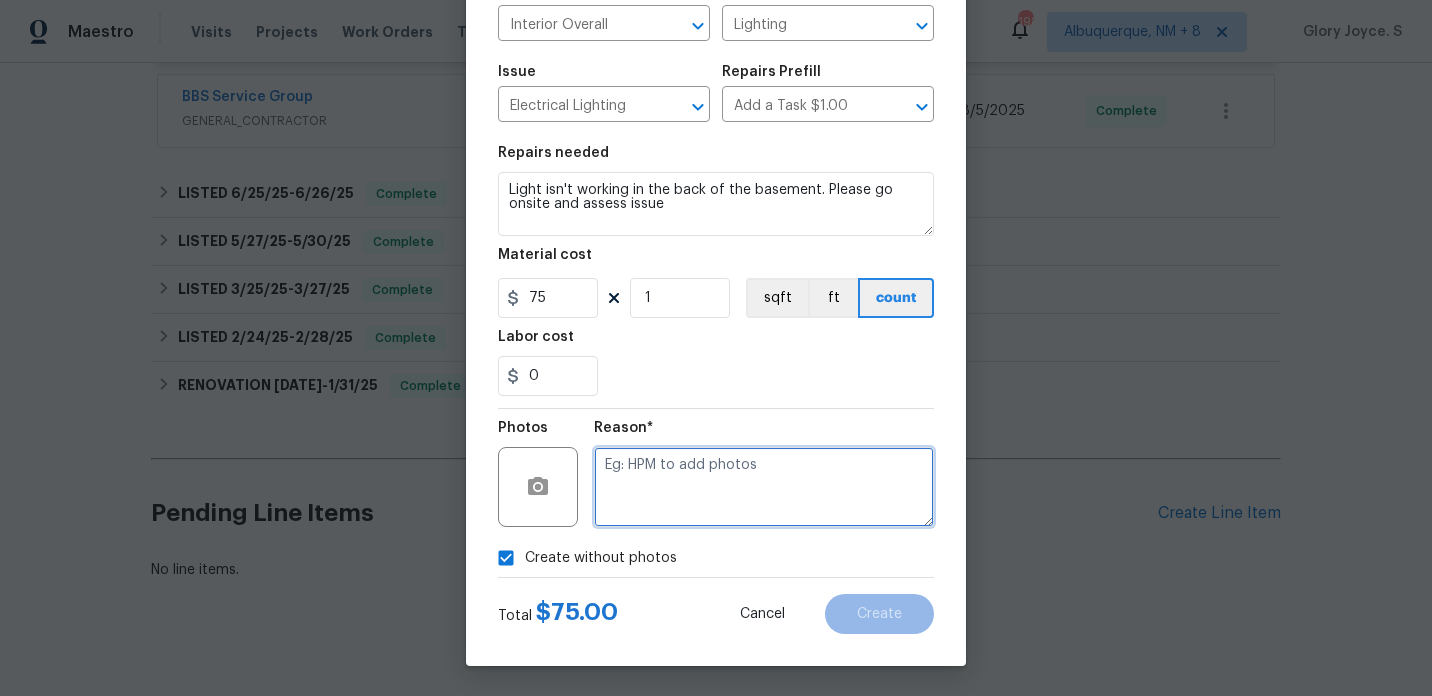 click at bounding box center [764, 487] 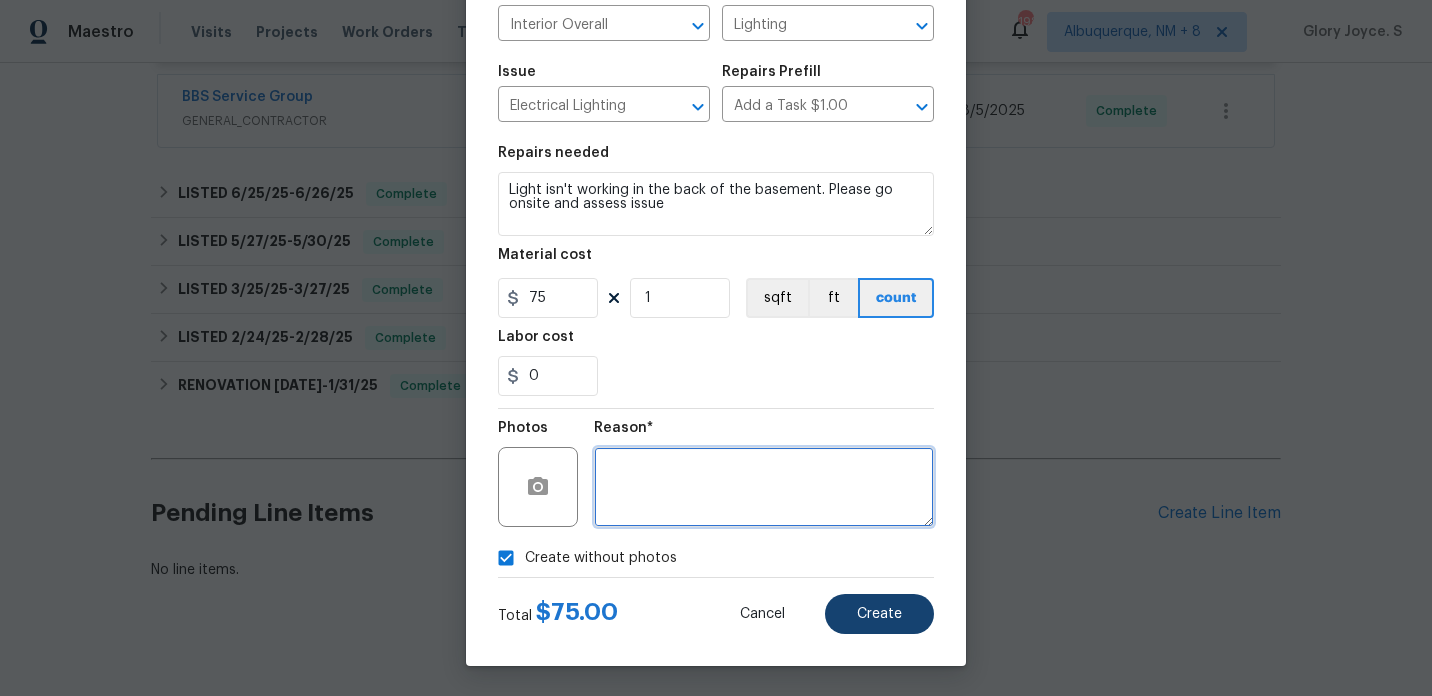 type 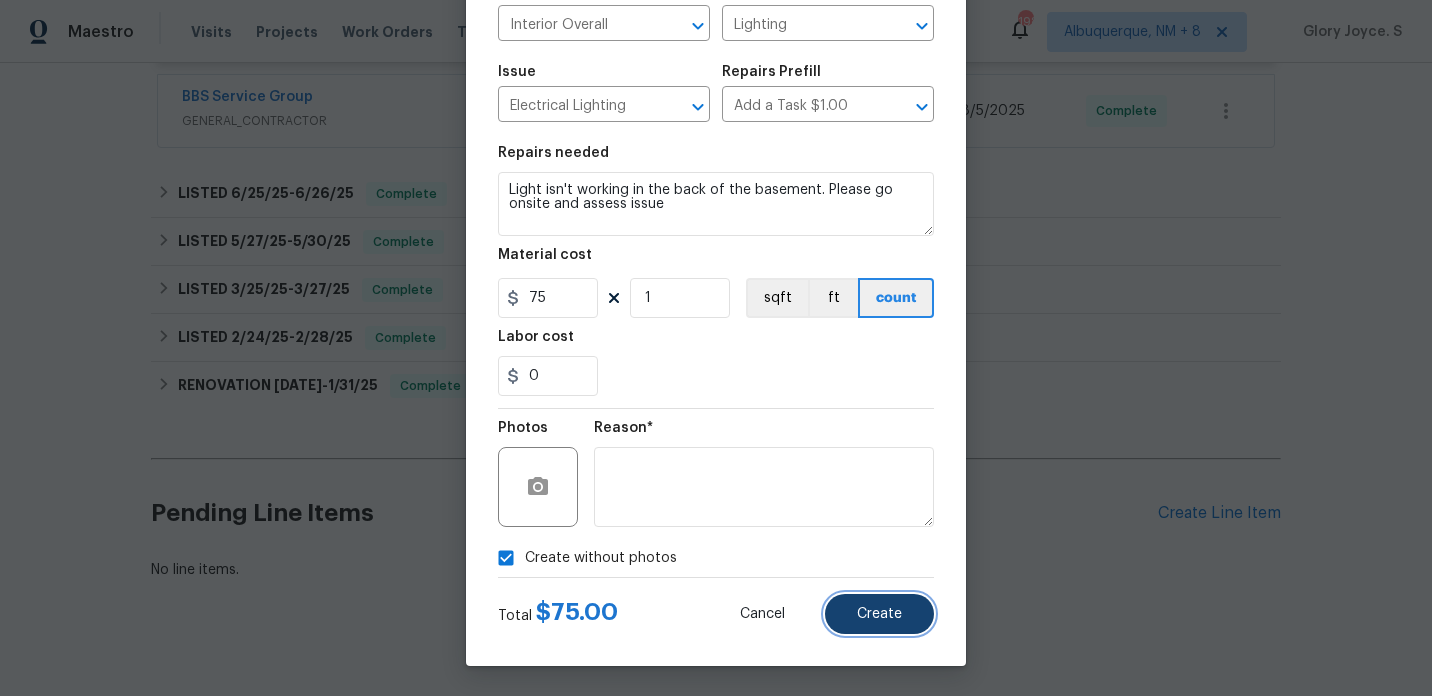 click on "Create" at bounding box center (879, 614) 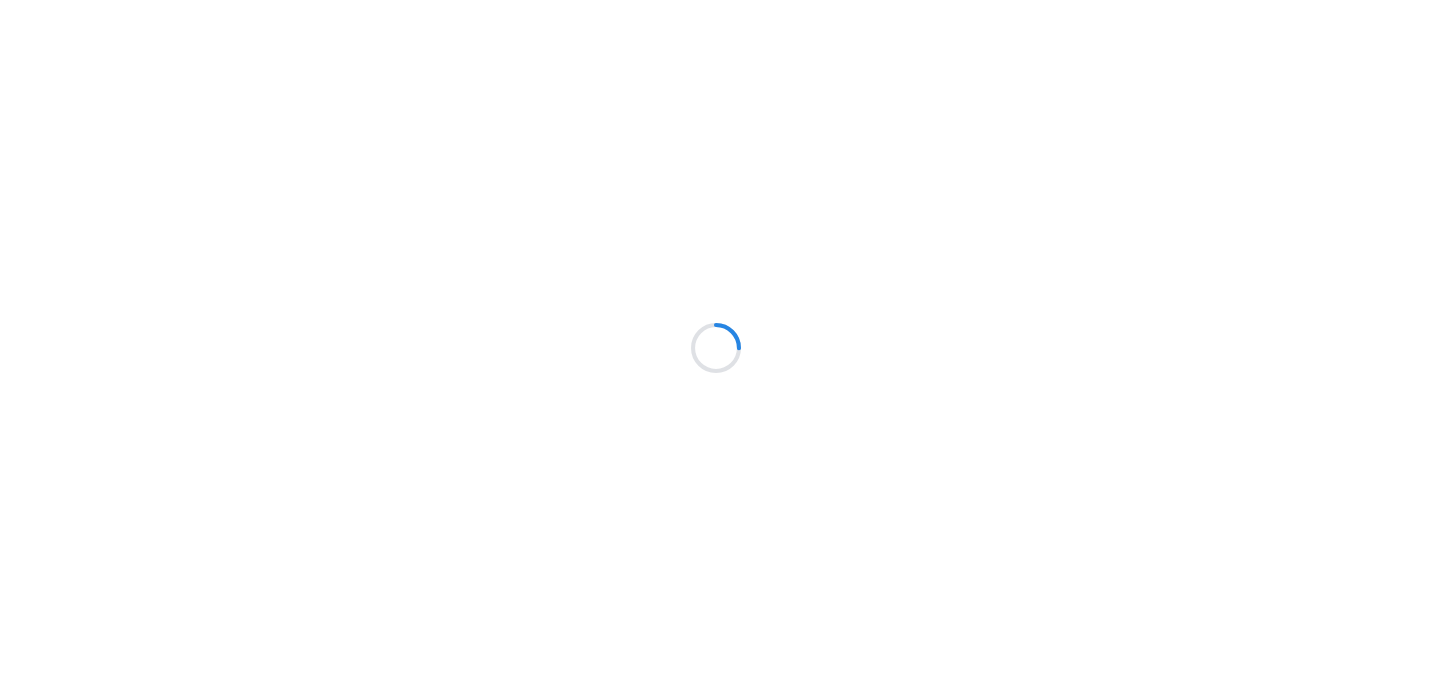 scroll, scrollTop: 0, scrollLeft: 0, axis: both 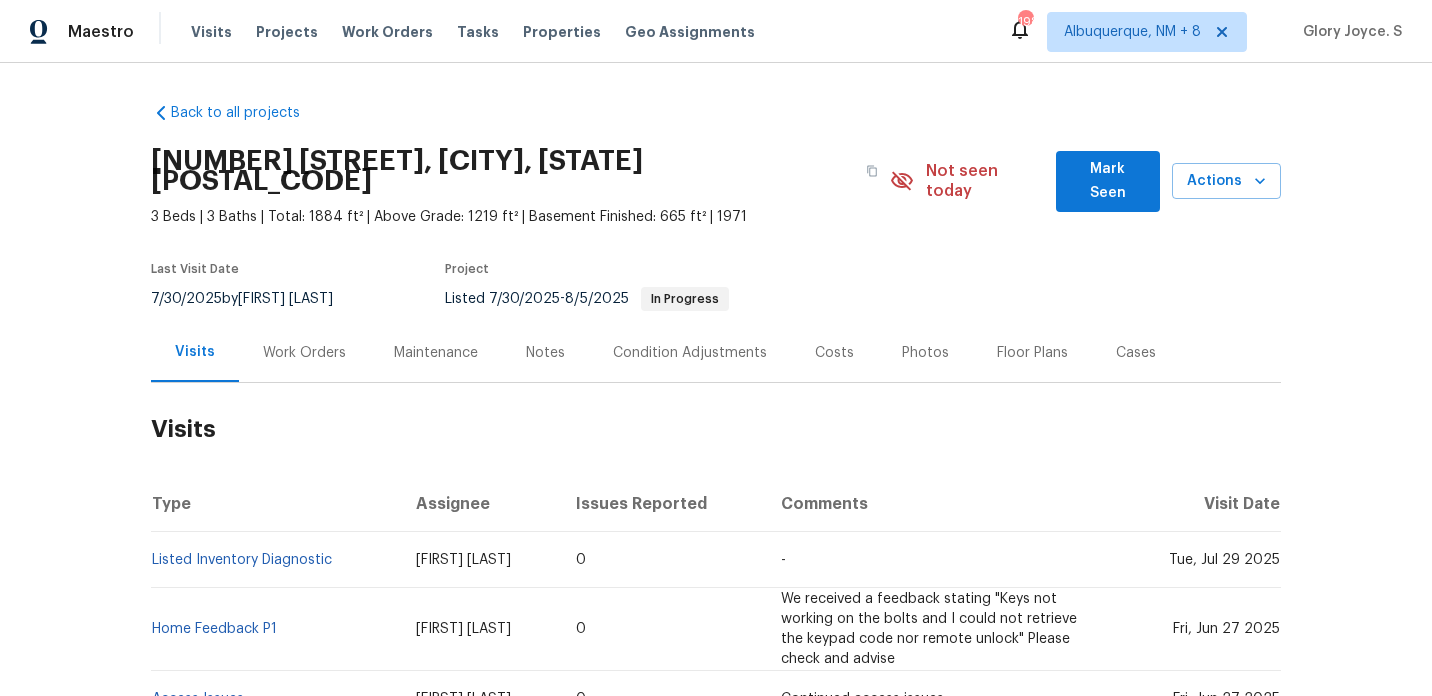 click on "Work Orders" at bounding box center (304, 353) 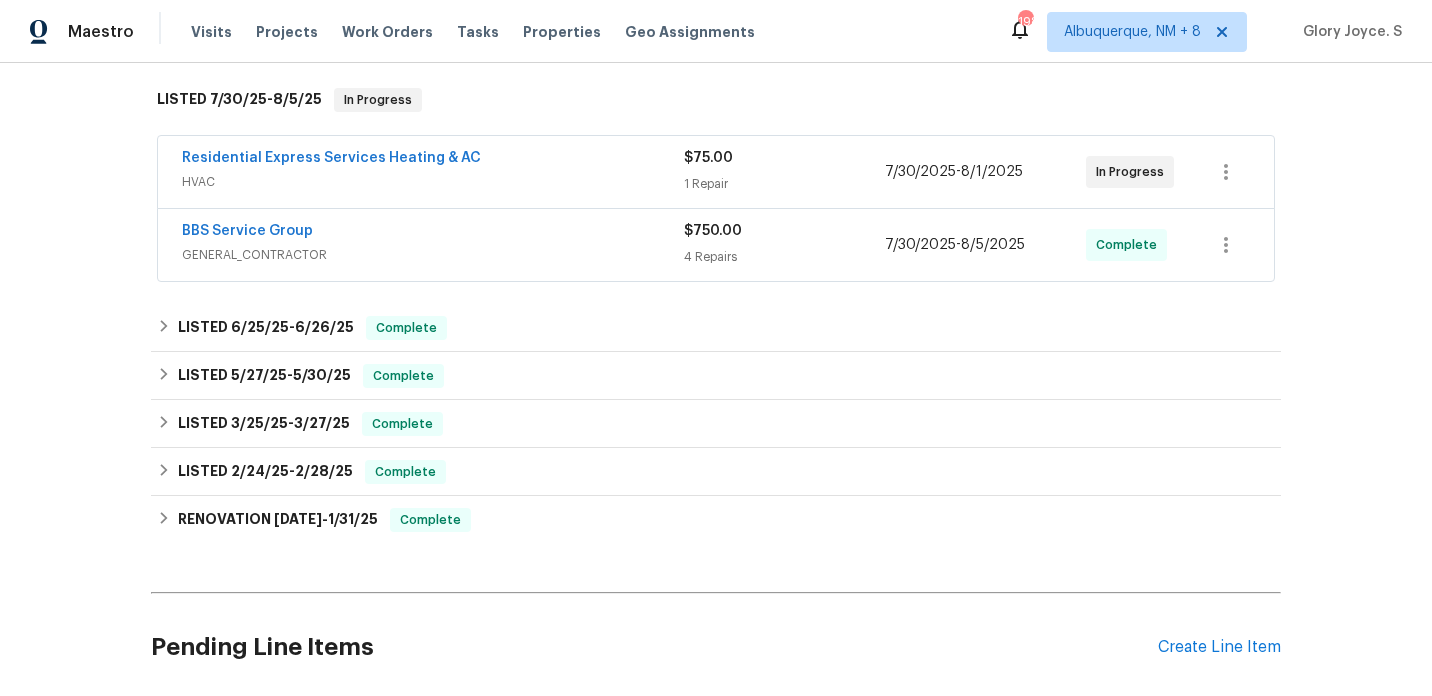 scroll, scrollTop: 693, scrollLeft: 0, axis: vertical 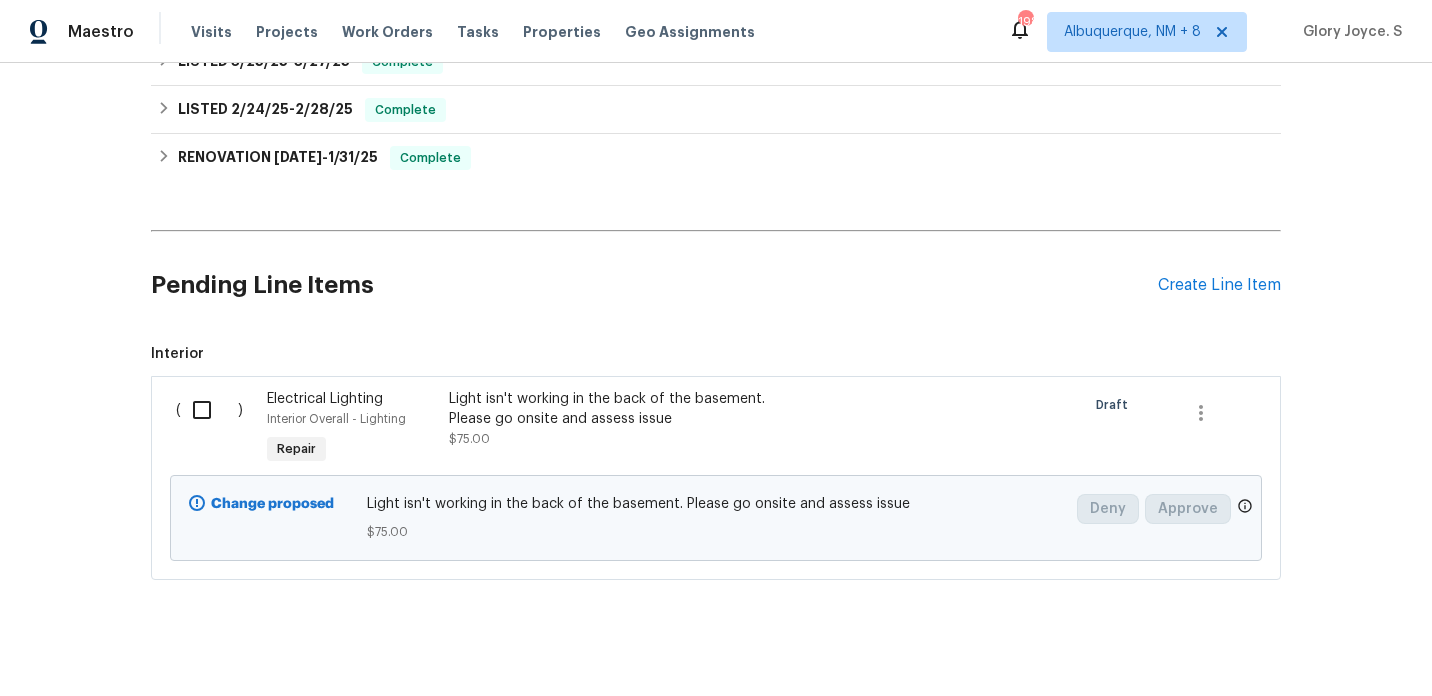 click at bounding box center [209, 410] 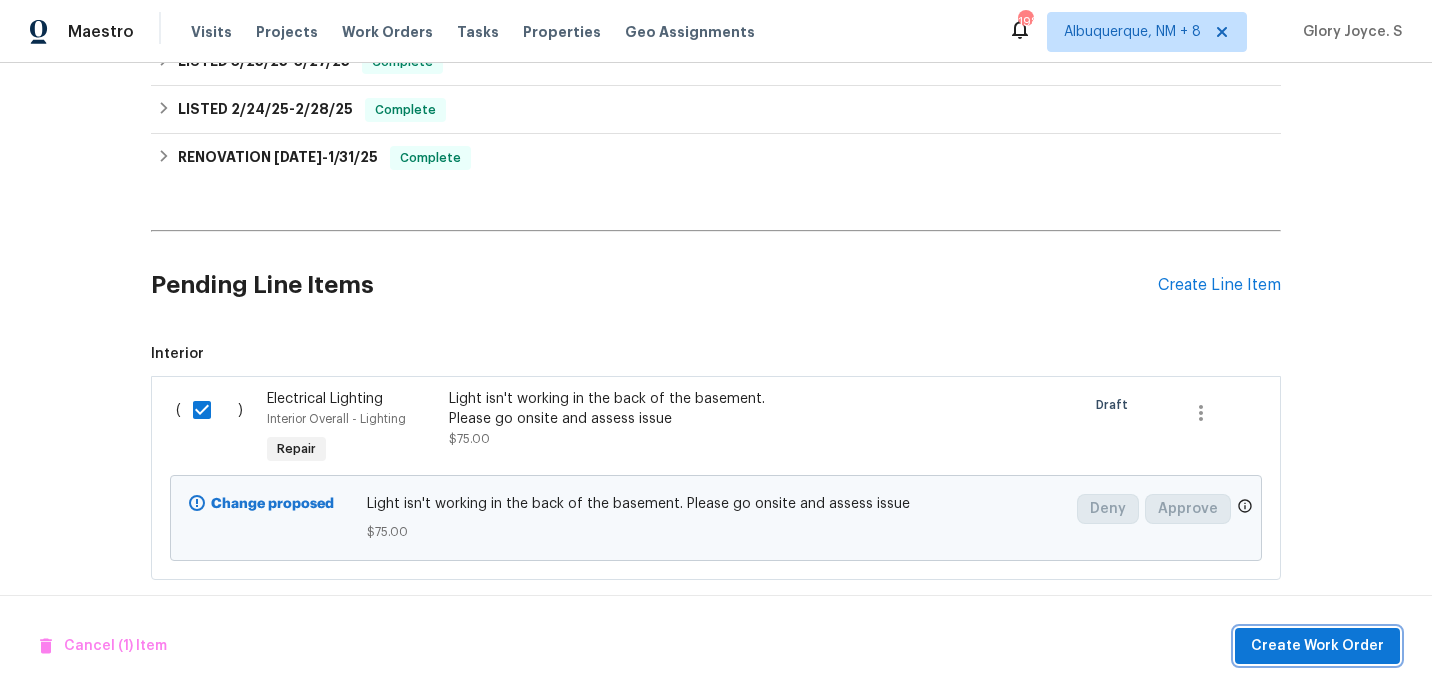 click on "Create Work Order" at bounding box center (1317, 646) 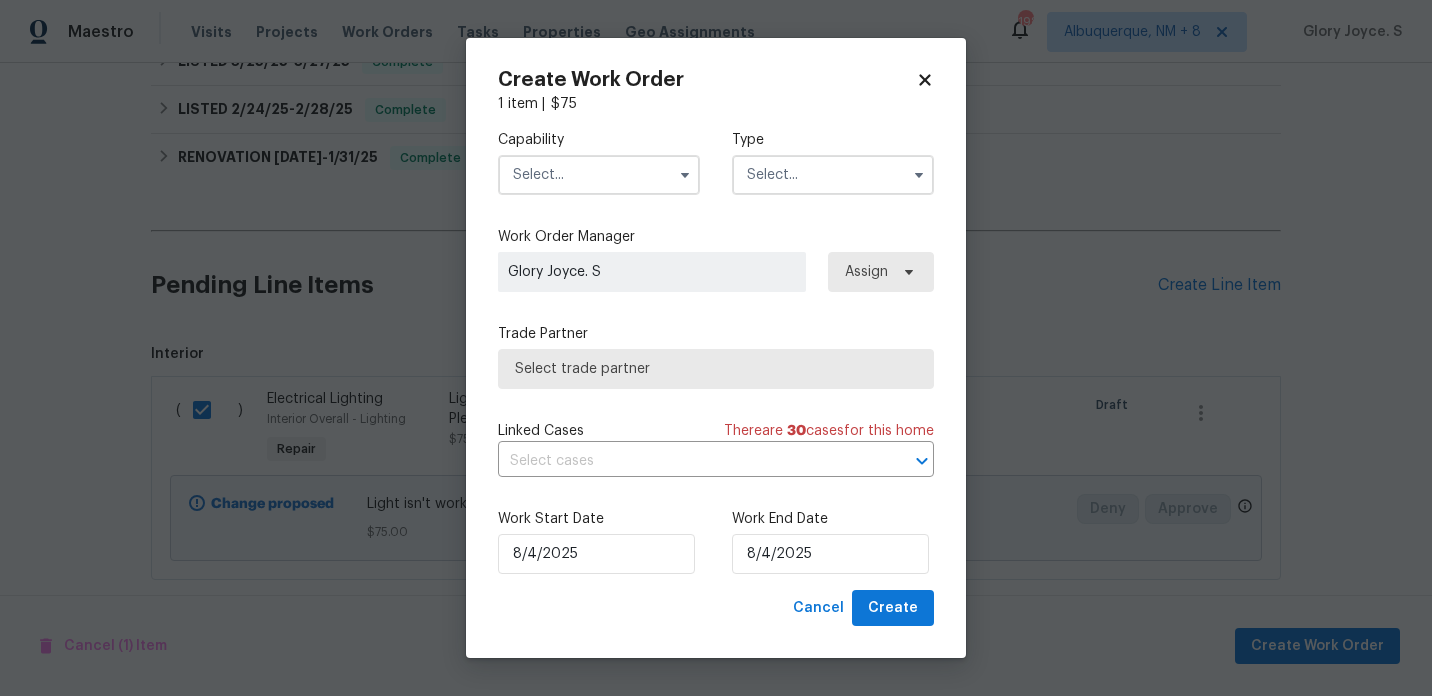 click on "Capability" at bounding box center [599, 140] 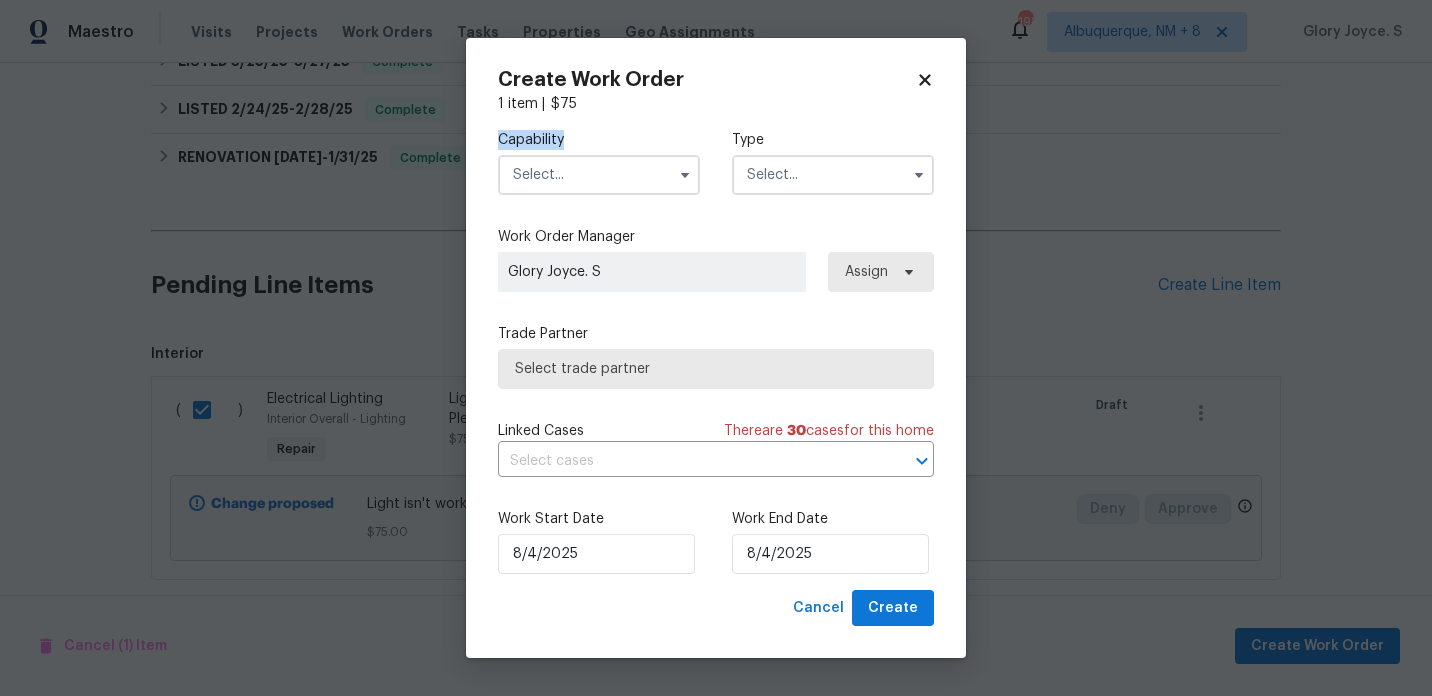 click at bounding box center [599, 175] 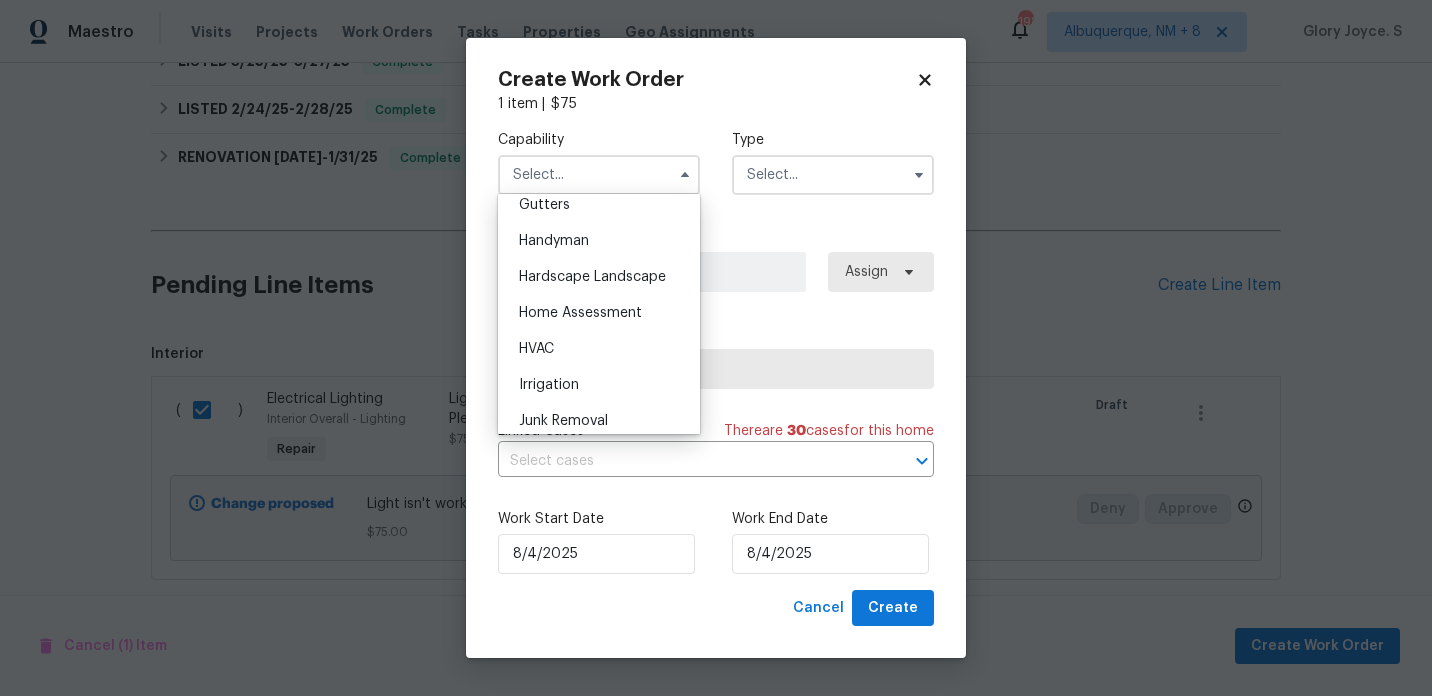 scroll, scrollTop: 1034, scrollLeft: 0, axis: vertical 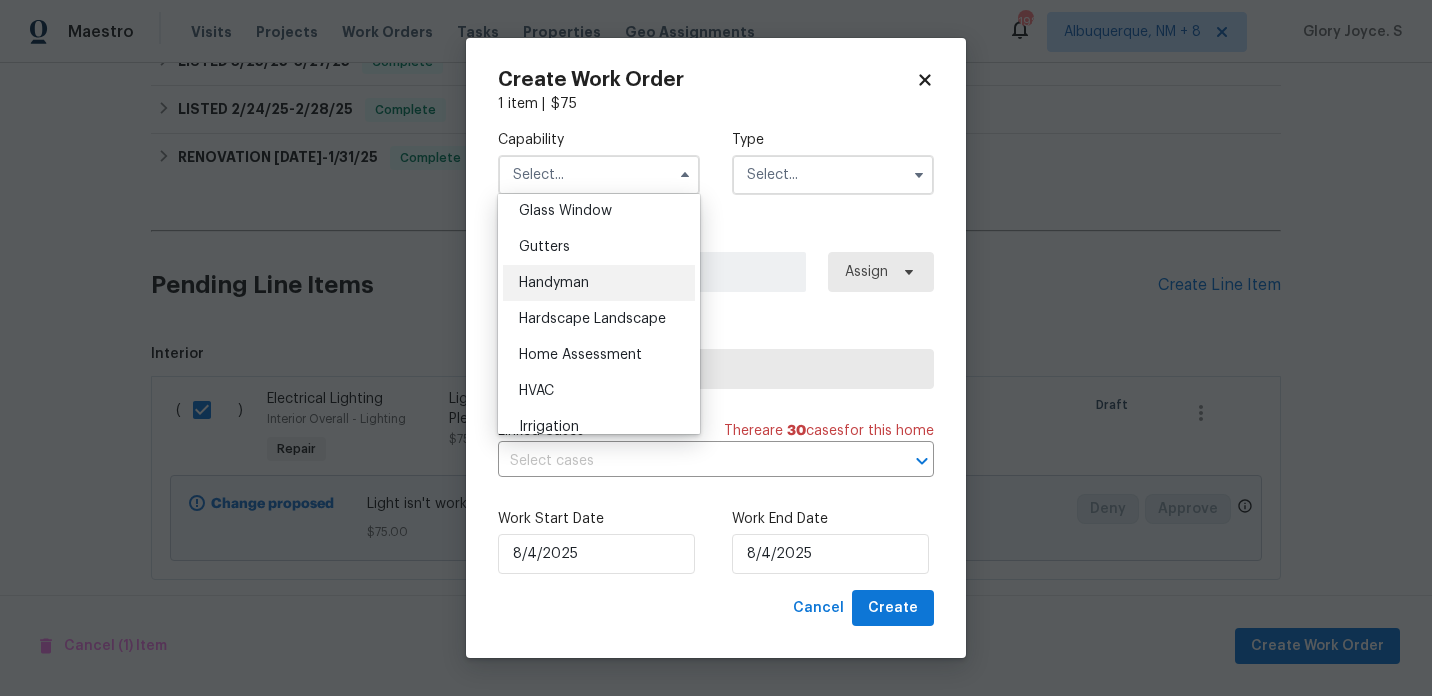 click on "Handyman" at bounding box center (599, 283) 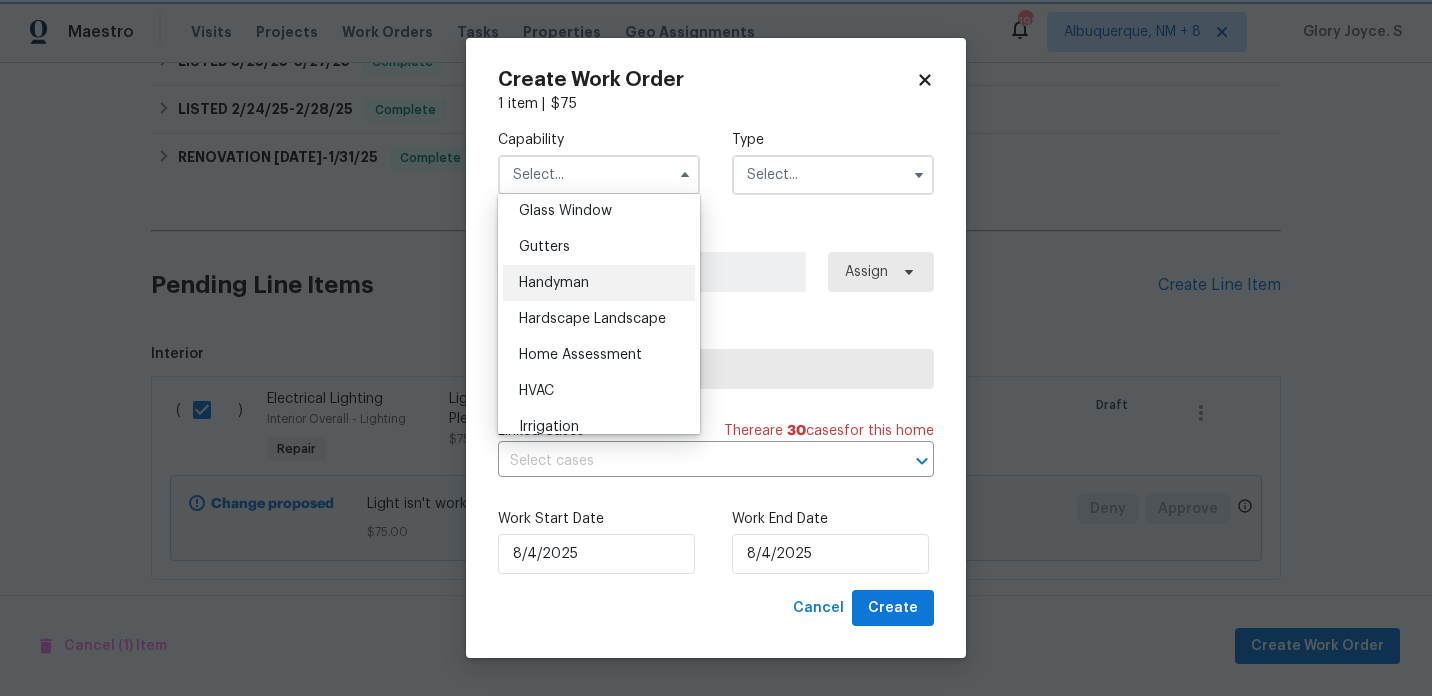 type on "Handyman" 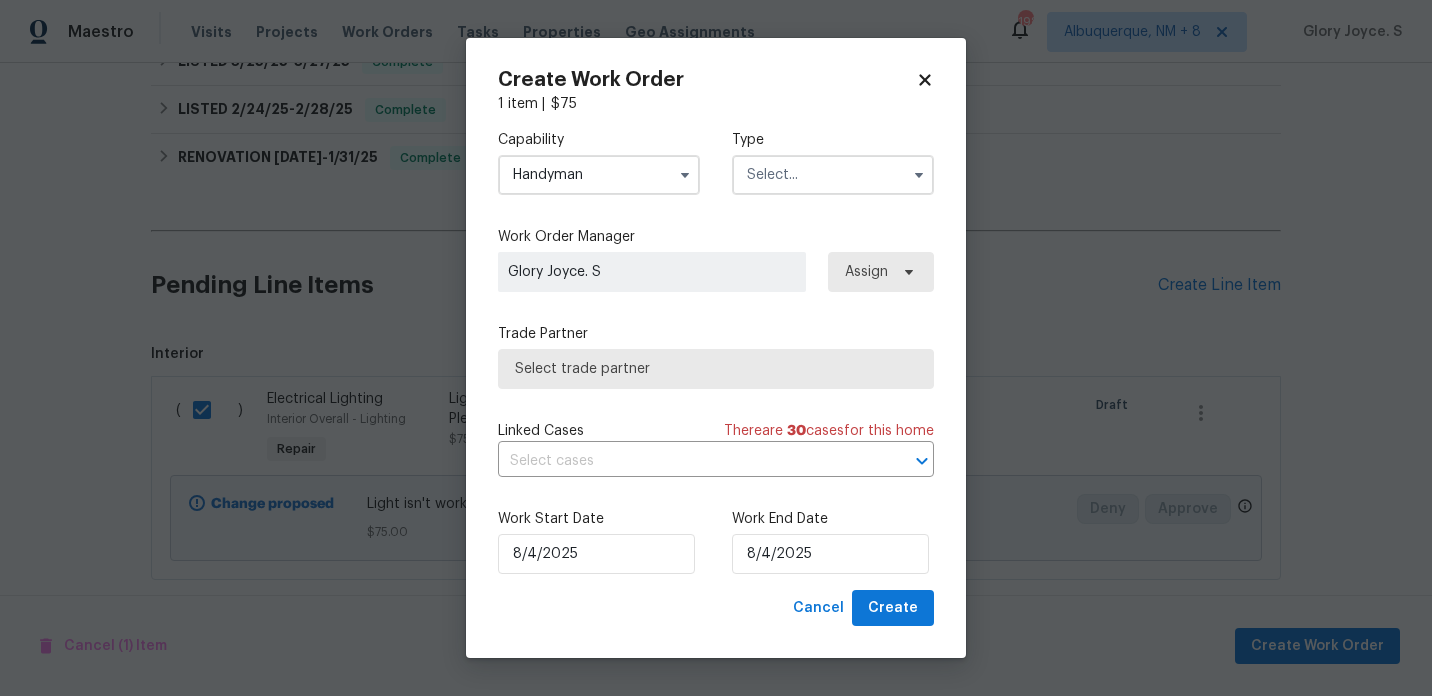 click at bounding box center [833, 175] 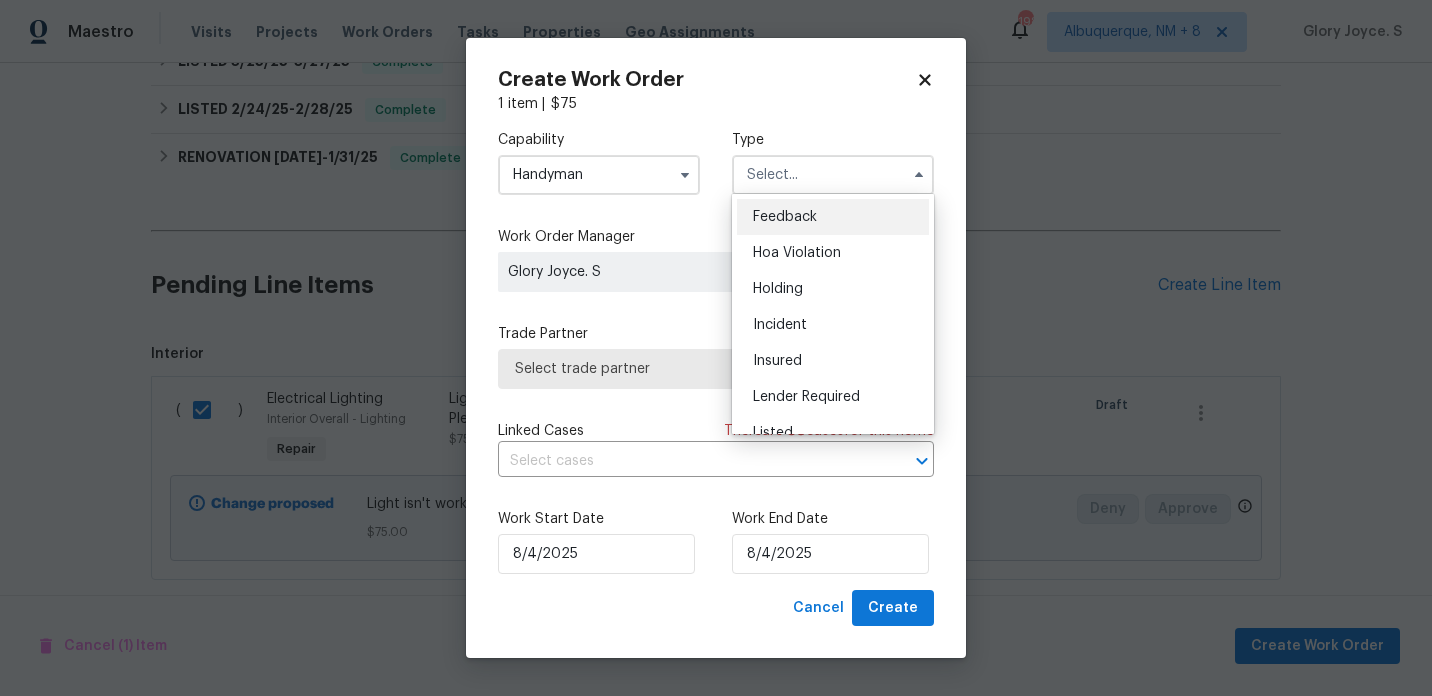 click on "Feedback" at bounding box center [833, 217] 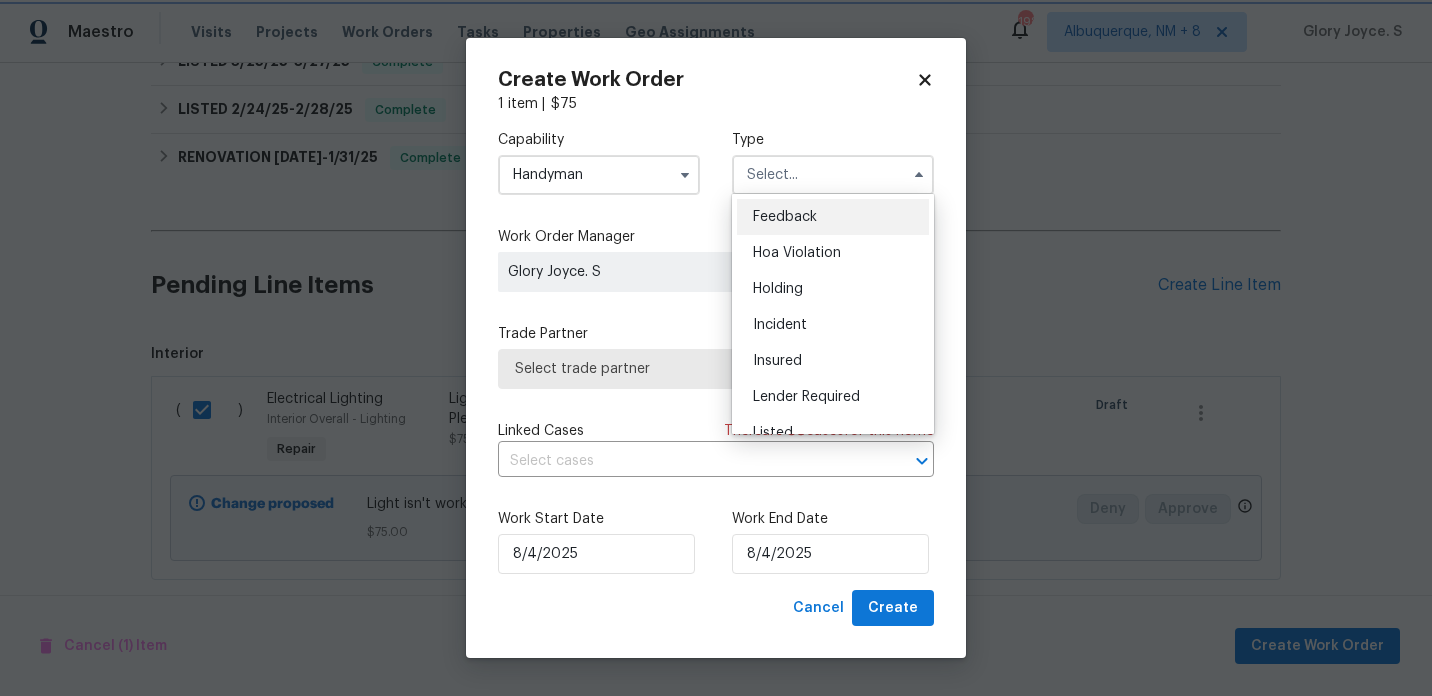 type on "Feedback" 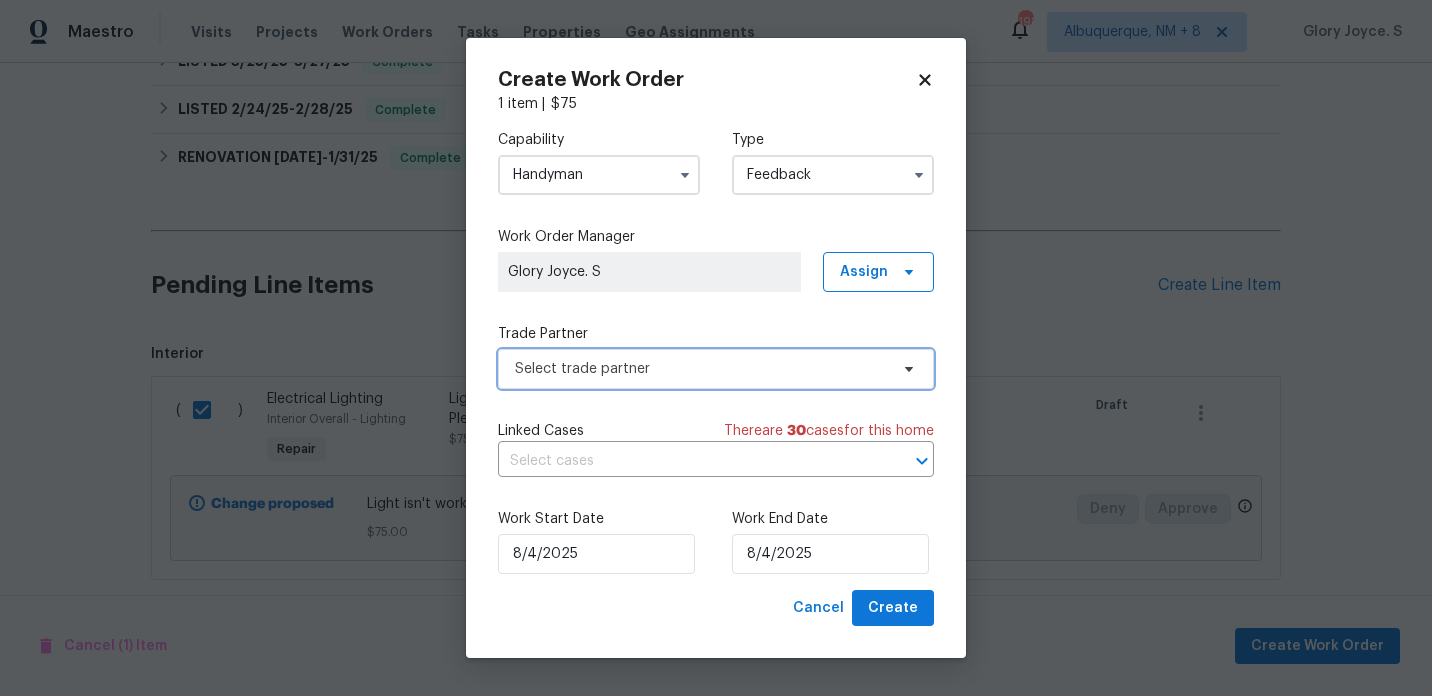 click on "Select trade partner" at bounding box center [701, 369] 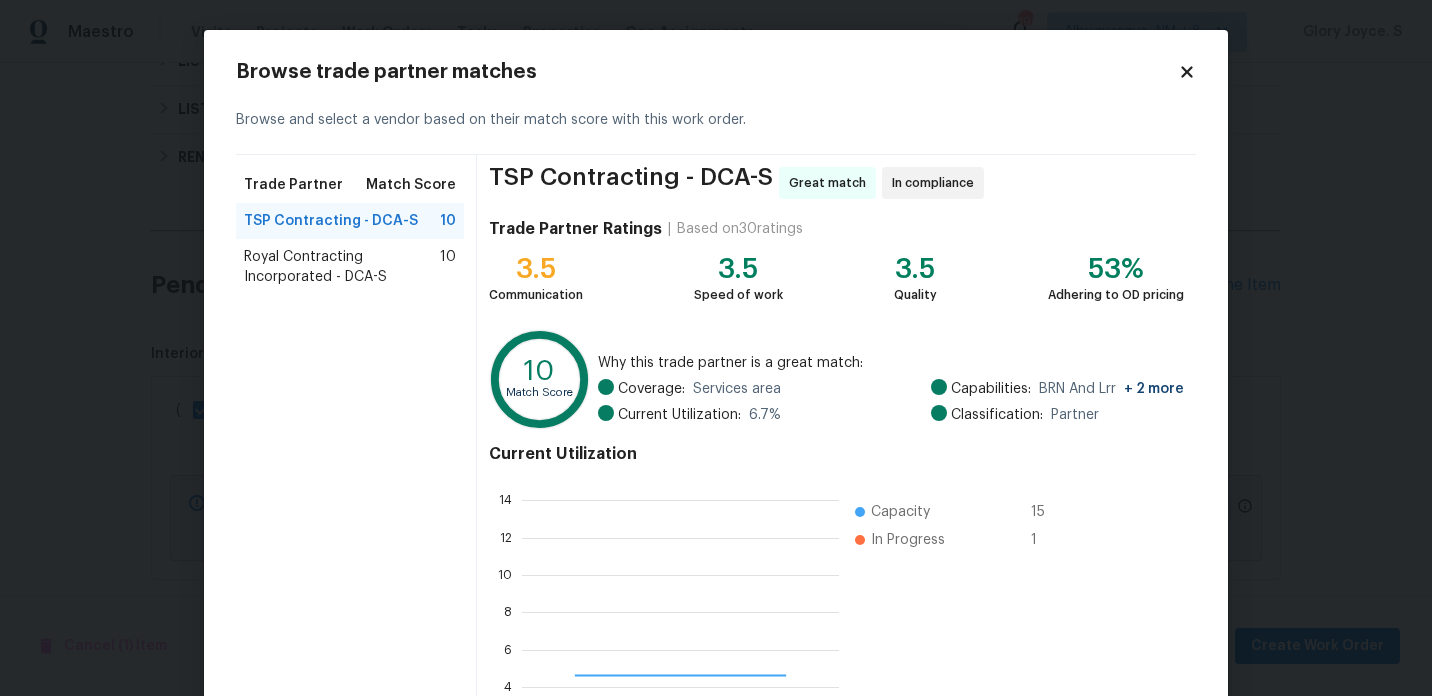 scroll, scrollTop: 2, scrollLeft: 2, axis: both 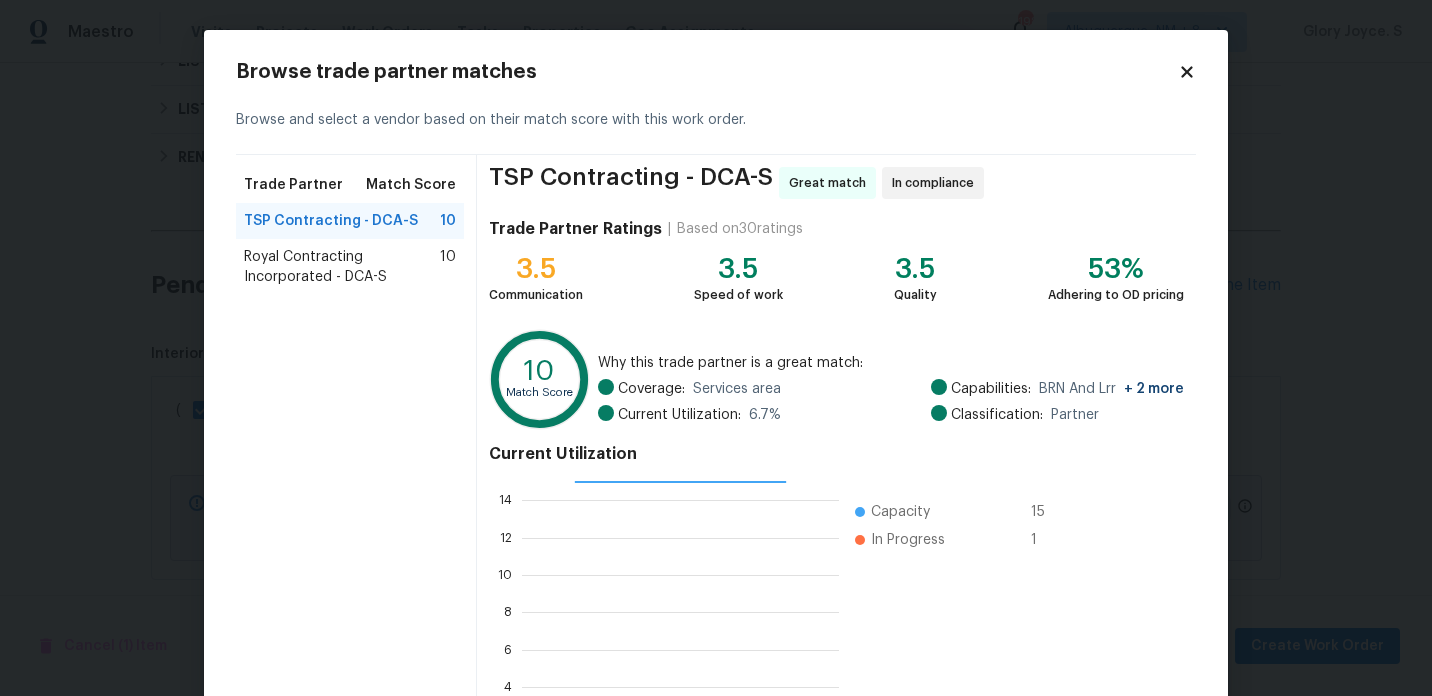 click on "Royal Contracting Incorporated - DCA-S" at bounding box center (342, 267) 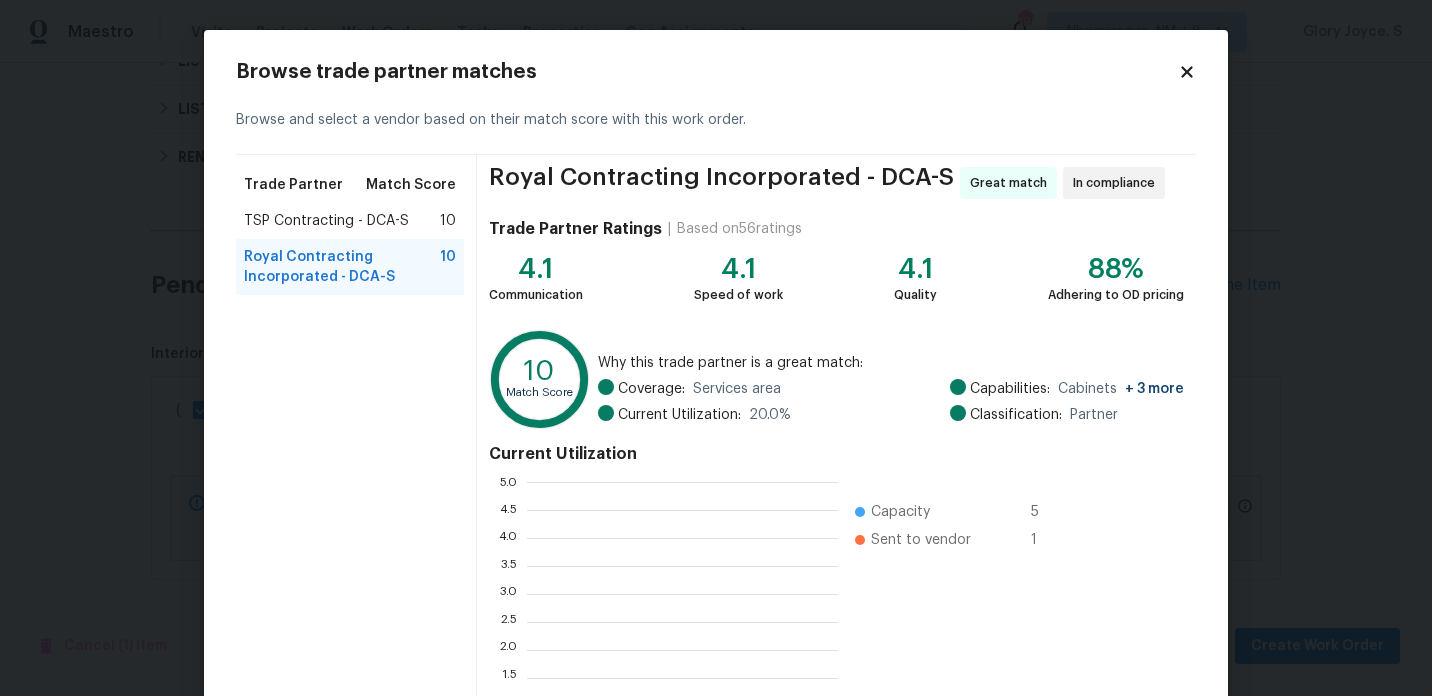 scroll, scrollTop: 2, scrollLeft: 1, axis: both 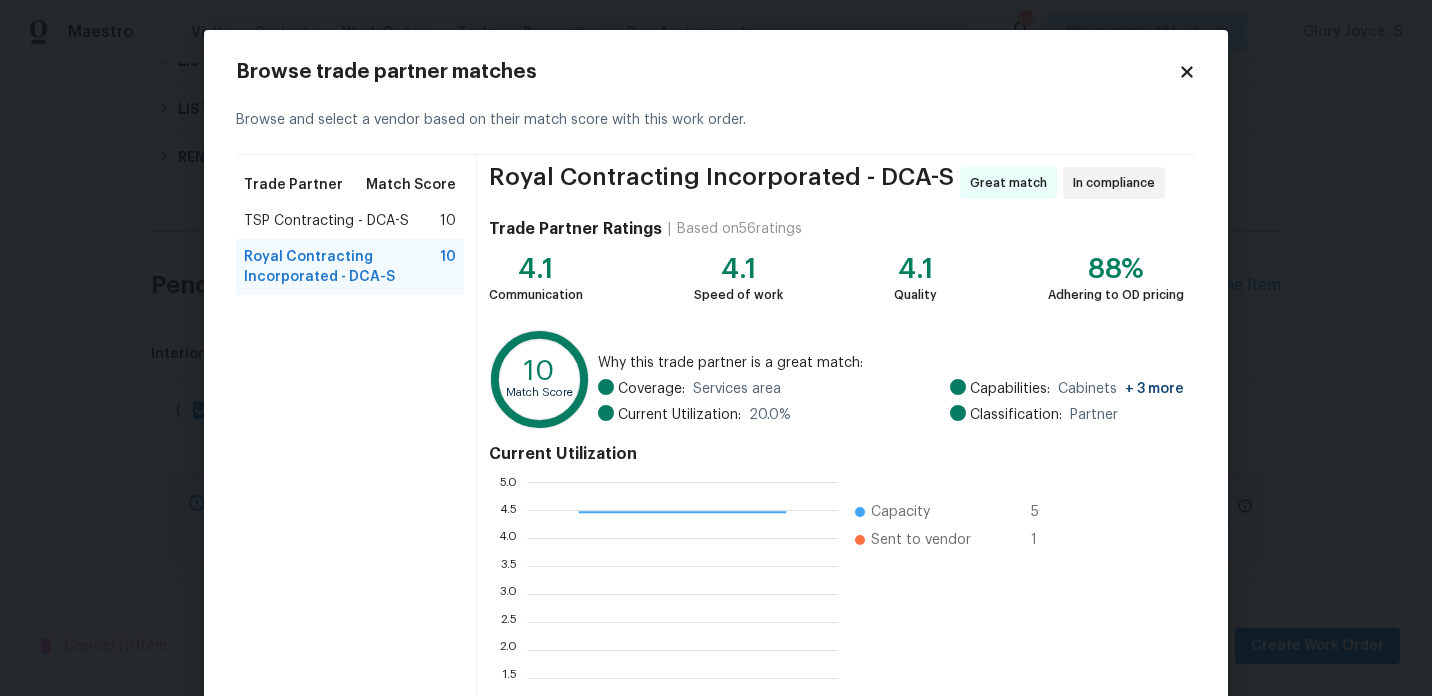 click on "TSP Contracting - DCA-S 10" at bounding box center (350, 221) 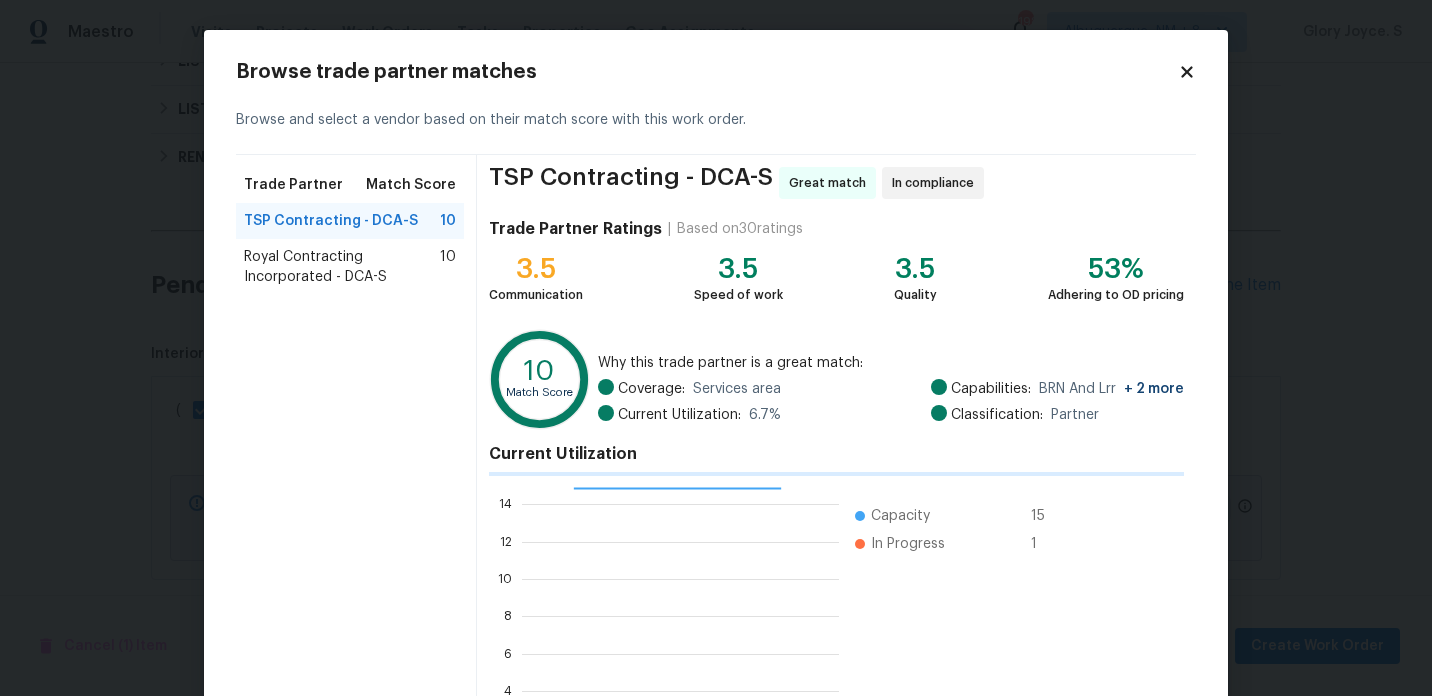 scroll, scrollTop: 280, scrollLeft: 317, axis: both 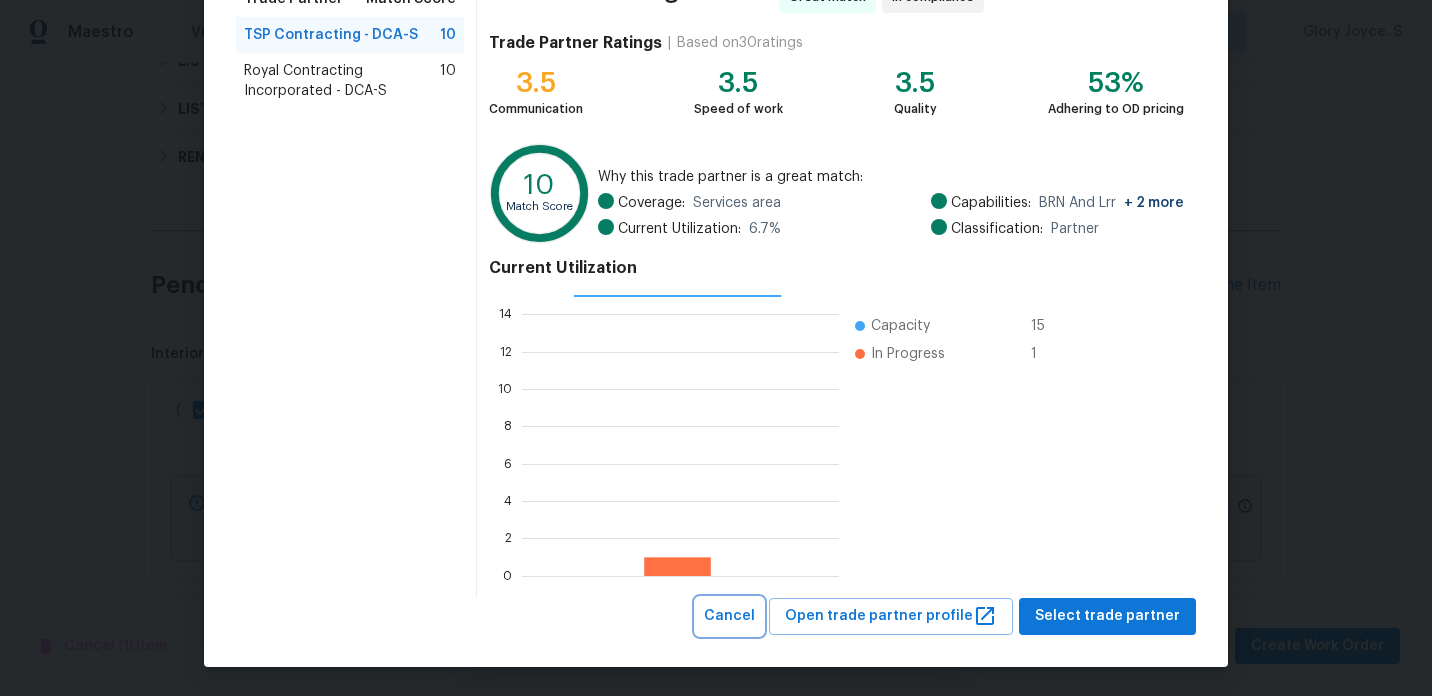 click on "Cancel" at bounding box center (729, 616) 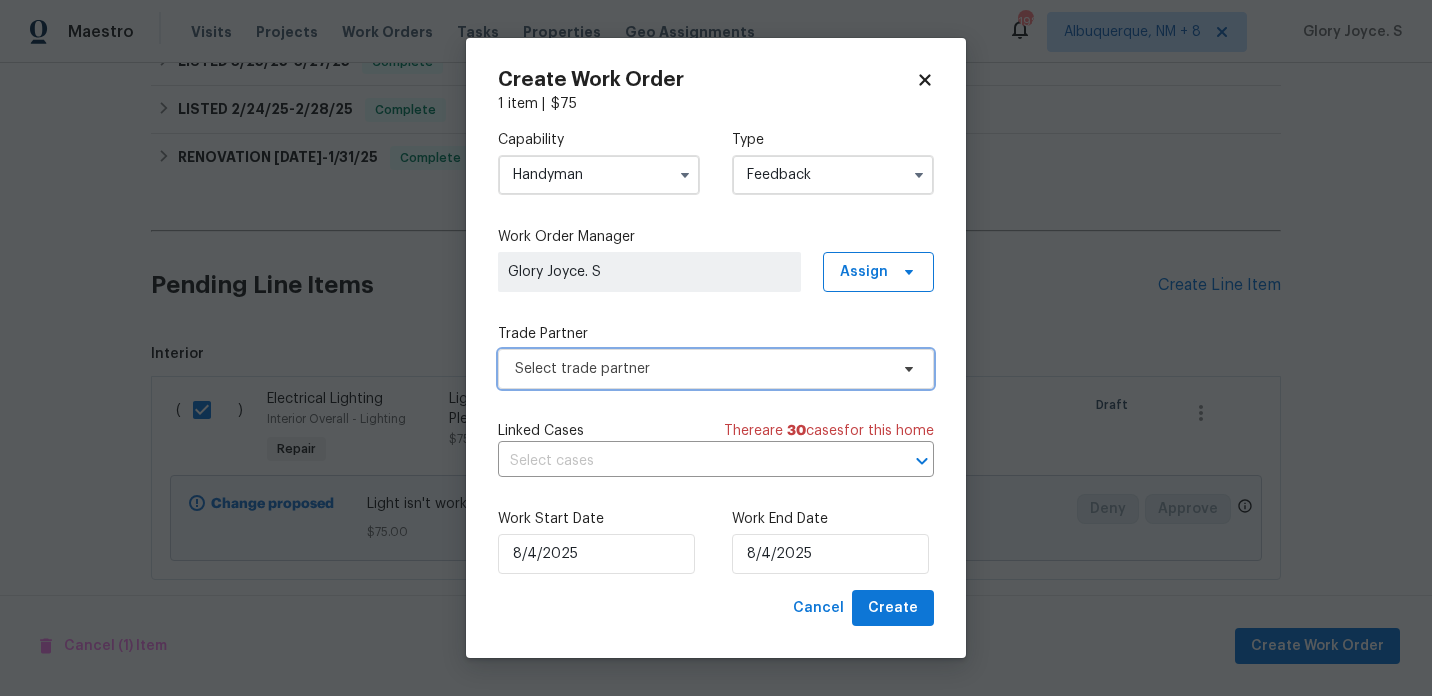 scroll, scrollTop: 0, scrollLeft: 0, axis: both 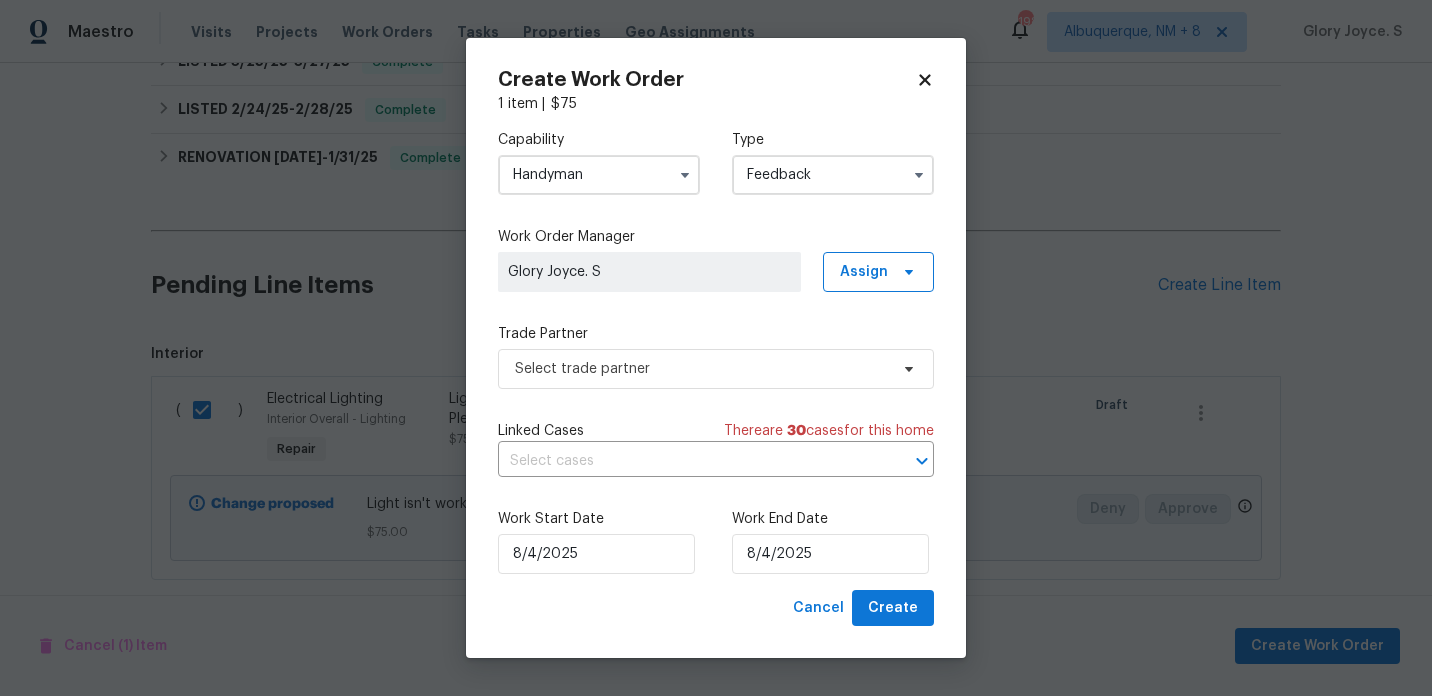 click on "Capability   Handyman Type   Feedback" at bounding box center [716, 162] 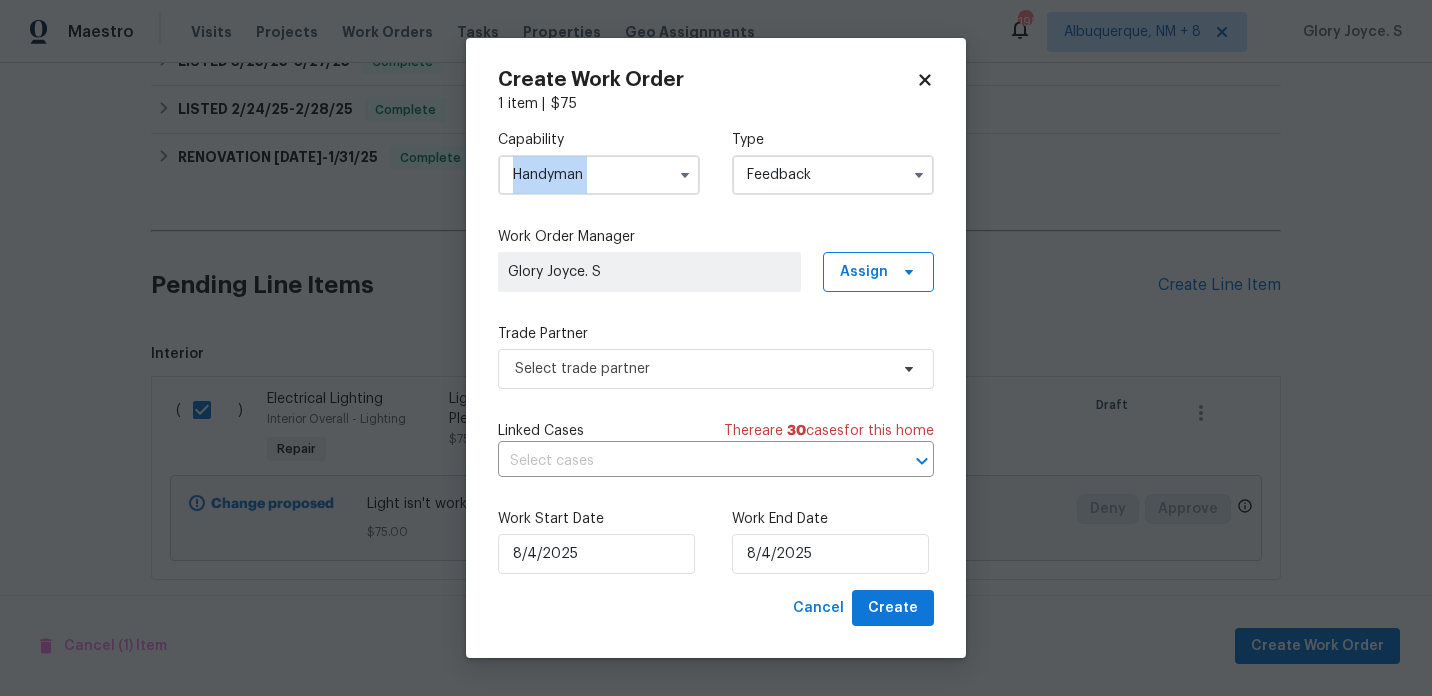 click on "Capability   Handyman Type   Feedback" at bounding box center [716, 162] 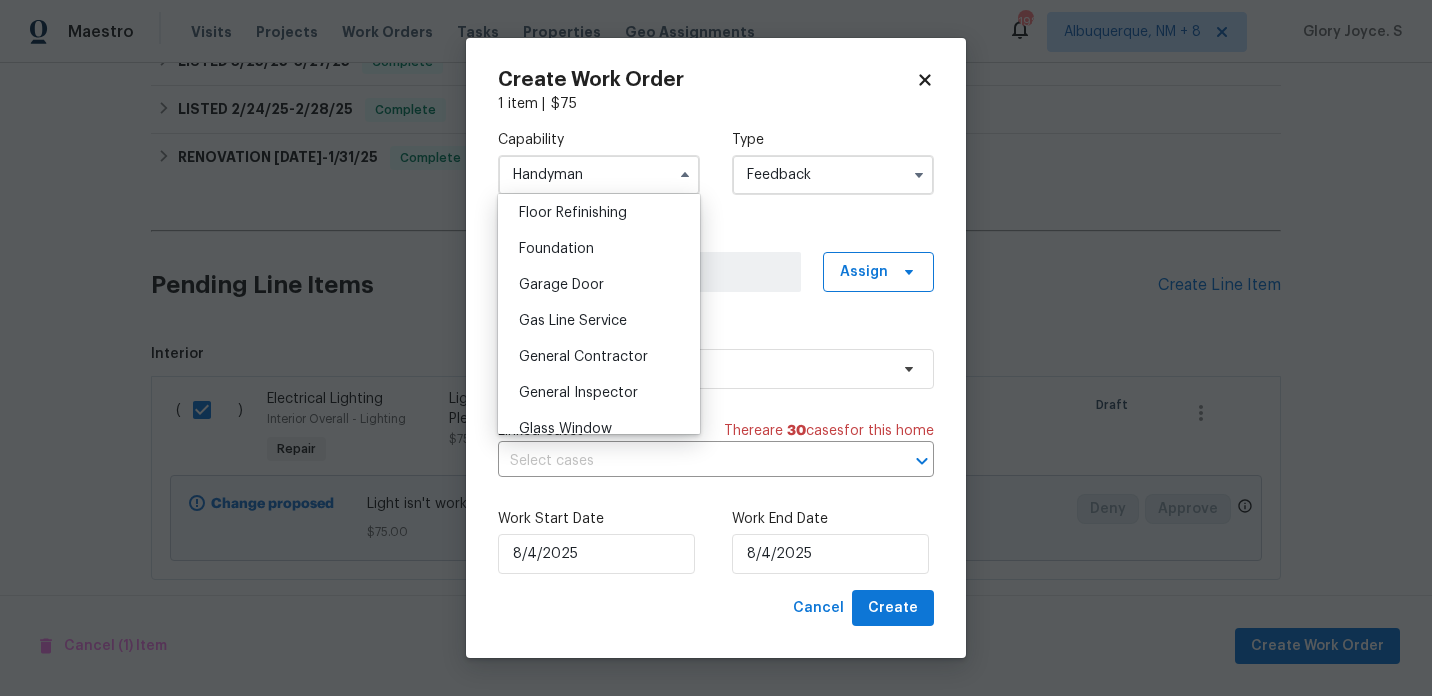 scroll, scrollTop: 819, scrollLeft: 0, axis: vertical 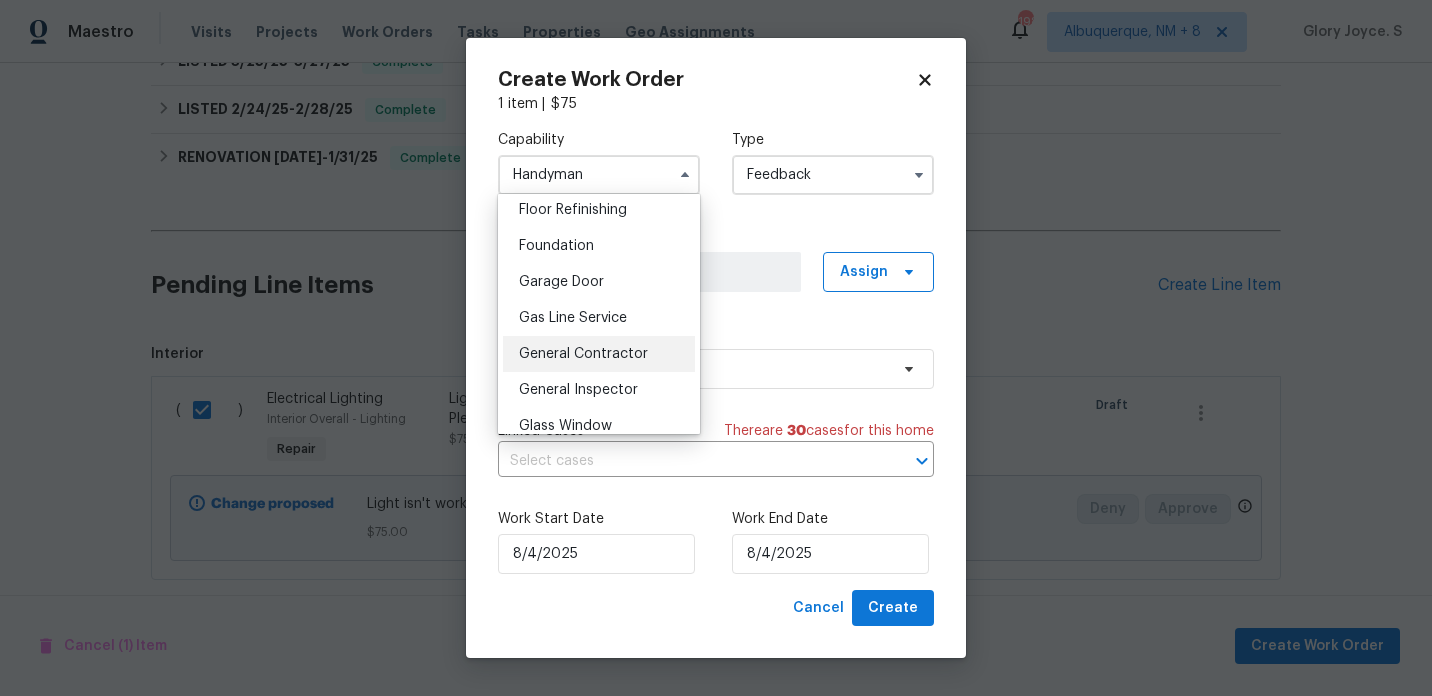 click on "General Contractor" at bounding box center [599, 354] 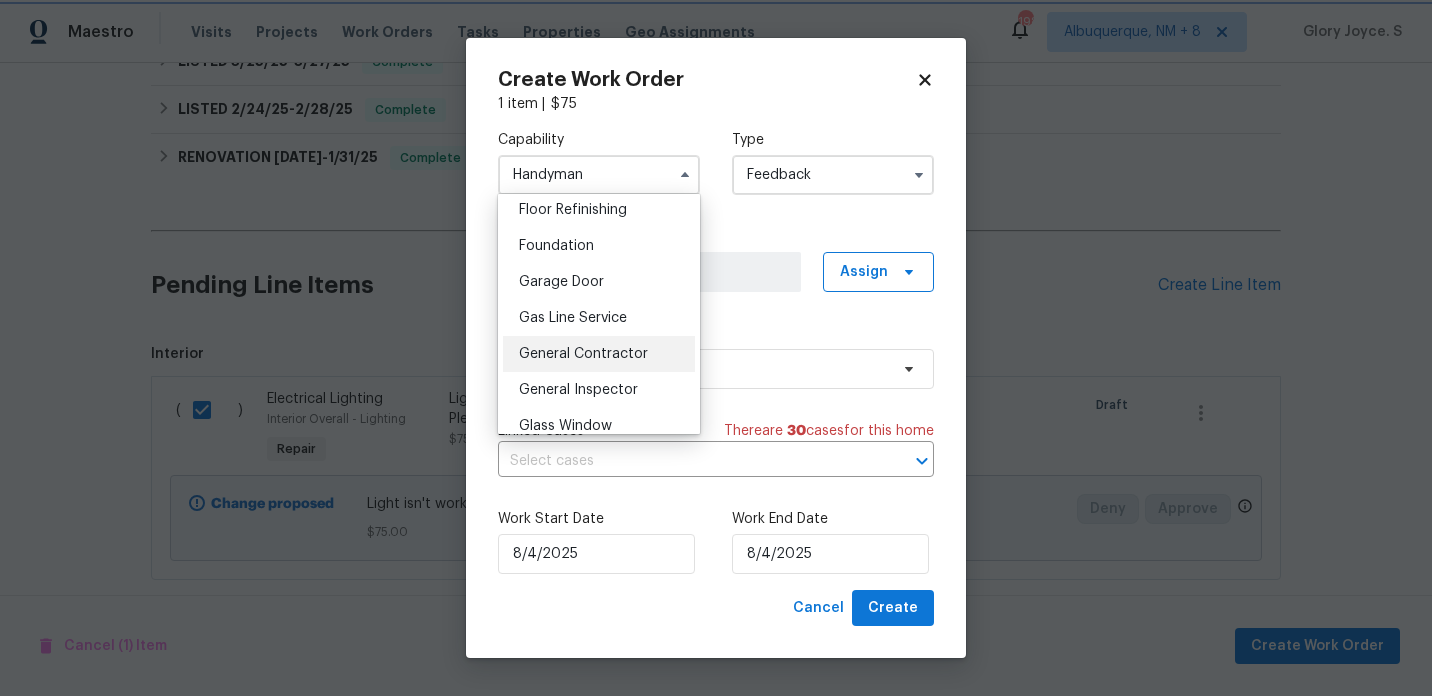 type on "General Contractor" 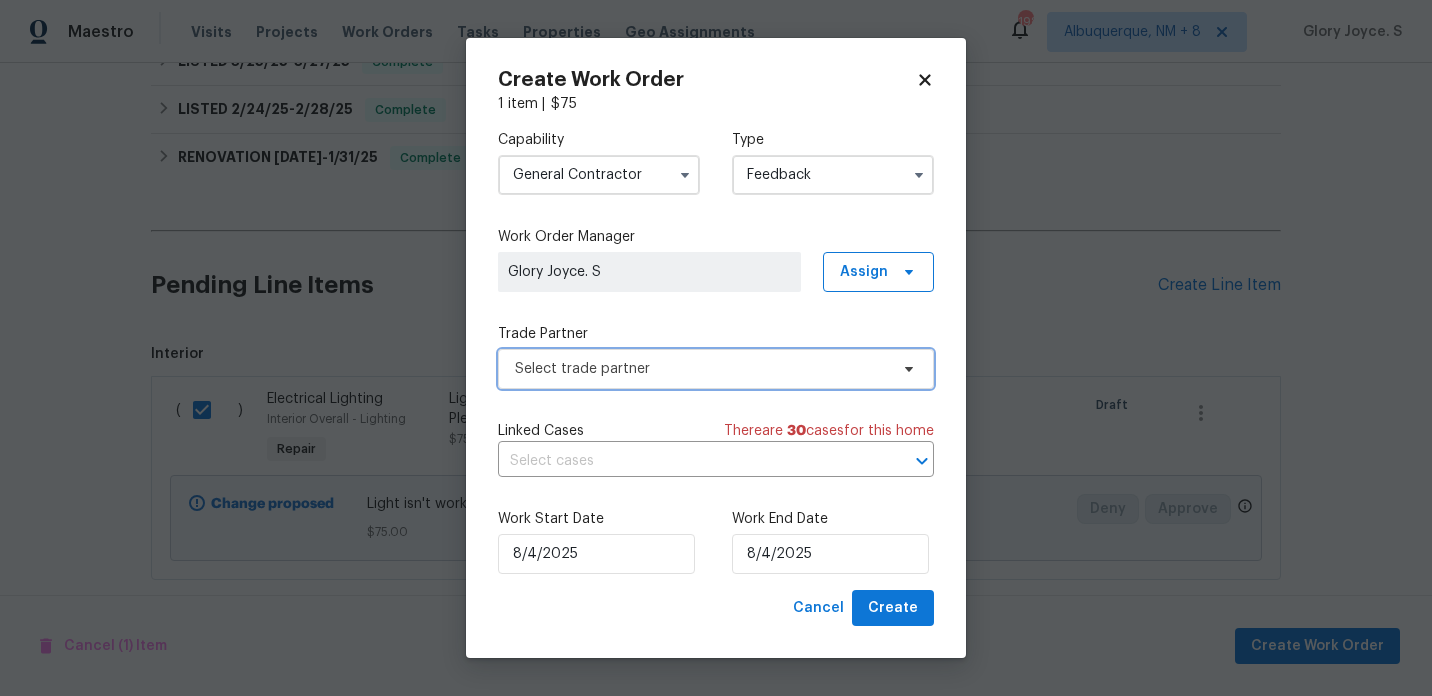 click on "Select trade partner" at bounding box center (701, 369) 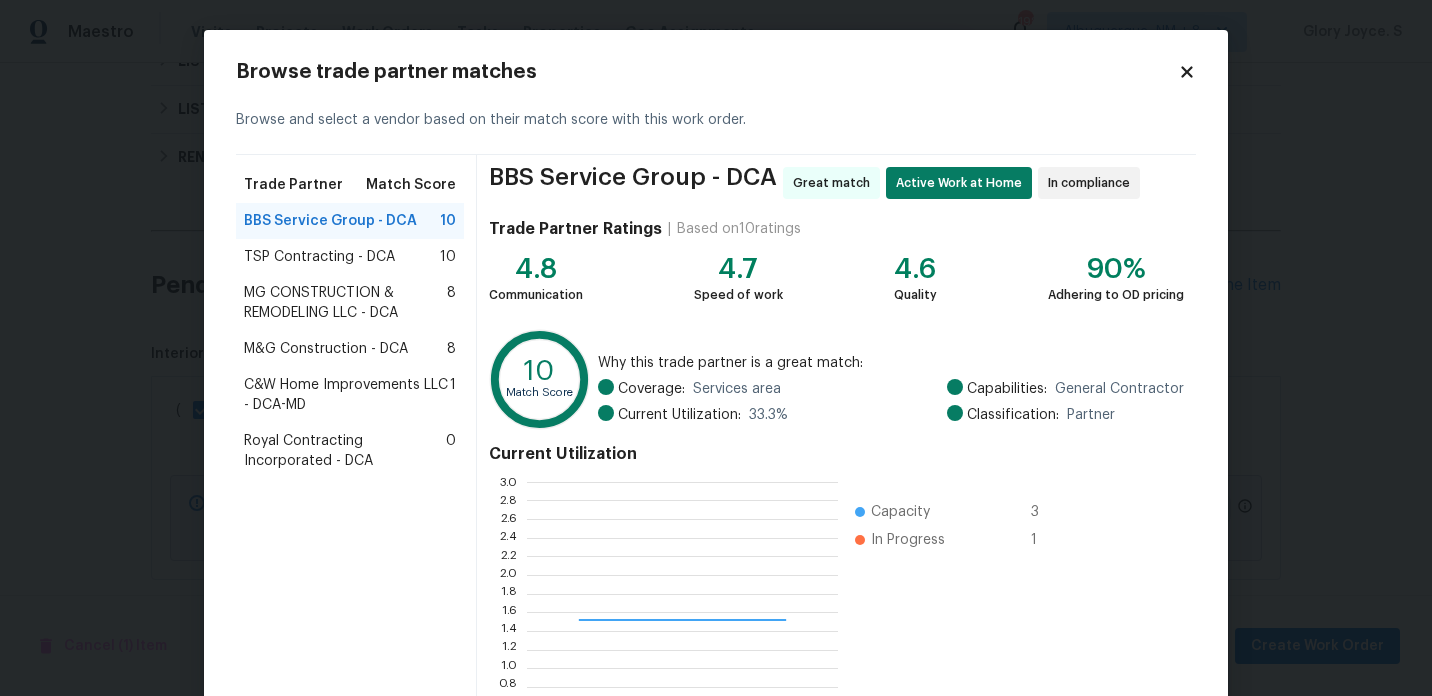 scroll, scrollTop: 2, scrollLeft: 1, axis: both 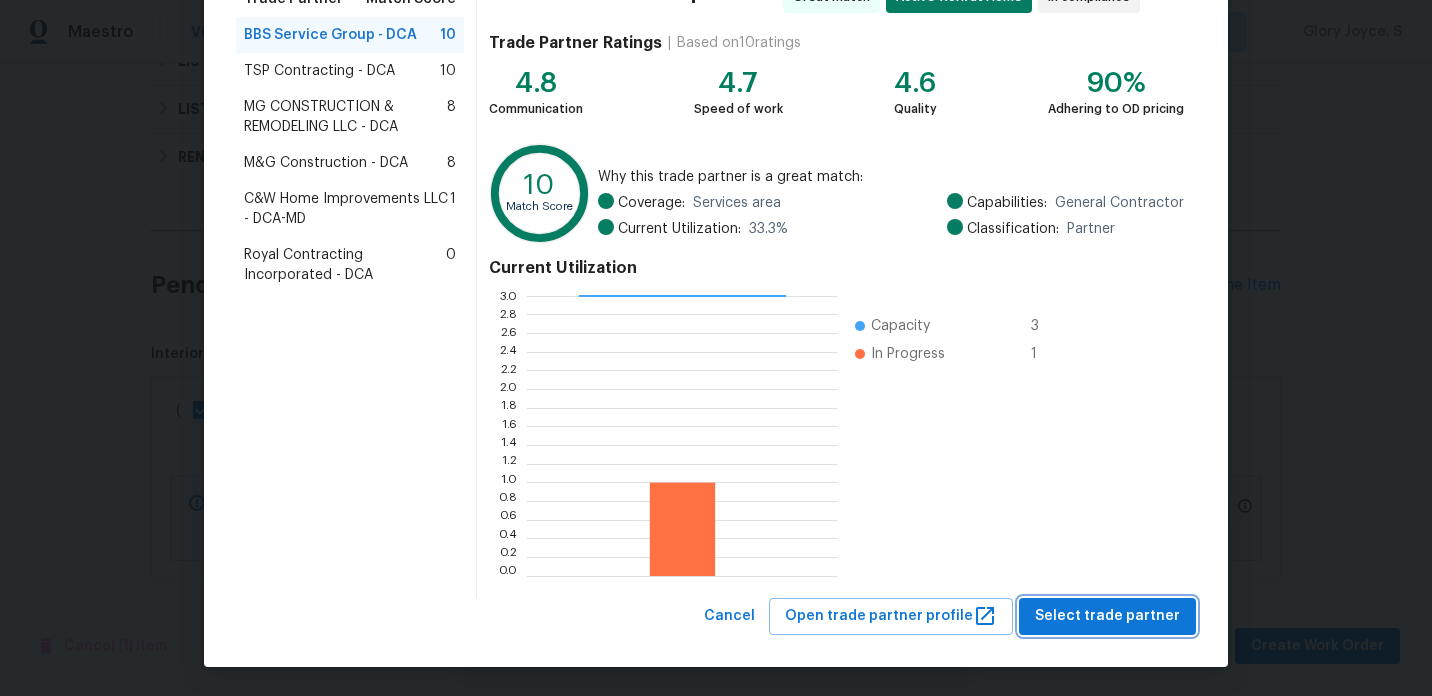 click on "Select trade partner" at bounding box center [1107, 616] 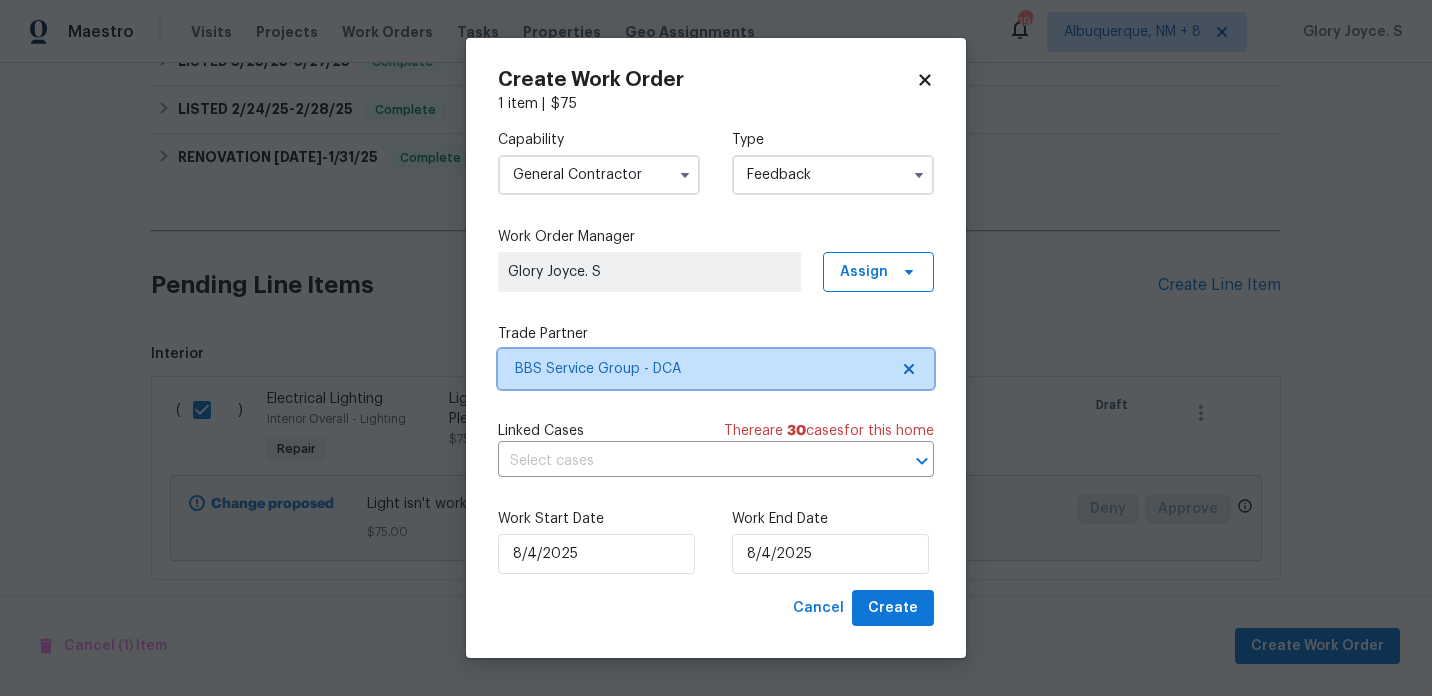 scroll, scrollTop: 0, scrollLeft: 0, axis: both 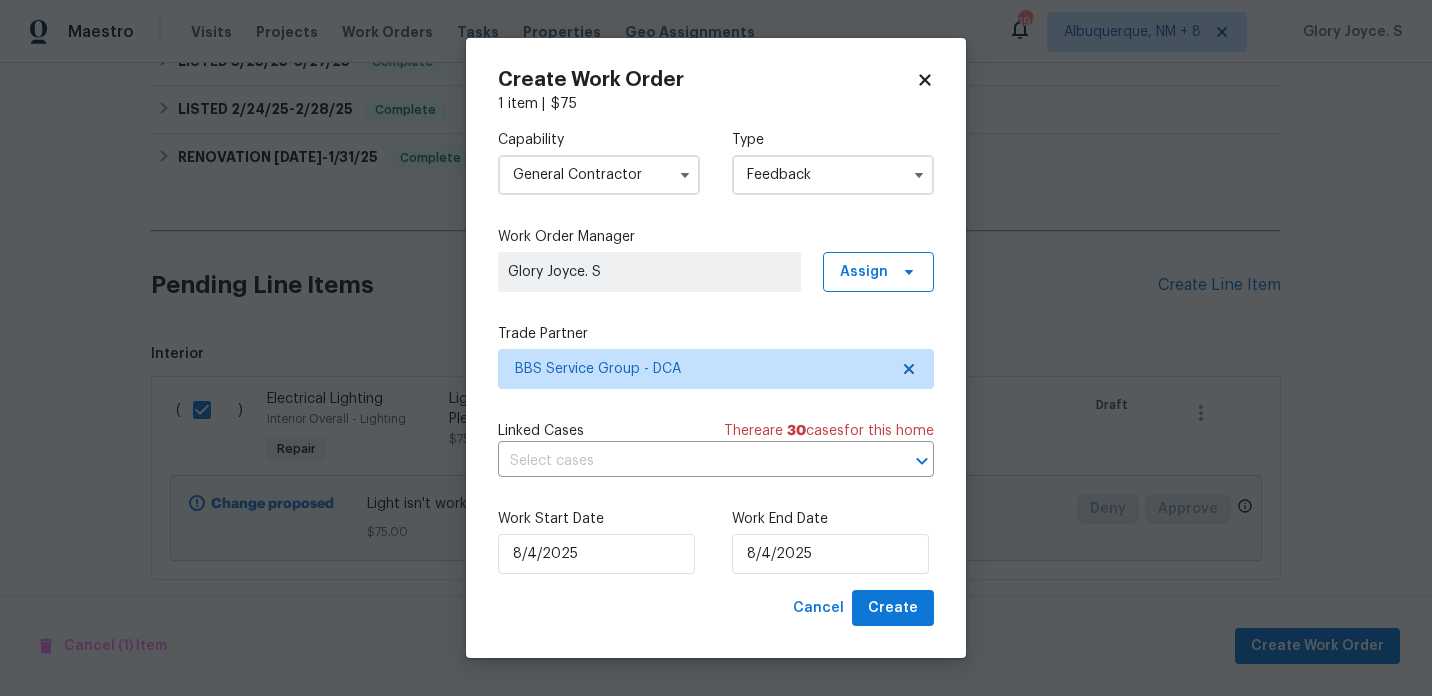 click on "Capability   General Contractor Type   Feedback Work Order Manager   Glory Joyce. S Assign Trade Partner   BBS Service Group - DCA Linked Cases There  are   30  case s  for this home   ​ Work Start Date   8/4/2025 Work End Date   8/4/2025" at bounding box center (716, 352) 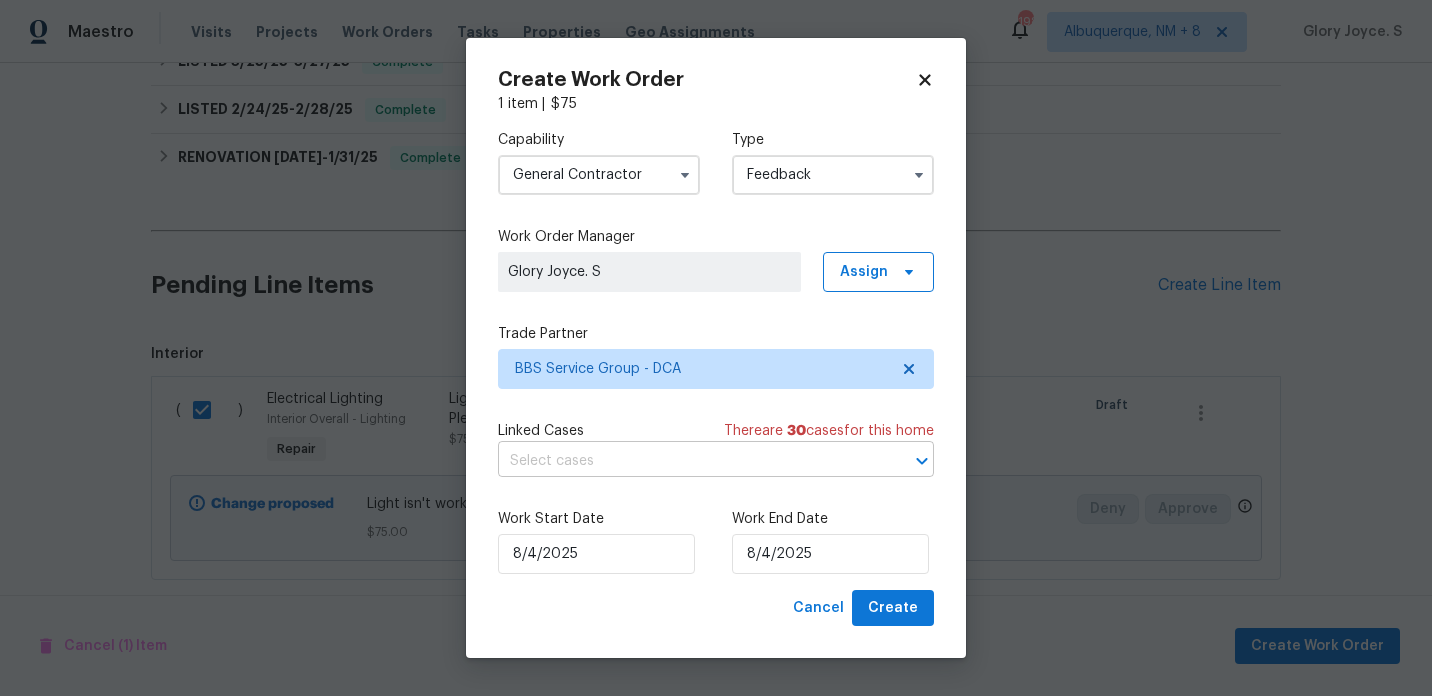 click at bounding box center [688, 461] 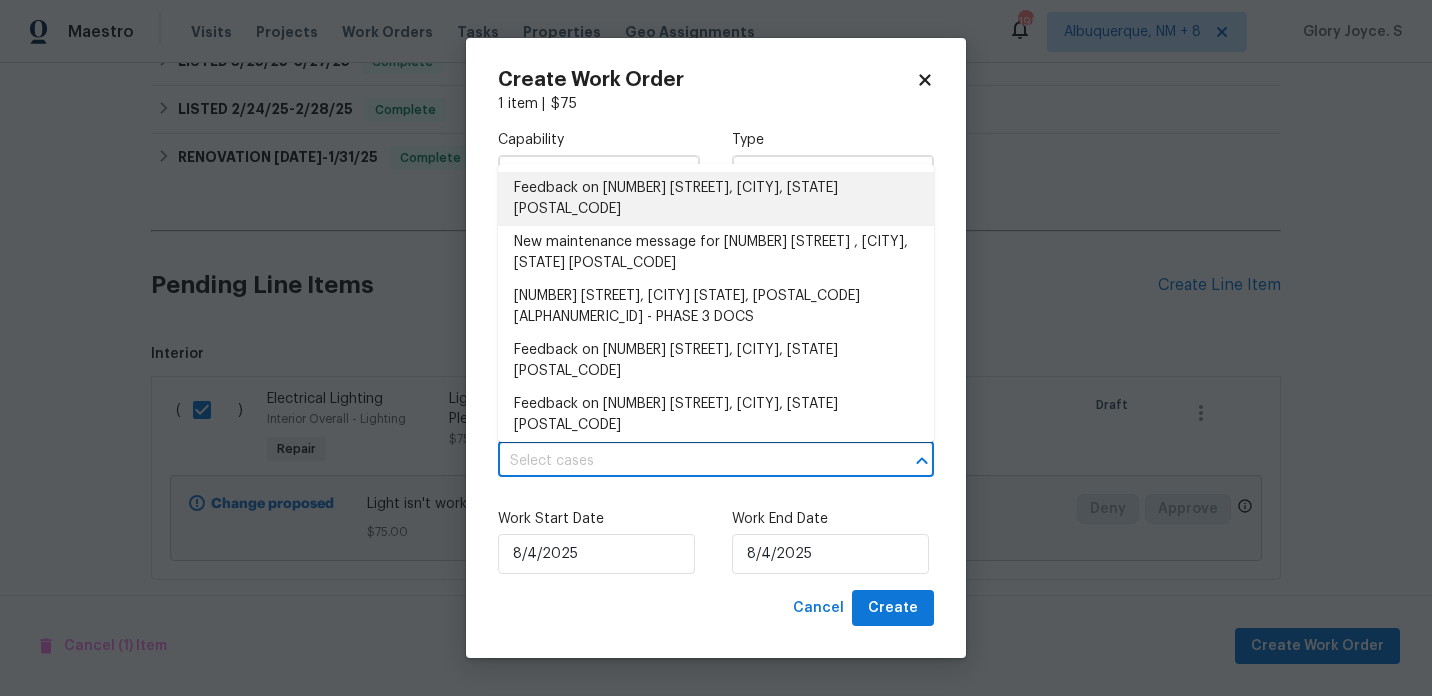 click on "Feedback on 12511 Calvert Hills Dr, Beltsville, MD 20705" at bounding box center [716, 199] 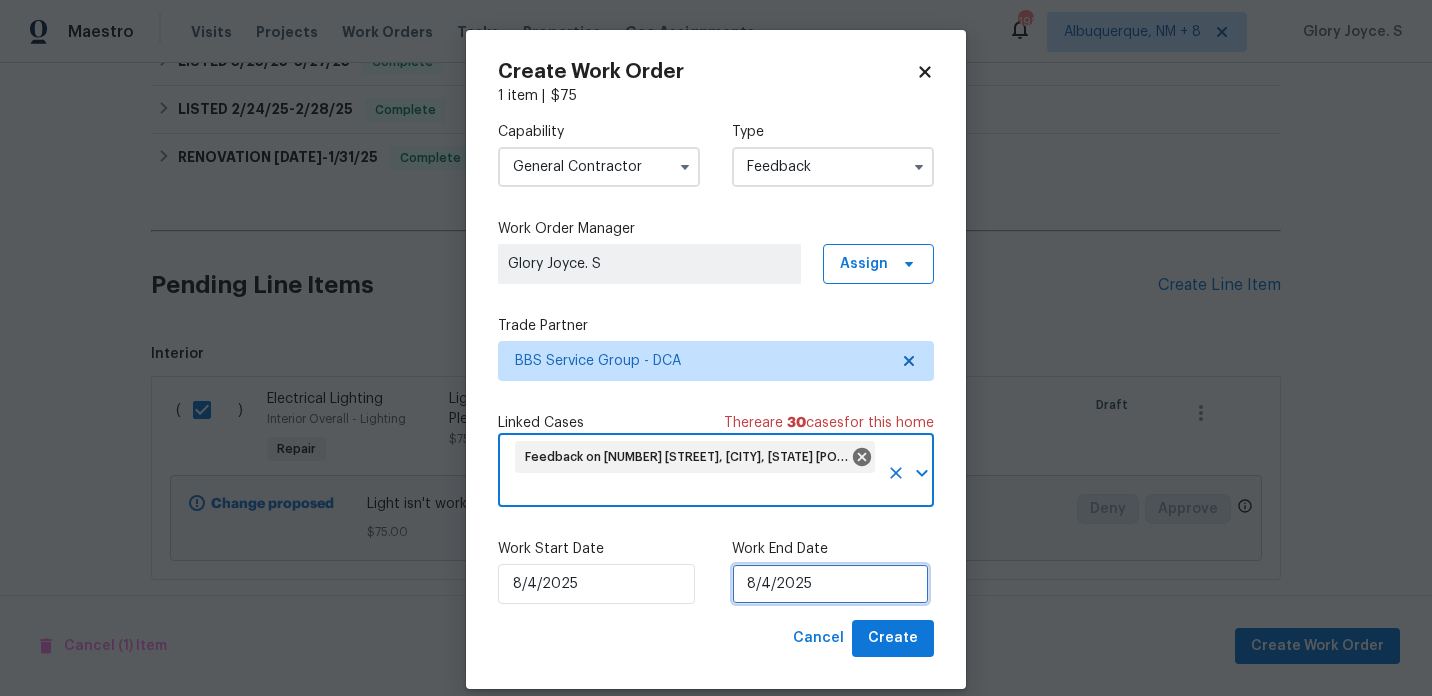 click on "8/4/2025" at bounding box center (830, 584) 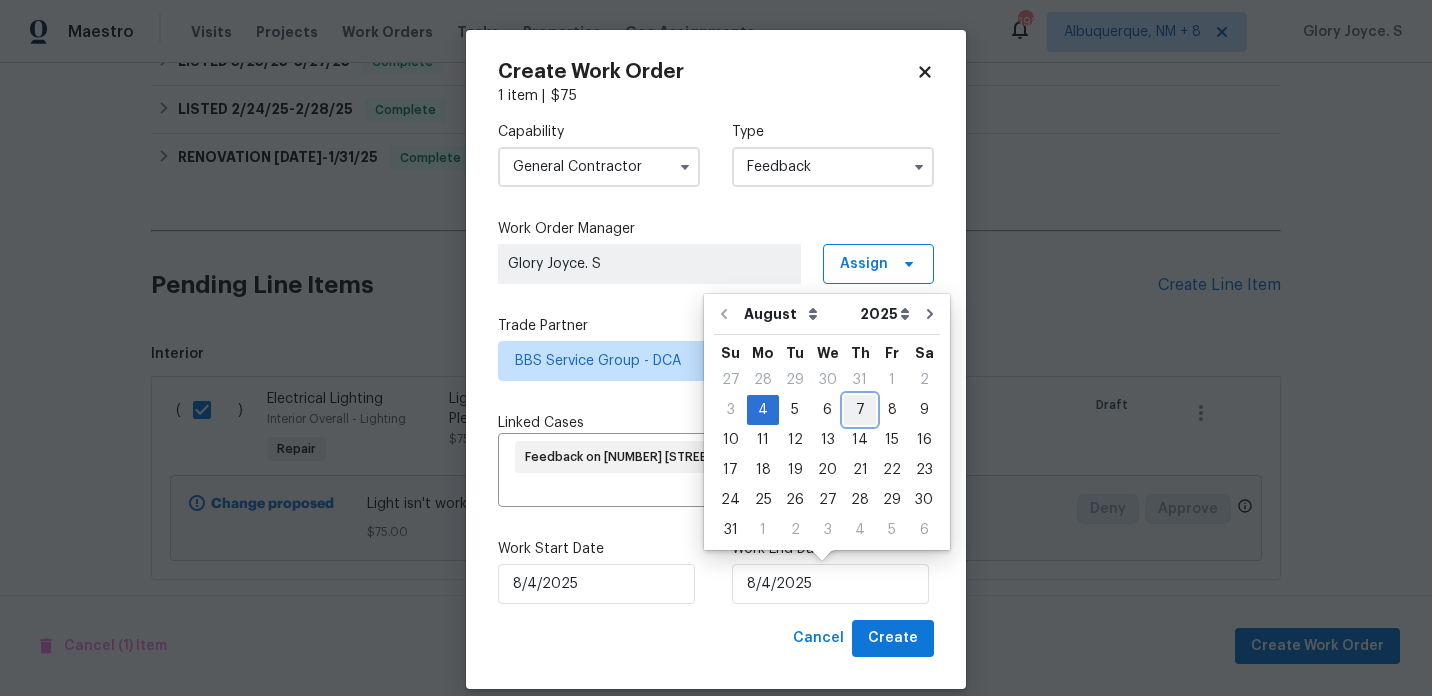 click on "7" at bounding box center (860, 410) 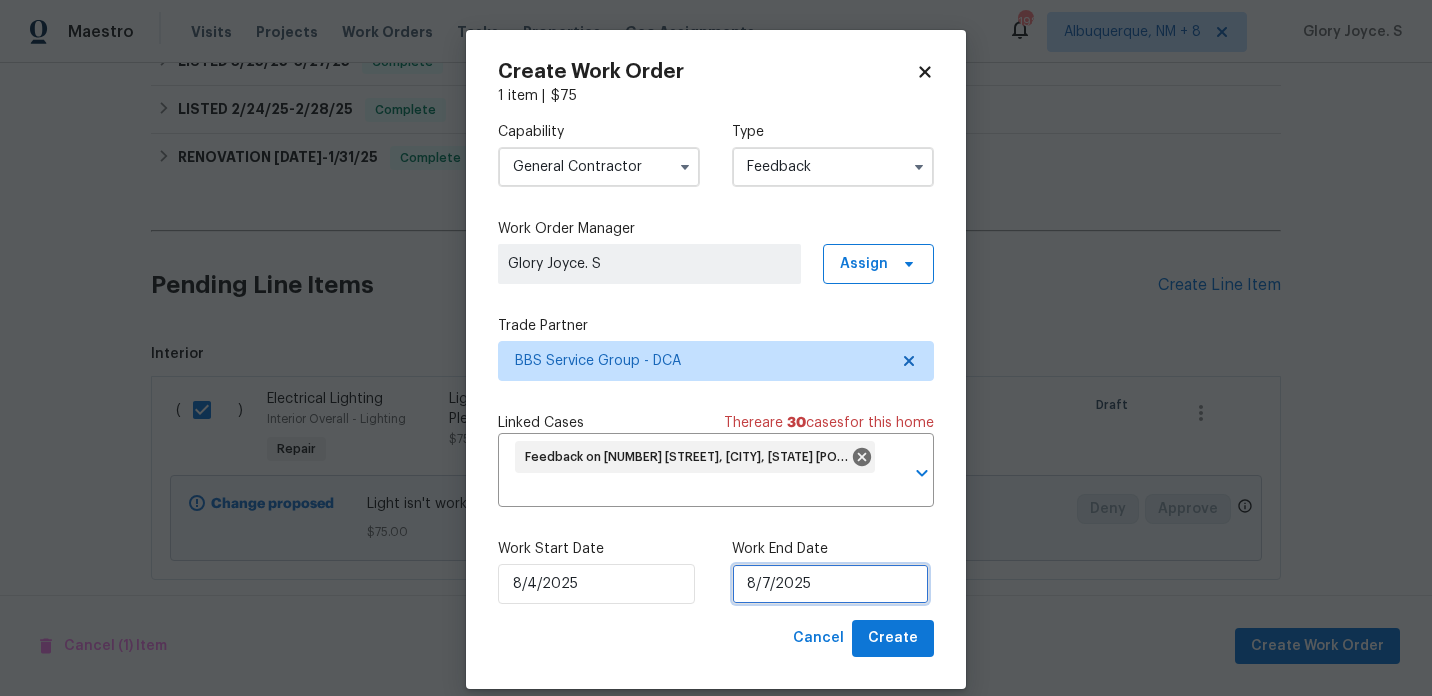 click on "8/7/2025" at bounding box center [830, 584] 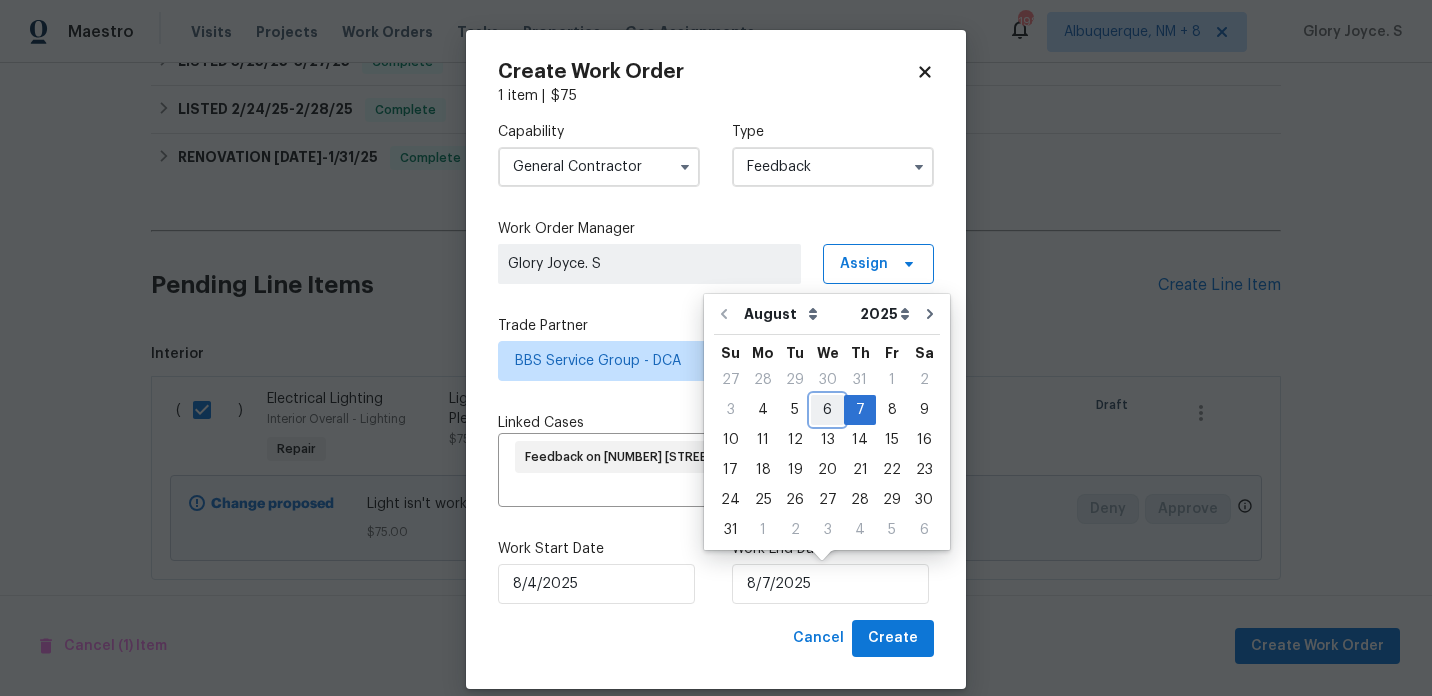 click on "6" at bounding box center (827, 410) 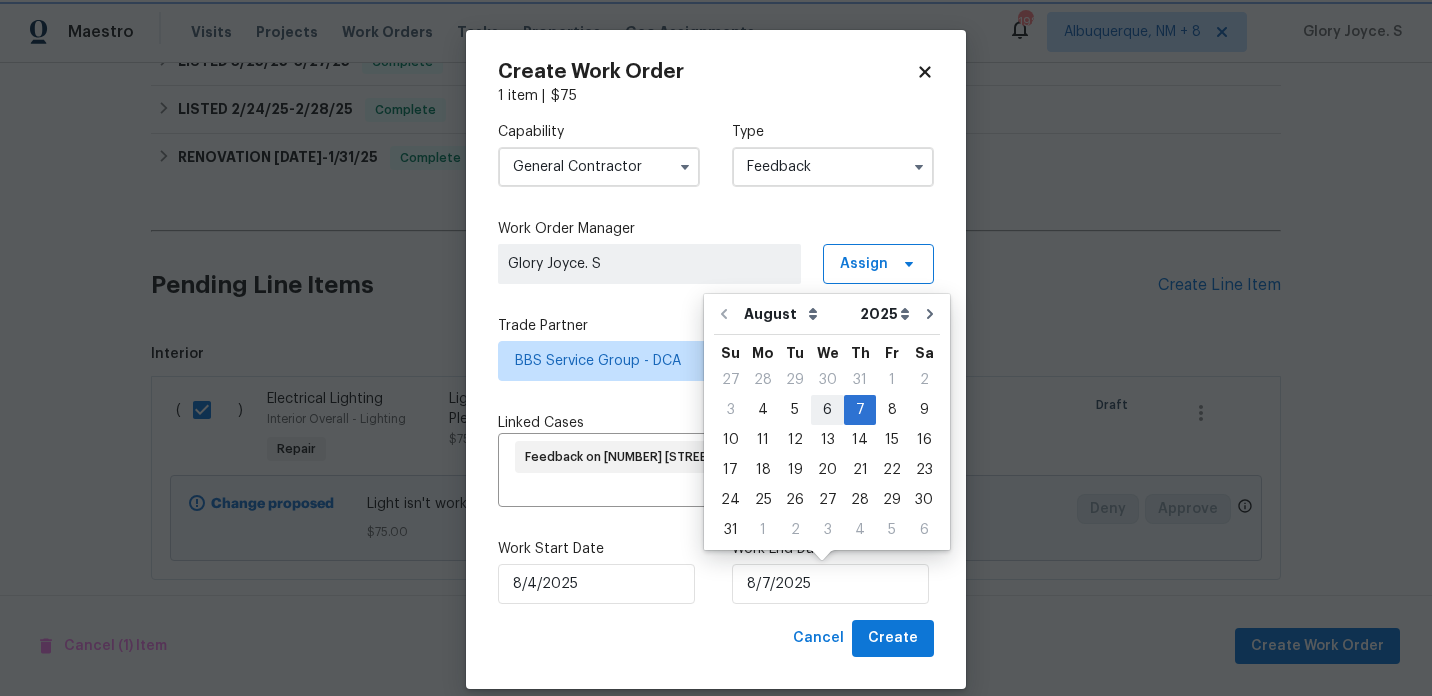 type on "8/6/2025" 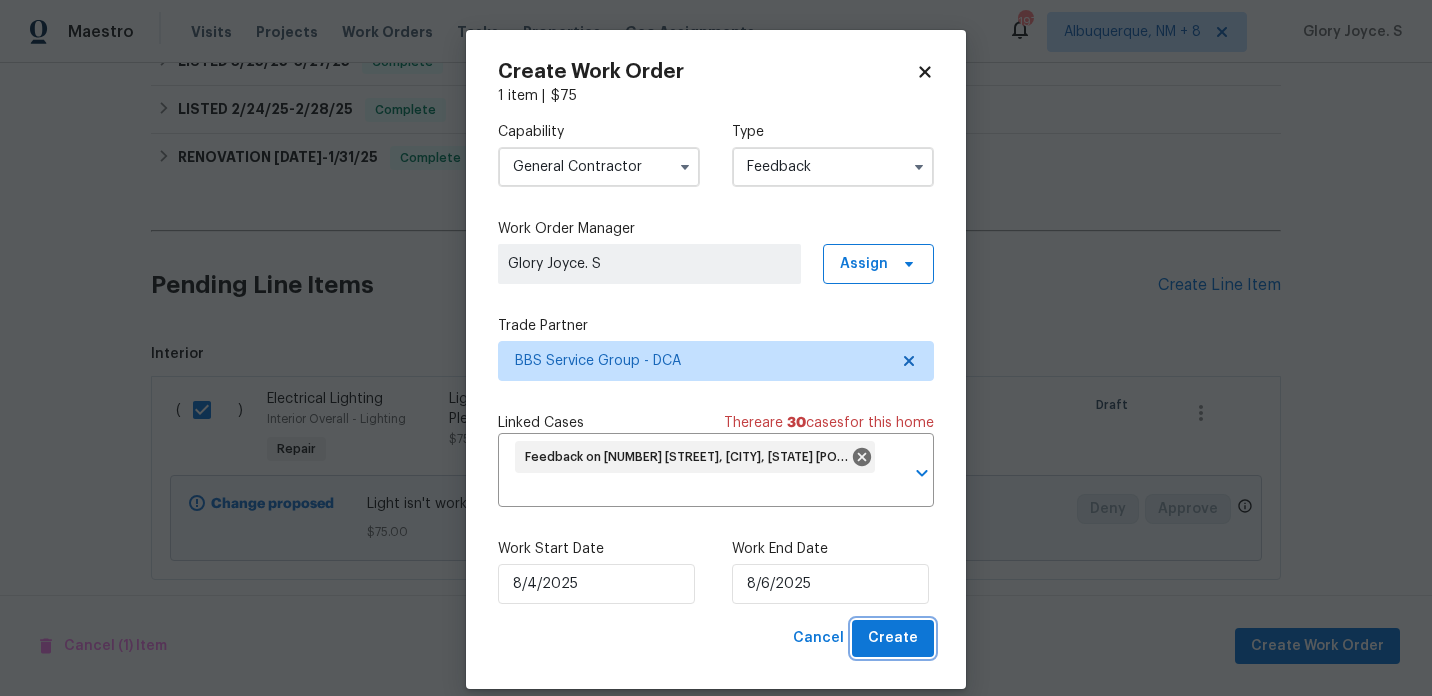 click on "Create" at bounding box center [893, 638] 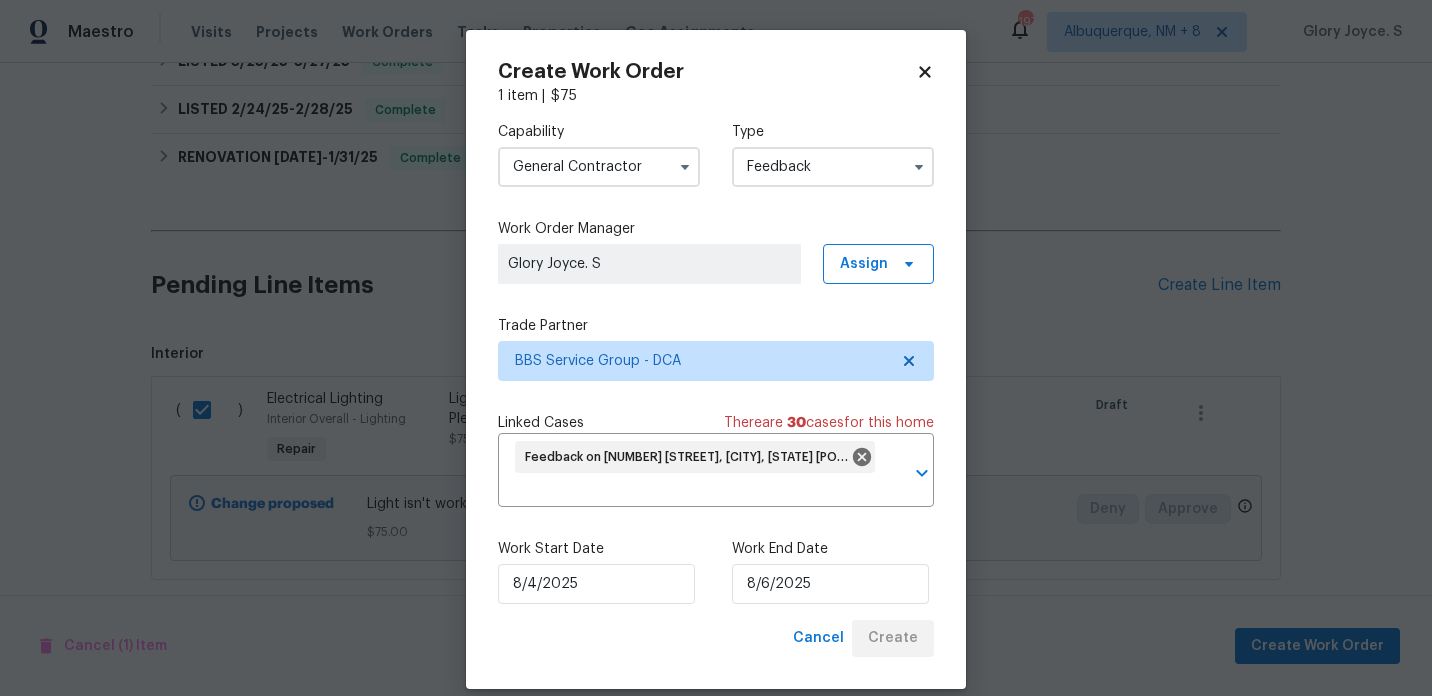 checkbox on "false" 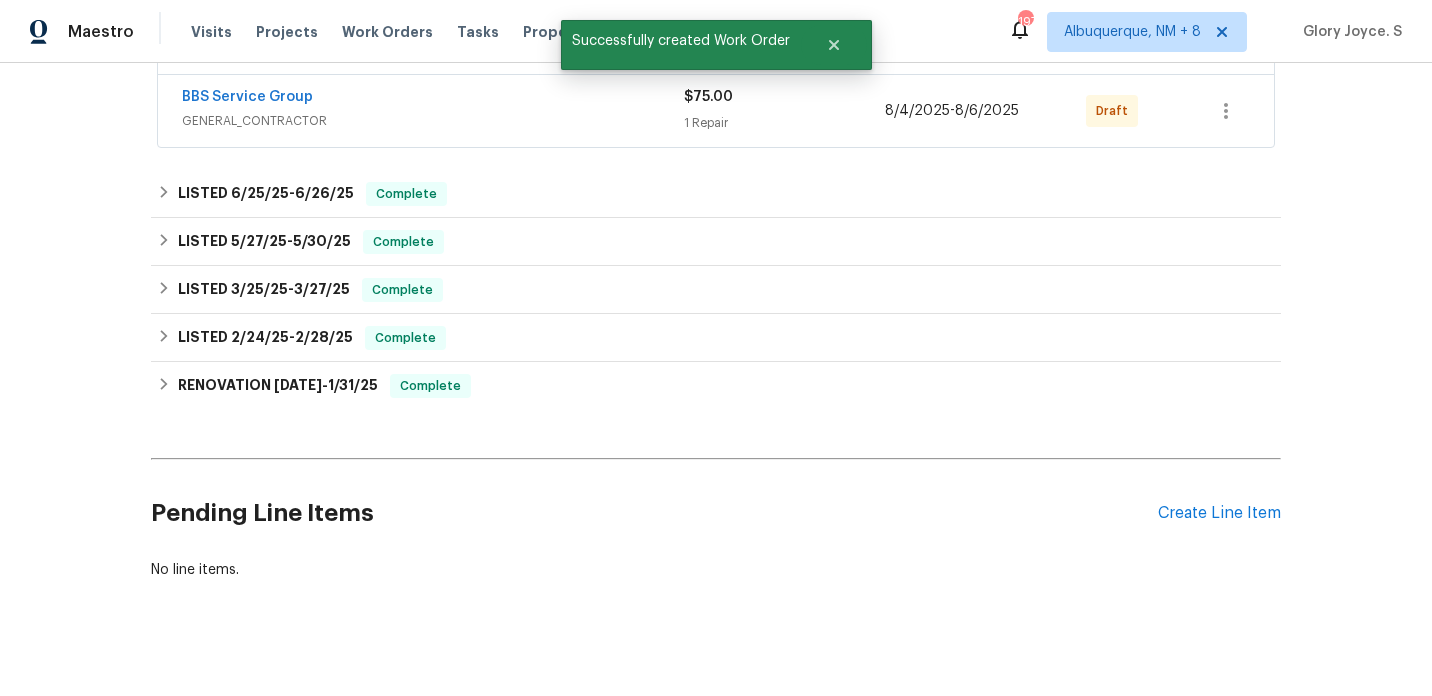 scroll, scrollTop: 438, scrollLeft: 0, axis: vertical 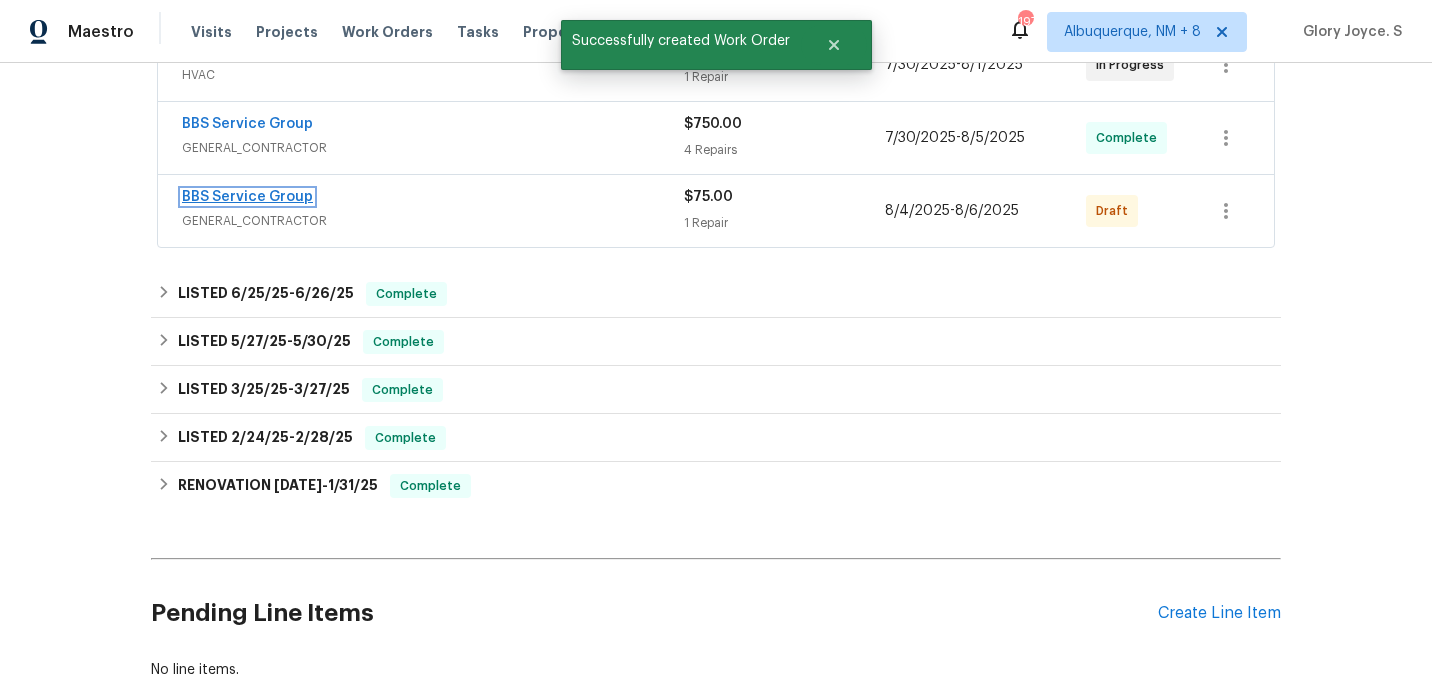click on "BBS Service Group" at bounding box center [247, 197] 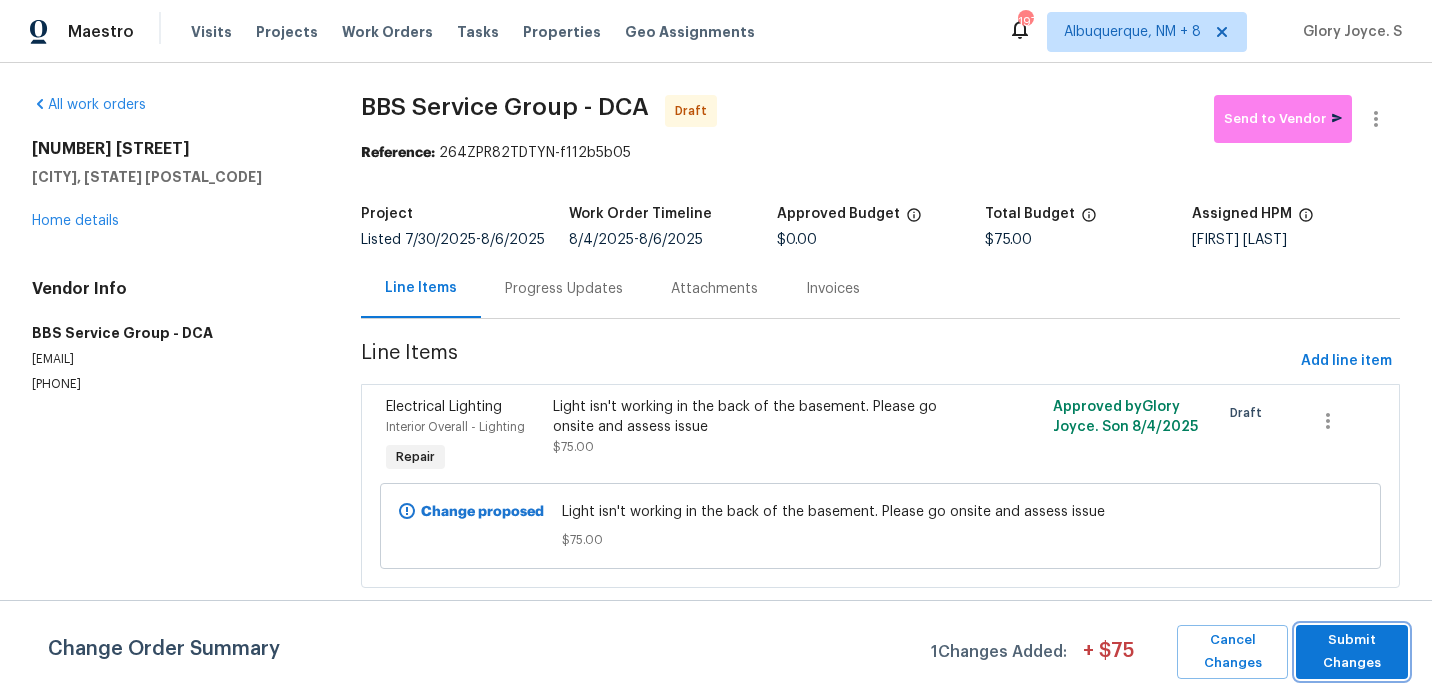 click on "Submit Changes" at bounding box center [1352, 652] 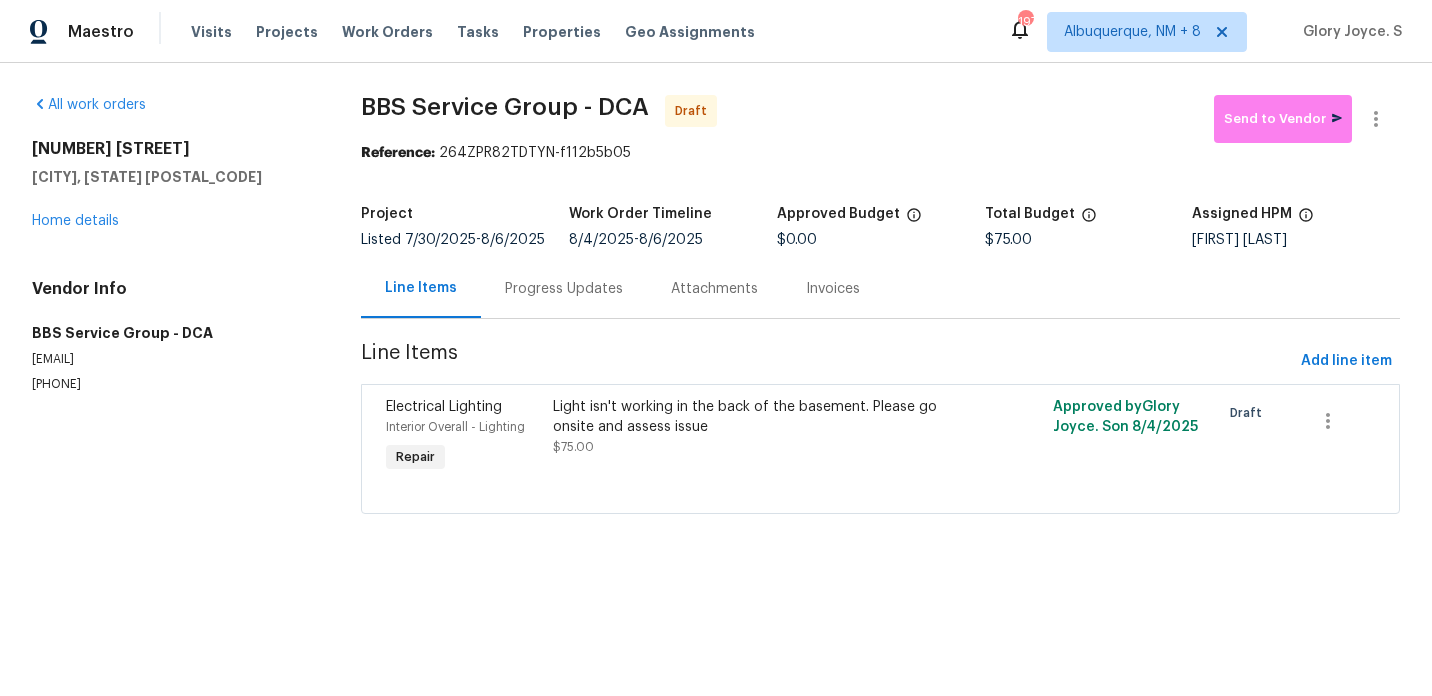 click on "Progress Updates" at bounding box center (564, 288) 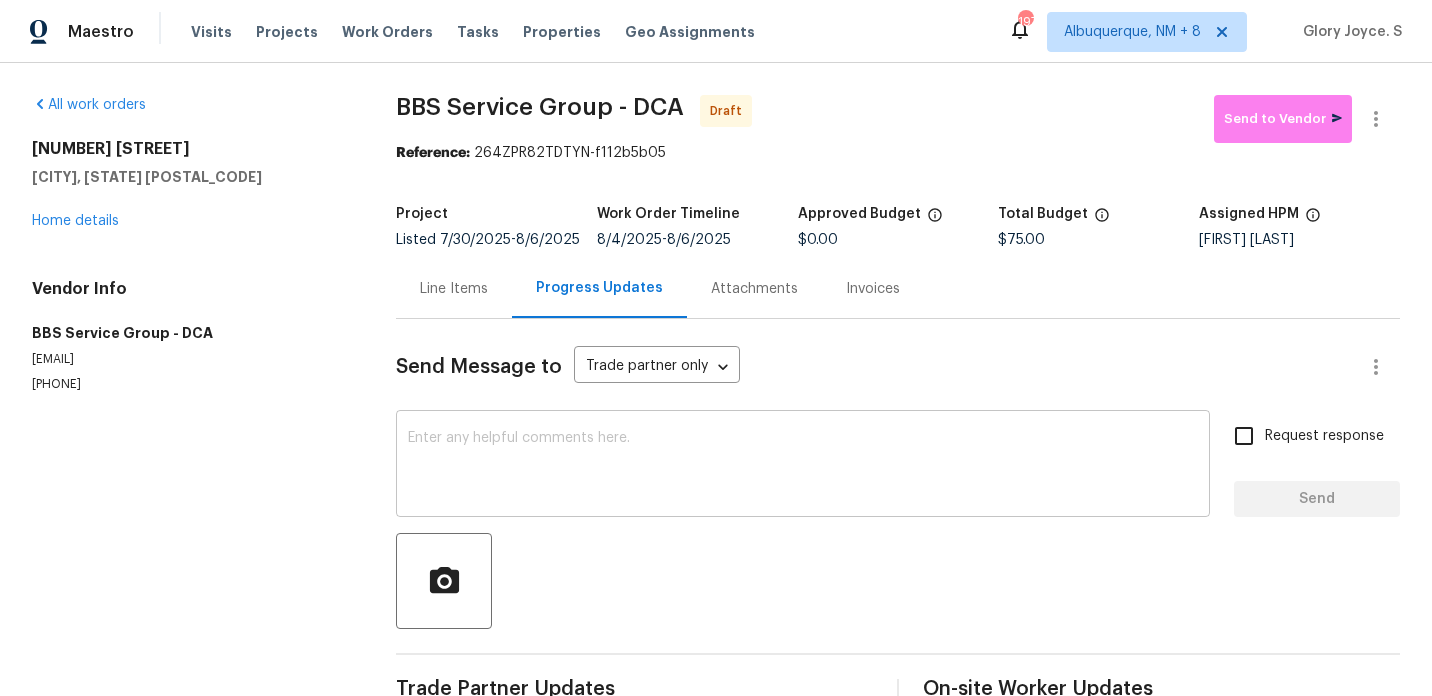 click at bounding box center (803, 466) 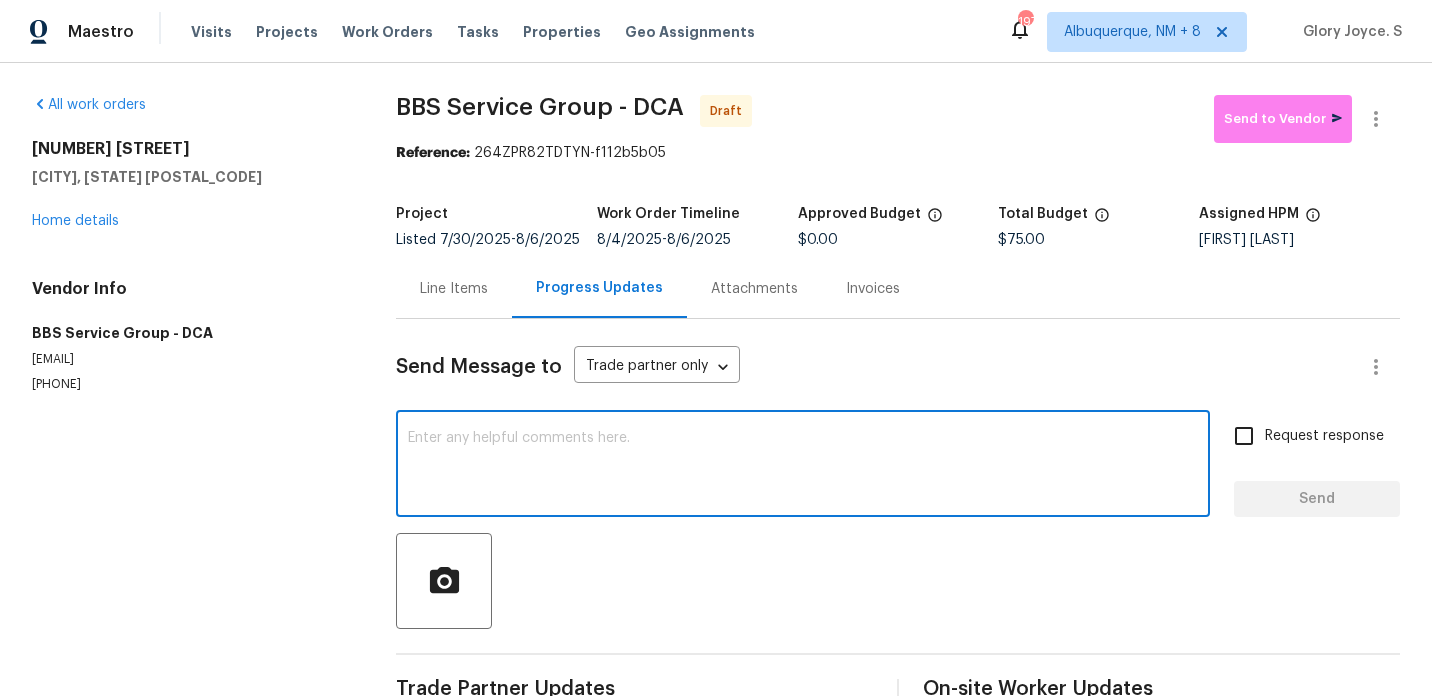 paste on "Hi, this is [FIRST] [LAST] with Opendoor. I’m confirming you received the WO for the property at (Address). Please review and accept the WO within 24 hours and provide a schedule date. Please disregard the contact information for the HPM included in the WO. Our Centralised LWO Team is responsible for Listed WOs. The team can be reached through the portal or by phone at ([PHONE])." 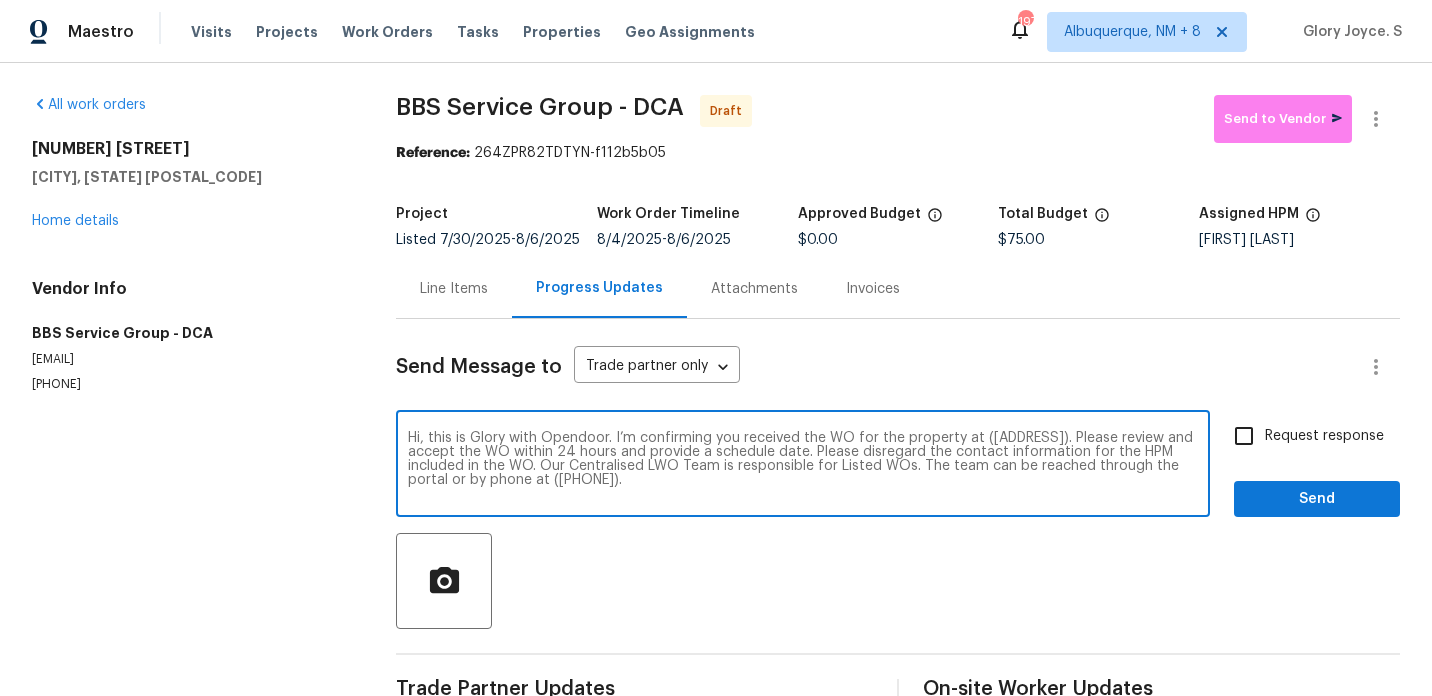 click on "Hi, this is [FIRST] [LAST] with Opendoor. I’m confirming you received the WO for the property at (Address). Please review and accept the WO within 24 hours and provide a schedule date. Please disregard the contact information for the HPM included in the WO. Our Centralised LWO Team is responsible for Listed WOs. The team can be reached through the portal or by phone at ([PHONE])." at bounding box center (803, 466) 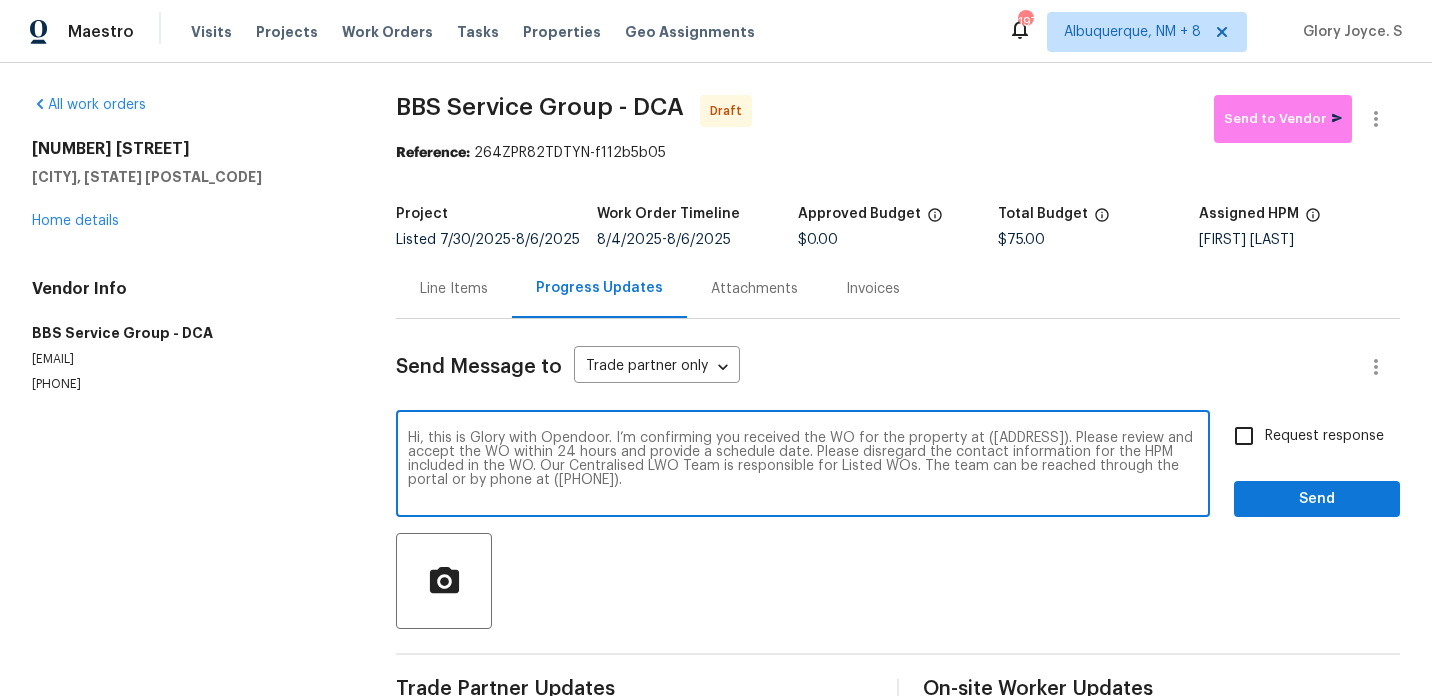 paste on "12511 Calvert Hills Dr, Beltsville, MD 20705" 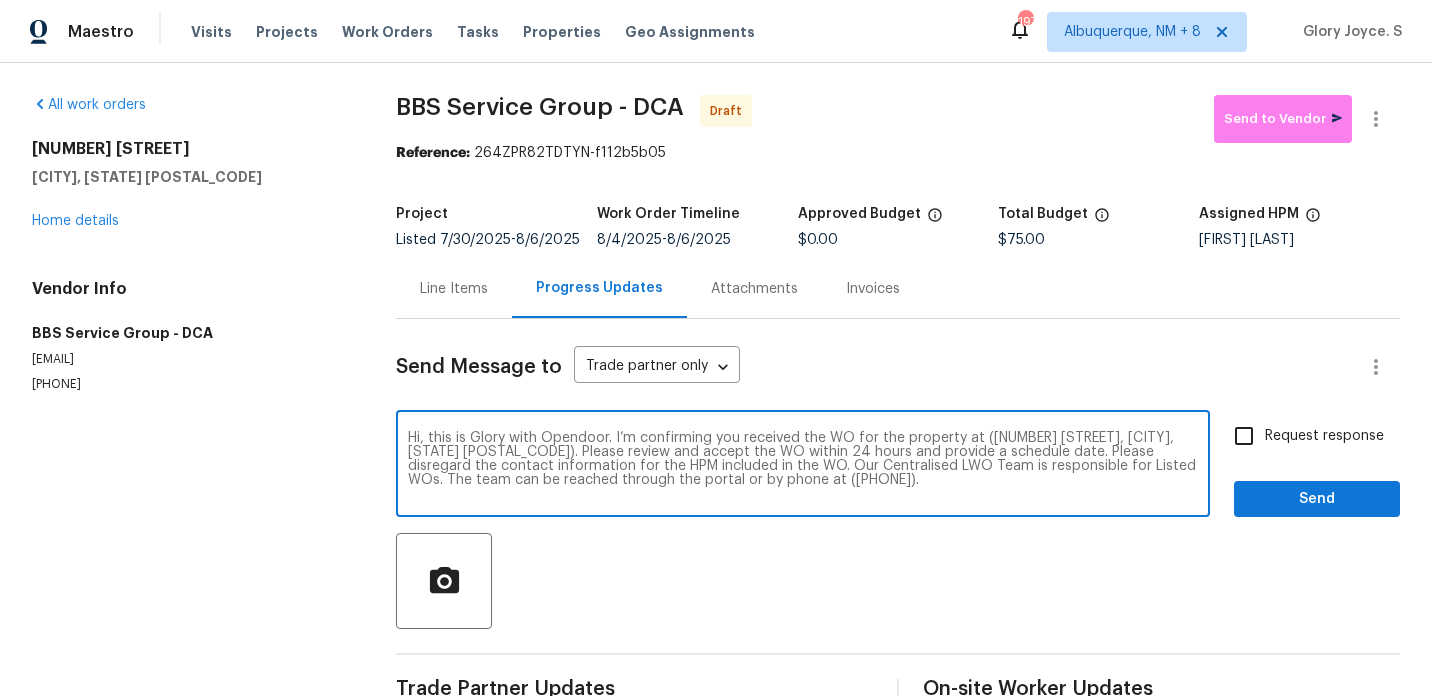 type on "Hi, this is Glory with Opendoor. I’m confirming you received the WO for the property at (12511 Calvert Hills Dr, Beltsville, MD 20705). Please review and accept the WO within 24 hours and provide a schedule date. Please disregard the contact information for the HPM included in the WO. Our Centralised LWO Team is responsible for Listed WOs. The team can be reached through the portal or by phone at (480) 478-0155." 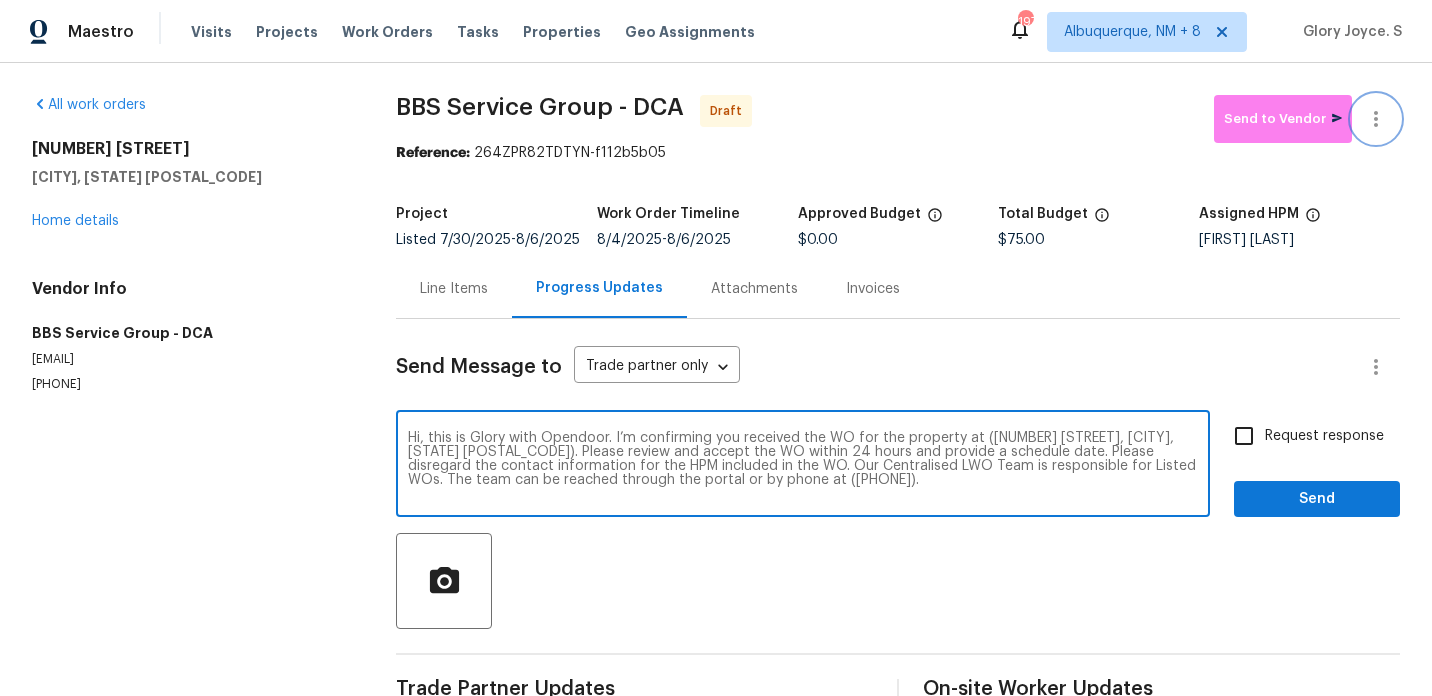 click at bounding box center [1376, 119] 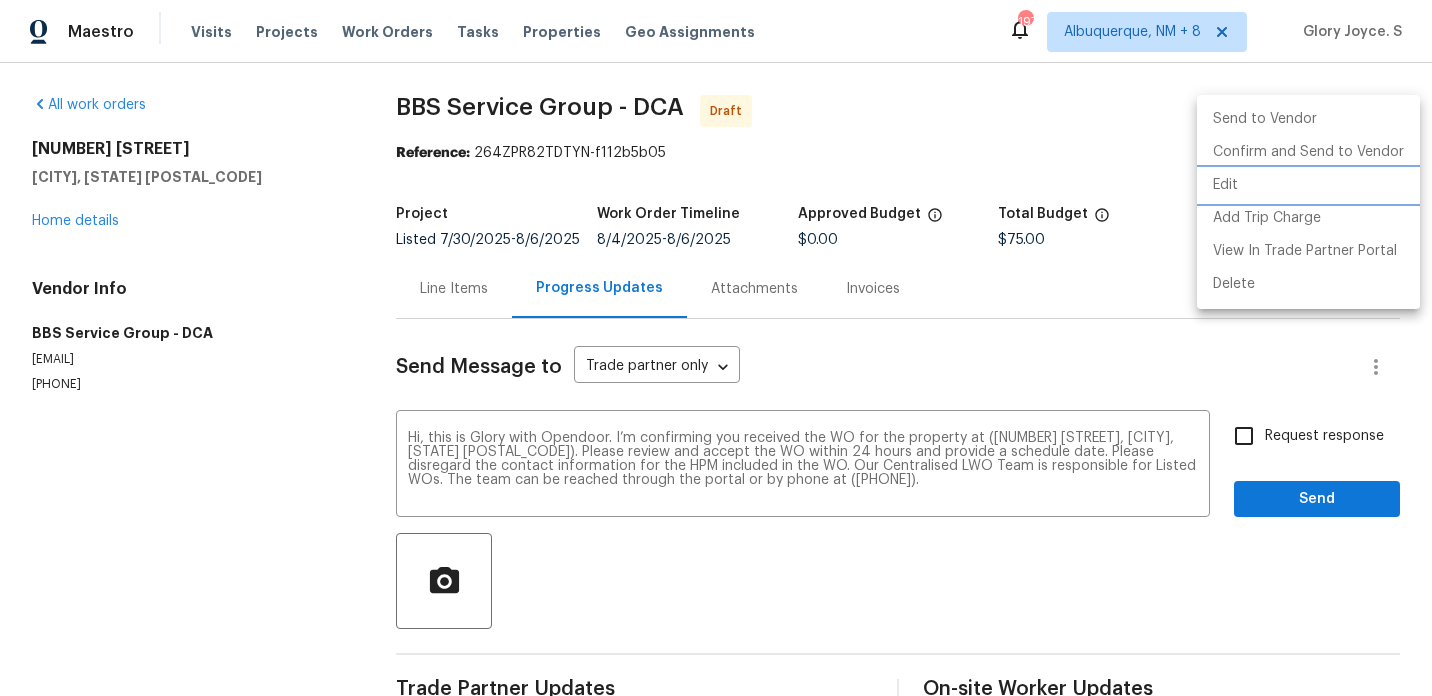 click on "Edit" at bounding box center (1308, 185) 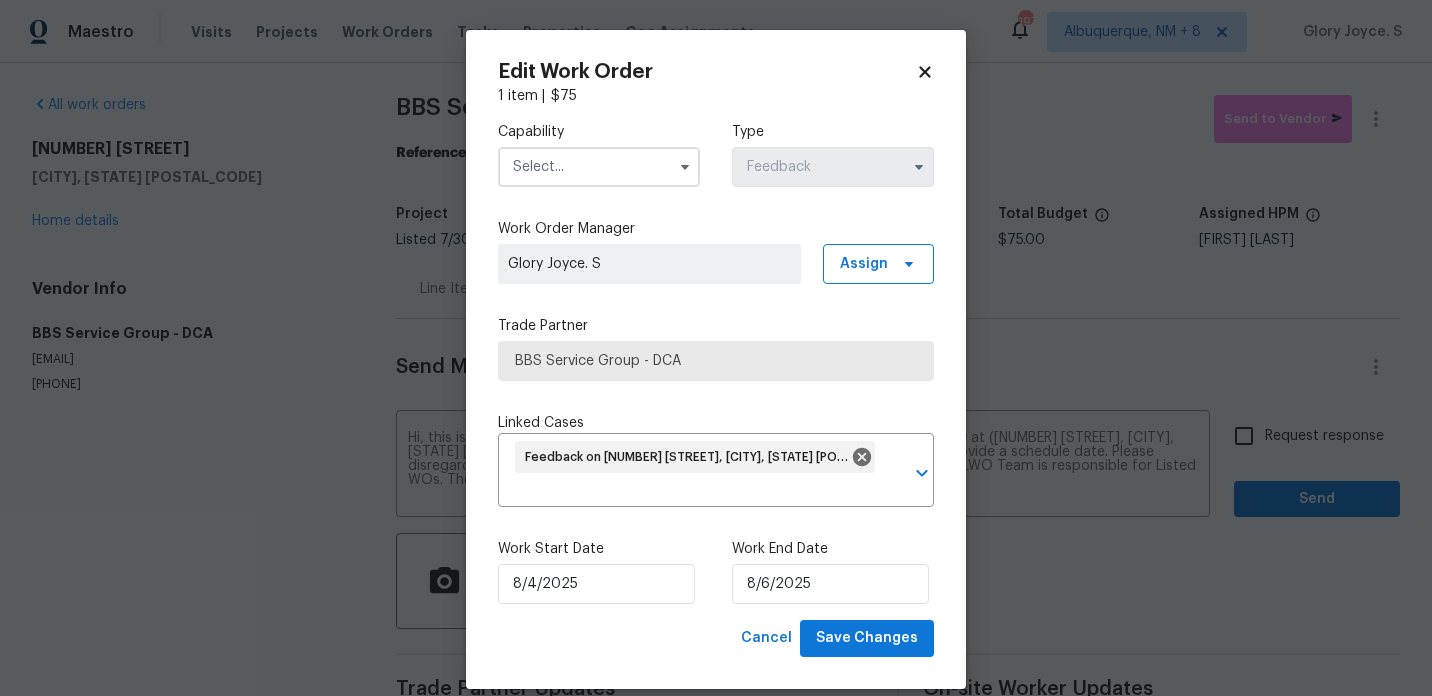 click at bounding box center [599, 167] 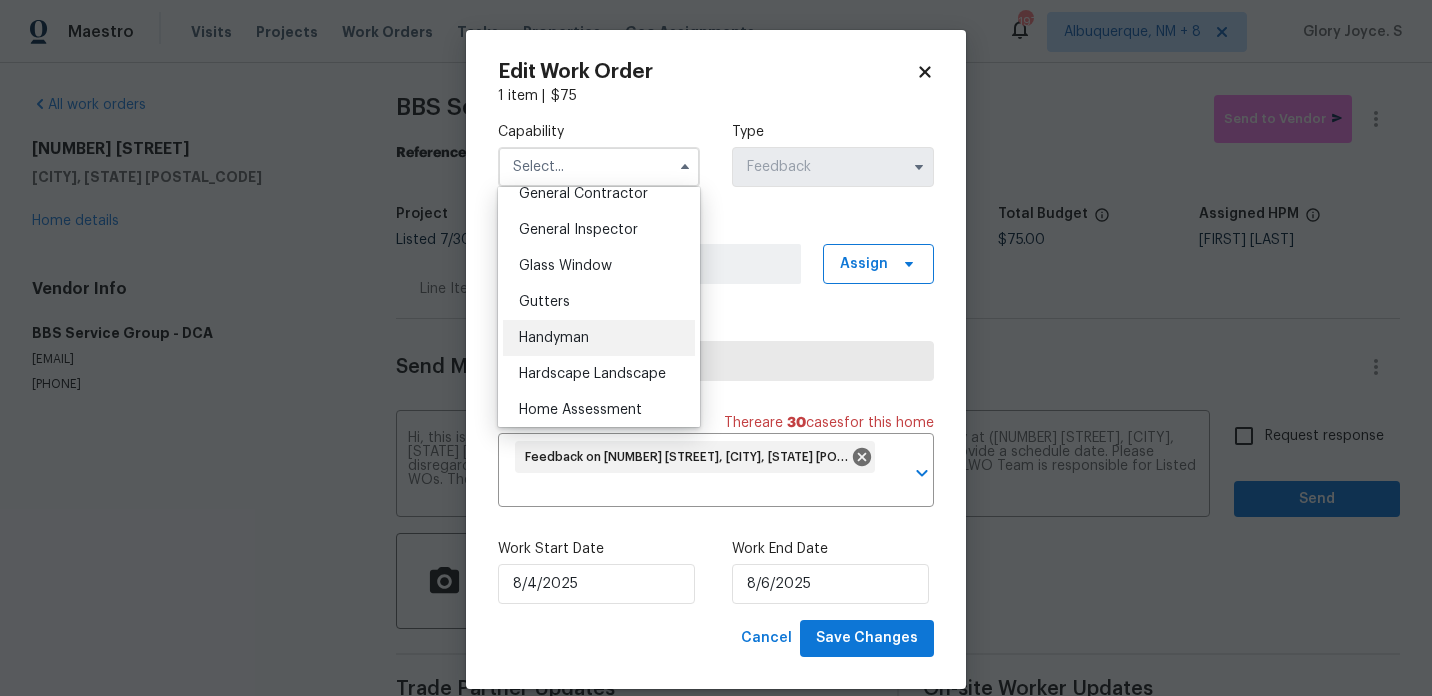 scroll, scrollTop: 977, scrollLeft: 0, axis: vertical 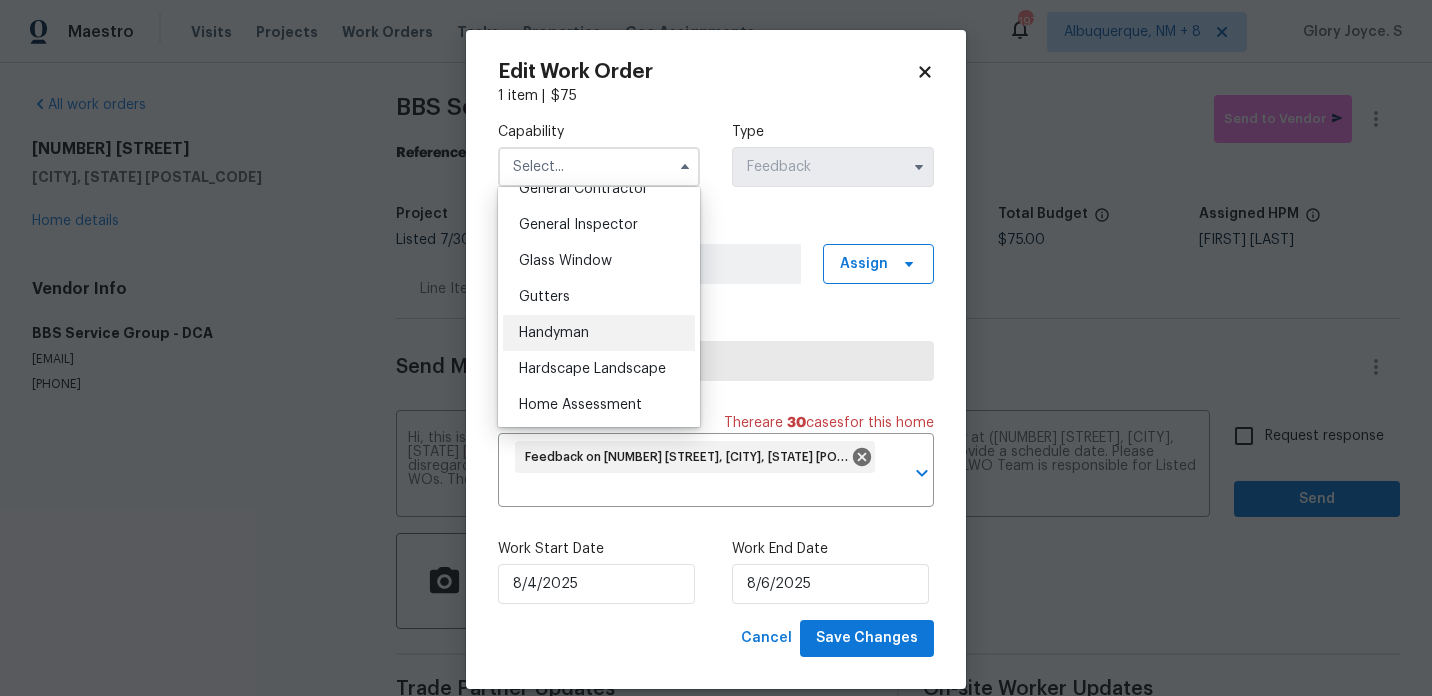 click on "Handyman" at bounding box center (599, 333) 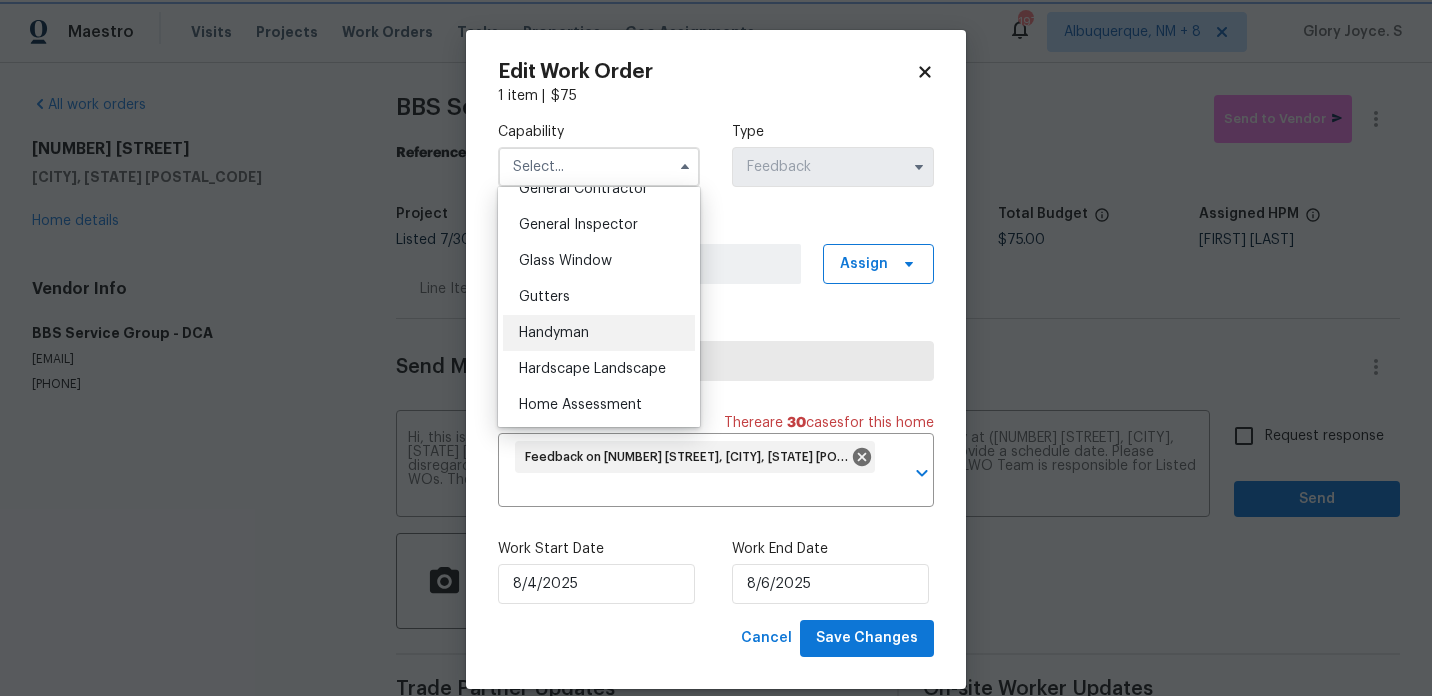 type on "Handyman" 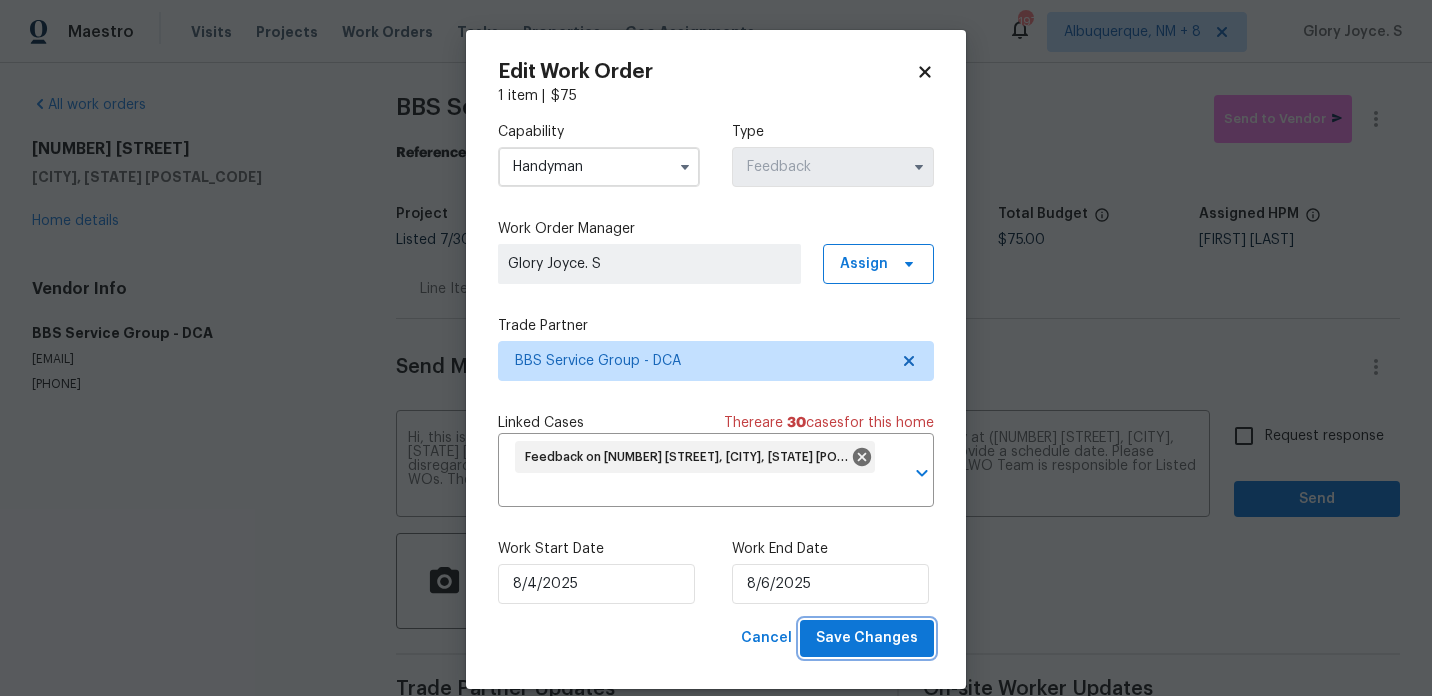 click on "Save Changes" at bounding box center (867, 638) 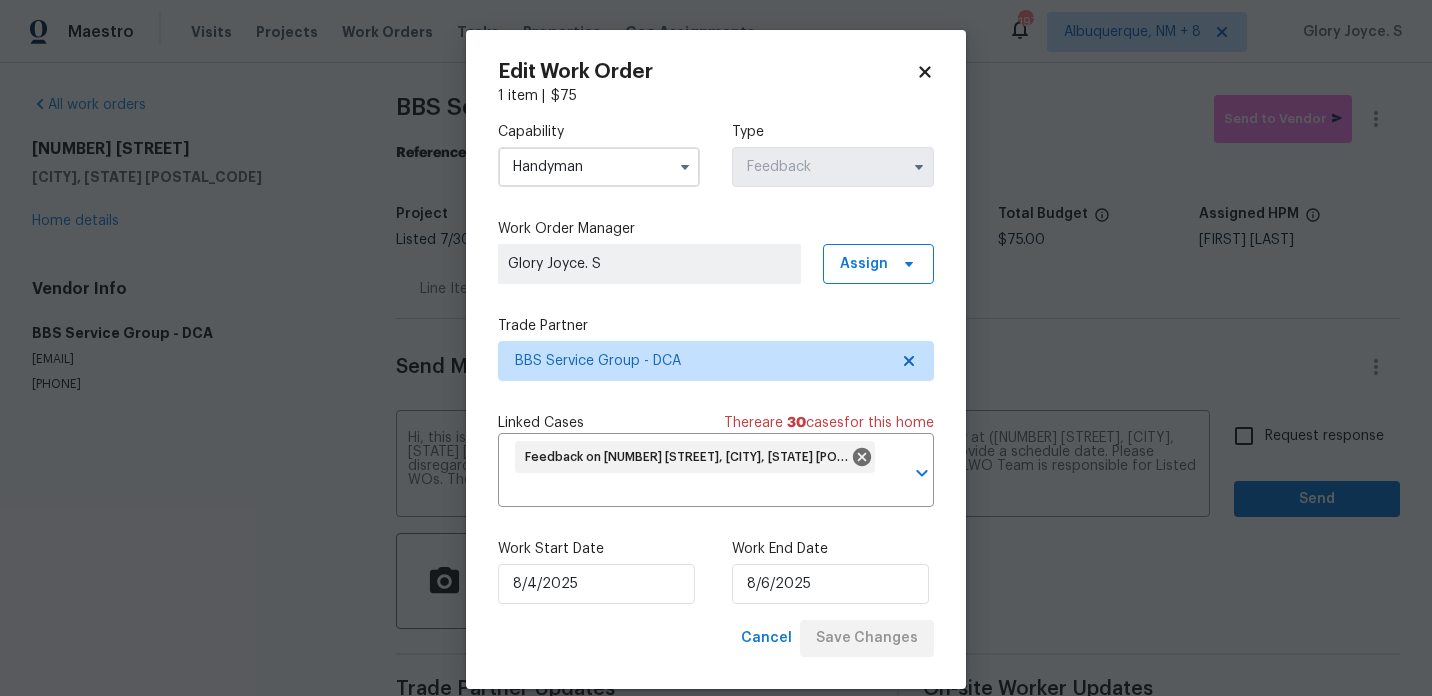 click on "Maestro Visits Projects Work Orders Tasks Properties Geo Assignments 197 Albuquerque, NM + 8 Glory Joyce. S All work orders 12511 Calvert Hills Dr Beltsville, MD 20705 Home details Vendor Info BBS Service Group - DCA admin@bbsrvgrp.com (202) 820-2989 BBS Service Group - DCA Draft Send to Vendor   Reference:   264ZPR82TDTYN-f112b5b05 Project Listed   7/30/2025  -  8/6/2025 Work Order Timeline 8/4/2025  -  8/6/2025 Approved Budget $0.00 Total Budget $75.00 Assigned HPM Nicolas Campuzano Line Items Progress Updates Attachments Invoices Send Message to Trade partner only Trade partner only ​ Hi, this is Glory with Opendoor. I’m confirming you received the WO for the property at (12511 Calvert Hills Dr, Beltsville, MD 20705). Please review and accept the WO within 24 hours and provide a schedule date. Please disregard the contact information for the HPM included in the WO. Our Centralised LWO Team is responsible for Listed WOs. The team can be reached through the portal or by phone at (480) 478-0155.
x ​" at bounding box center [716, 348] 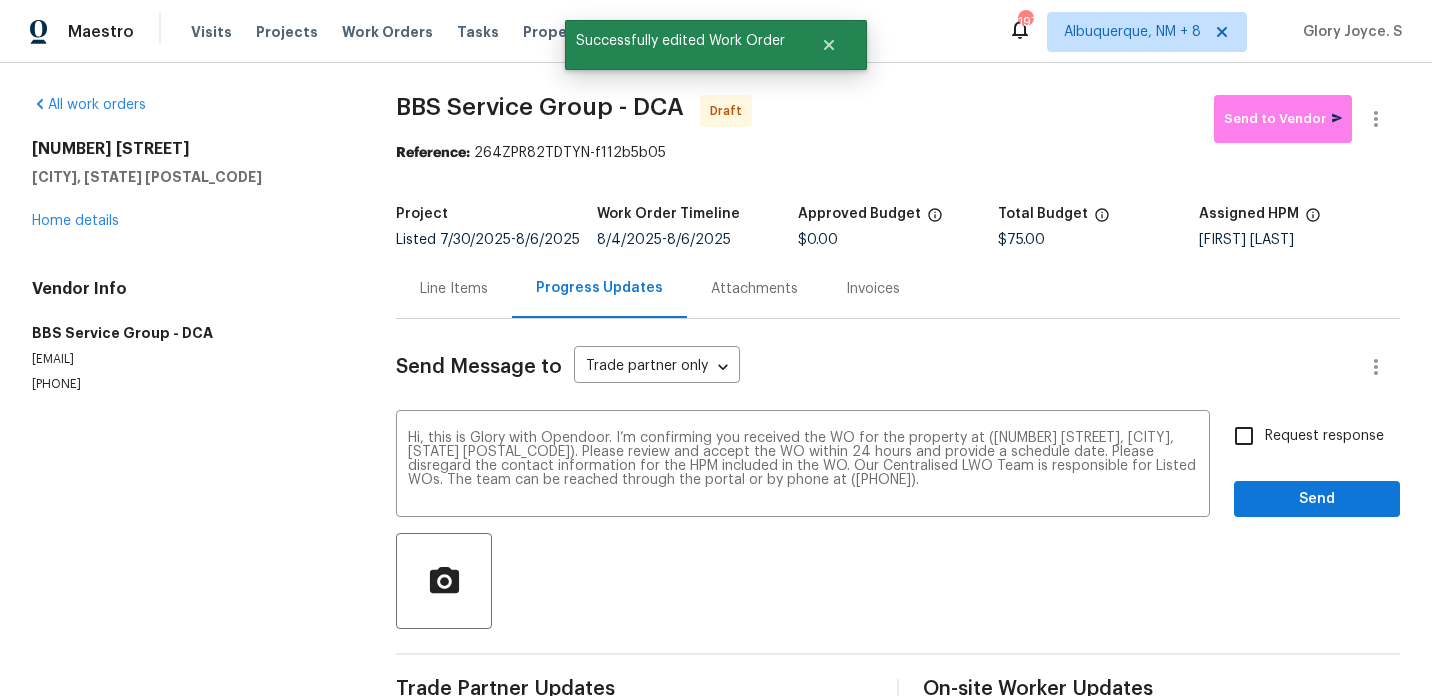click on "Request response" at bounding box center [1244, 436] 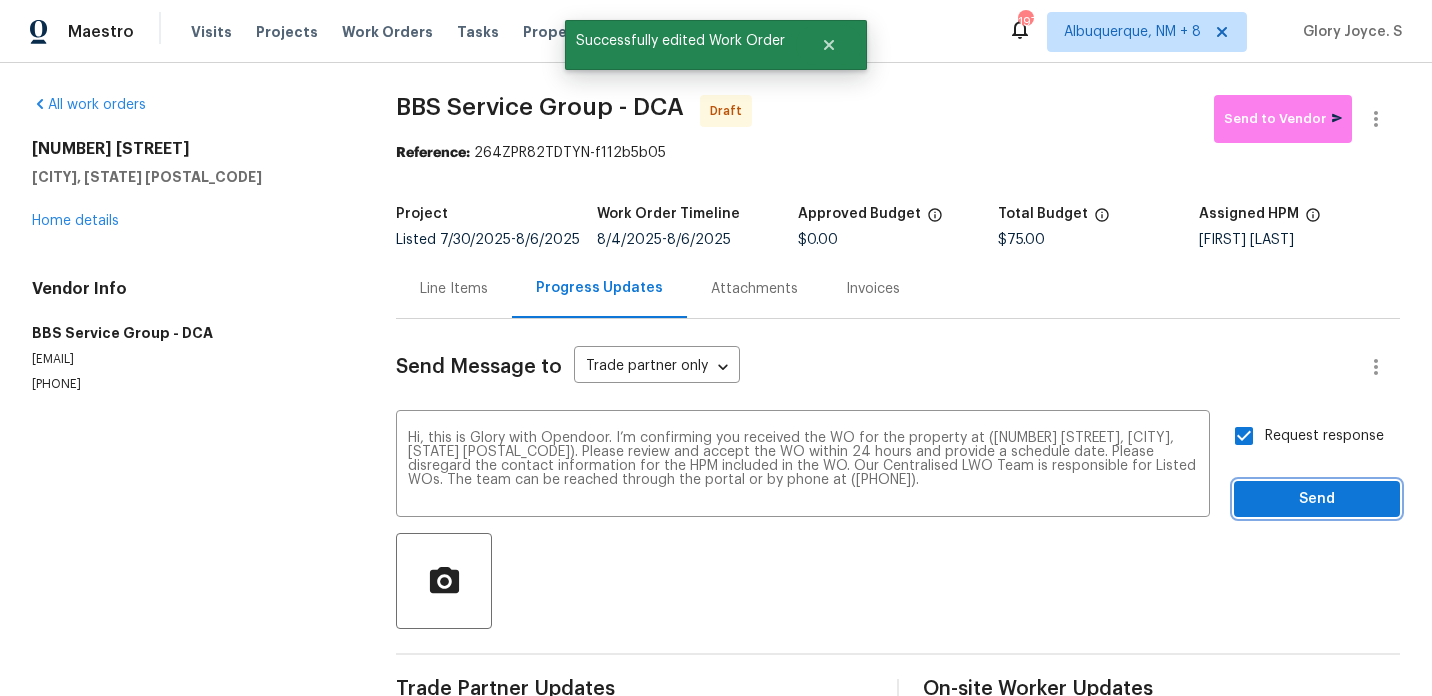 click on "Send" at bounding box center (1317, 499) 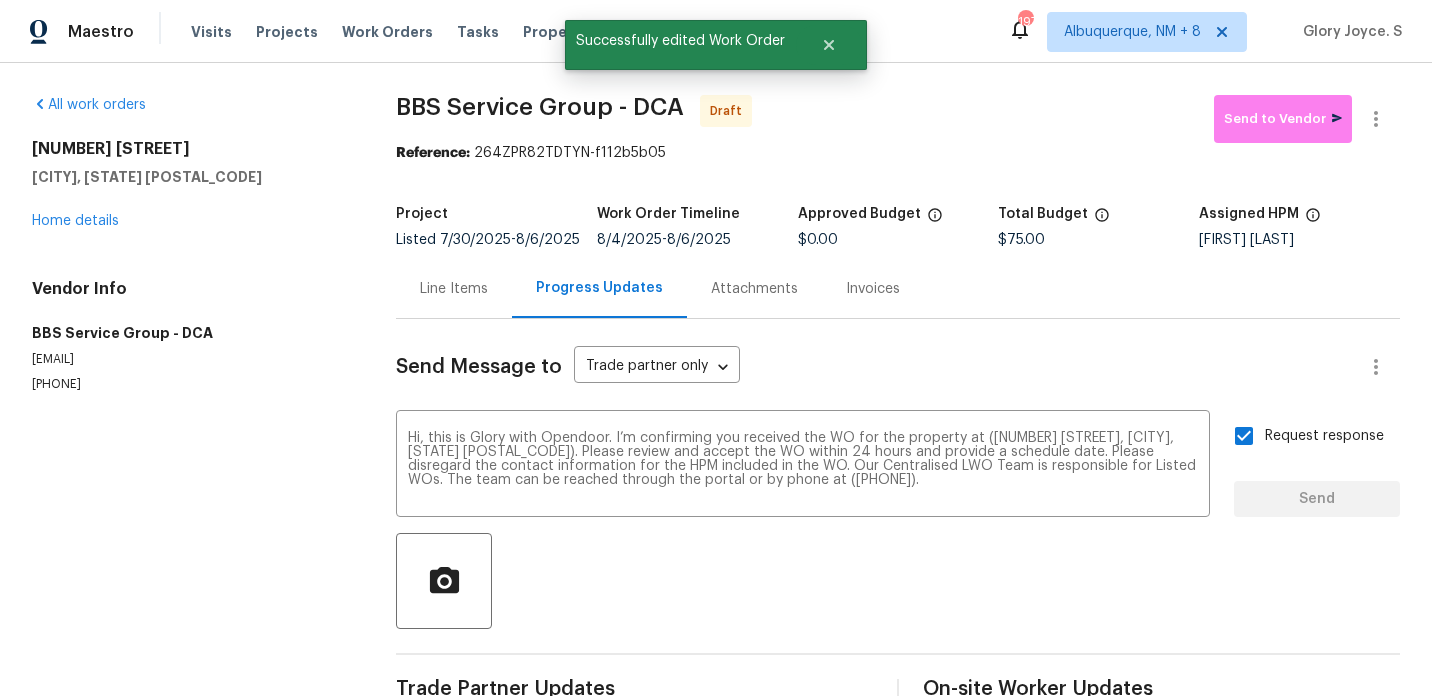 type 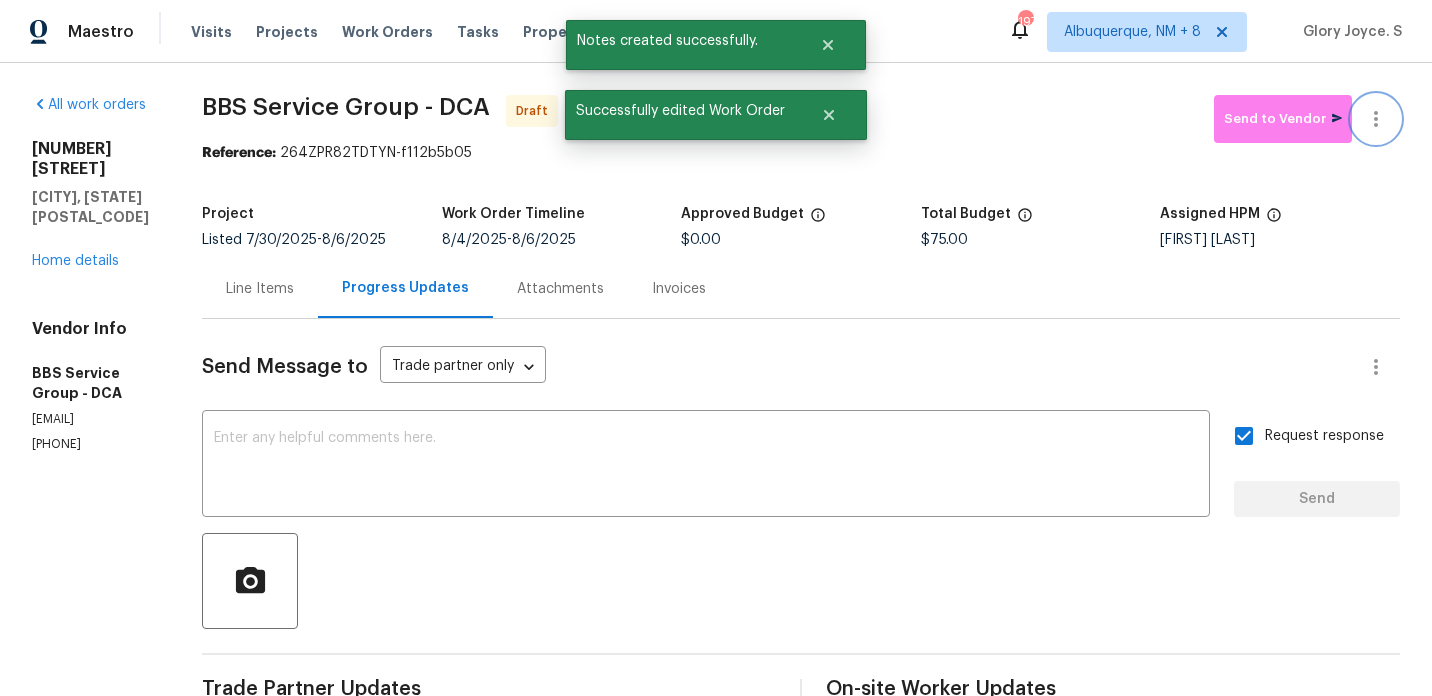 click at bounding box center [1376, 119] 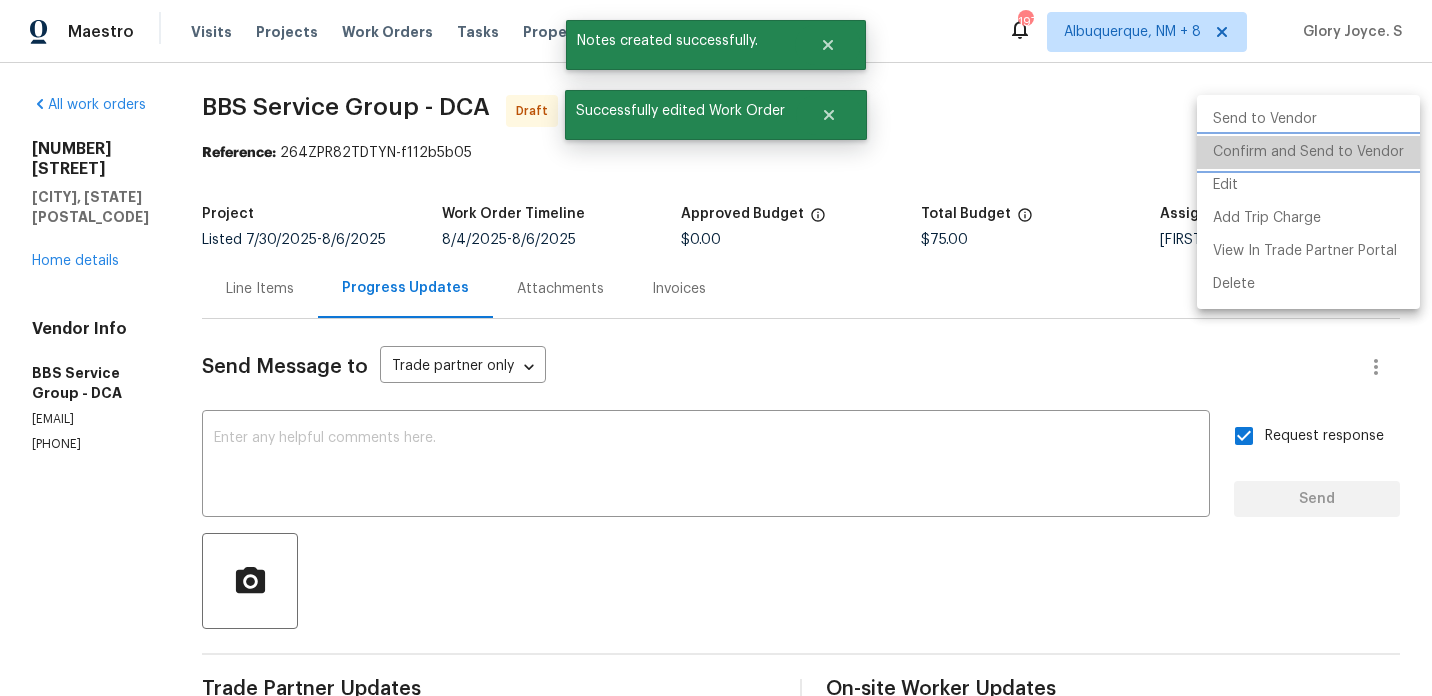 click on "Confirm and Send to Vendor" at bounding box center (1308, 152) 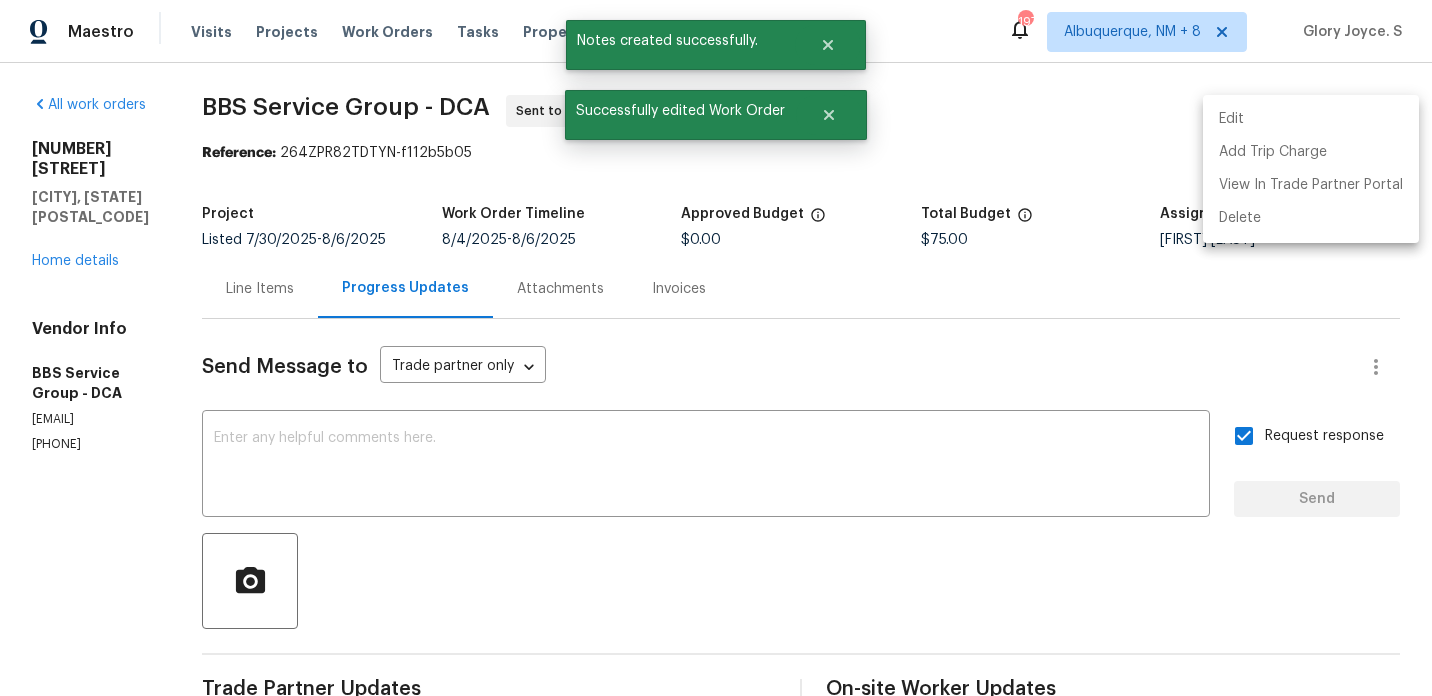 click at bounding box center (716, 348) 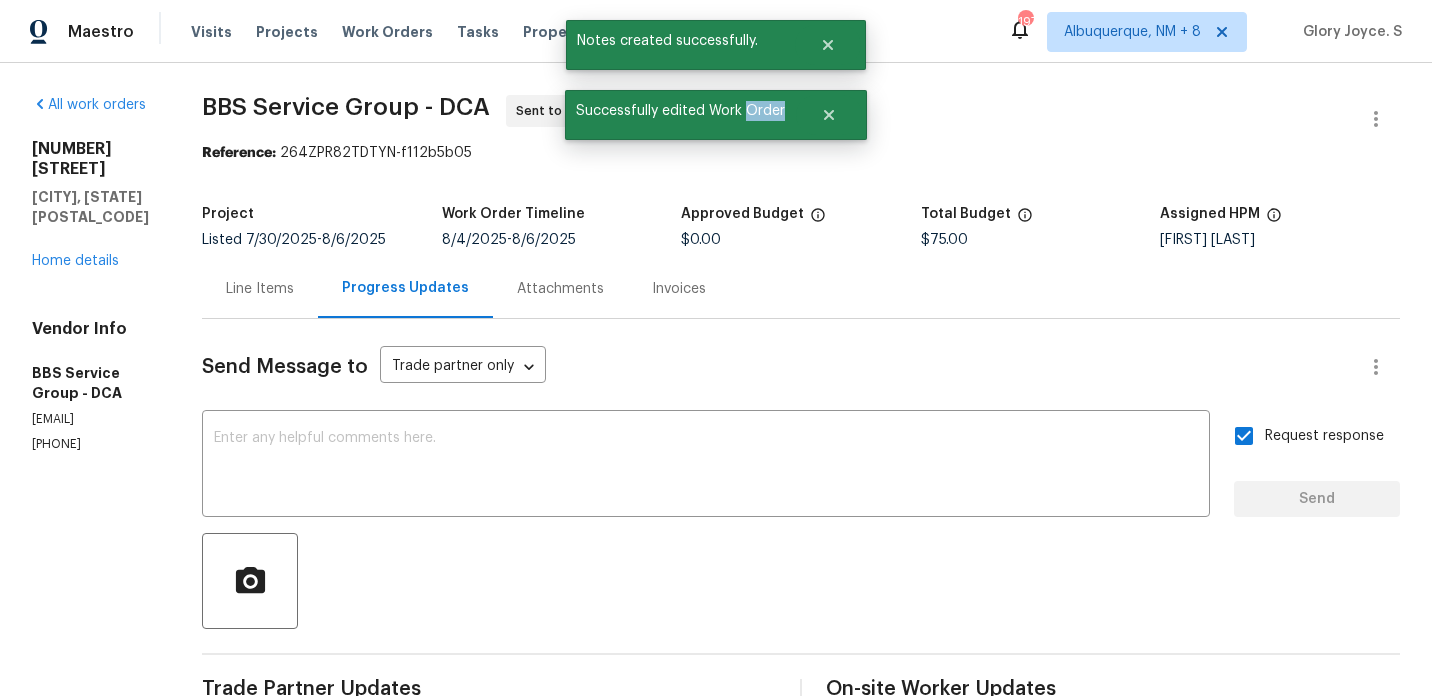 click on "All work orders 12511 Calvert Hills Dr Beltsville, MD 20705 Home details Vendor Info BBS Service Group - DCA admin@bbsrvgrp.com (202) 820-2989 BBS Service Group - DCA Sent to vendor Reference:   264ZPR82TDTYN-f112b5b05 Project Listed   7/30/2025  -  8/6/2025 Work Order Timeline 8/4/2025  -  8/6/2025 Approved Budget $0.00 Total Budget $75.00 Assigned HPM Nicolas Campuzano Line Items Progress Updates Attachments Invoices Send Message to Trade partner only Trade partner only ​ x ​ Request response Send Trade Partner Updates Glory Joyce. S 08/04/2025 12:58 PM Hi, this is Glory with Opendoor. I’m confirming you received the WO for the property at (12511 Calvert Hills Dr, Beltsville, MD 20705). Please review and accept the WO within 24 hours and provide a schedule date. Please disregard the contact information for the HPM included in the WO. Our Centralised LWO Team is responsible for Listed WOs. The team can be reached through the portal or by phone at (480) 478-0155. On-site Worker Updates" at bounding box center [716, 492] 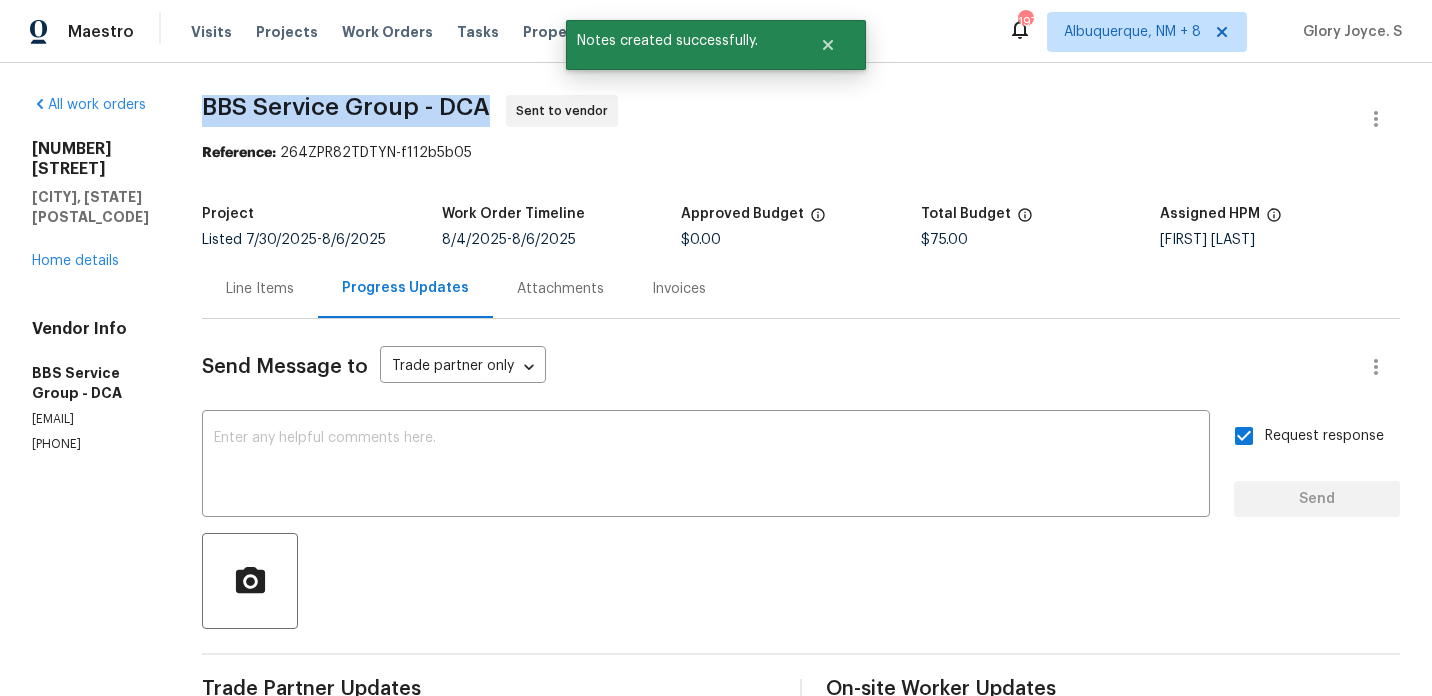 copy on "BBS Service Group - DCA" 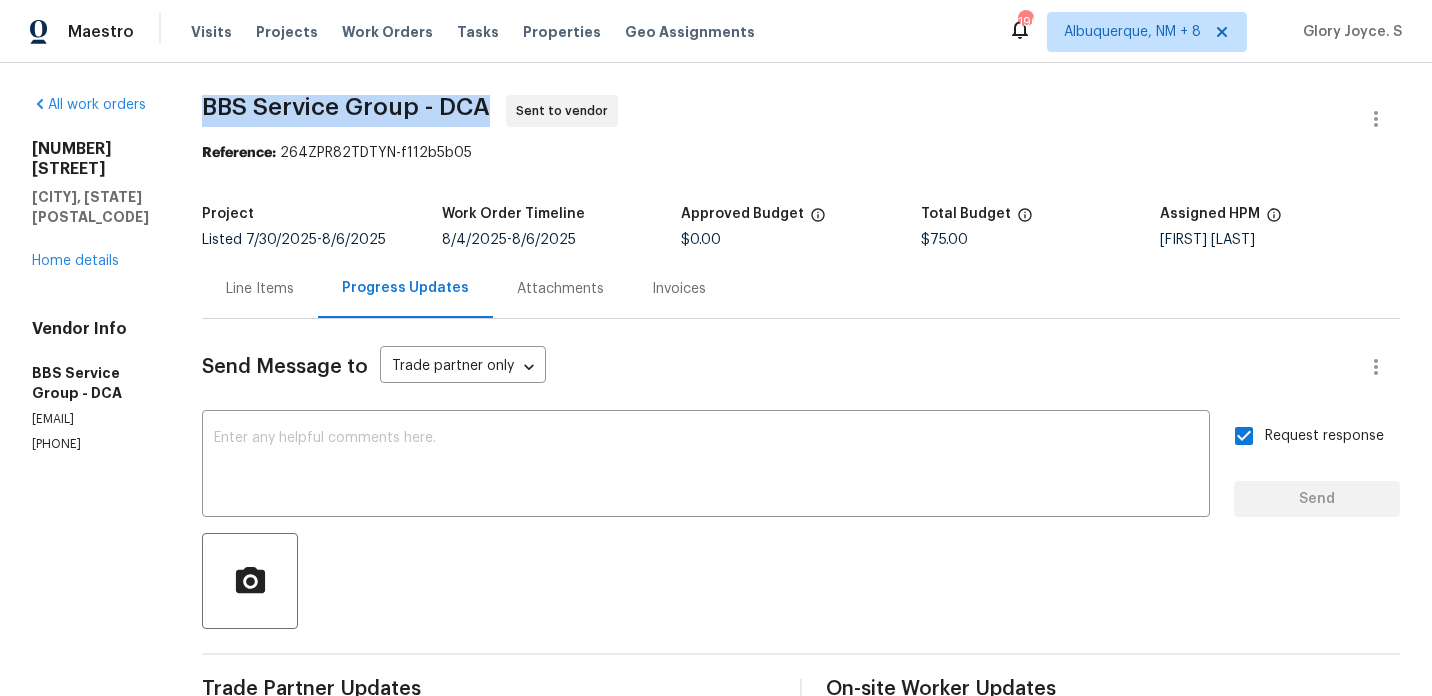copy on "BBS Service Group - DCA" 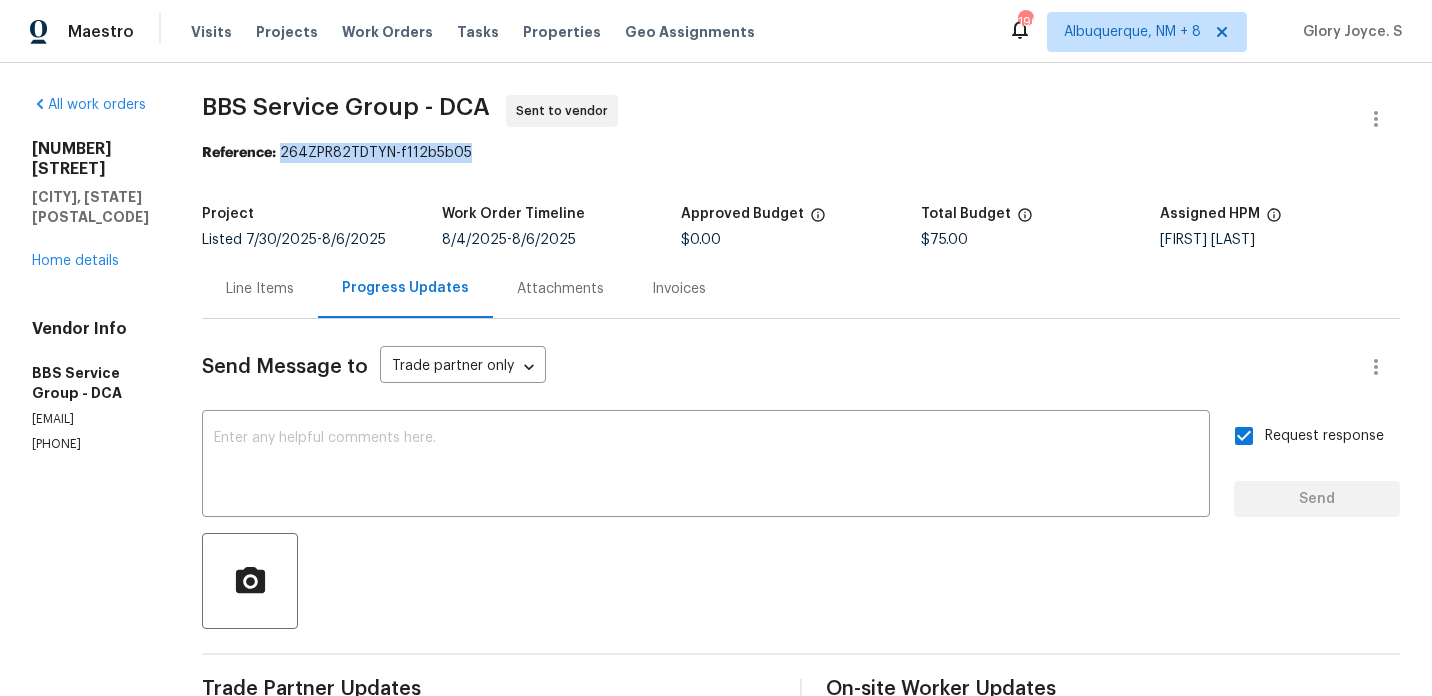 drag, startPoint x: 286, startPoint y: 152, endPoint x: 885, endPoint y: 149, distance: 599.0075 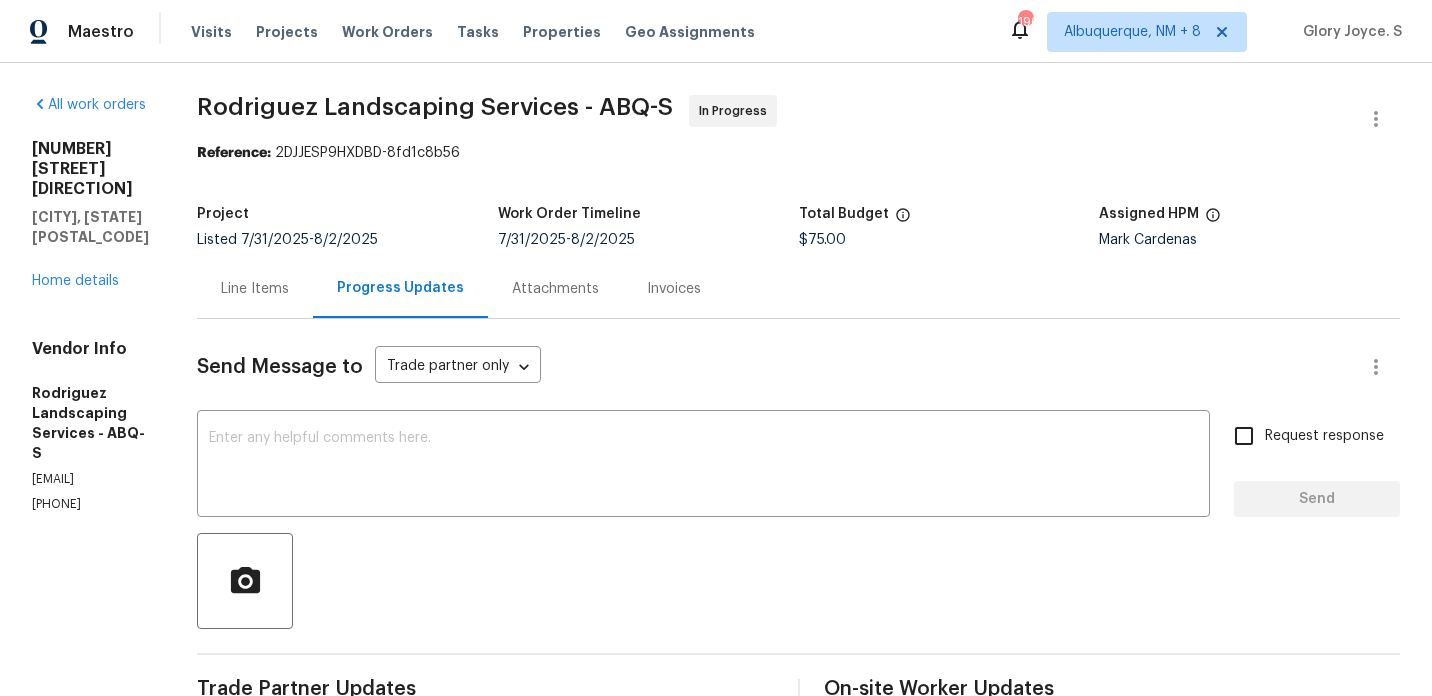scroll, scrollTop: 0, scrollLeft: 0, axis: both 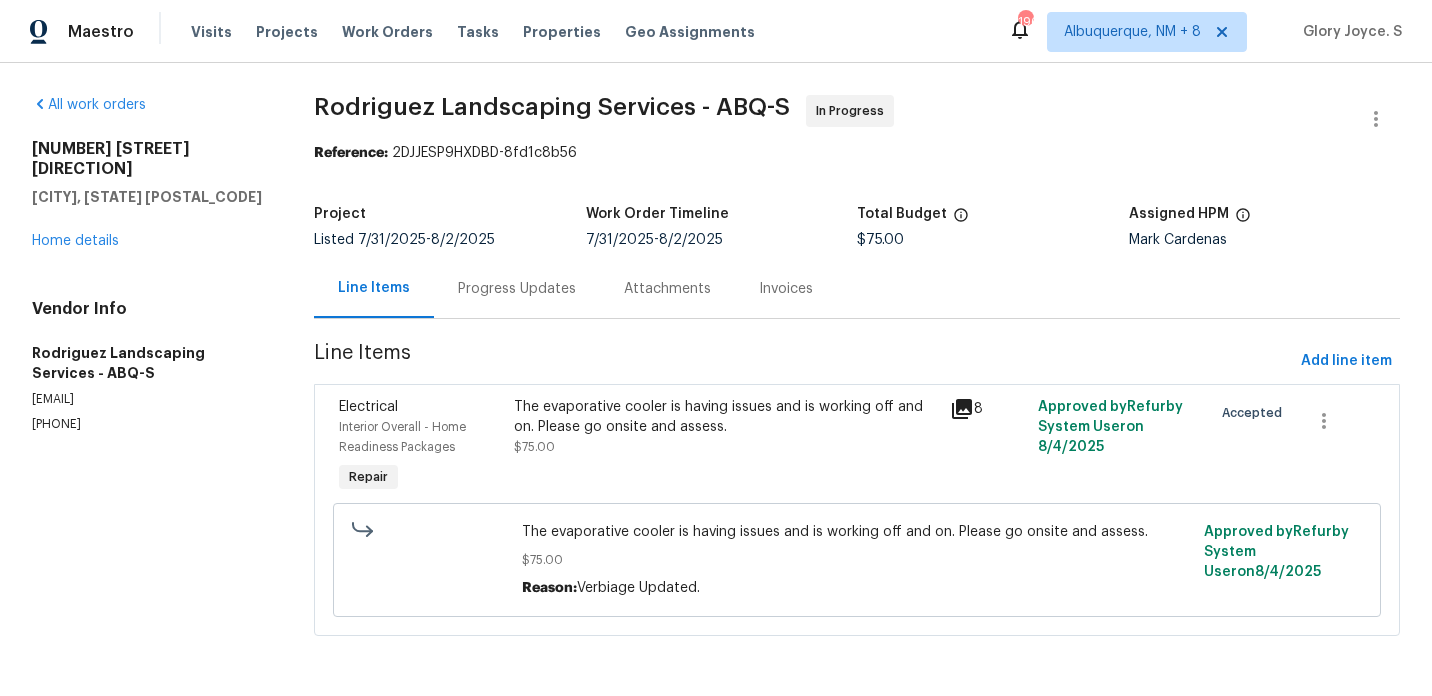 click on "The evaporative cooler is having issues and is working off and on. Please go onsite and assess." at bounding box center (726, 417) 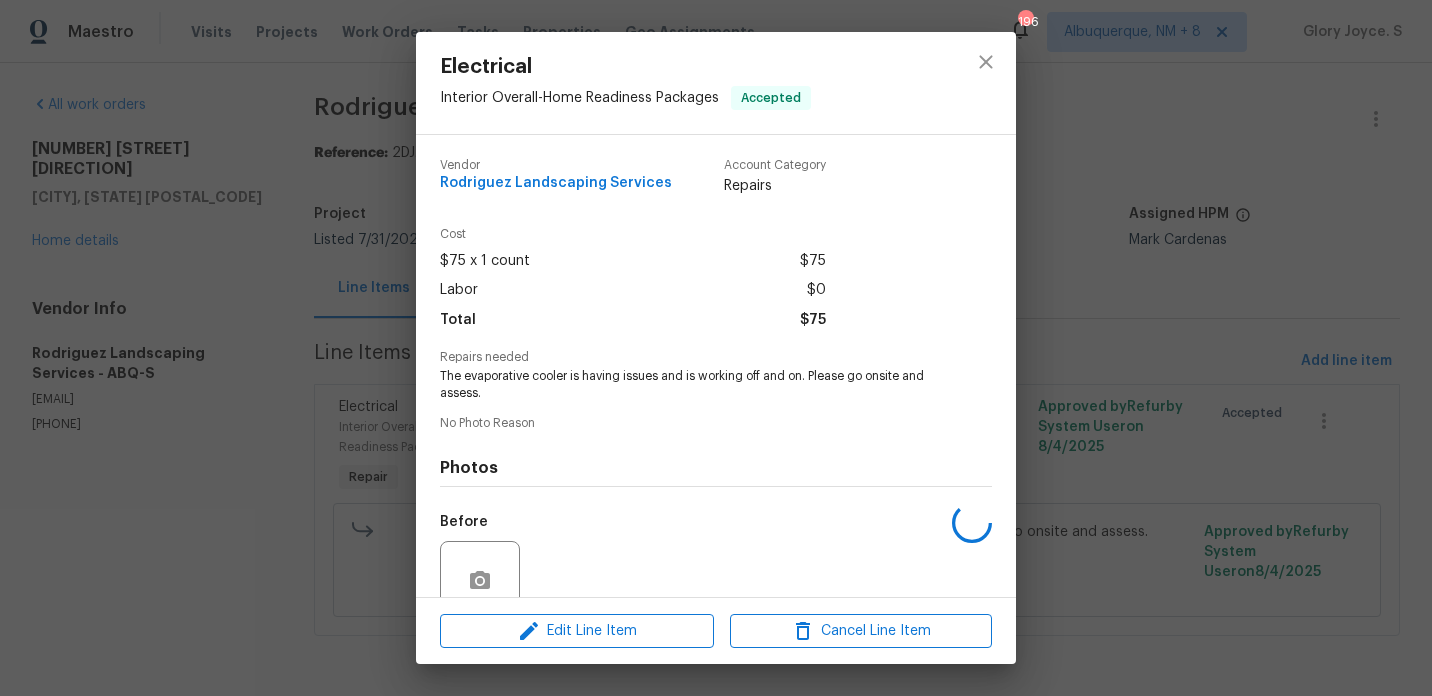 scroll, scrollTop: 174, scrollLeft: 0, axis: vertical 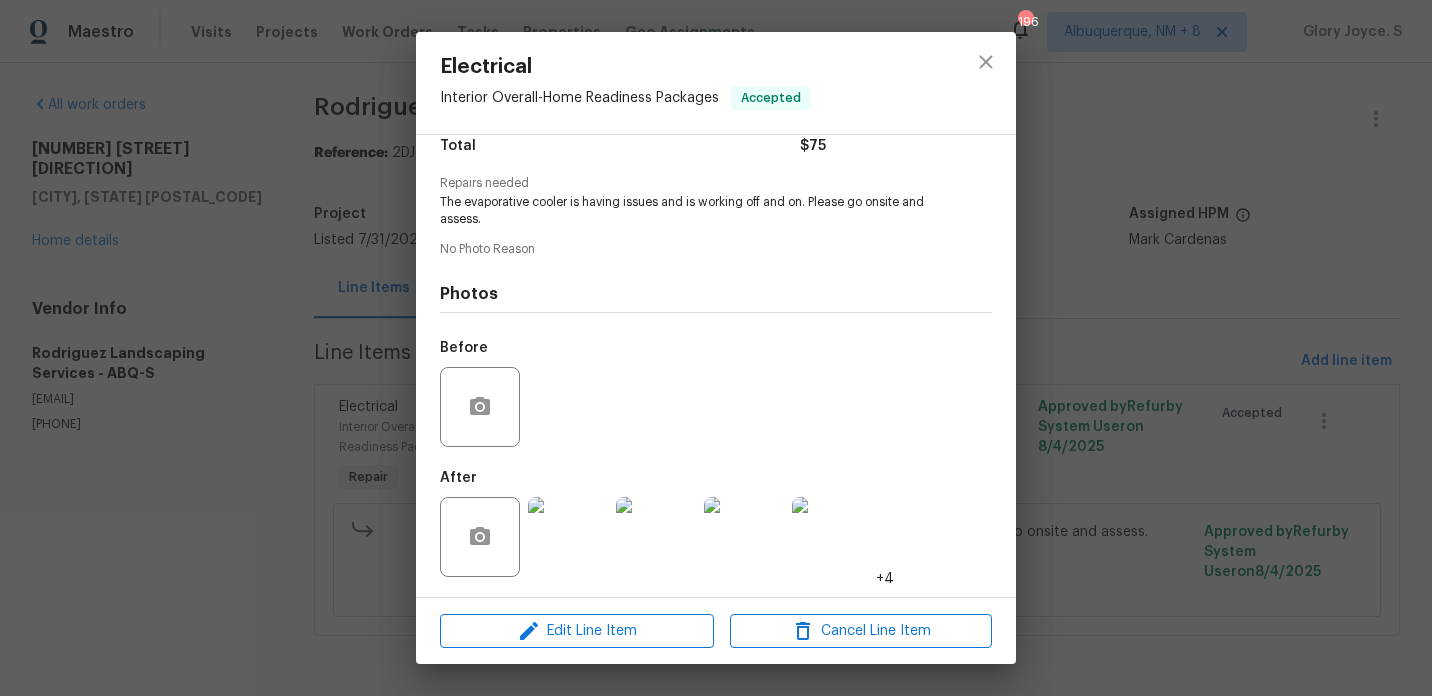 click on "Electrical Interior Overall  -  Home Readiness Packages Accepted Vendor Rodriguez Landscaping Services Account Category Repairs Cost $75 x 1 count $75 Labor $0 Total $75 Repairs needed The evaporative cooler is having issues and is working off and on. Please go onsite and assess. No Photo Reason   Photos Before After  +4  Edit Line Item  Cancel Line Item" at bounding box center [716, 348] 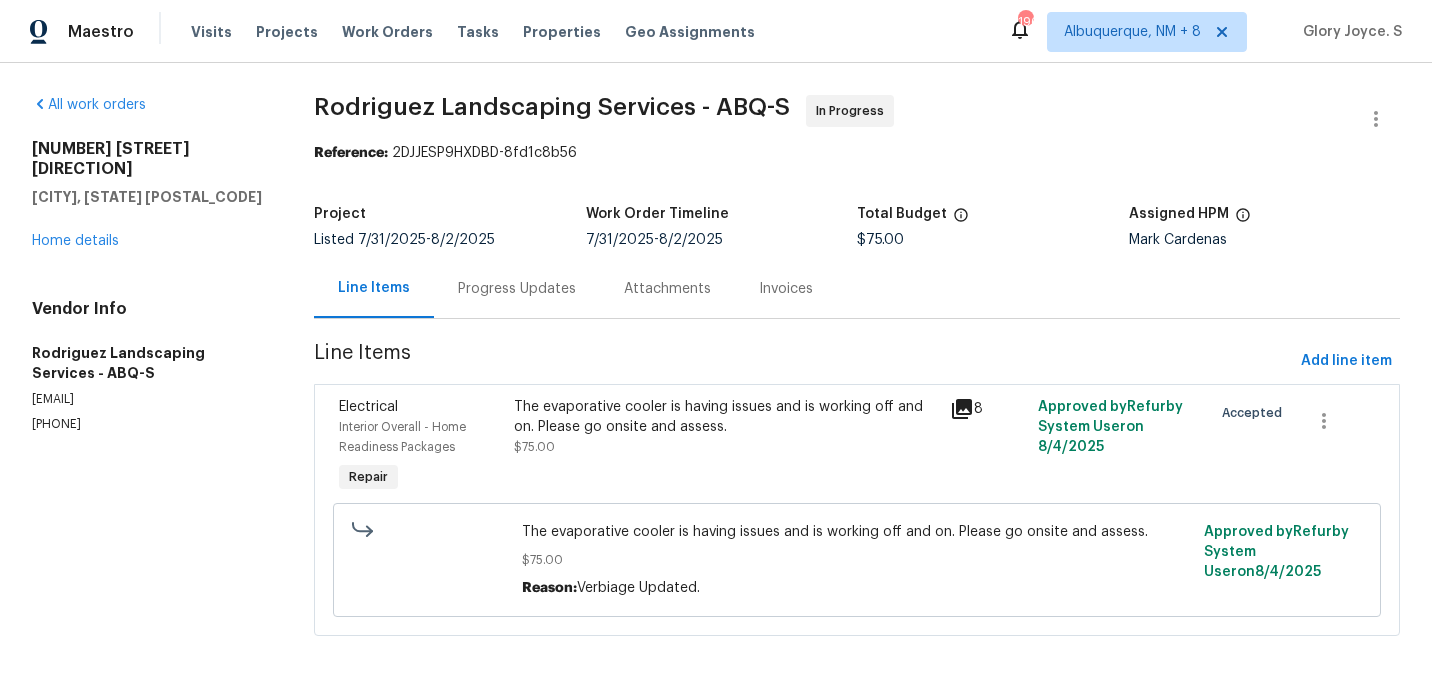 click on "Progress Updates" at bounding box center (517, 289) 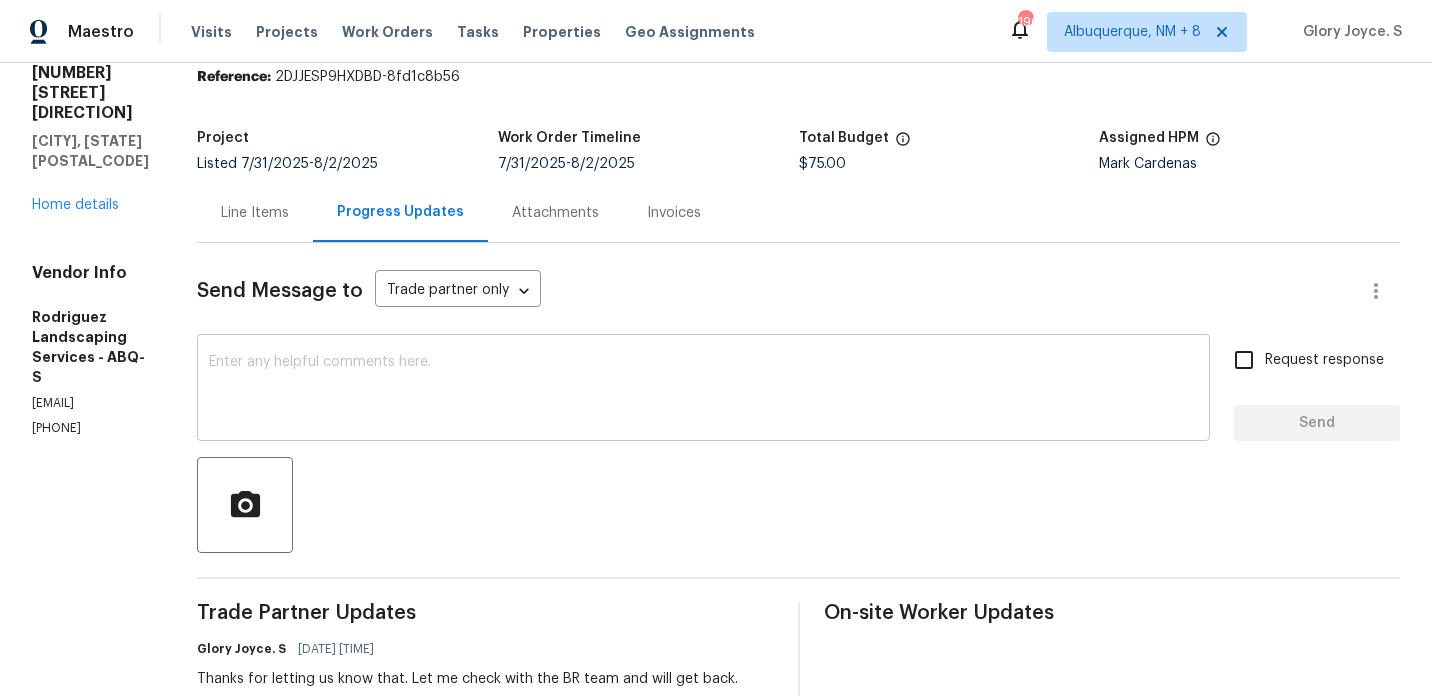 scroll, scrollTop: 35, scrollLeft: 0, axis: vertical 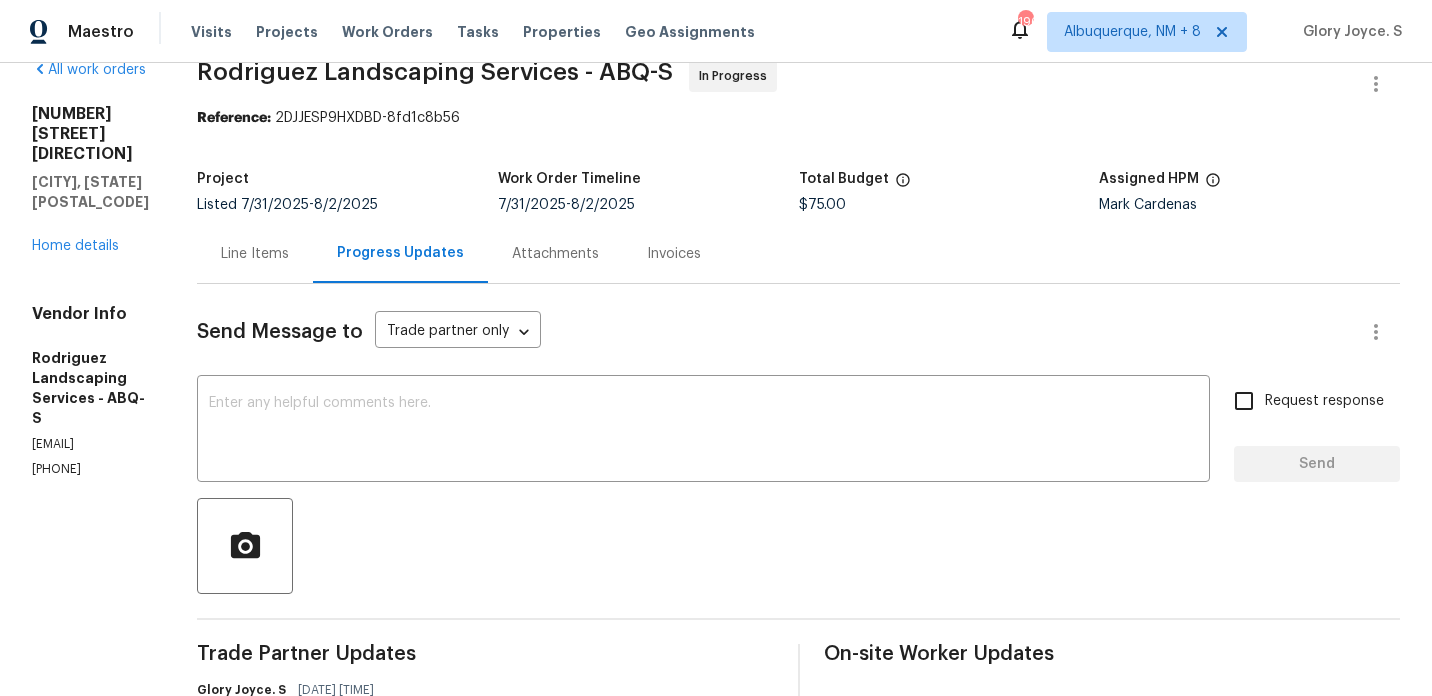 click on "Line Items" at bounding box center (255, 253) 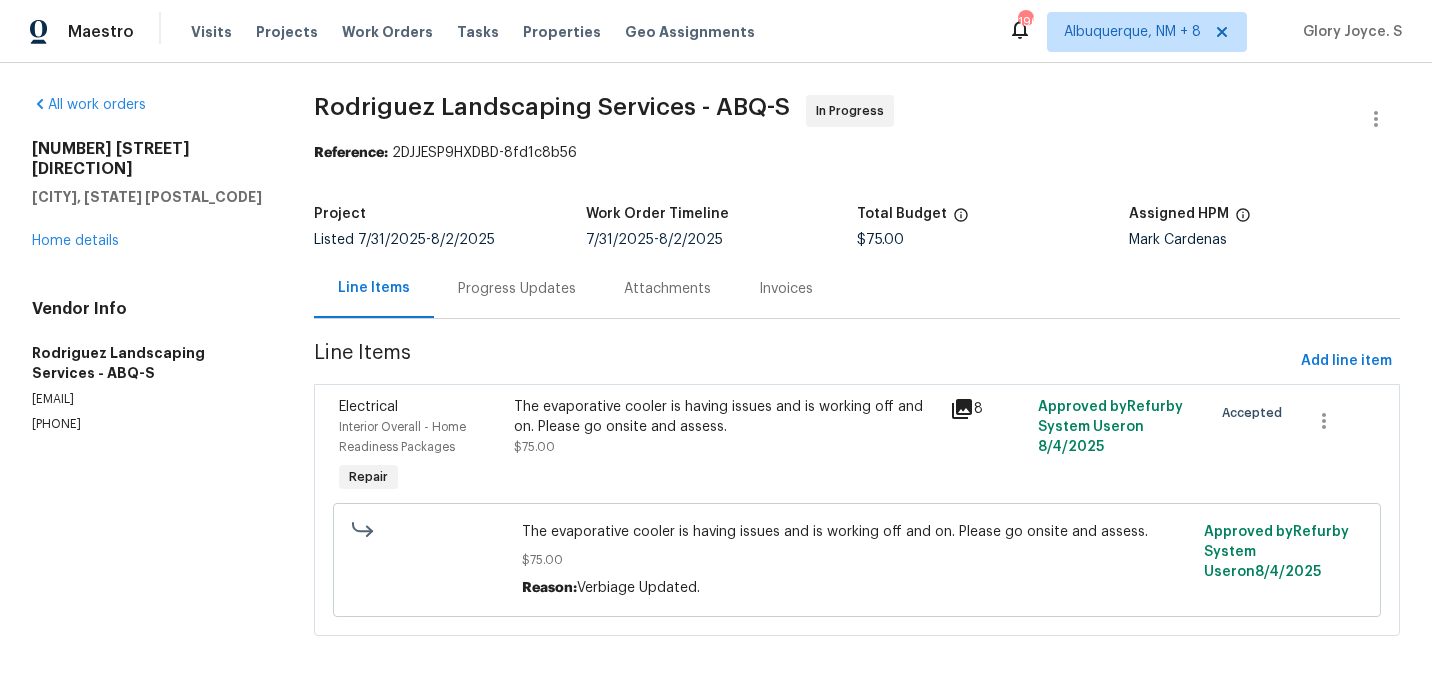 click on "Progress Updates" at bounding box center (517, 288) 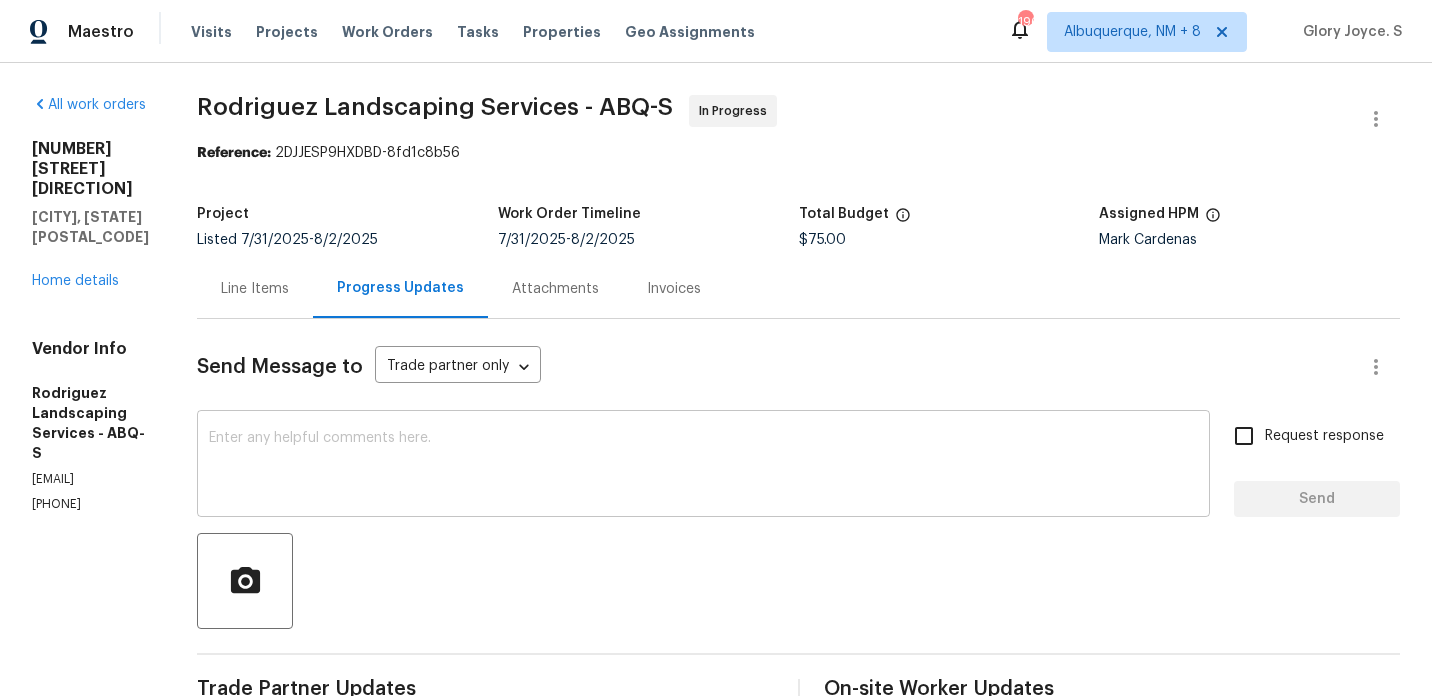 click at bounding box center [703, 466] 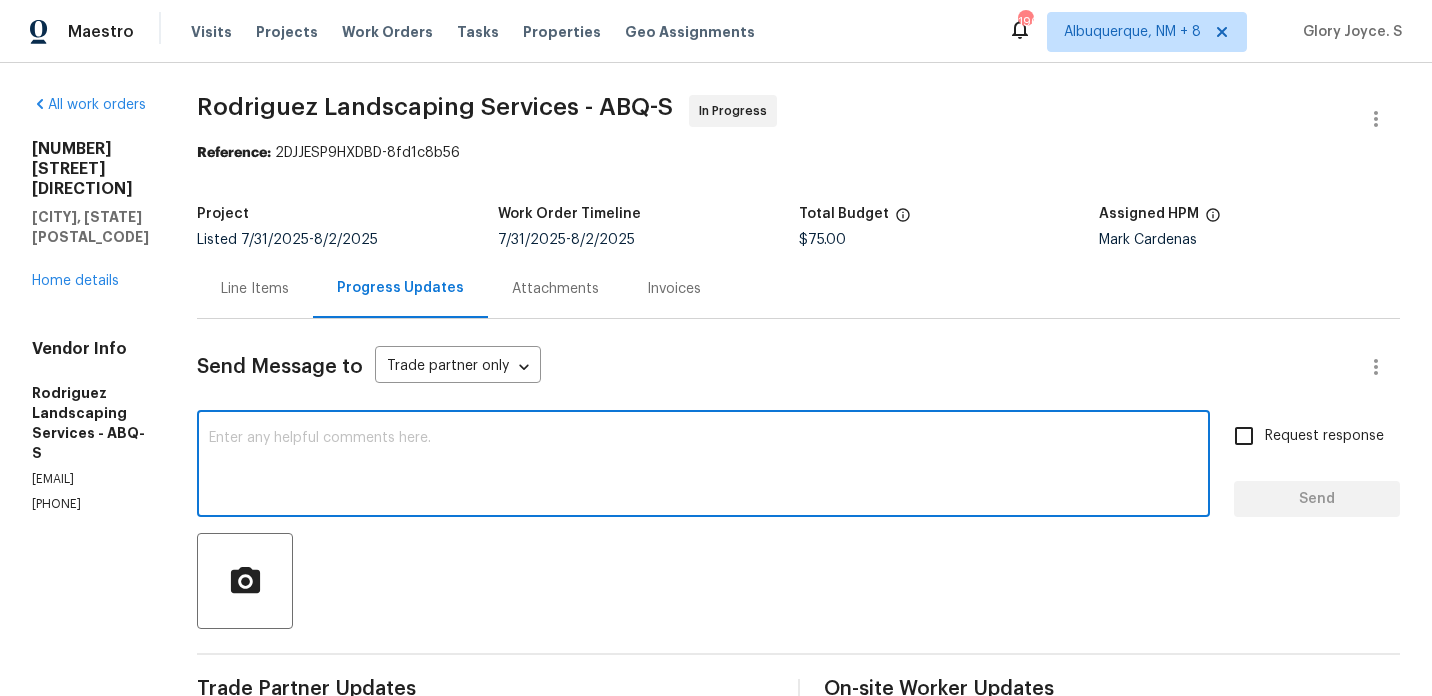 click at bounding box center (703, 466) 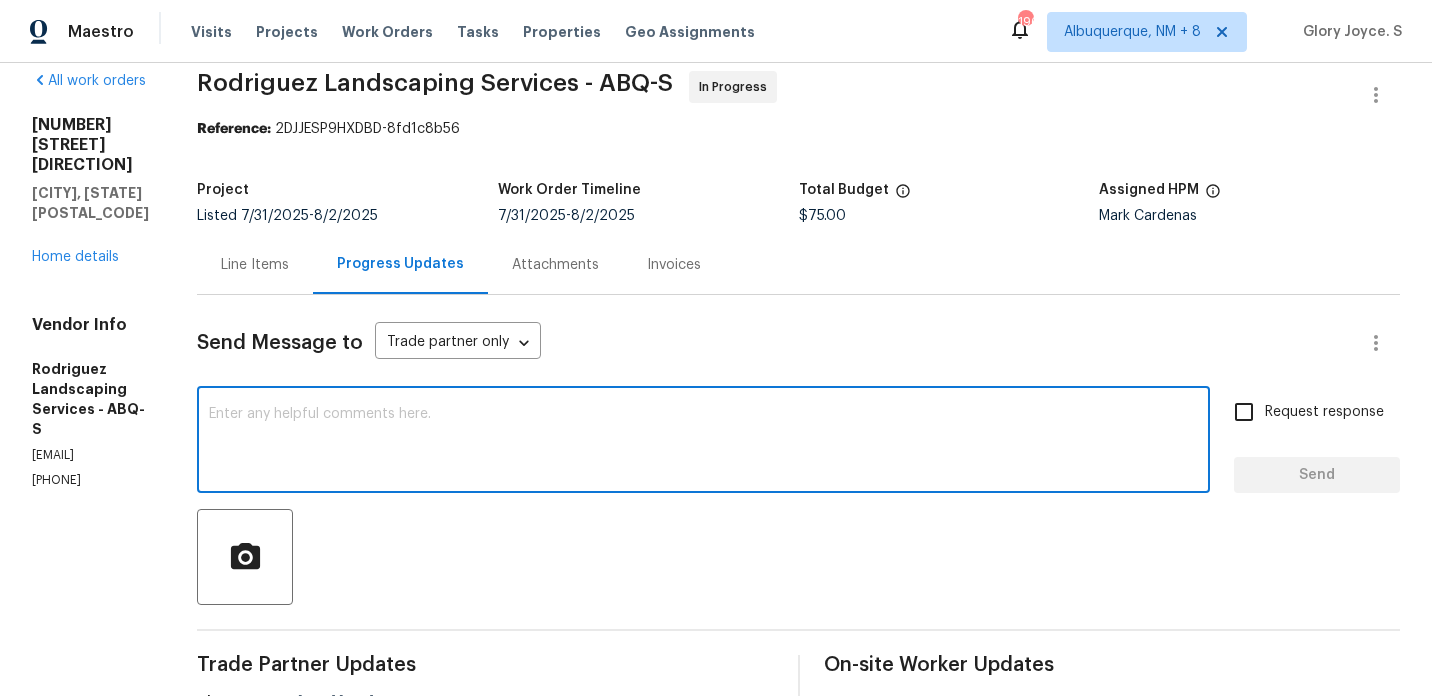scroll, scrollTop: 93, scrollLeft: 0, axis: vertical 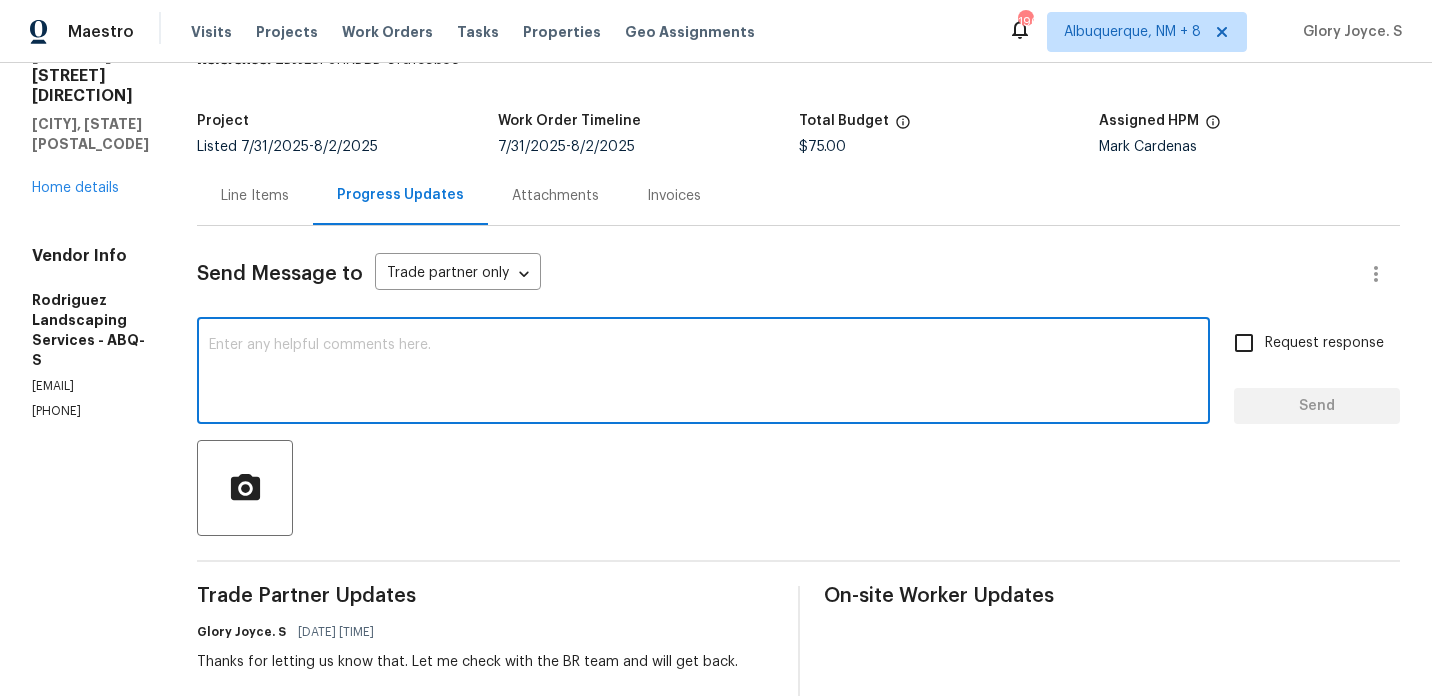 click on "Line Items" at bounding box center (255, 196) 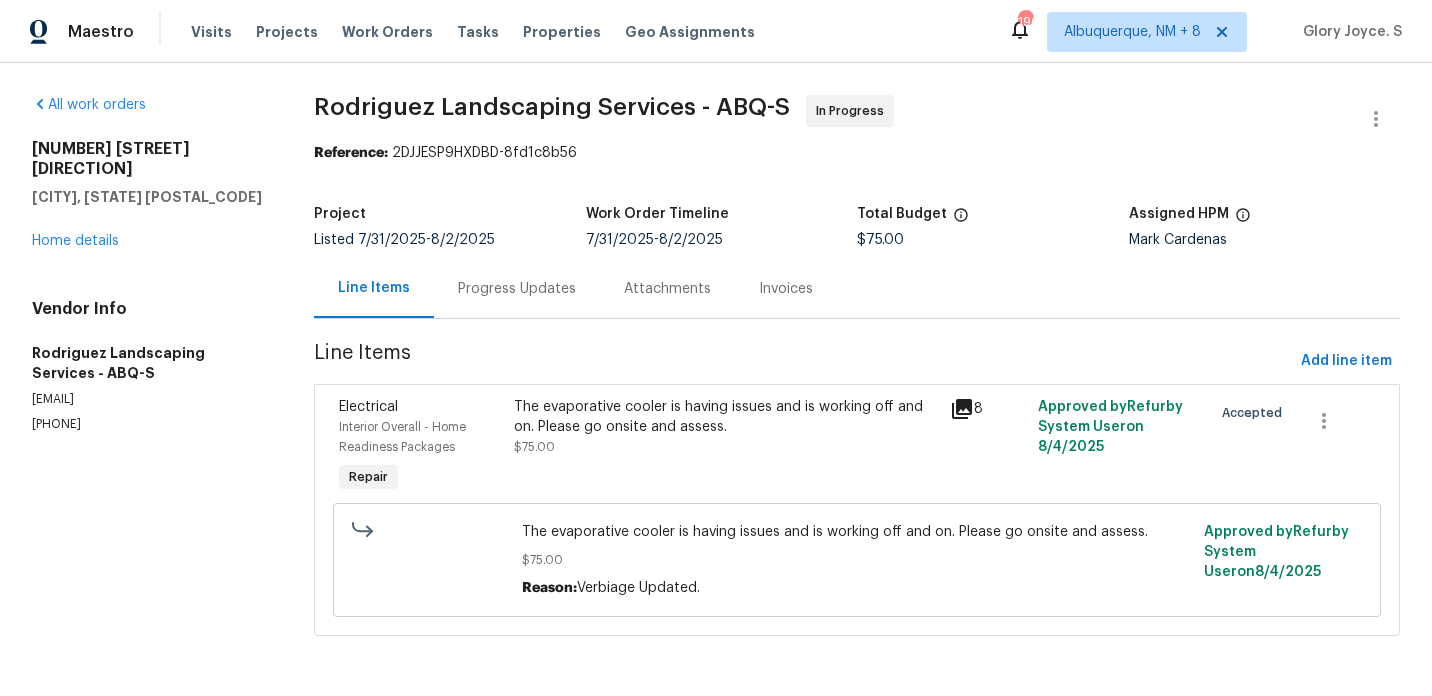 scroll, scrollTop: 0, scrollLeft: 0, axis: both 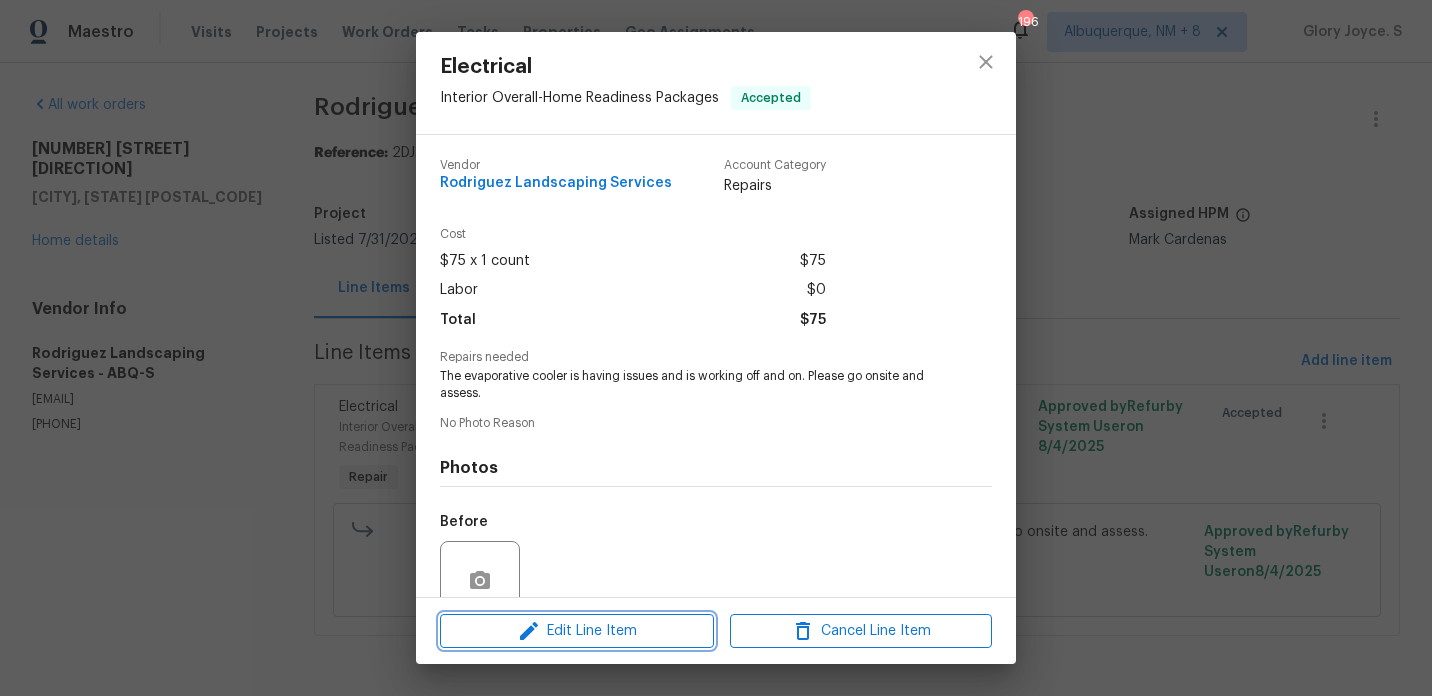 click on "Edit Line Item" at bounding box center (577, 631) 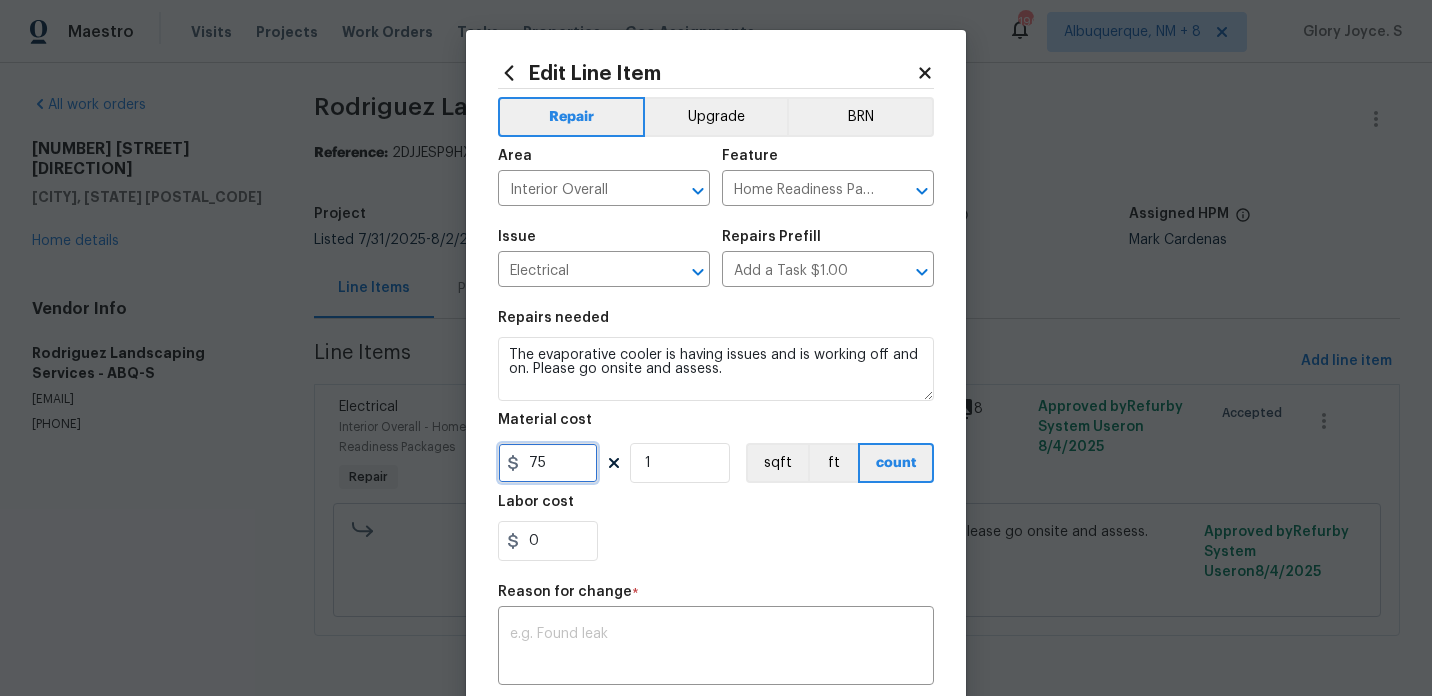 click on "75" at bounding box center (548, 463) 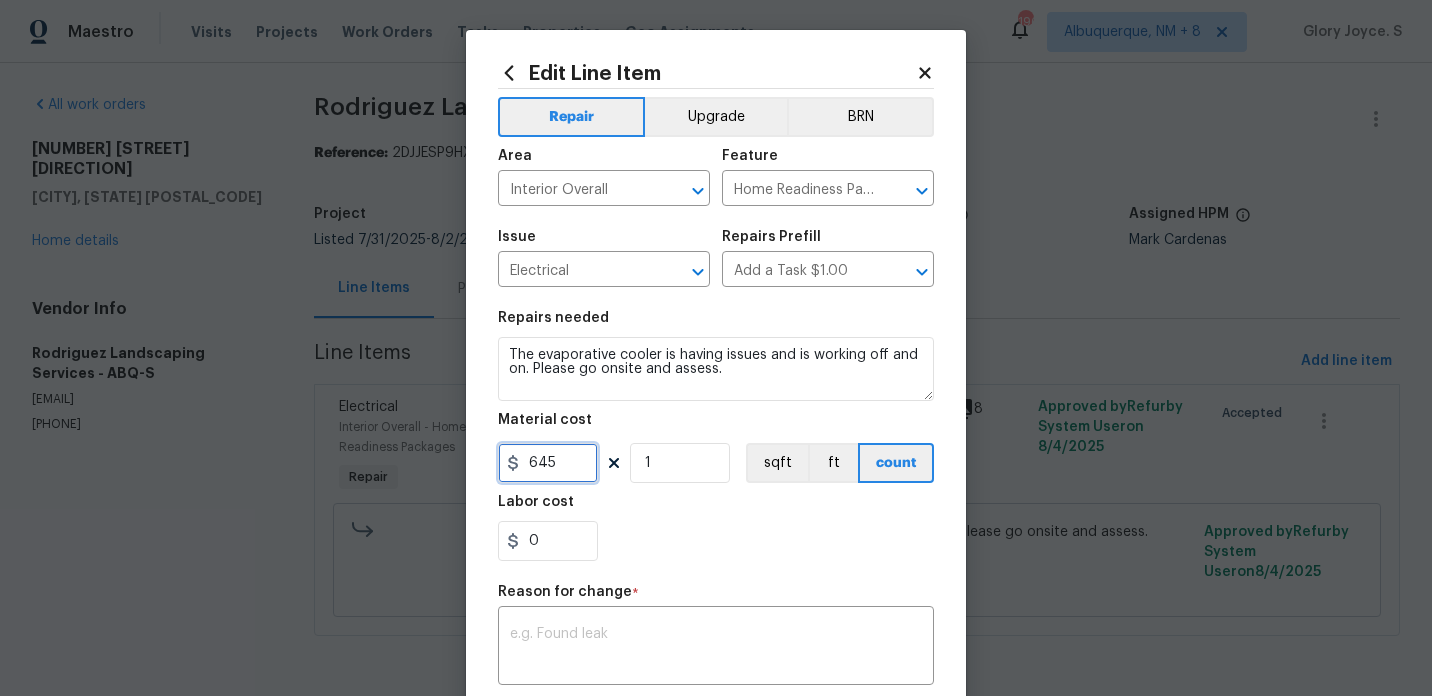 type on "645" 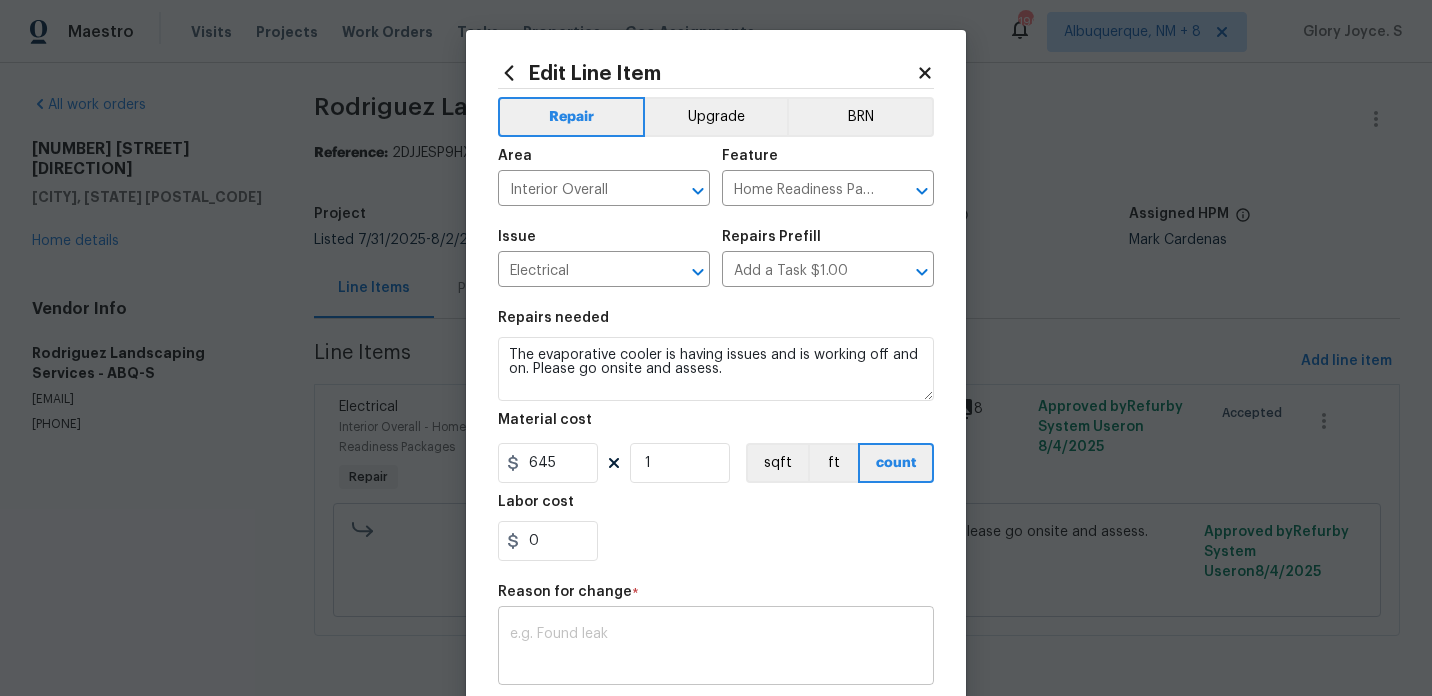click on "x ​" at bounding box center [716, 648] 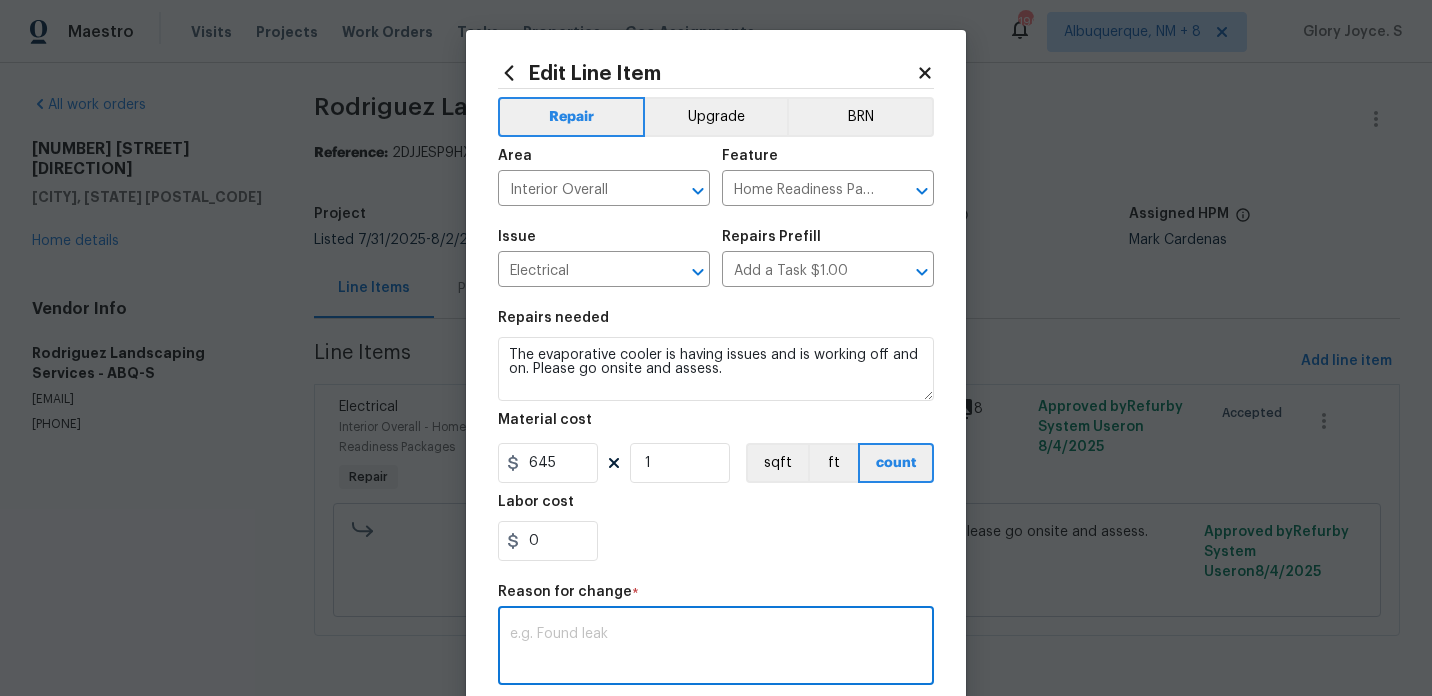 paste on "(GJ) Updated cost per BR team approval." 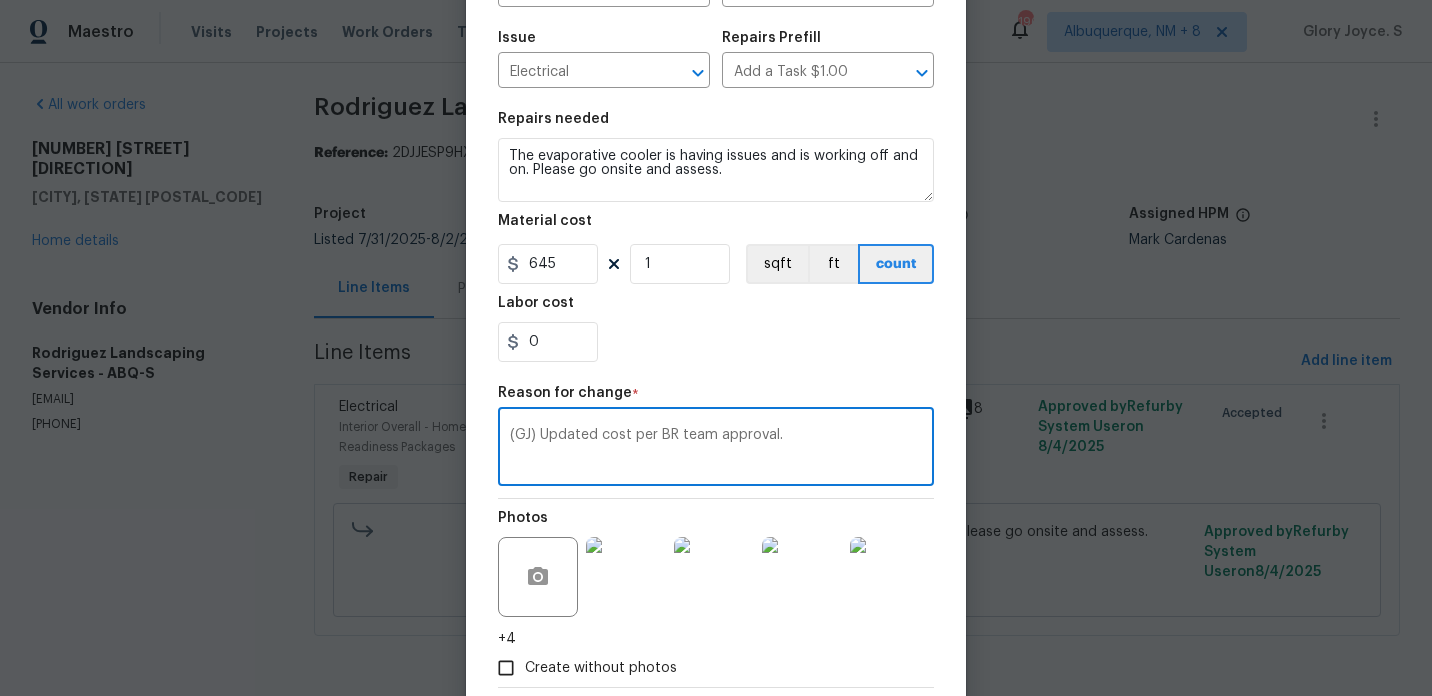 scroll, scrollTop: 271, scrollLeft: 0, axis: vertical 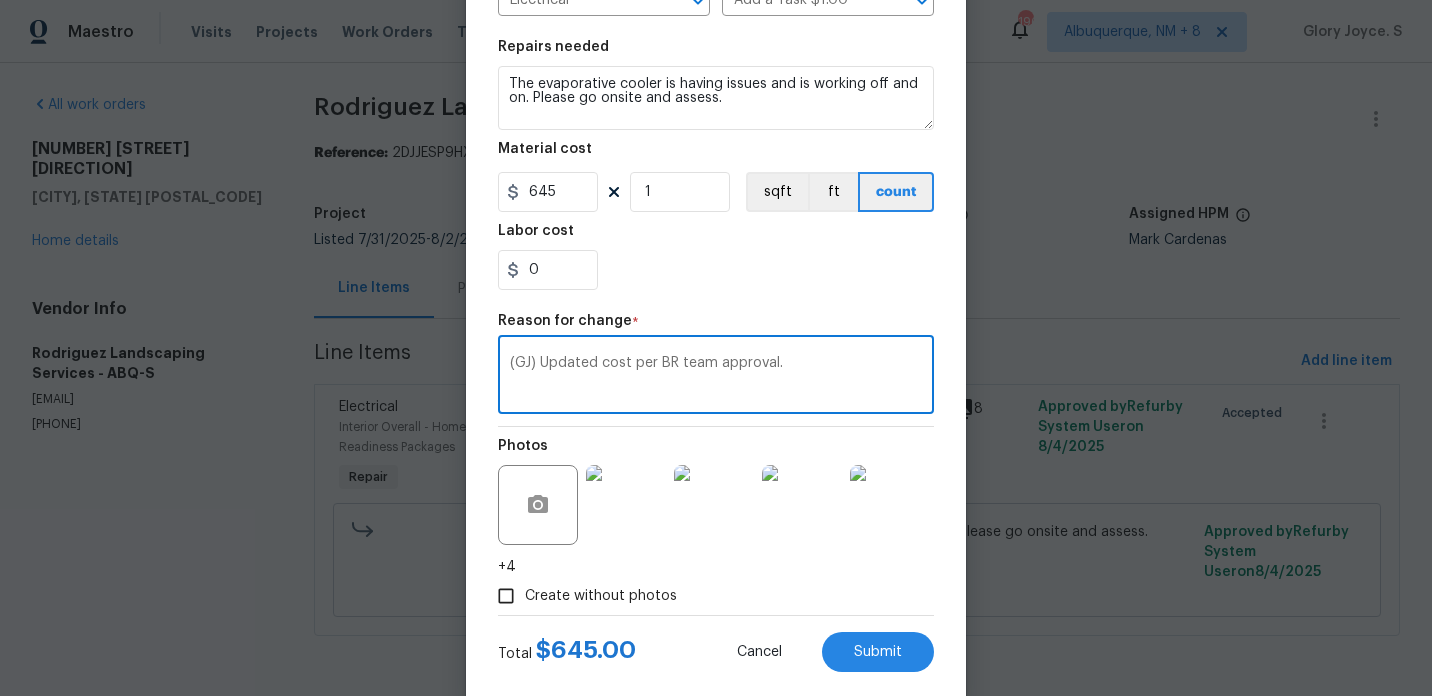 type on "(GJ) Updated cost per BR team approval." 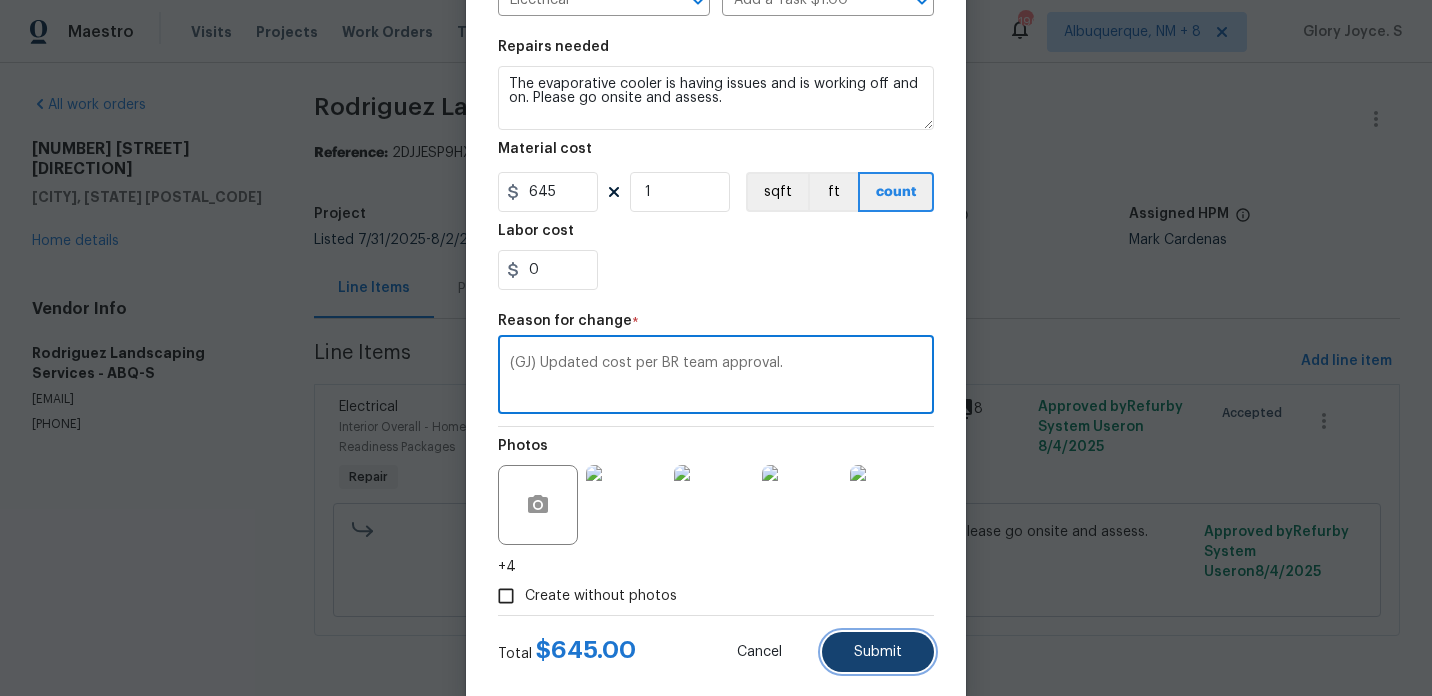 click on "Submit" at bounding box center [878, 652] 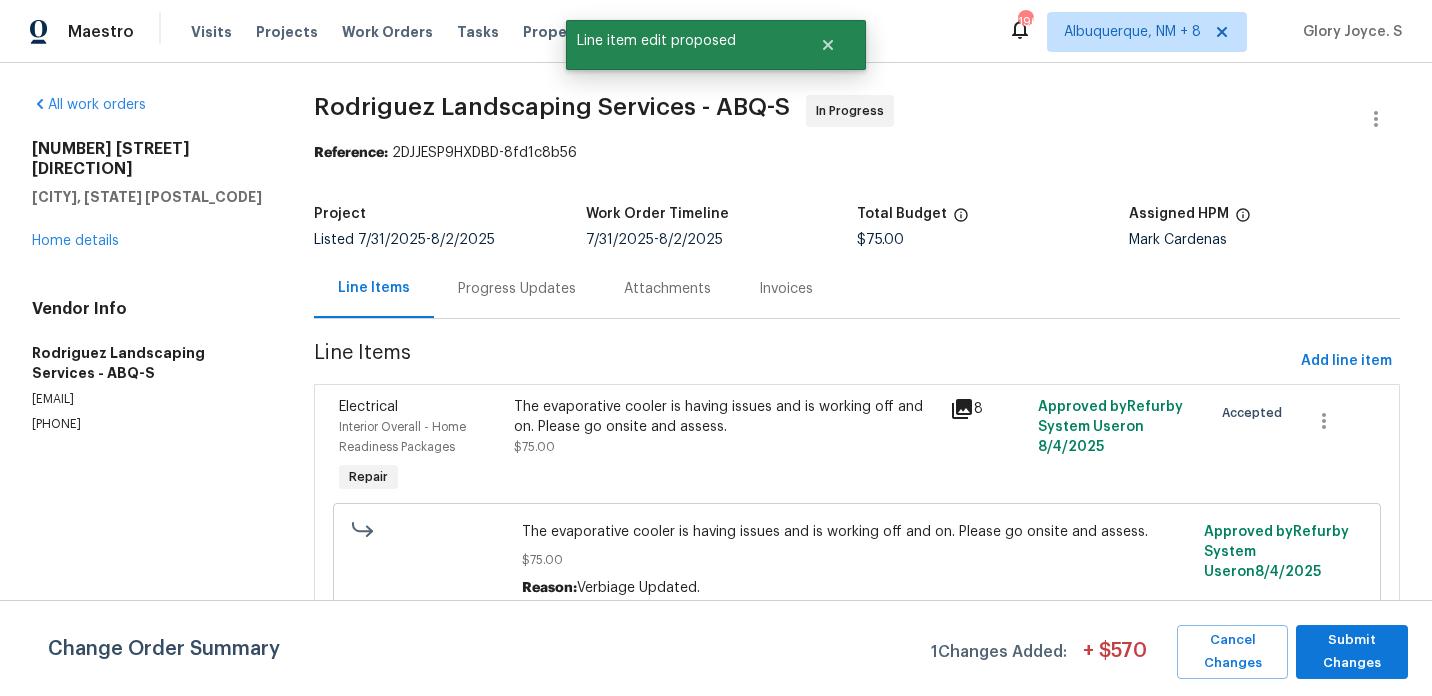 scroll, scrollTop: 0, scrollLeft: 0, axis: both 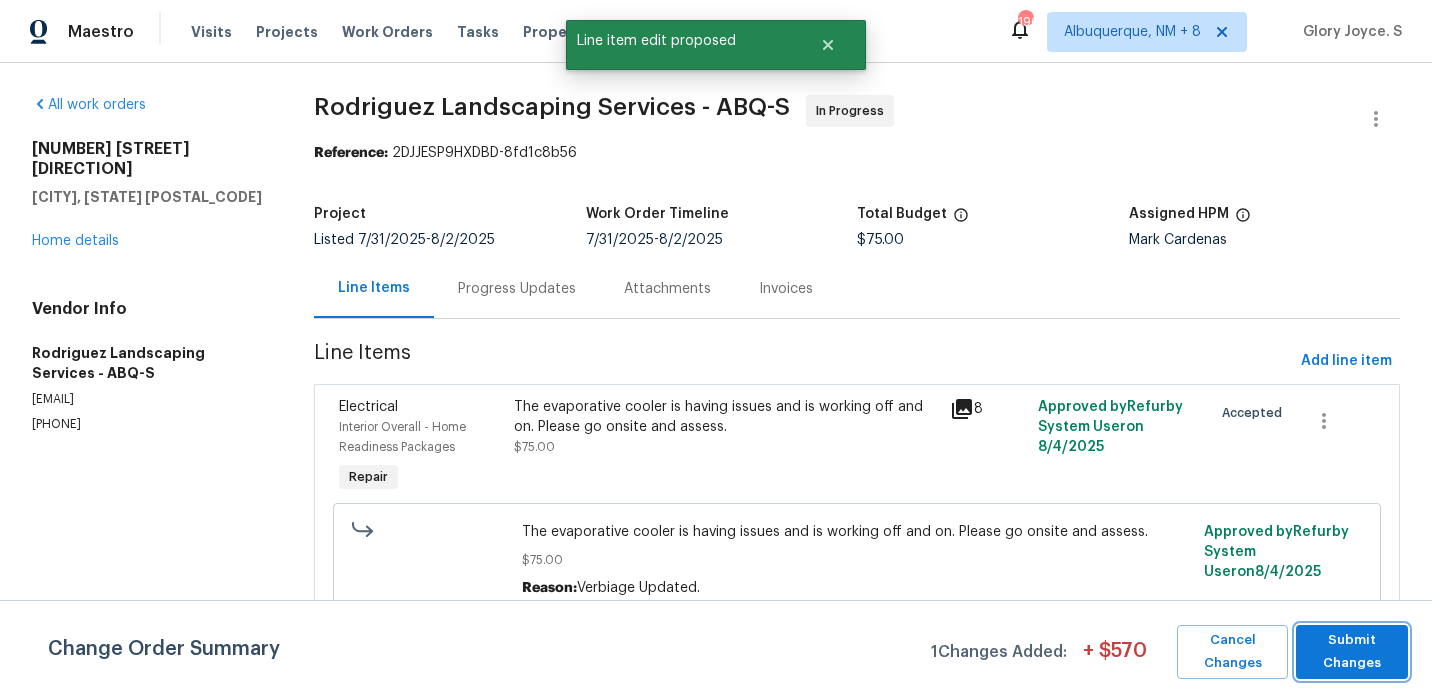 click on "Submit Changes" at bounding box center [1352, 652] 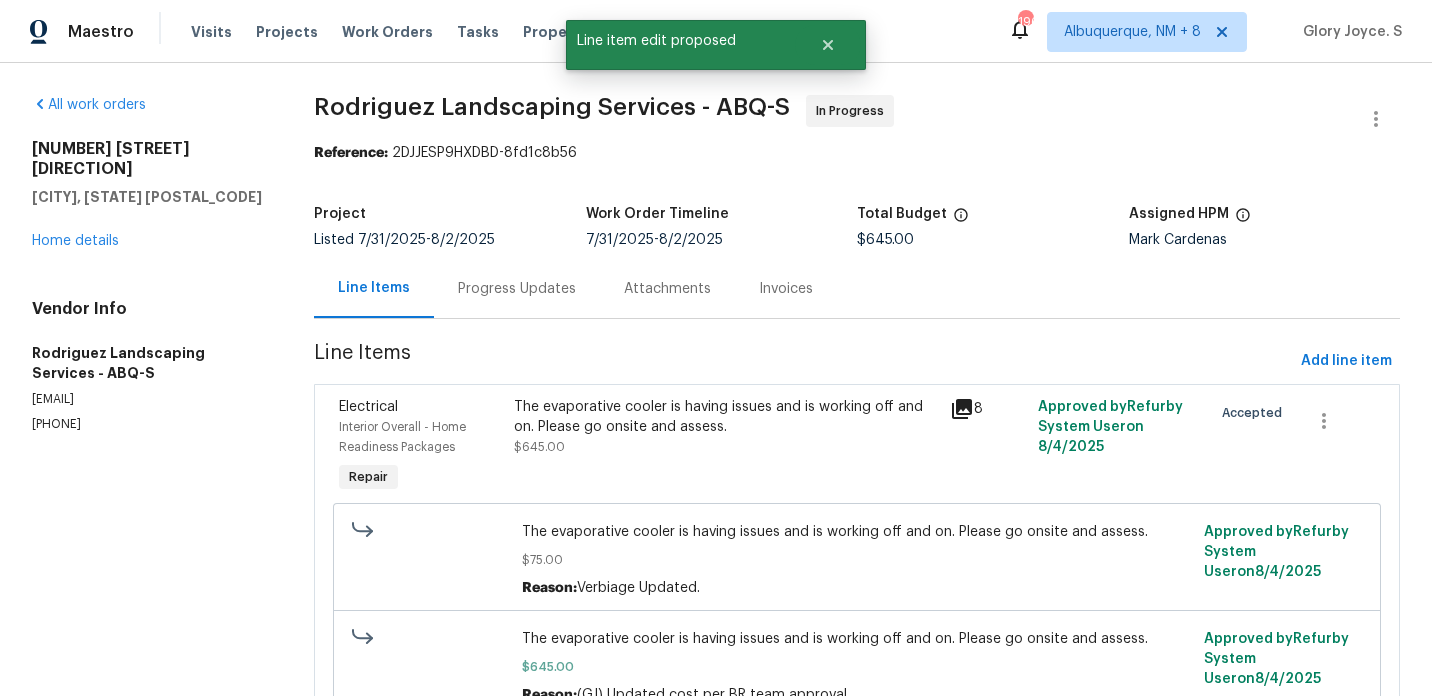 click on "Line Items Progress Updates Attachments Invoices" at bounding box center (857, 289) 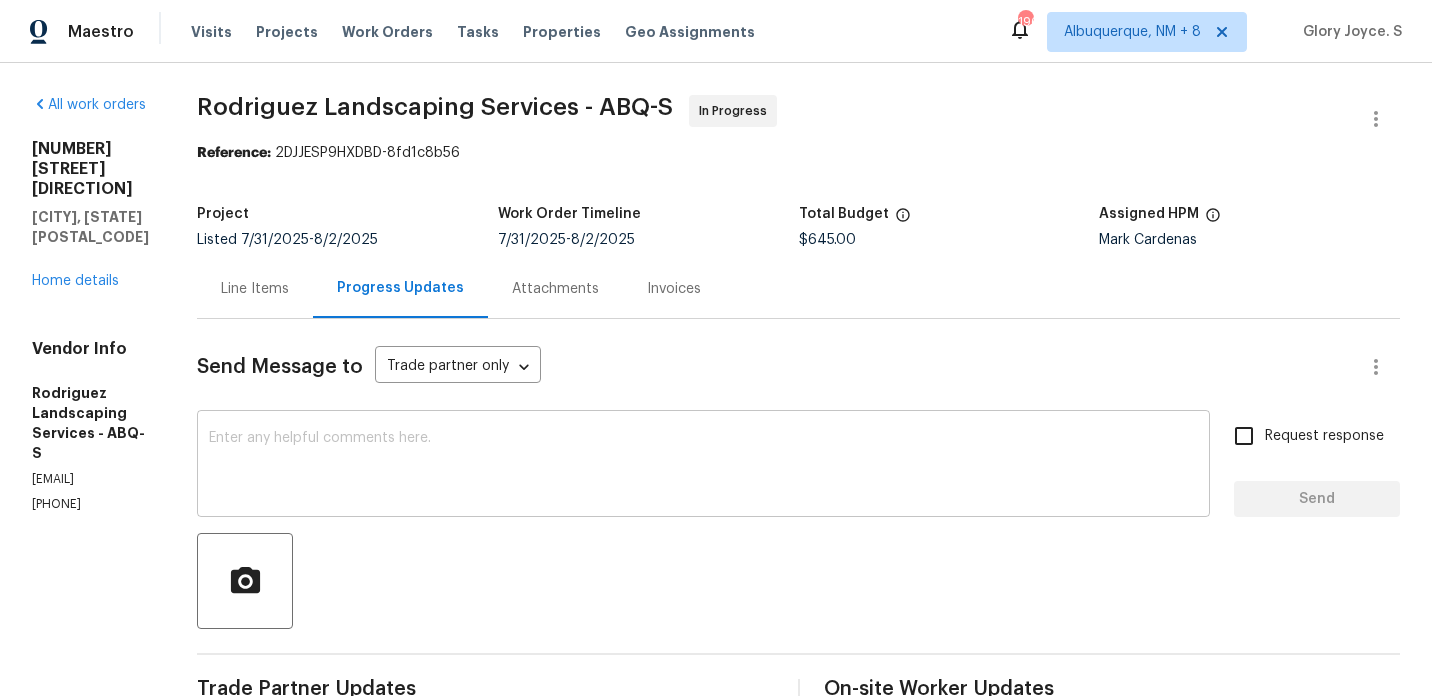 click at bounding box center [703, 466] 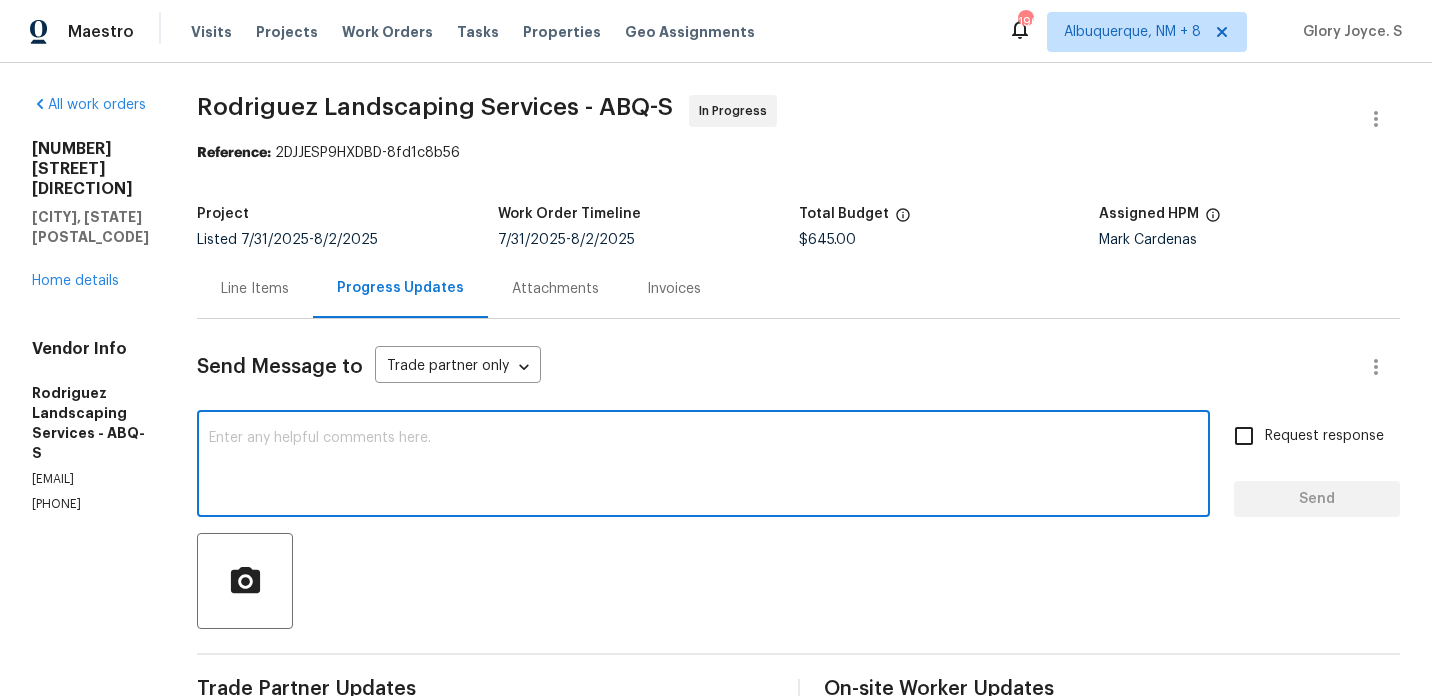 paste on "The BR team has approved the cost, and it has been updated." 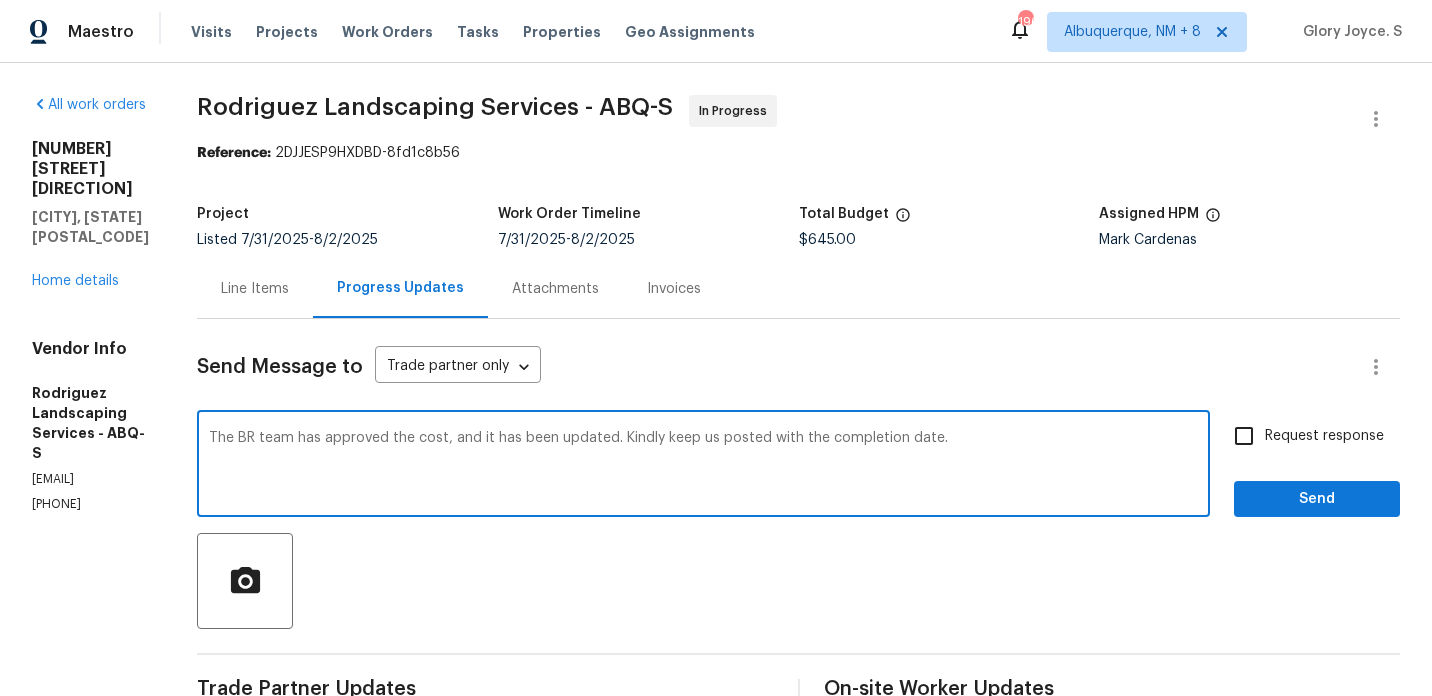 click on "The BR team has approved the cost, and it has been updated. Kindly keep us posted with the completion date." at bounding box center (703, 466) 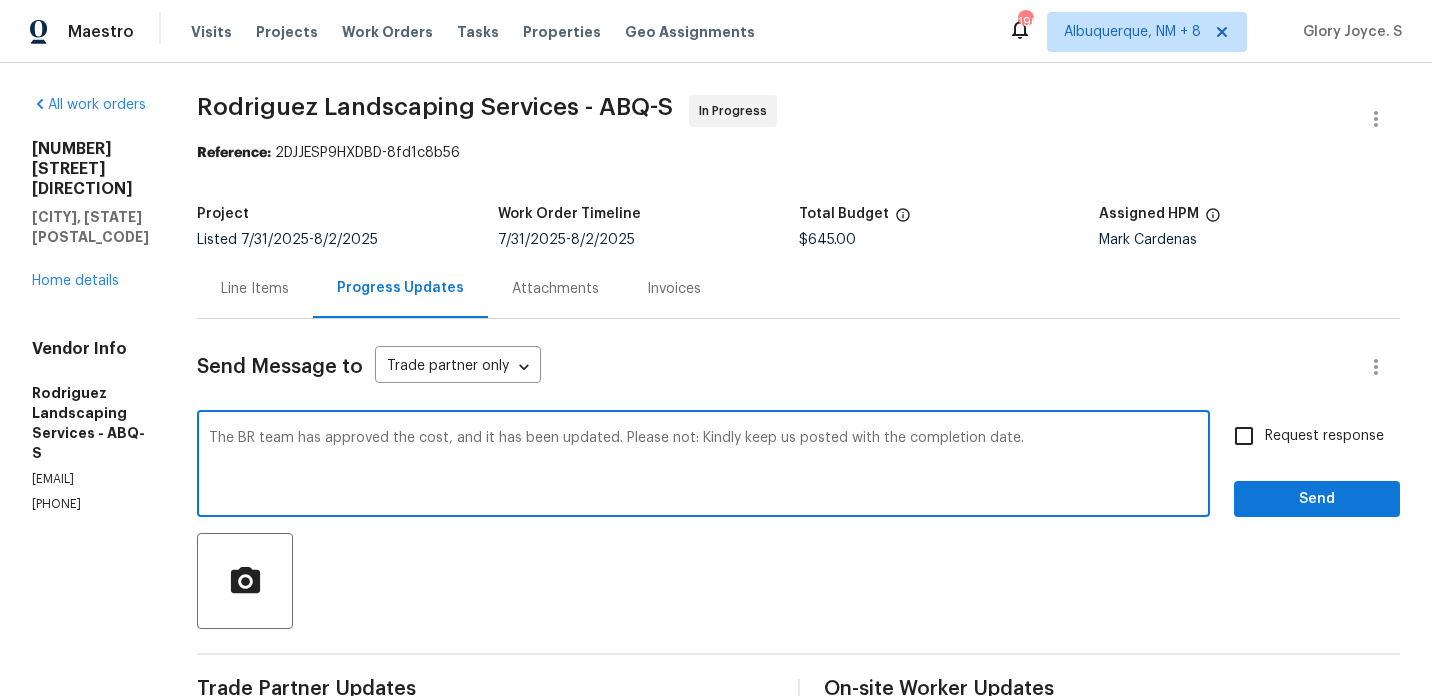 paste on "Completion photos will be needed for payment of all the damaged before photos submitted (i.e. - rusted out ductwork on roof, thermostat, downdraft, et.)." 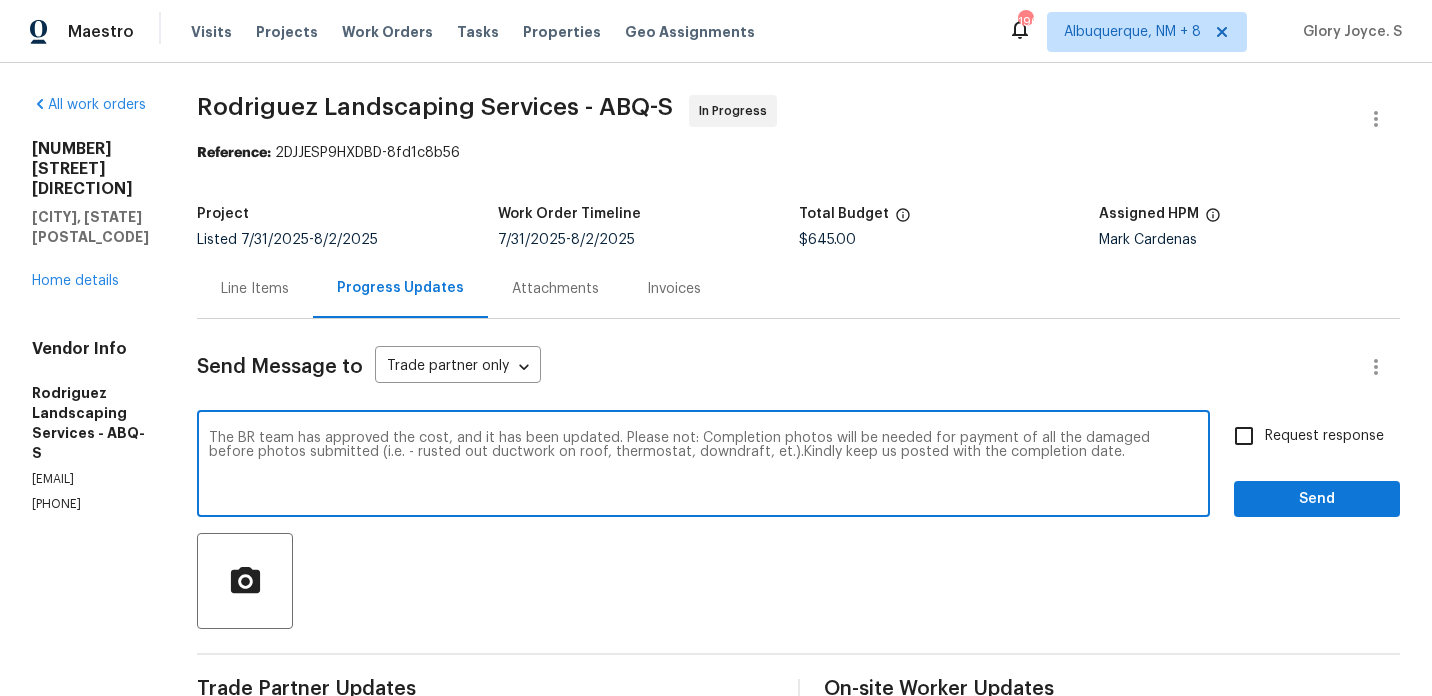 click on "The BR team has approved the cost, and it has been updated. Please not: Completion photos will be needed for payment of all the damaged before photos submitted (i.e. - rusted out ductwork on roof, thermostat, downdraft, et.).Kindly keep us posted with the completion date." at bounding box center (703, 466) 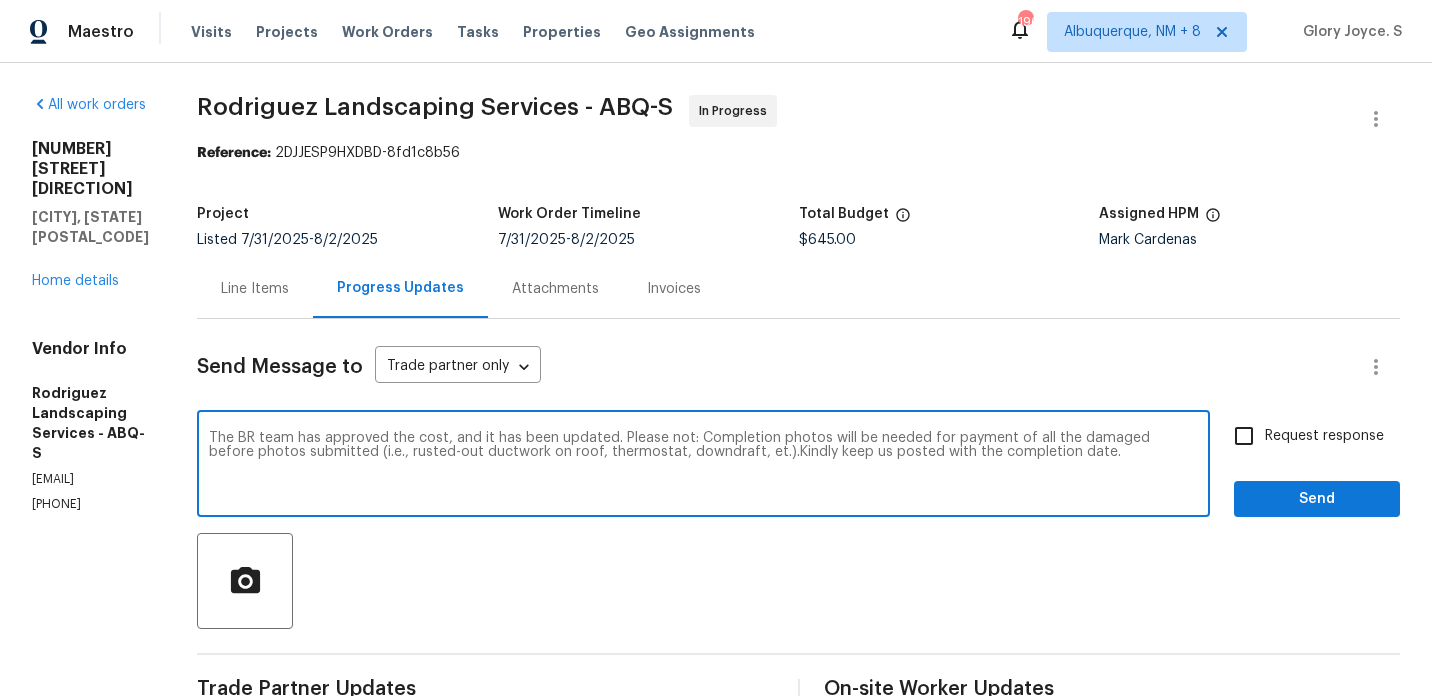click on "The BR team has approved the cost, and it has been updated. Please not: Completion photos will be needed for payment of all the damaged before photos submitted (i.e., rusted-out ductwork on roof, thermostat, downdraft, et.).Kindly keep us posted with the completion date." at bounding box center (703, 466) 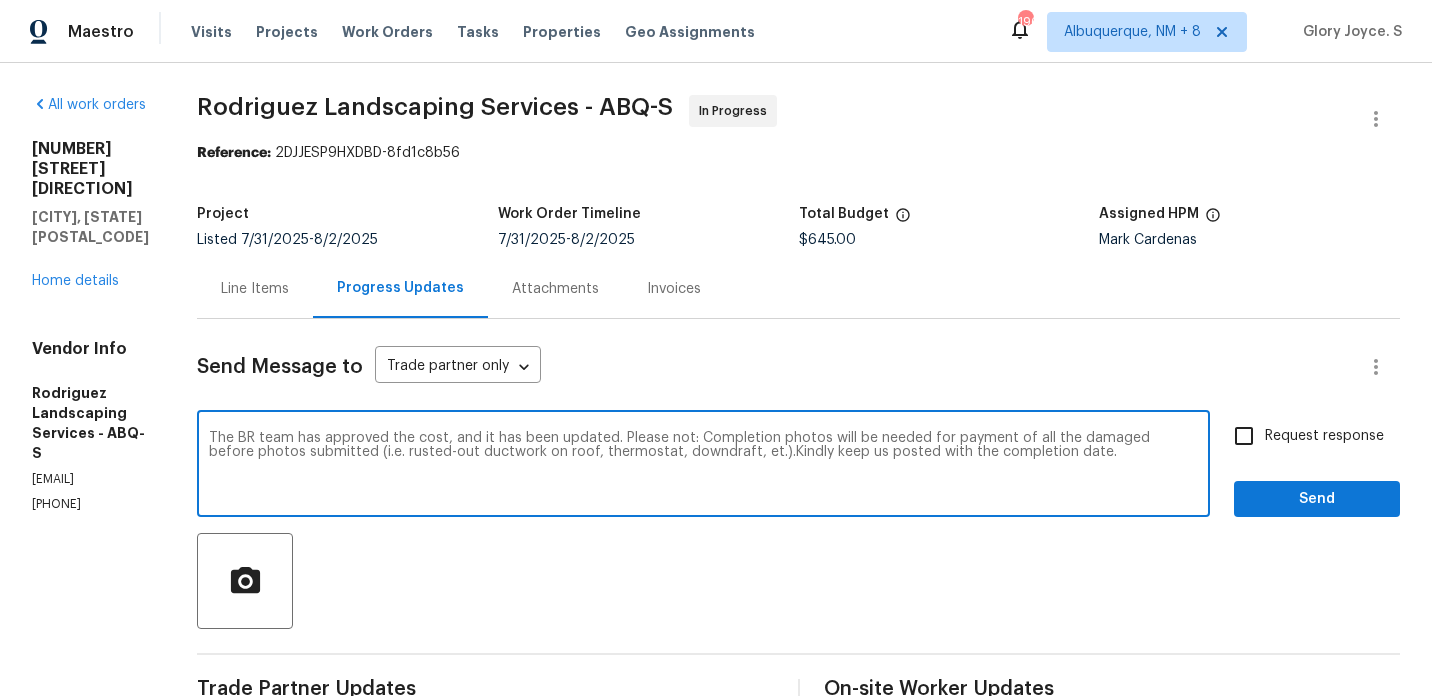 click on "Replace with" at bounding box center (0, 0) 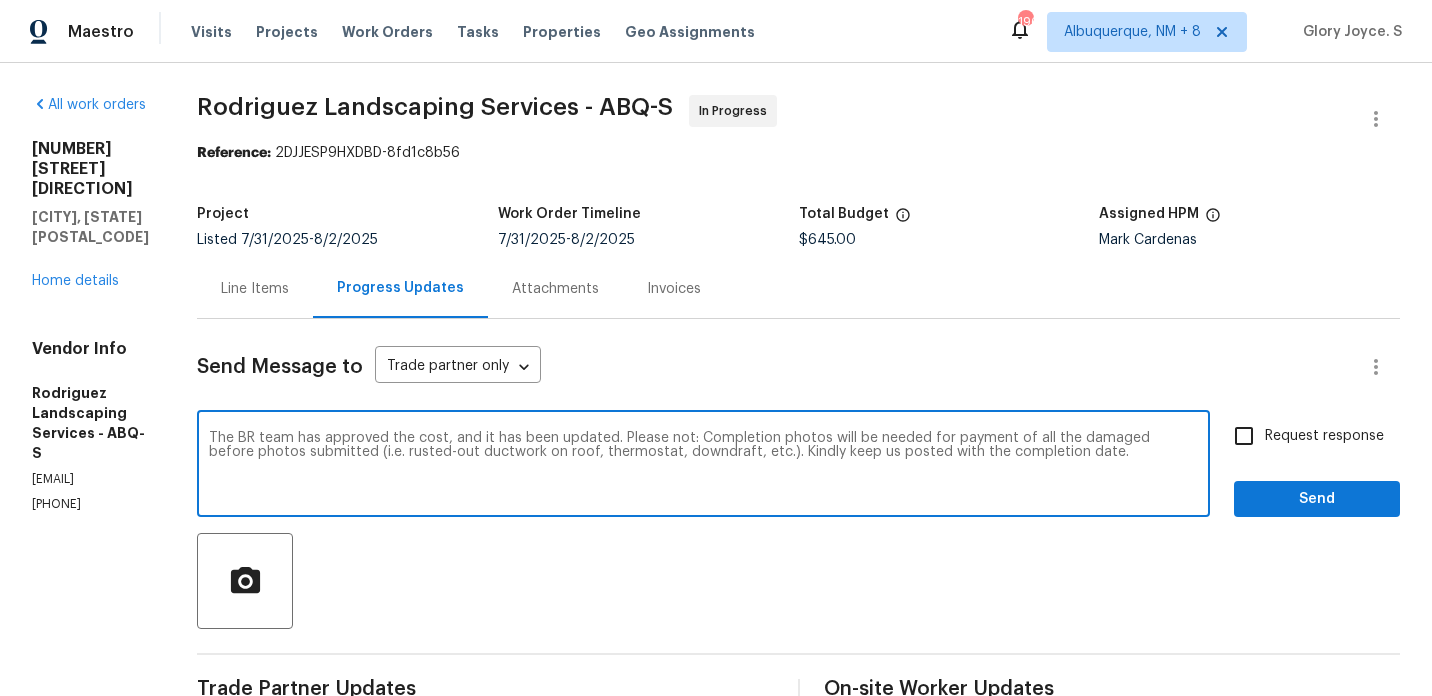 click on "note:" at bounding box center [0, 0] 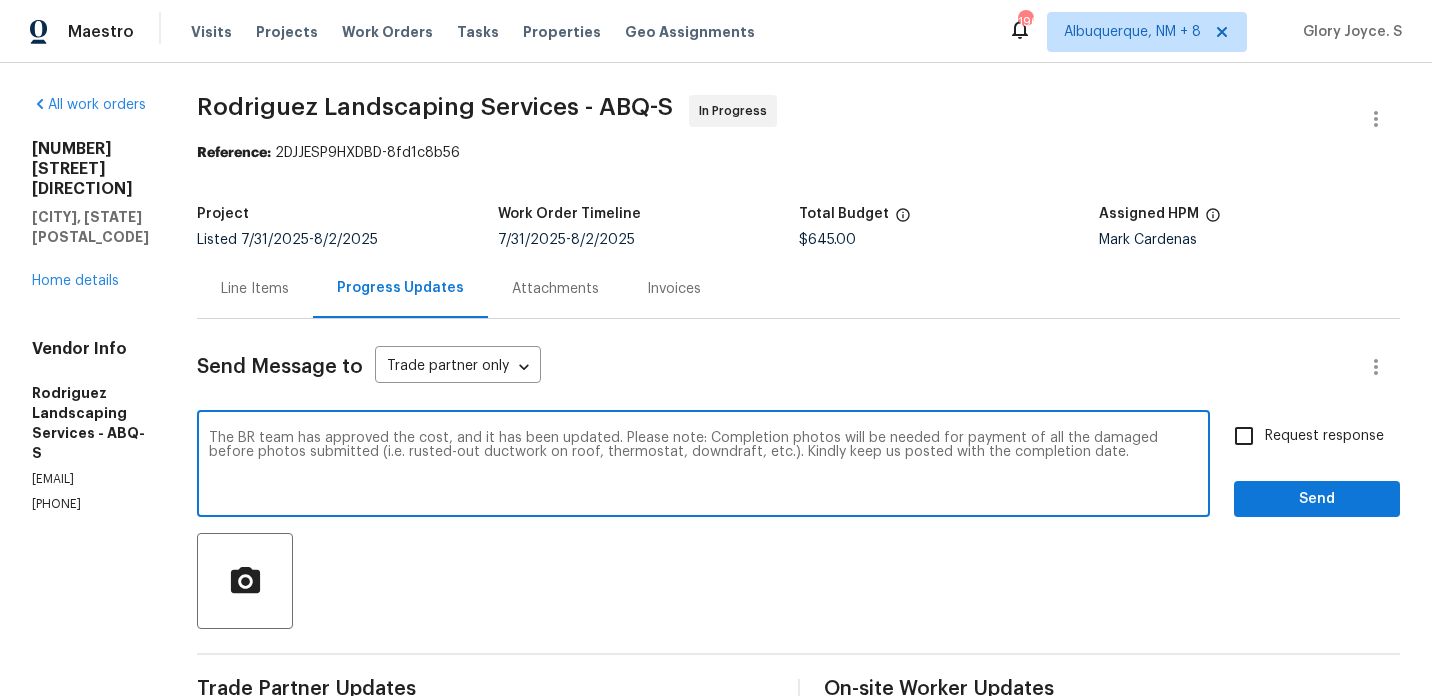 click on "The BR team has approved the cost, and it has been updated. Please note: Completion photos will be needed for payment of all the damaged before photos submitted (i.e. rusted-out ductwork on roof, thermostat, downdraft, etc.). Kindly keep us posted with the completion date." at bounding box center [703, 466] 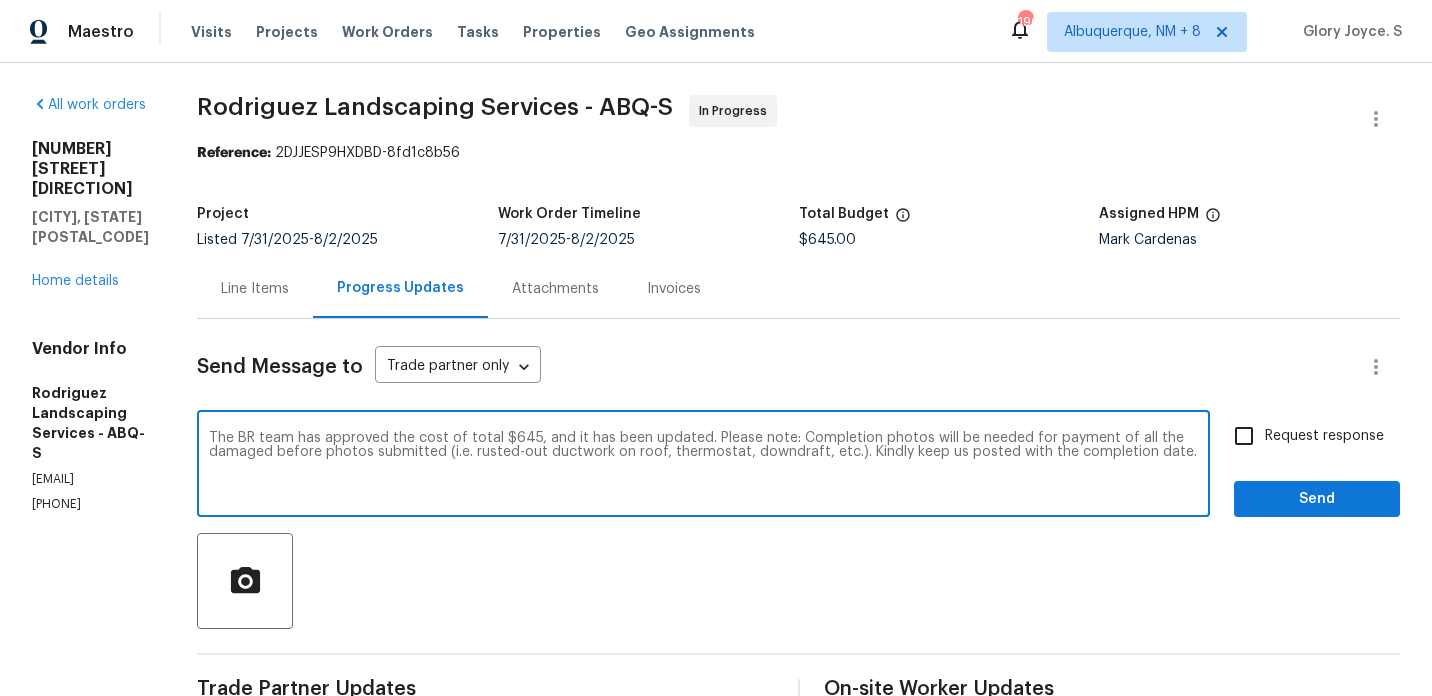 type on "The BR team has approved the cost of total $645, and it has been updated. Please note: Completion photos will be needed for payment of all the damaged before photos submitted (i.e. rusted-out ductwork on roof, thermostat, downdraft, etc.). Kindly keep us posted with the completion date." 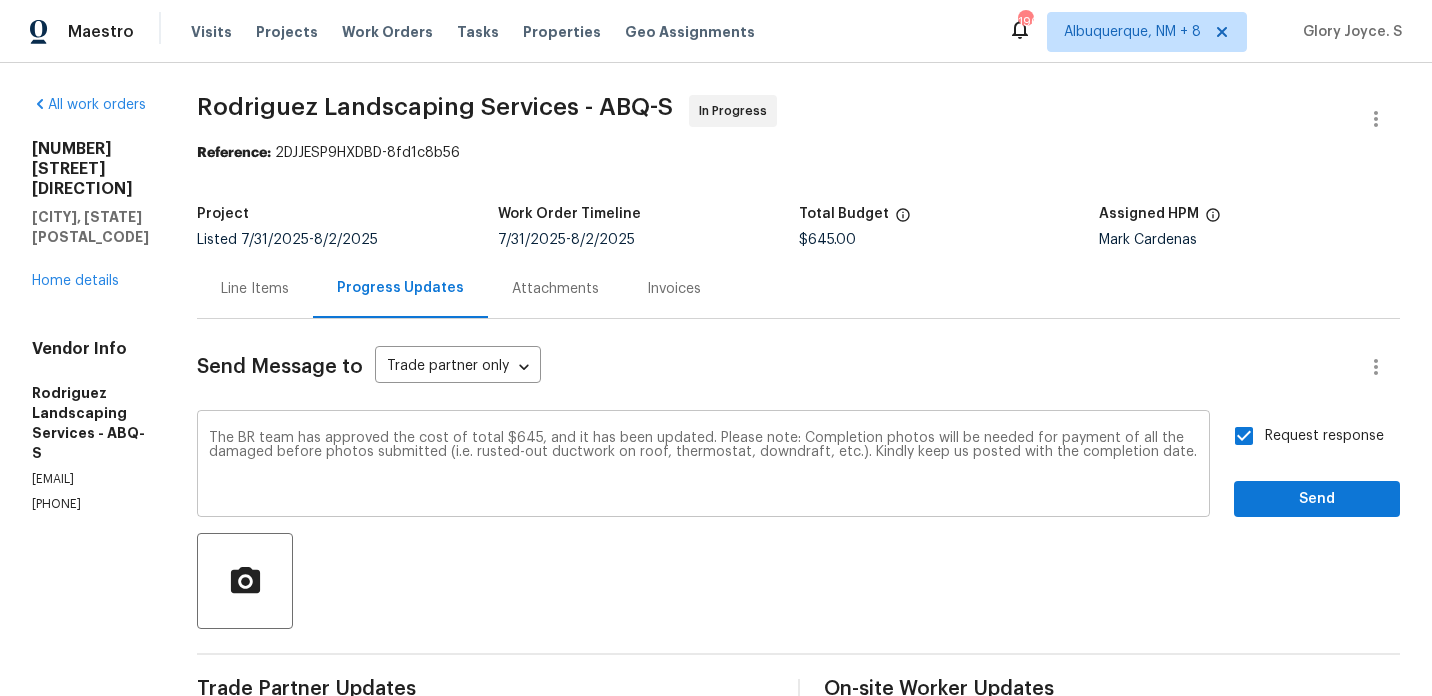 click on "The BR team has approved the cost of total $645, and it has been updated. Please note: Completion photos will be needed for payment of all the damaged before photos submitted (i.e. rusted-out ductwork on roof, thermostat, downdraft, etc.). Kindly keep us posted with the completion date. x ​" at bounding box center (703, 466) 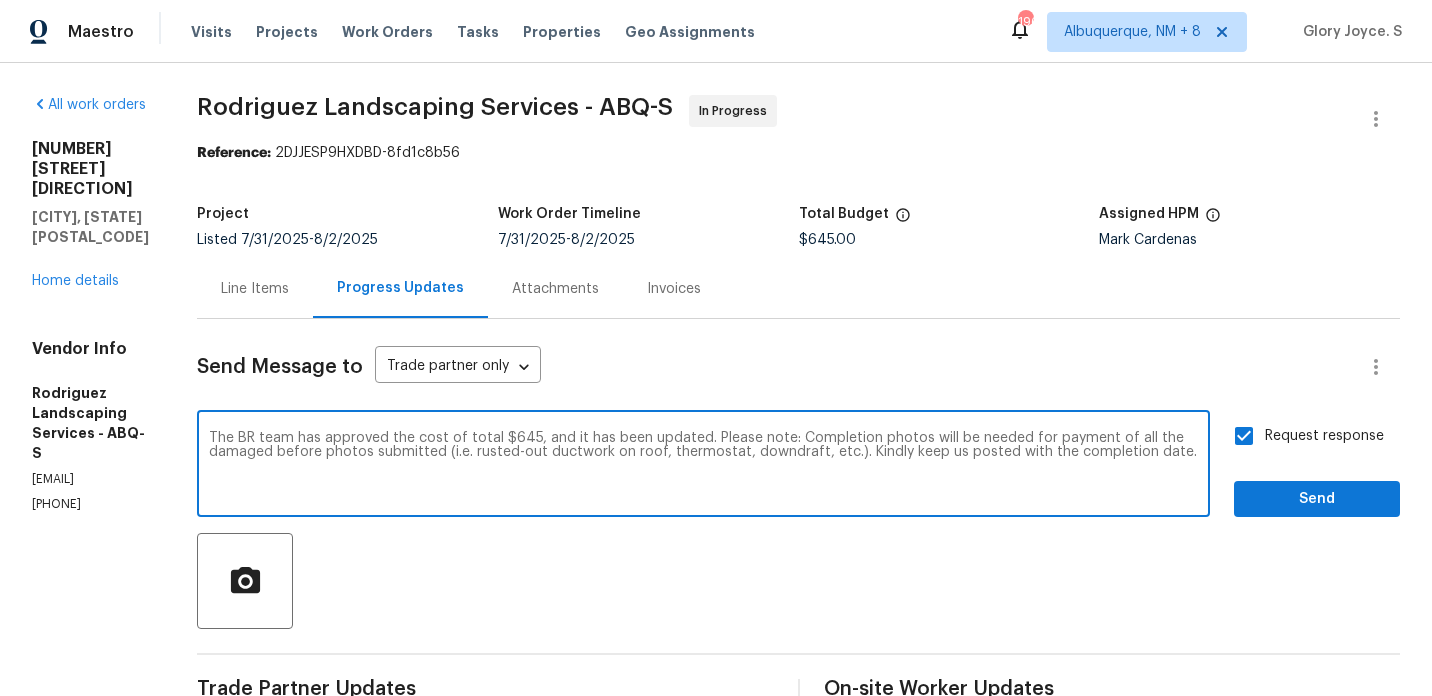 click on "The BR team has approved the cost of total $645, and it has been updated. Please note: Completion photos will be needed for payment of all the damaged before photos submitted (i.e. rusted-out ductwork on roof, thermostat, downdraft, etc.). Kindly keep us posted with the completion date. x ​" at bounding box center [703, 466] 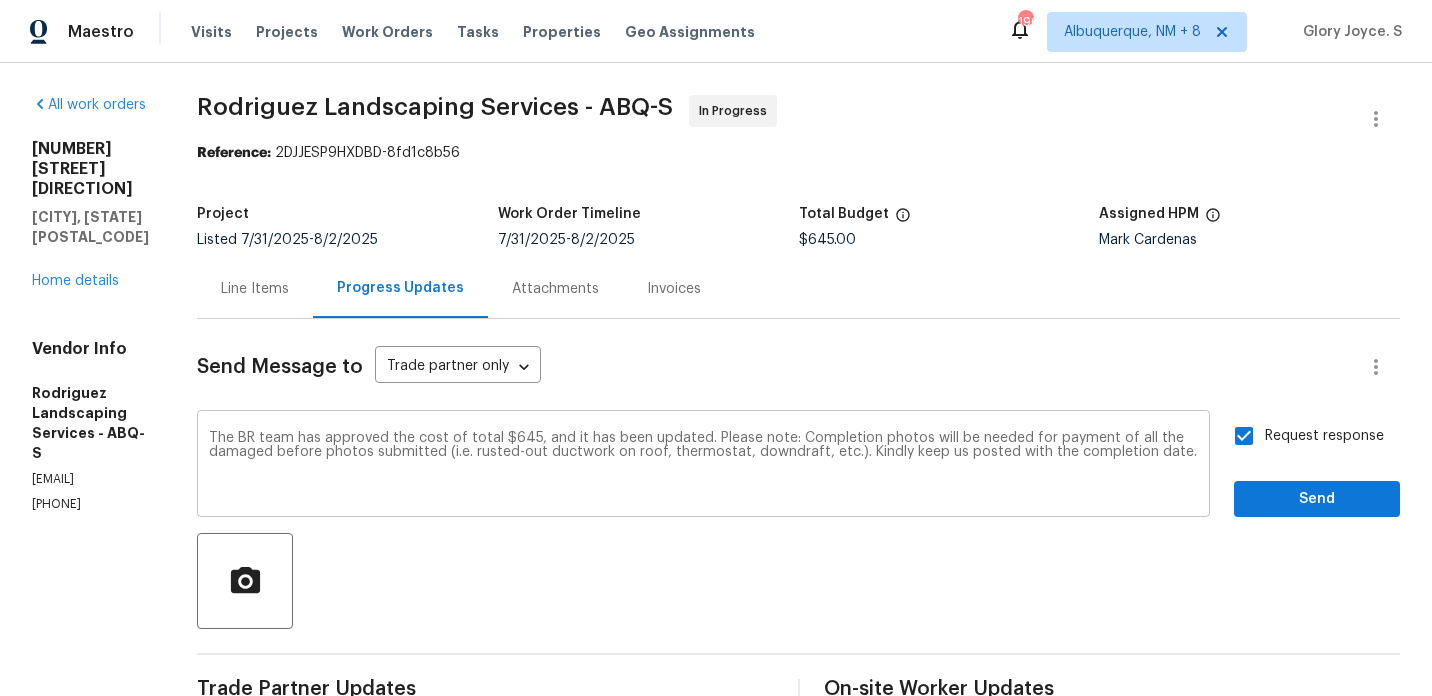 click on "The BR team has approved the cost of total $645, and it has been updated. Please note: Completion photos will be needed for payment of all the damaged before photos submitted (i.e. rusted-out ductwork on roof, thermostat, downdraft, etc.). Kindly keep us posted with the completion date. x ​" at bounding box center (703, 466) 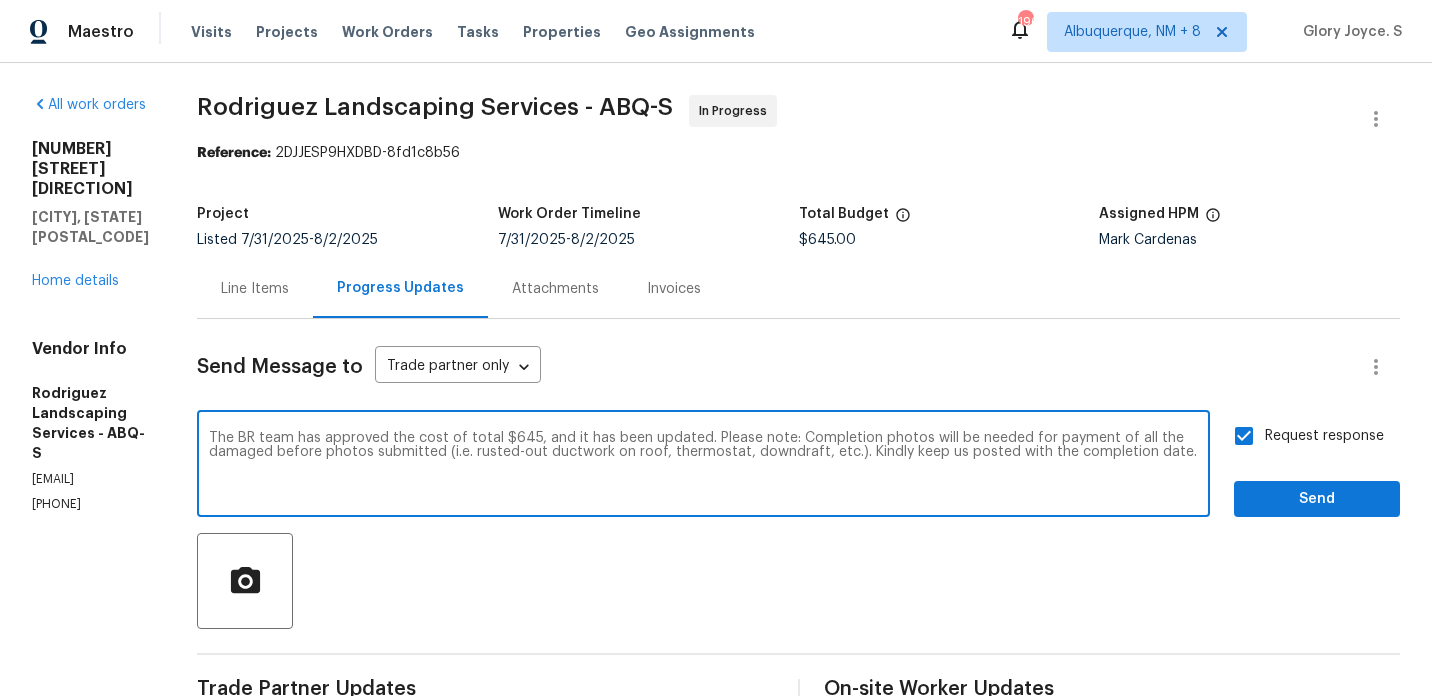 click on "The BR team has approved the cost of total $645, and it has been updated. Please note: Completion photos will be needed for payment of all the damaged before photos submitted (i.e. rusted-out ductwork on roof, thermostat, downdraft, etc.). Kindly keep us posted with the completion date. x ​" at bounding box center [703, 466] 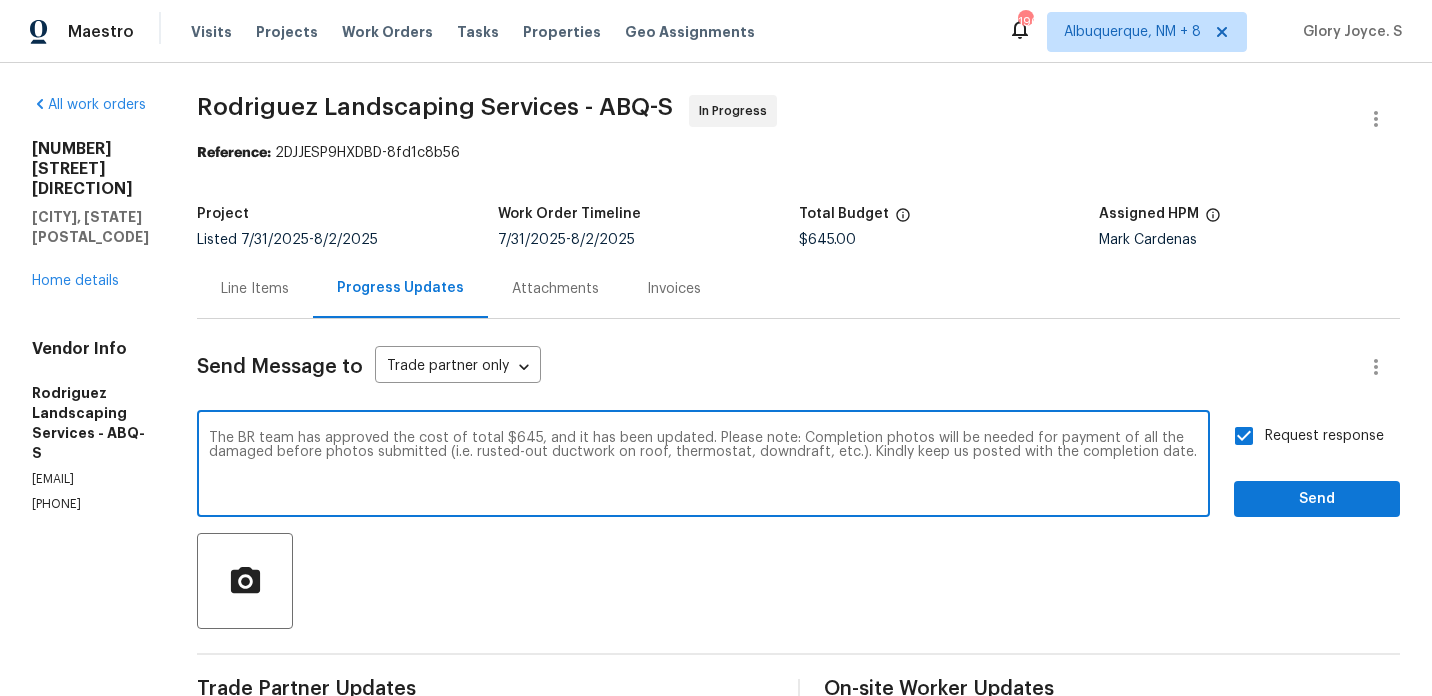 click on "Change the word order" at bounding box center [0, 0] 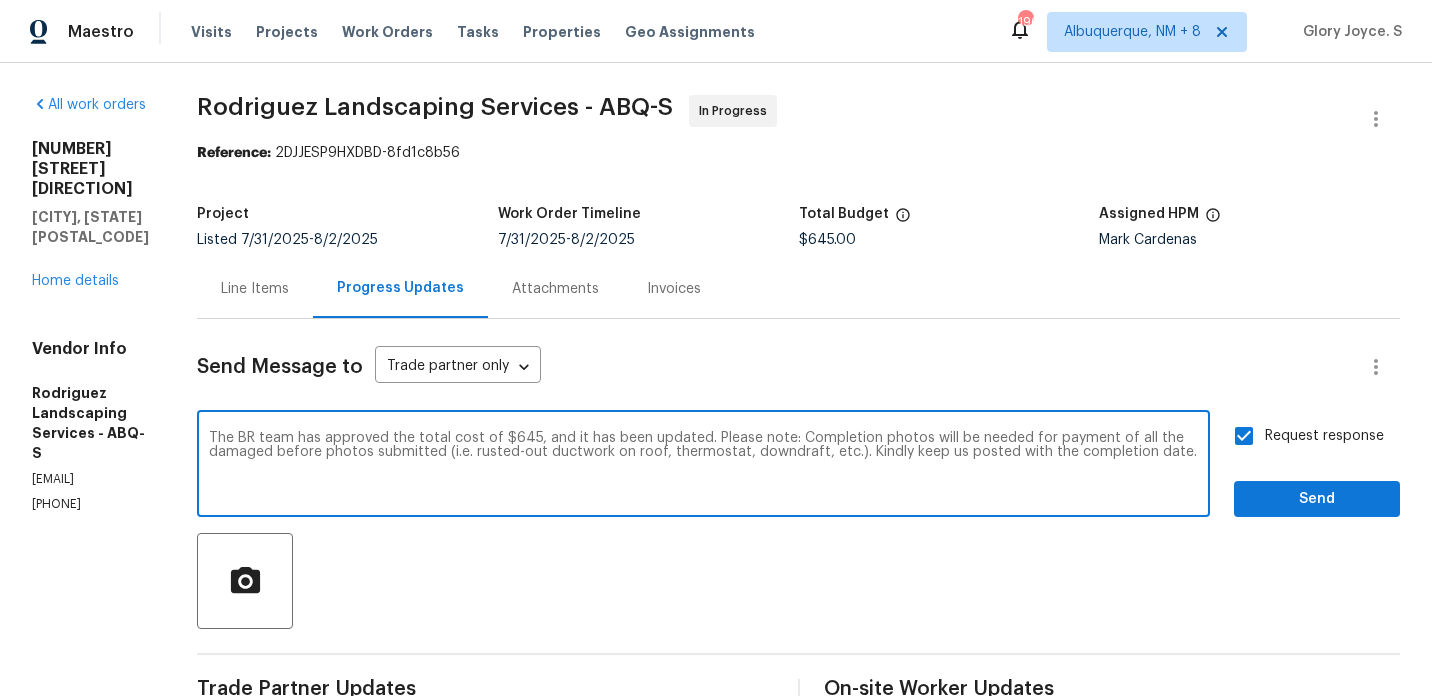 click on "The BR team has approved the total cost of $645, and it has been updated. Please note: Completion photos will be needed for payment of all the damaged before photos submitted (i.e. rusted-out ductwork on roof, thermostat, downdraft, etc.). Kindly keep us posted with the completion date." at bounding box center (703, 466) 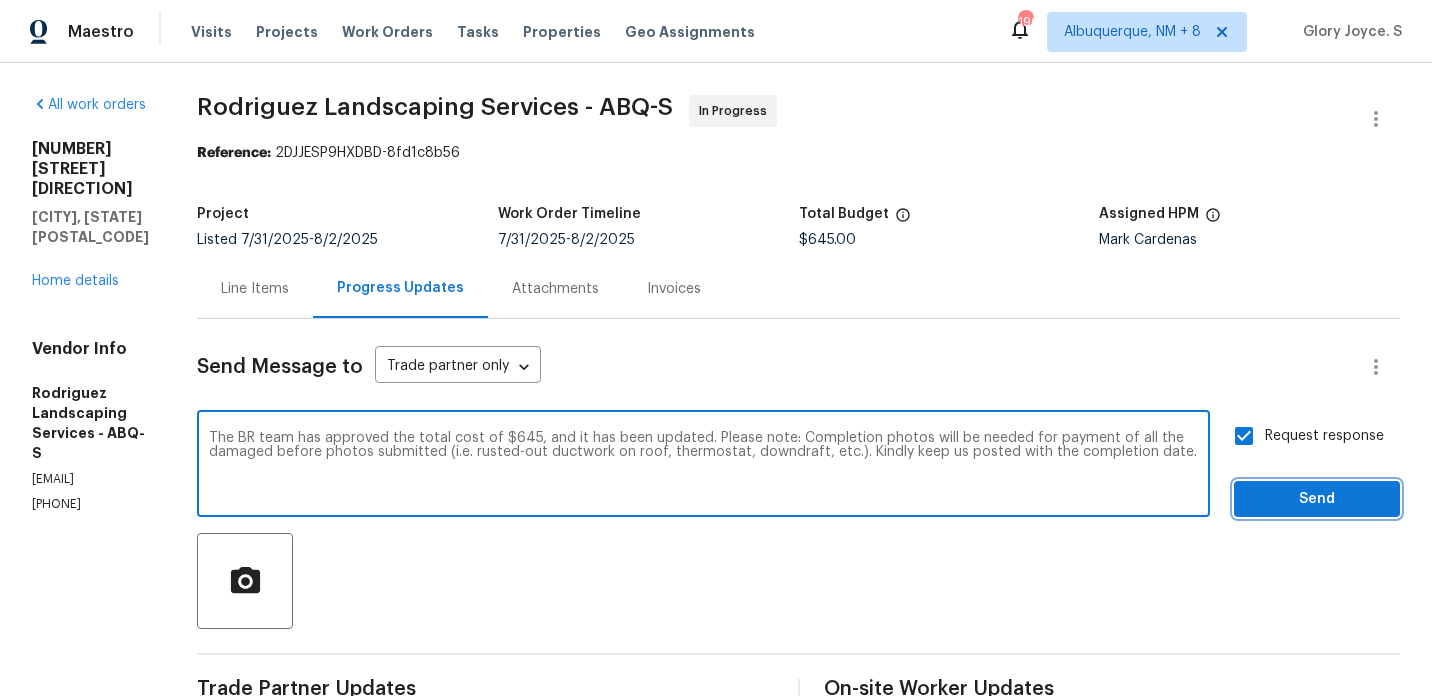 click on "Send" at bounding box center (1317, 499) 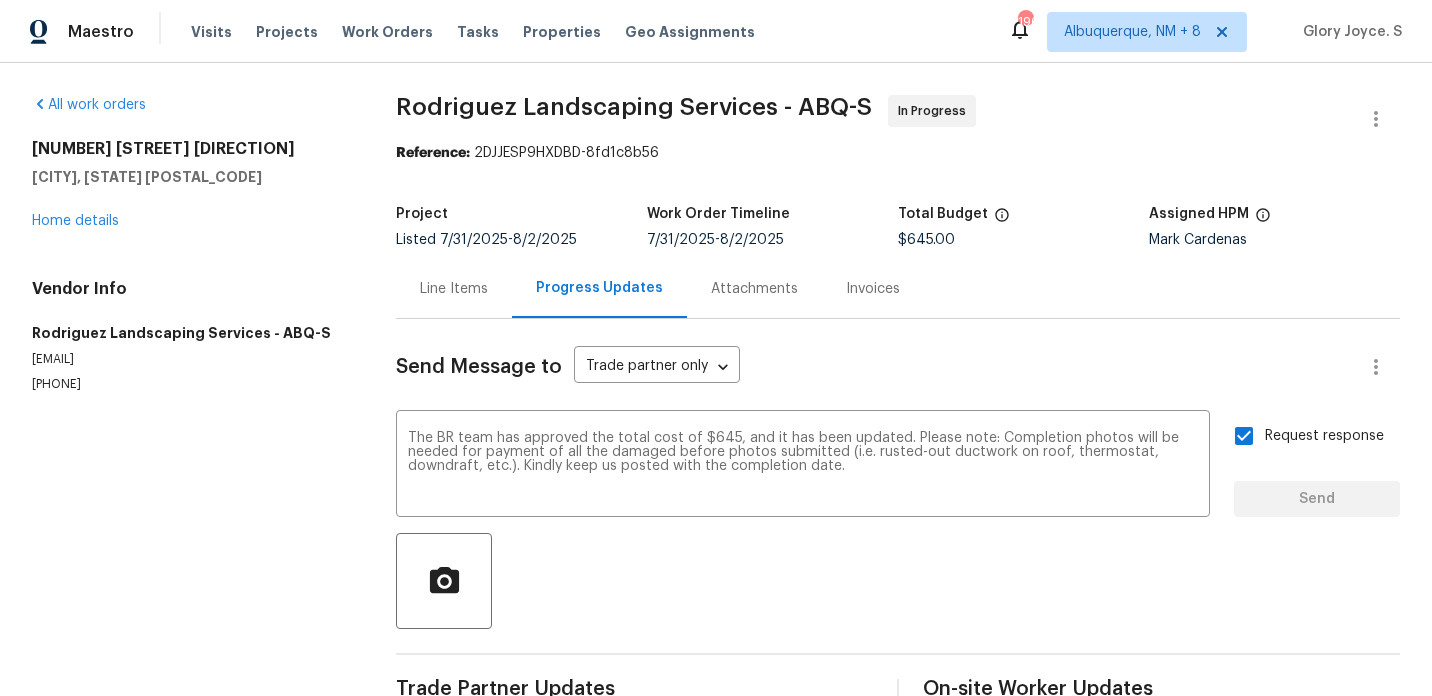 type 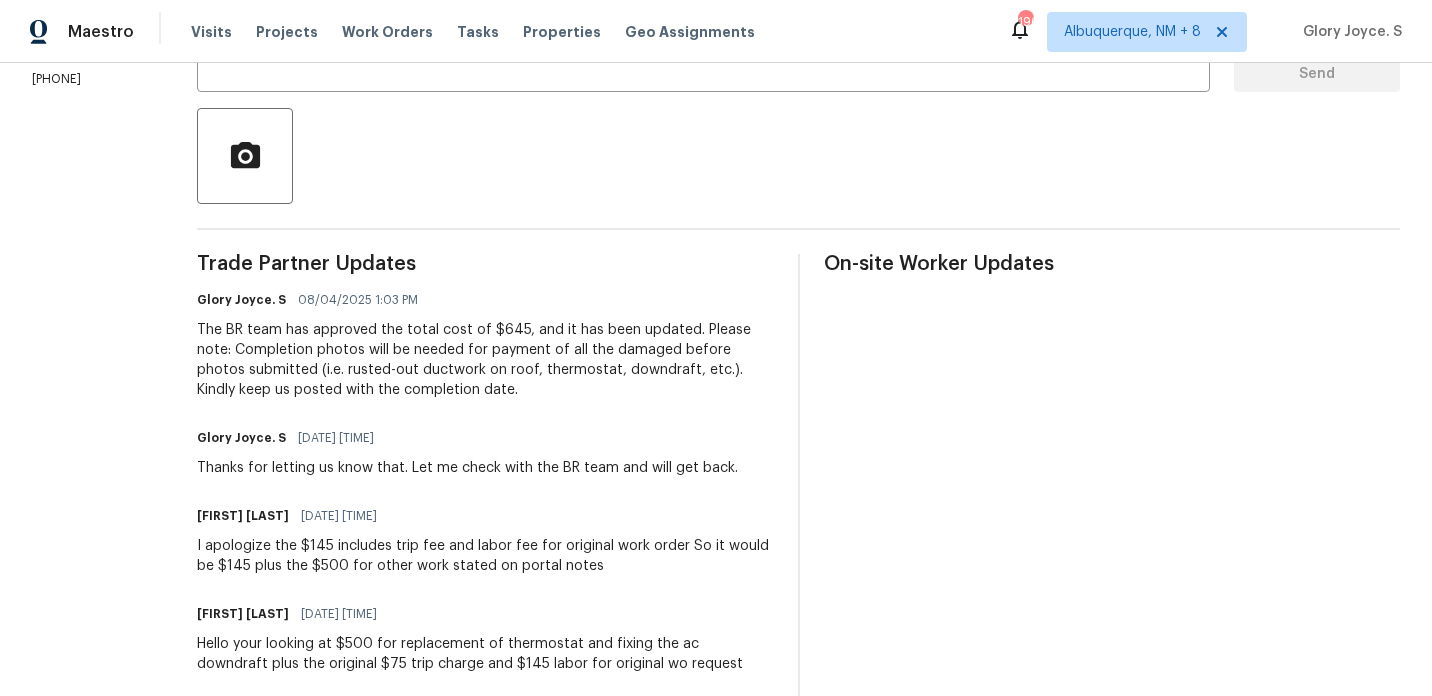 scroll, scrollTop: 647, scrollLeft: 0, axis: vertical 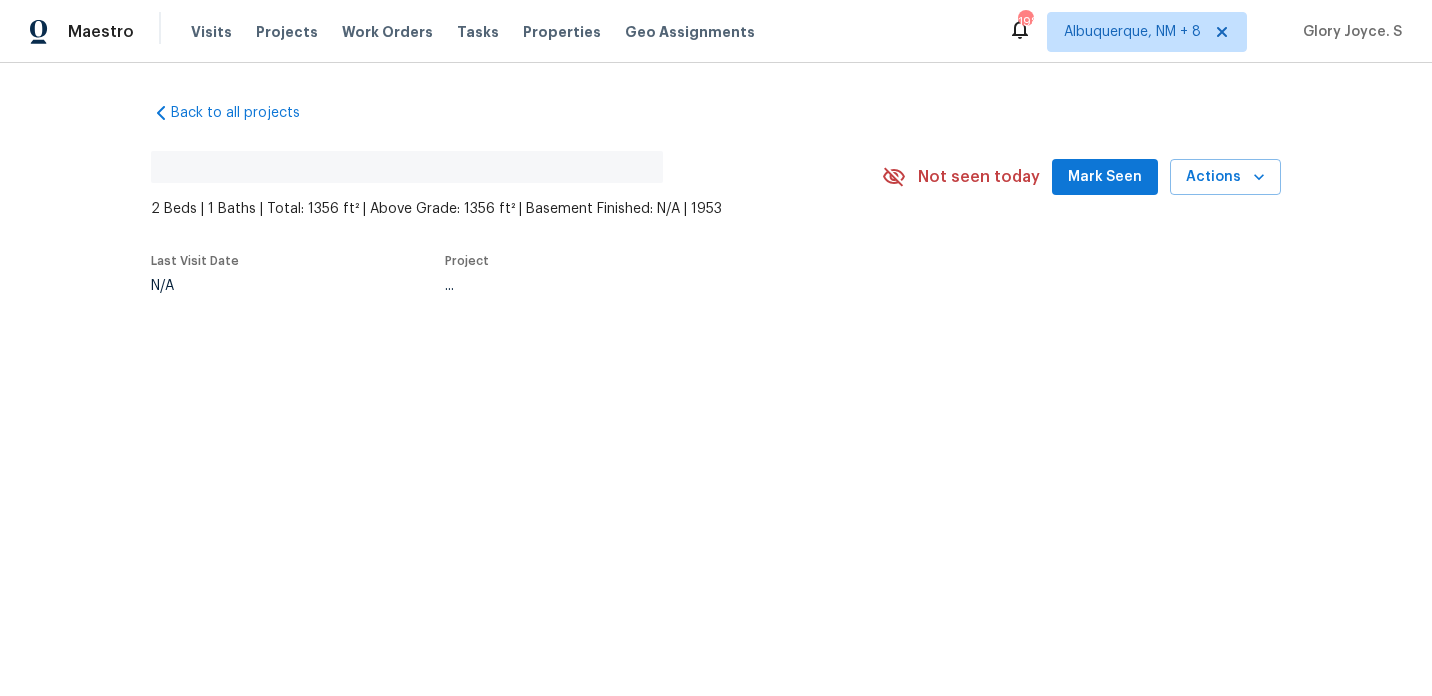 click on "Last Visit Date N/A Project ..." at bounding box center (490, 274) 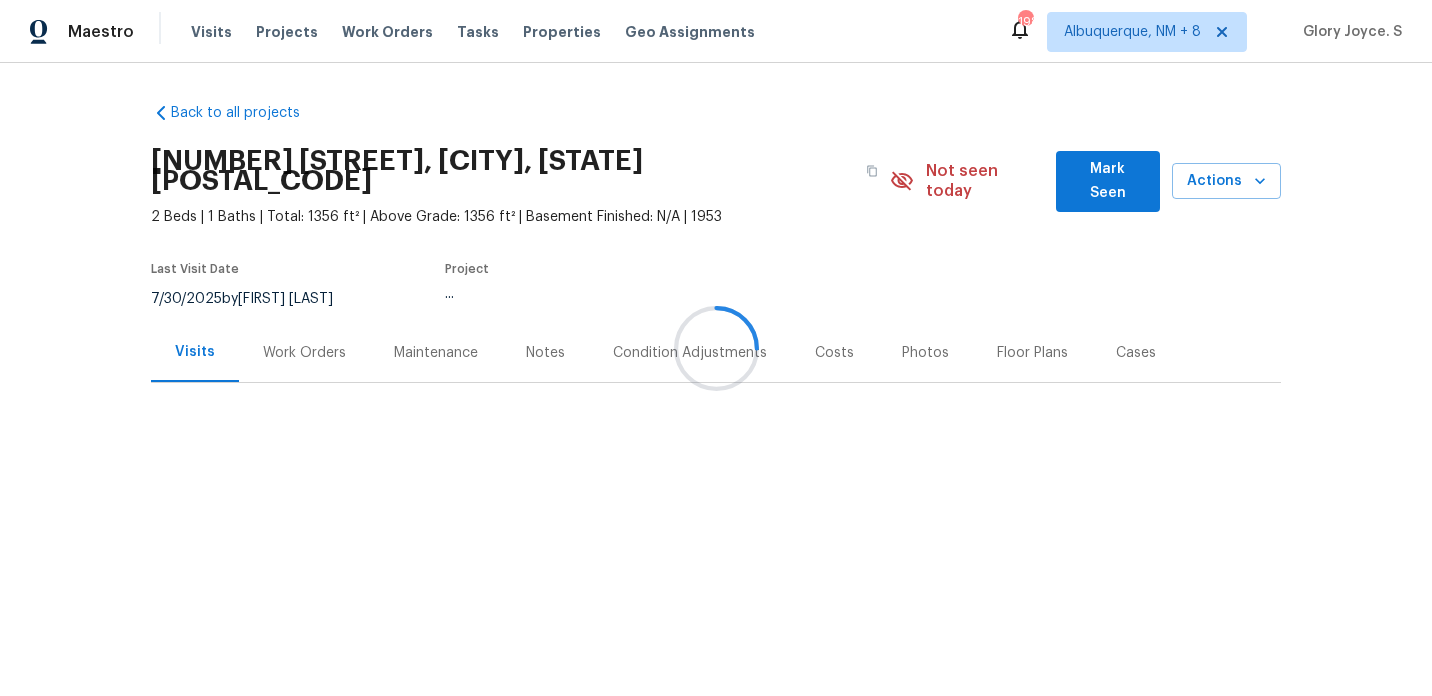 click at bounding box center [716, 348] 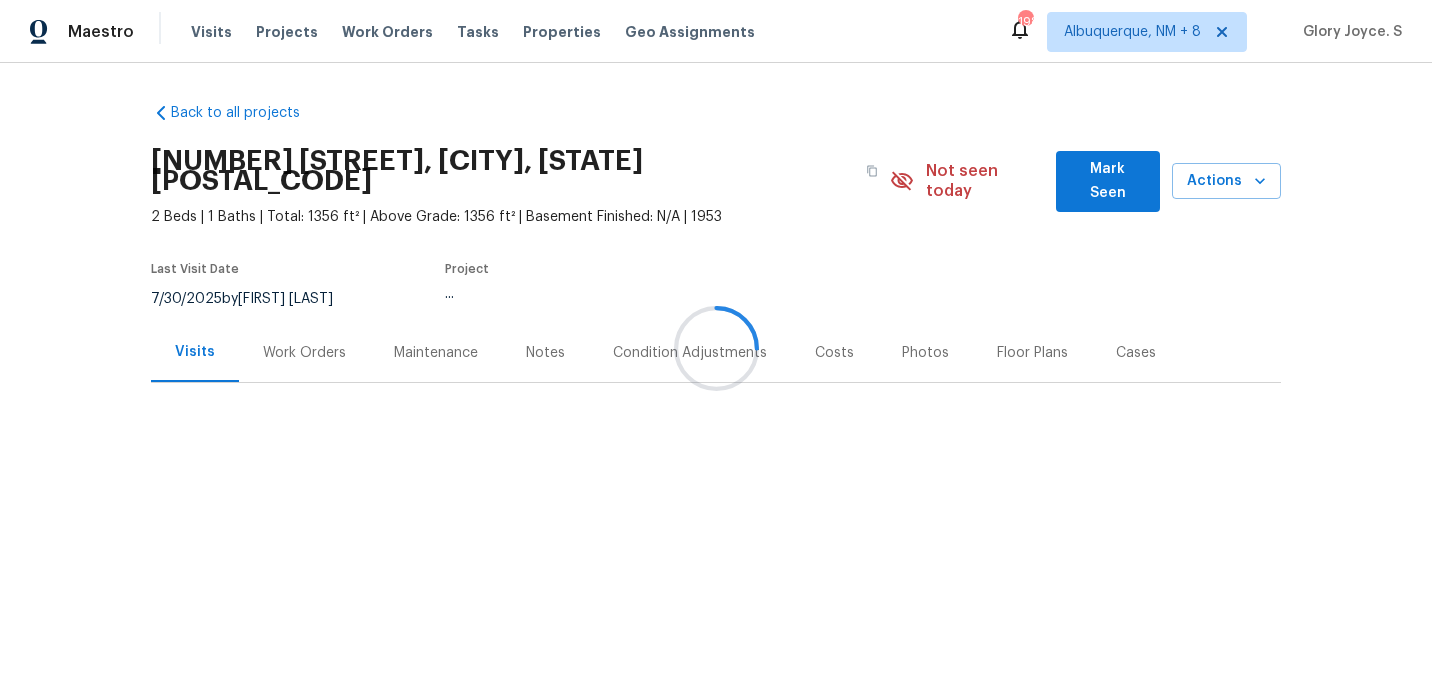 click on "Work Orders" at bounding box center (304, 352) 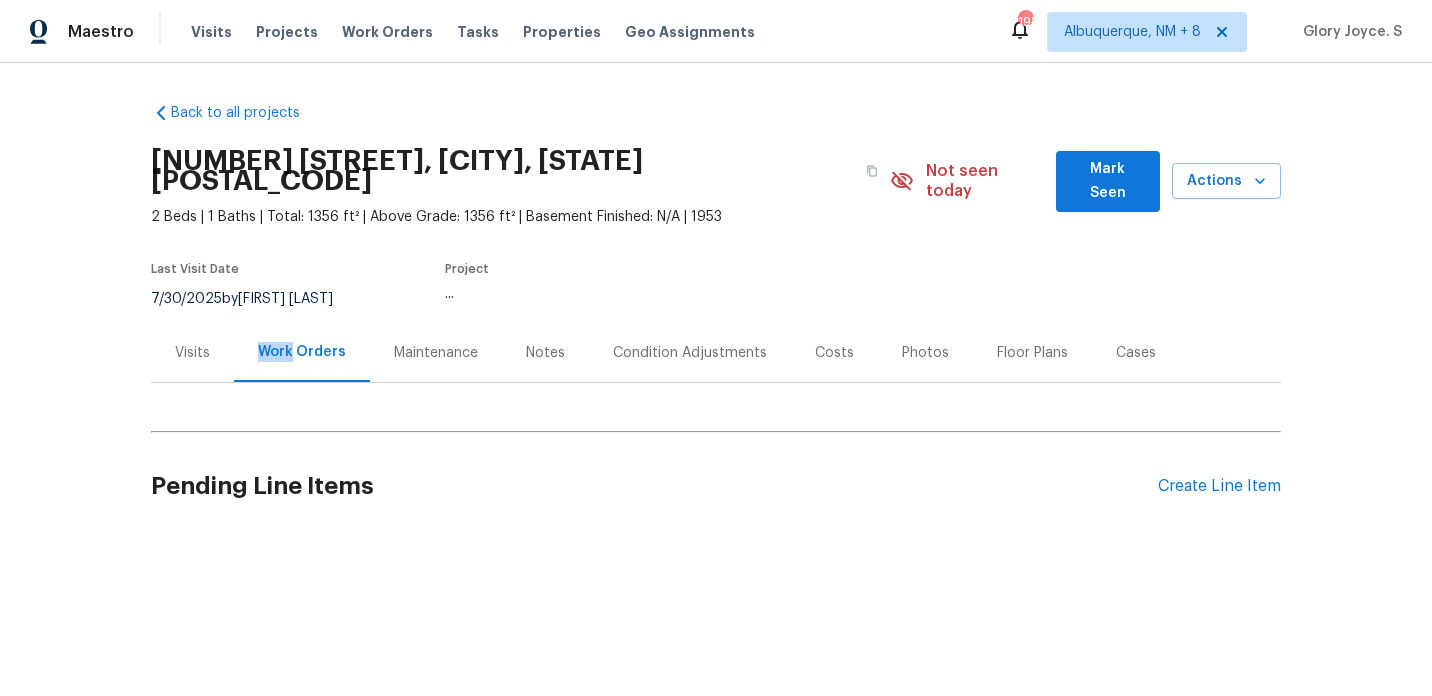 click on "Work Orders" at bounding box center (302, 352) 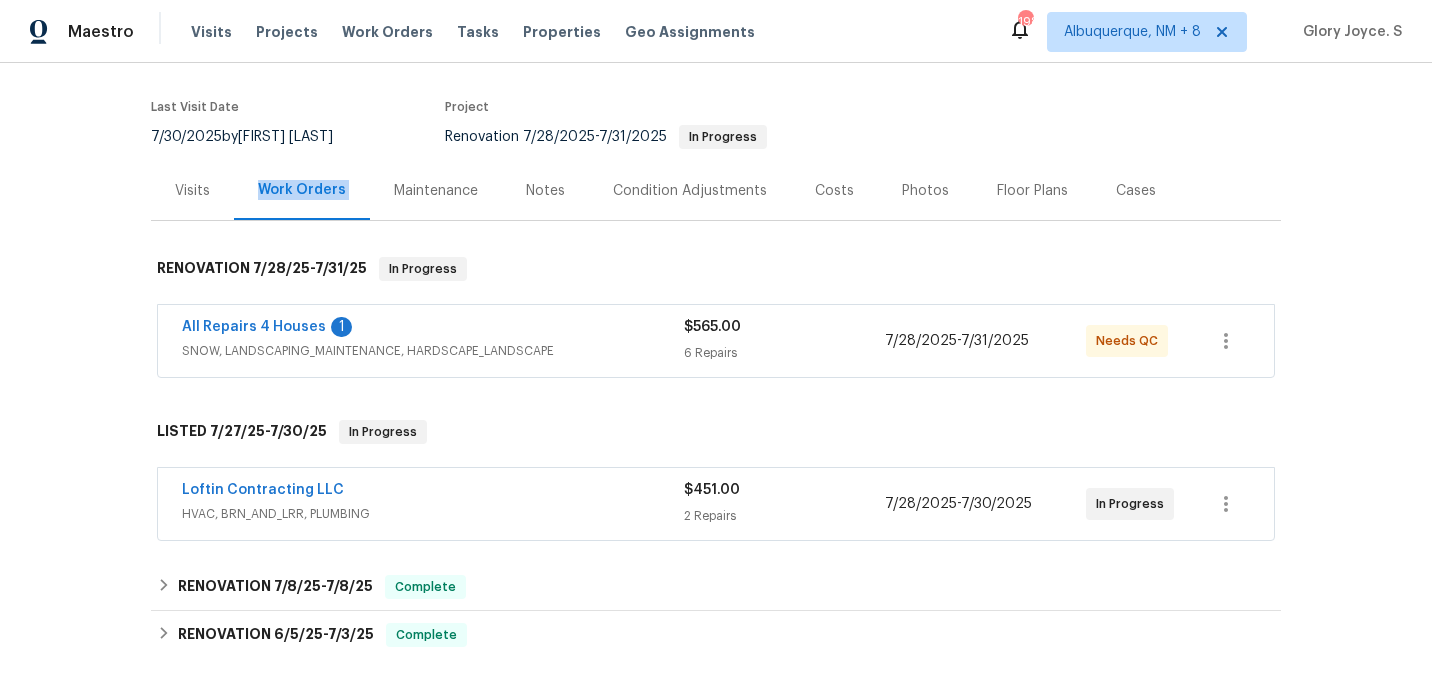 scroll, scrollTop: 210, scrollLeft: 0, axis: vertical 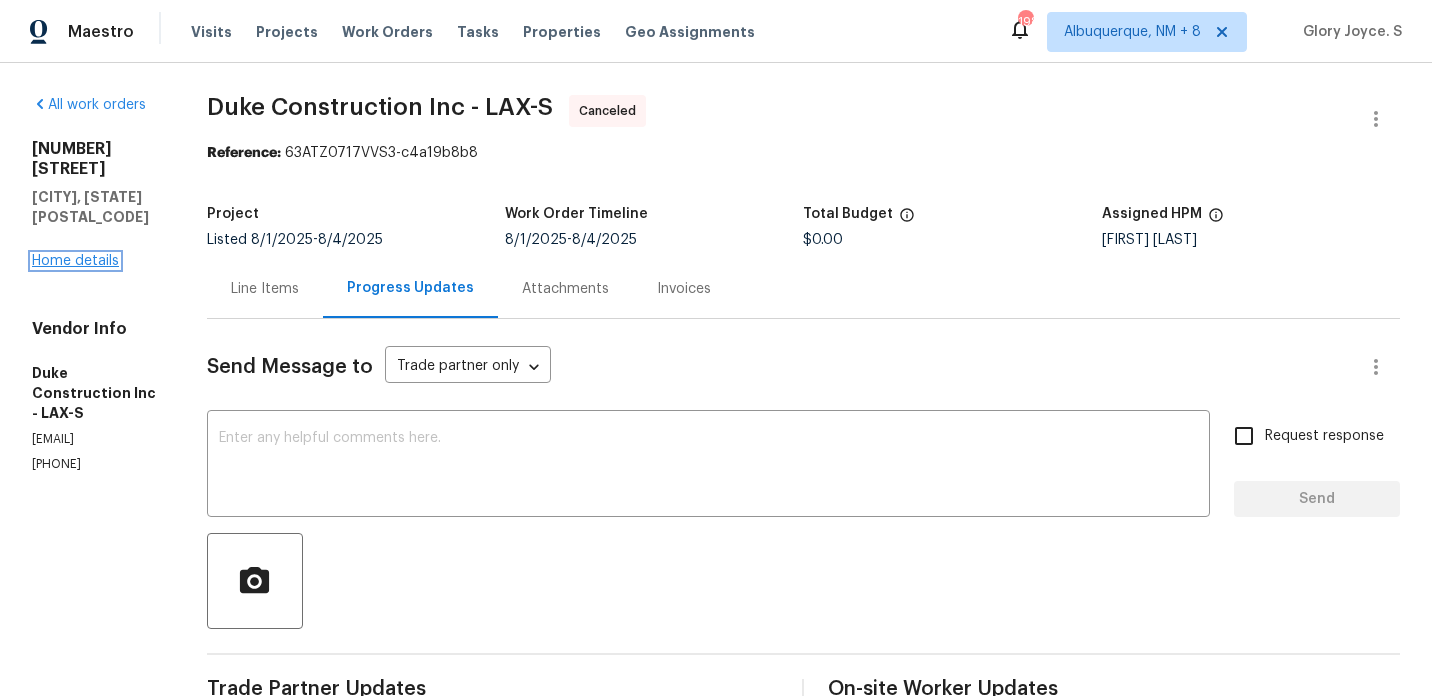 click on "Home details" at bounding box center [75, 261] 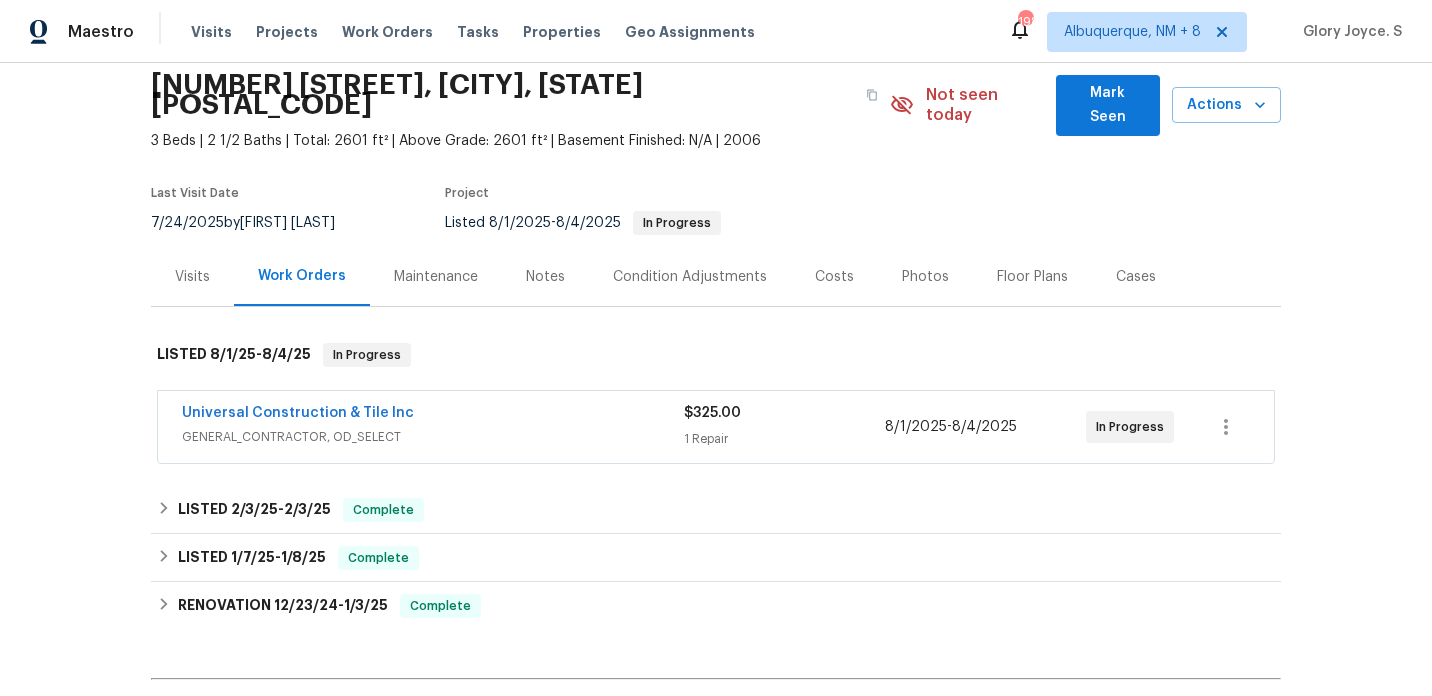 scroll, scrollTop: 86, scrollLeft: 0, axis: vertical 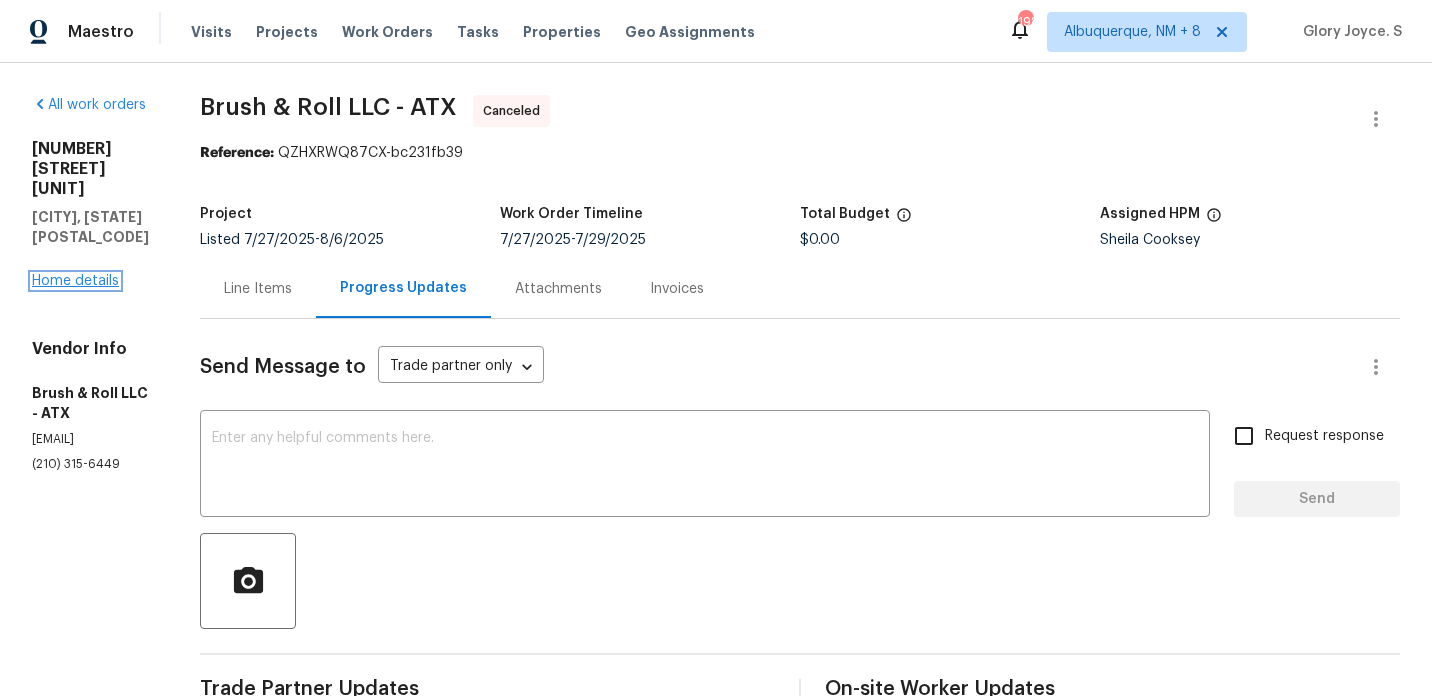 click on "Home details" at bounding box center (75, 281) 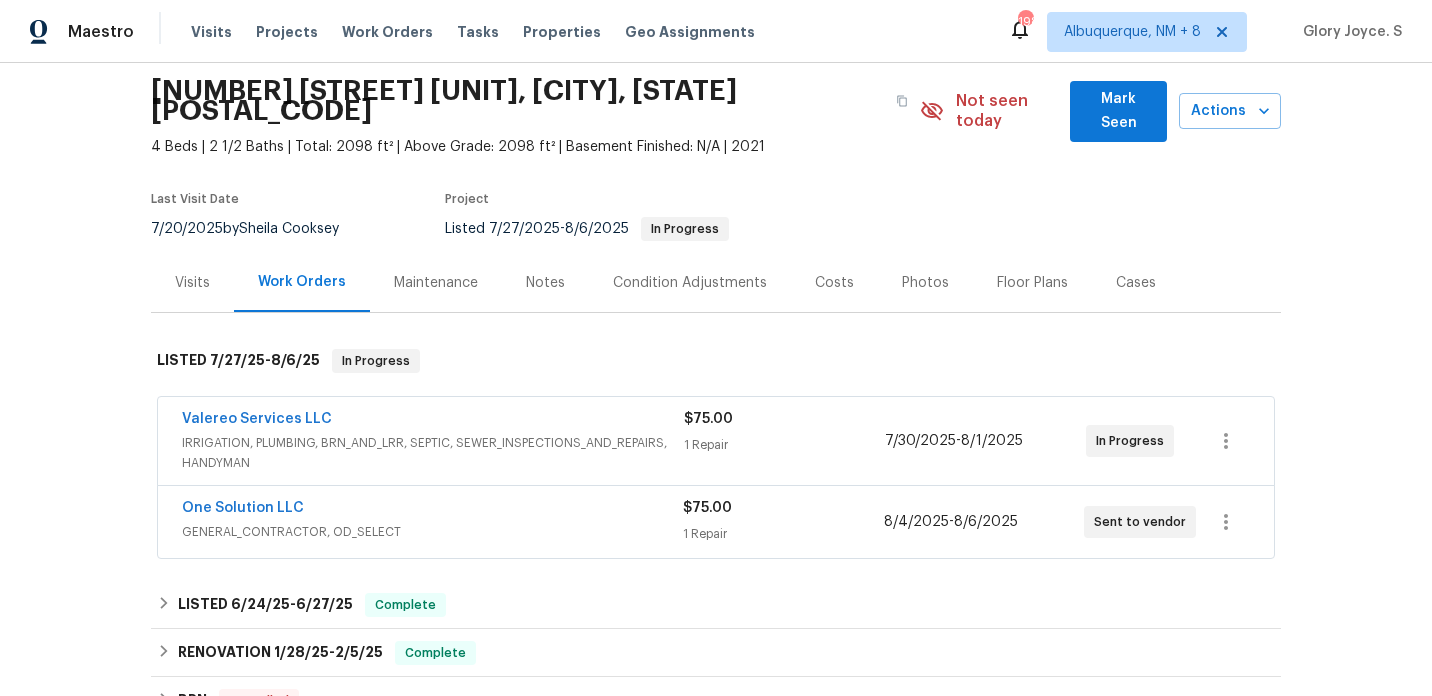 scroll, scrollTop: 96, scrollLeft: 0, axis: vertical 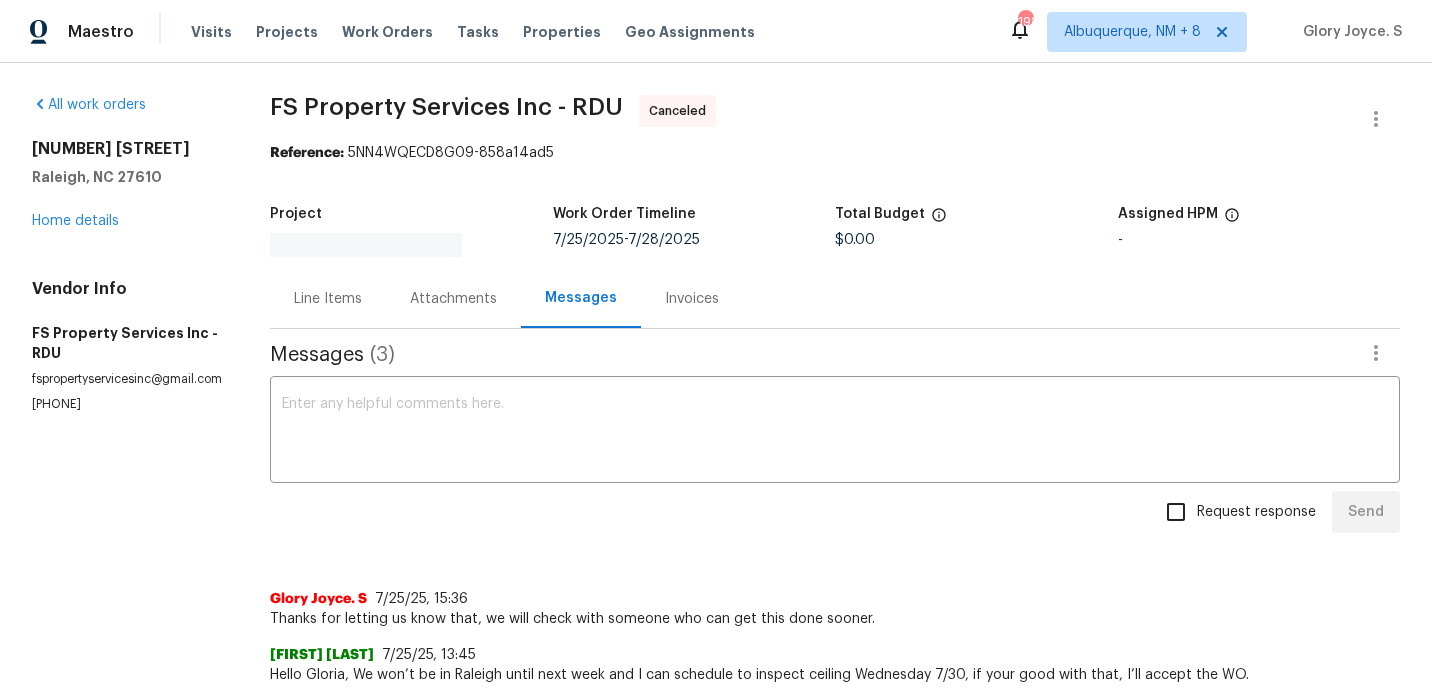 click on "All work orders [NUMBER] [STREET], [CITY], [STATE] Home details Vendor Info FS Property Services Inc - RDU  [EMAIL] [PHONE]" at bounding box center (127, 254) 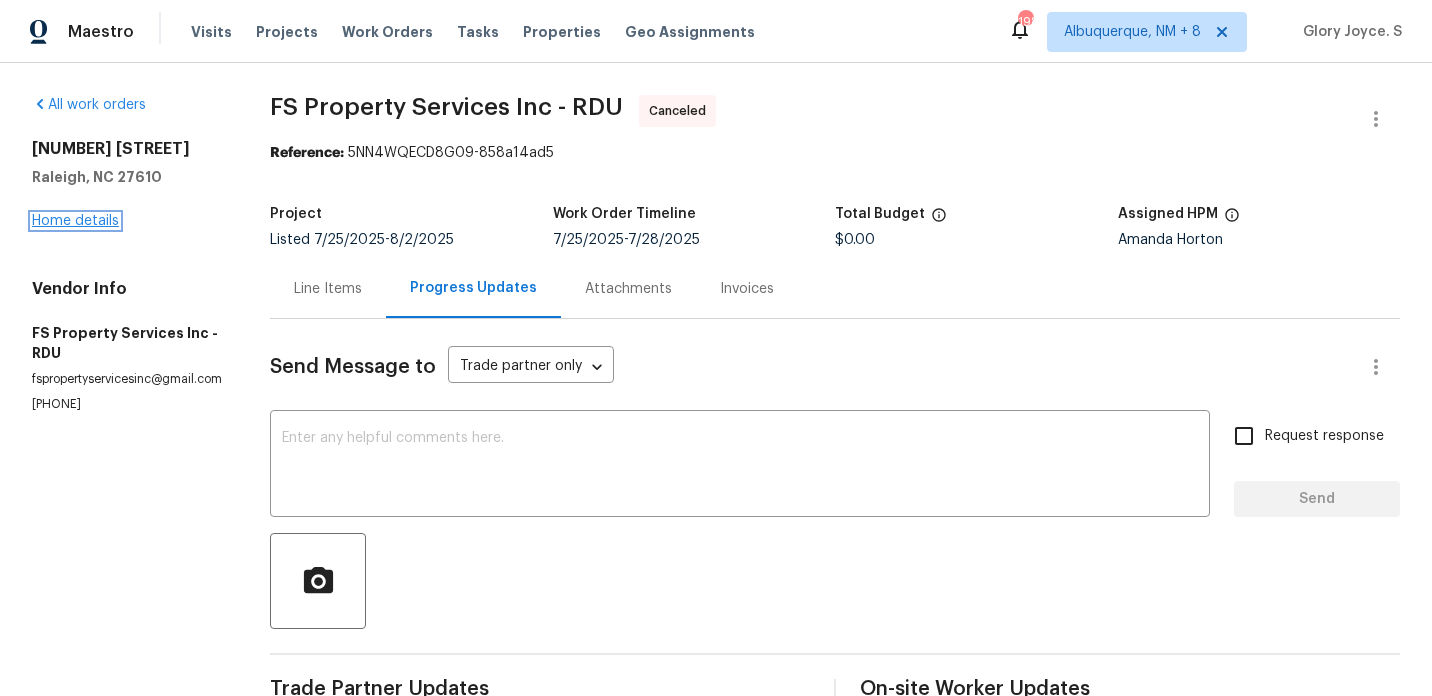 click on "Home details" at bounding box center (75, 221) 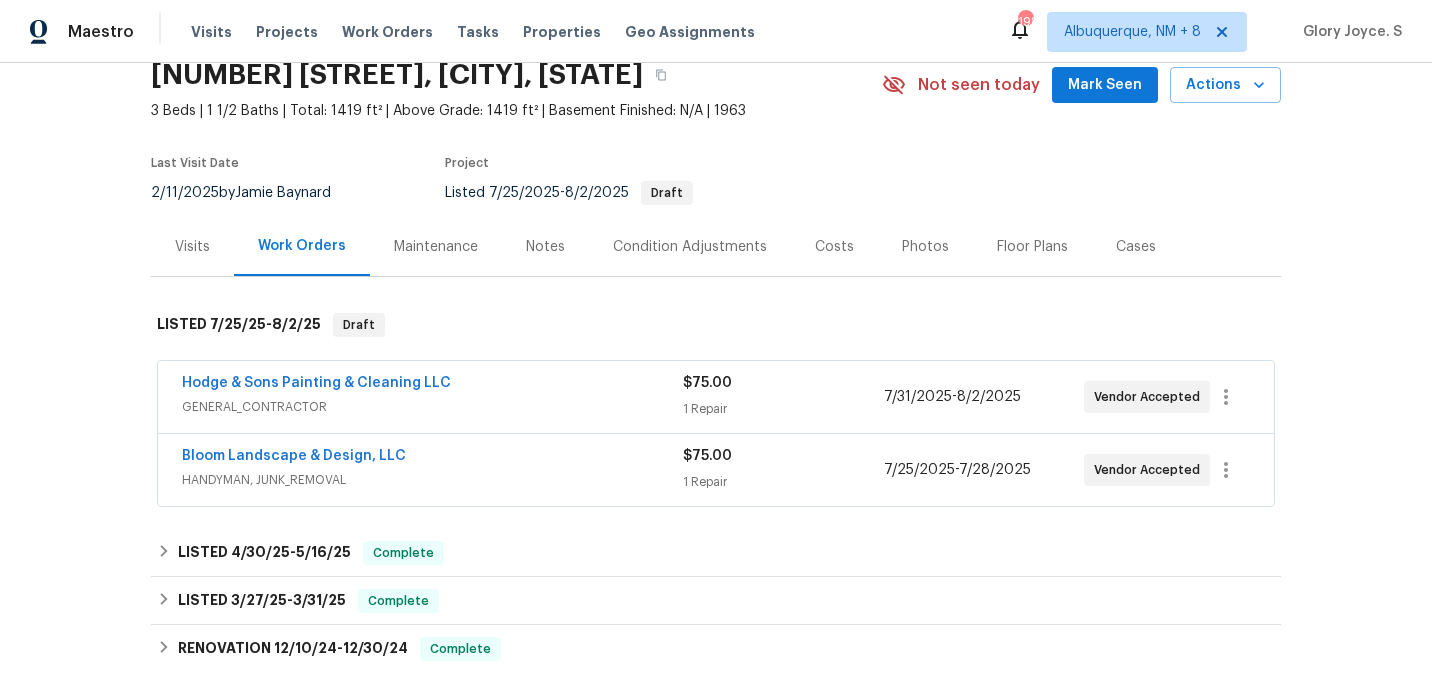 scroll, scrollTop: 102, scrollLeft: 0, axis: vertical 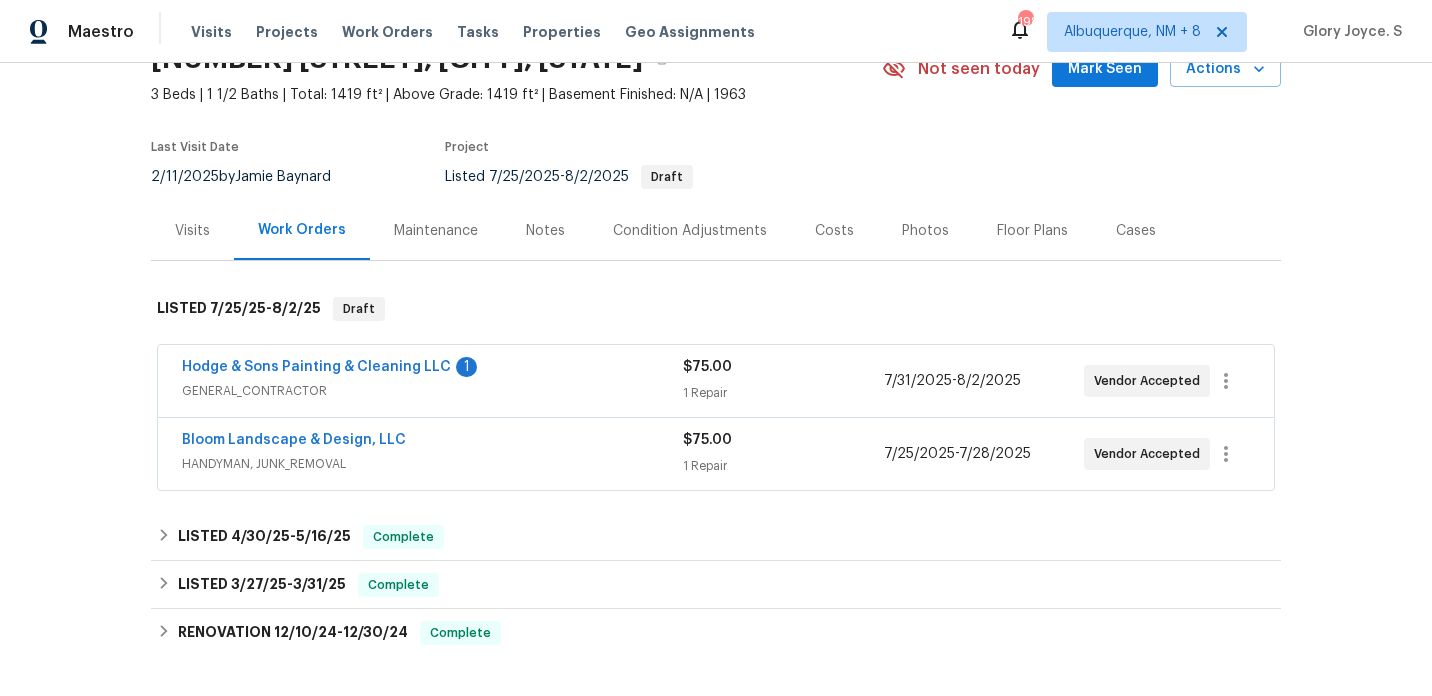 click on "Hodge & Sons Painting & Cleaning LLC" at bounding box center (316, 367) 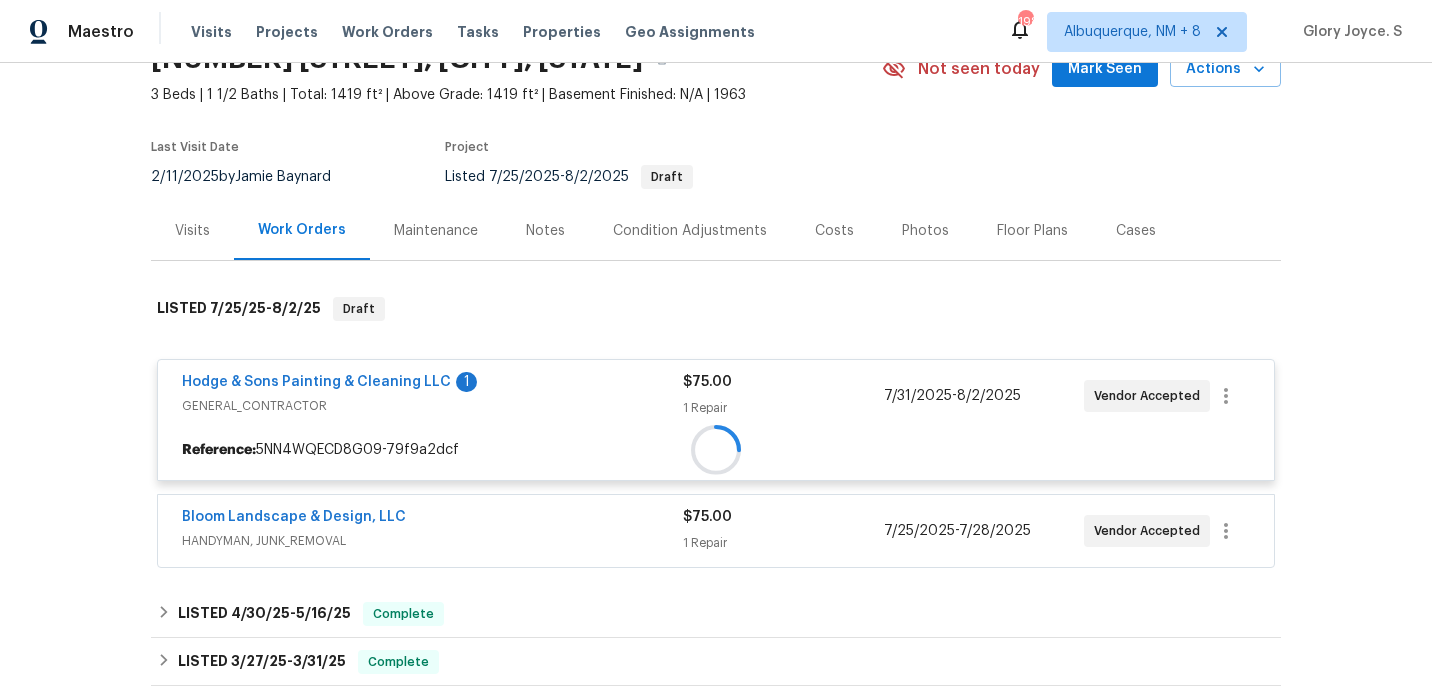 click at bounding box center [716, 450] 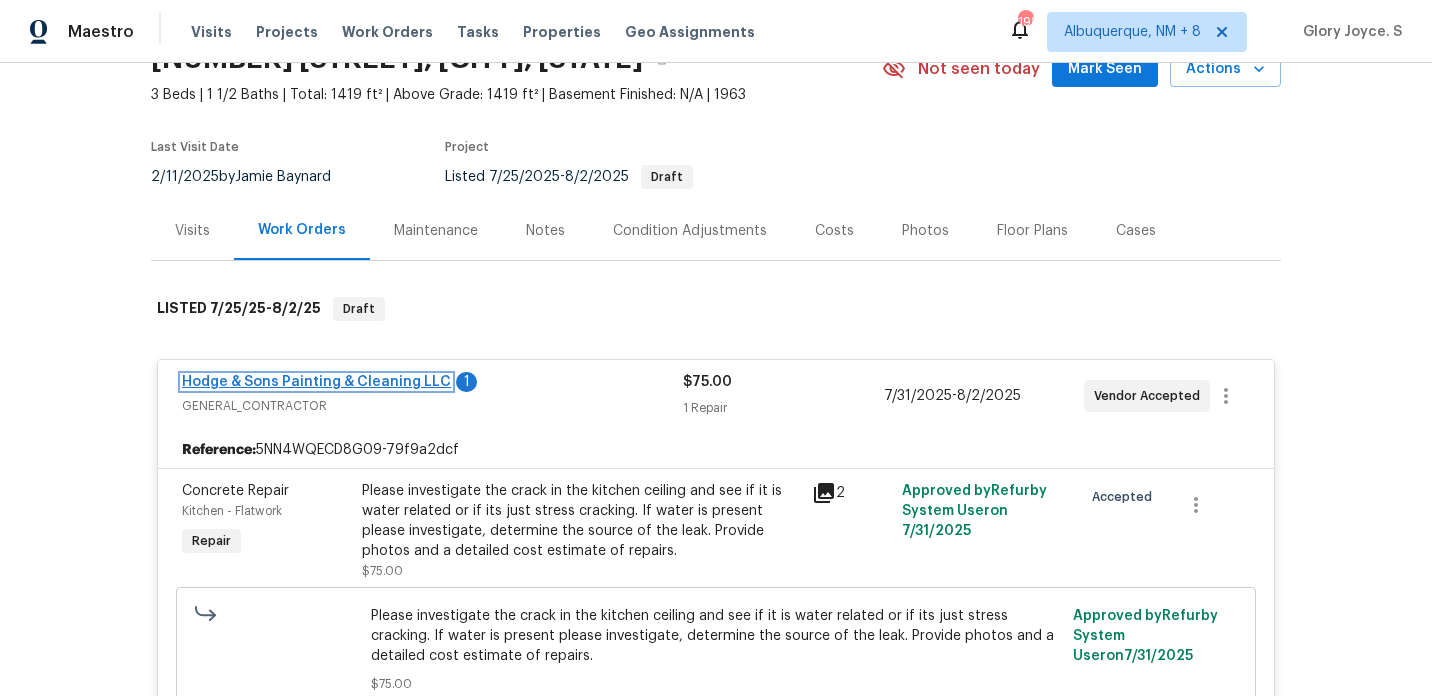click on "Hodge & Sons Painting & Cleaning LLC" at bounding box center [316, 382] 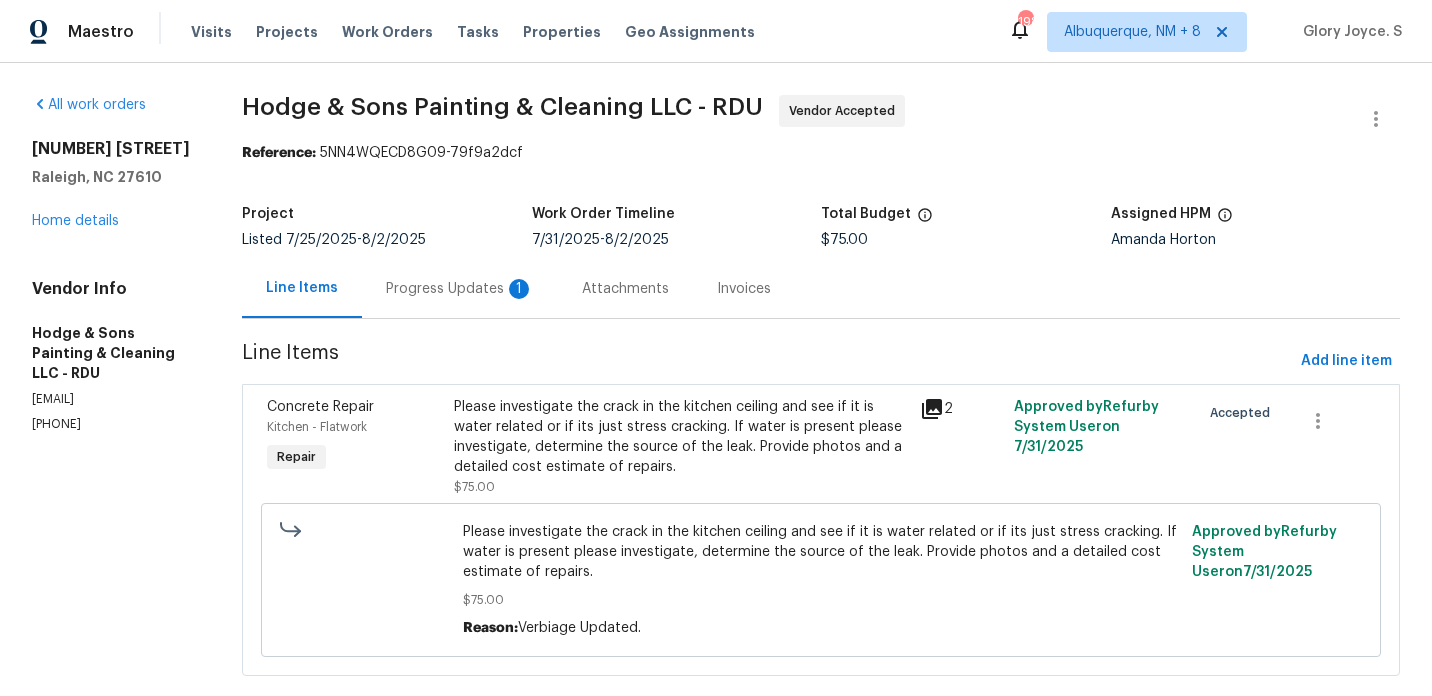 click on "Progress Updates 1" at bounding box center (460, 288) 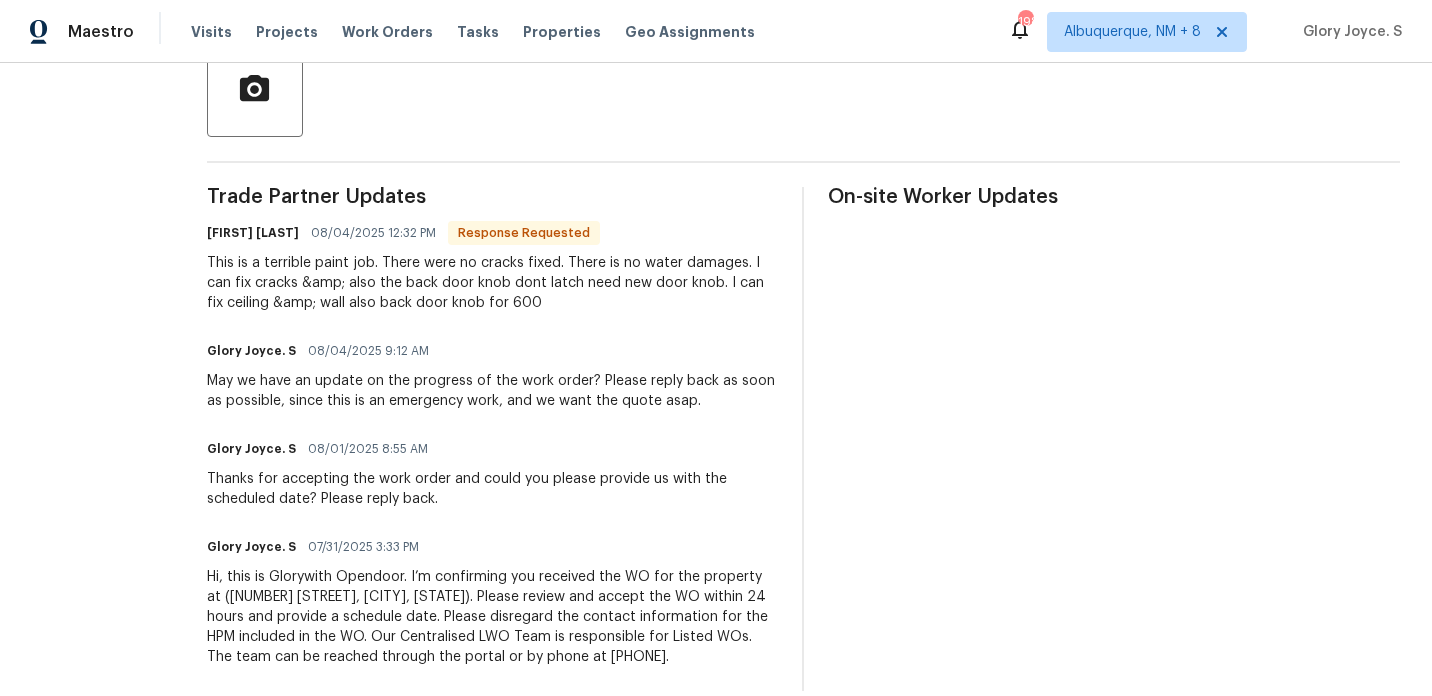 scroll, scrollTop: 489, scrollLeft: 0, axis: vertical 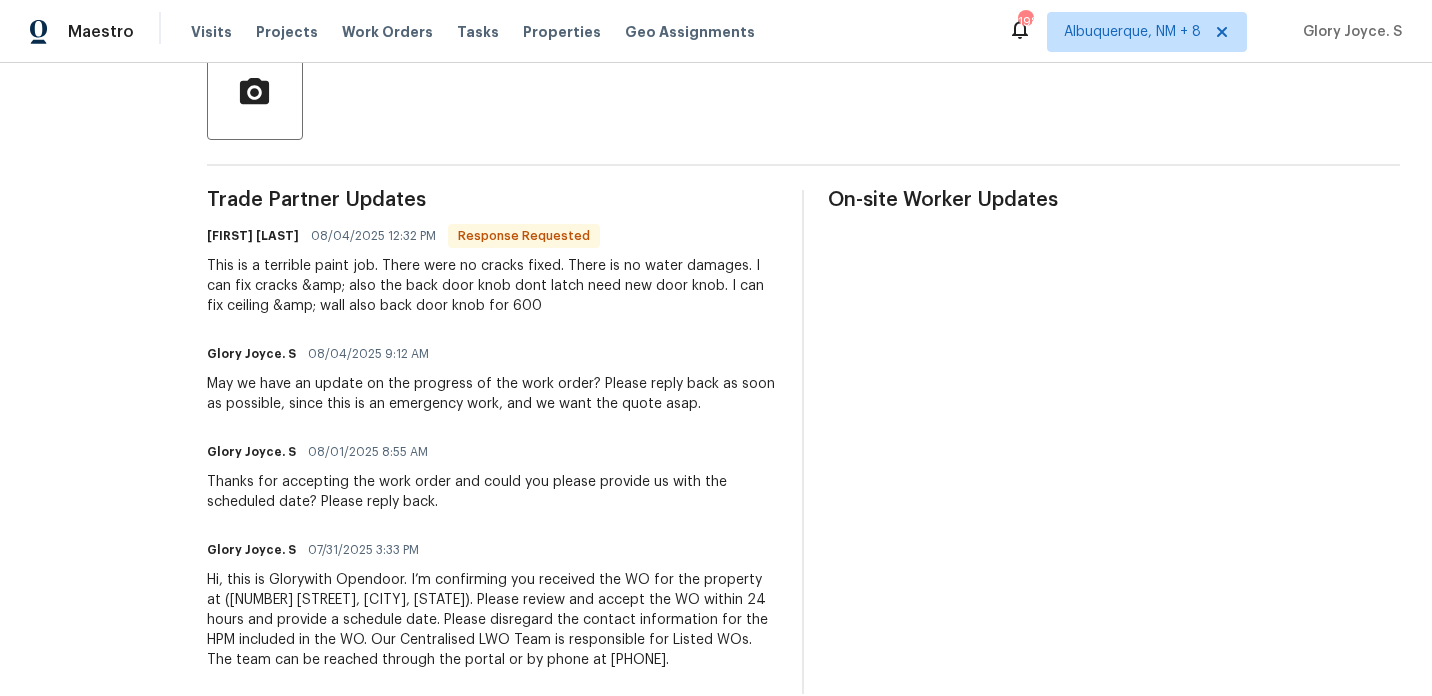 click on "This is a terrible paint job. There were no cracks fixed. There is no water damages.
I can fix cracks &amp; also the back door knob dont latch need new door knob. I can fix ceiling &amp; wall also back door knob for 600" at bounding box center (493, 286) 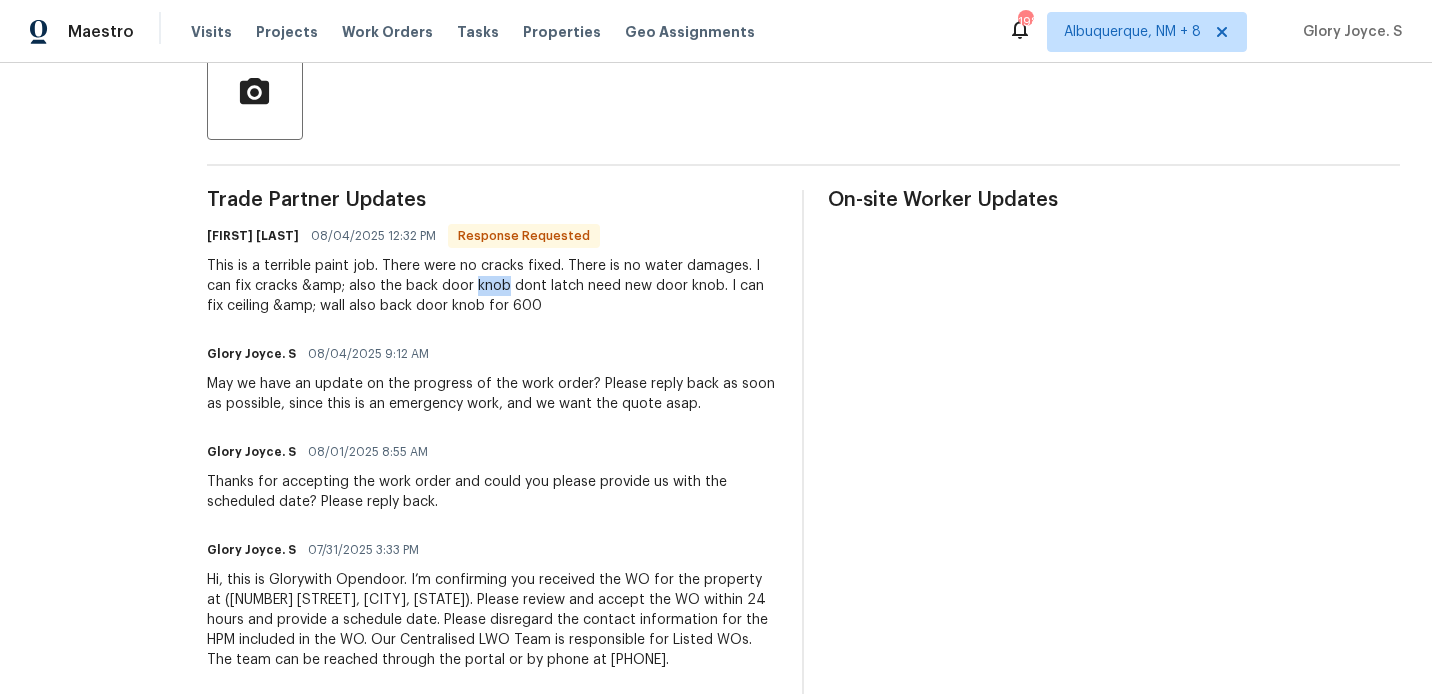 click on "This is a terrible paint job. There were no cracks fixed. There is no water damages.
I can fix cracks &amp; also the back door knob dont latch need new door knob. I can fix ceiling &amp; wall also back door knob for 600" at bounding box center (493, 286) 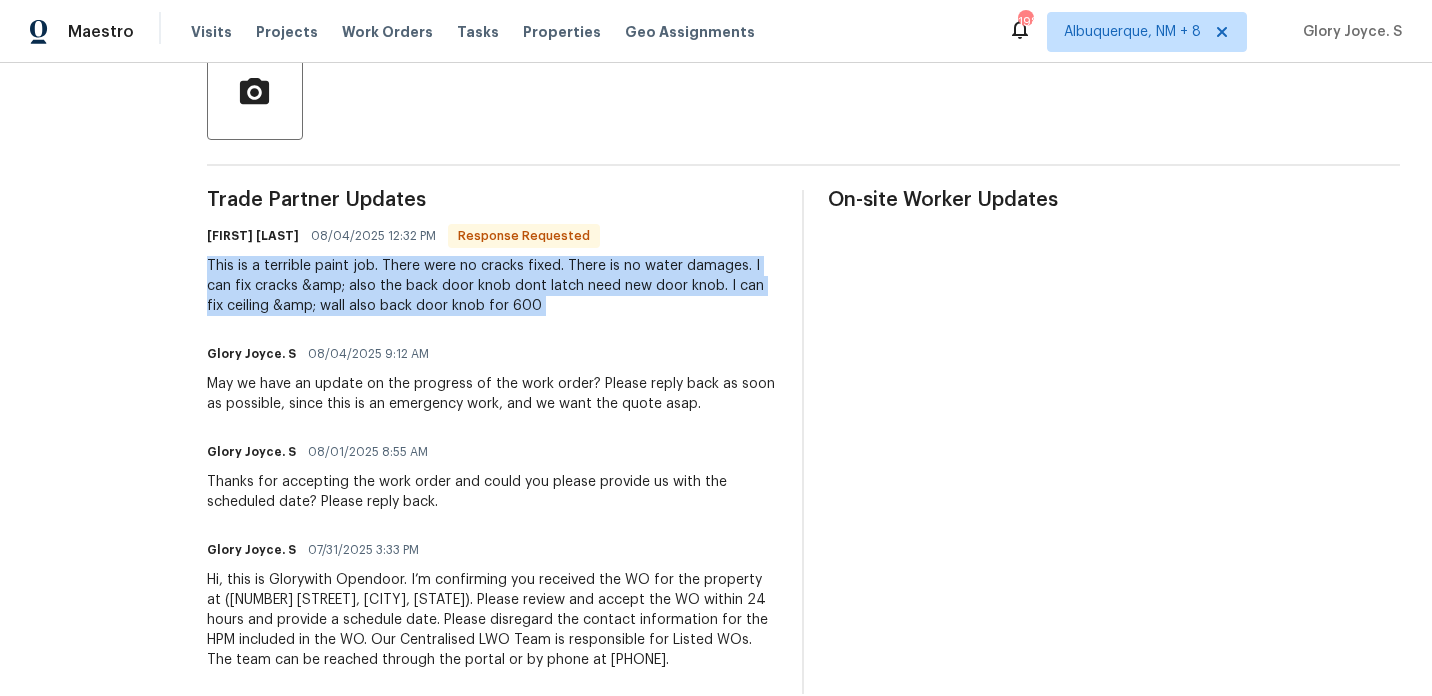 click on "This is a terrible paint job. There were no cracks fixed. There is no water damages.
I can fix cracks &amp; also the back door knob dont latch need new door knob. I can fix ceiling &amp; wall also back door knob for 600" at bounding box center (493, 286) 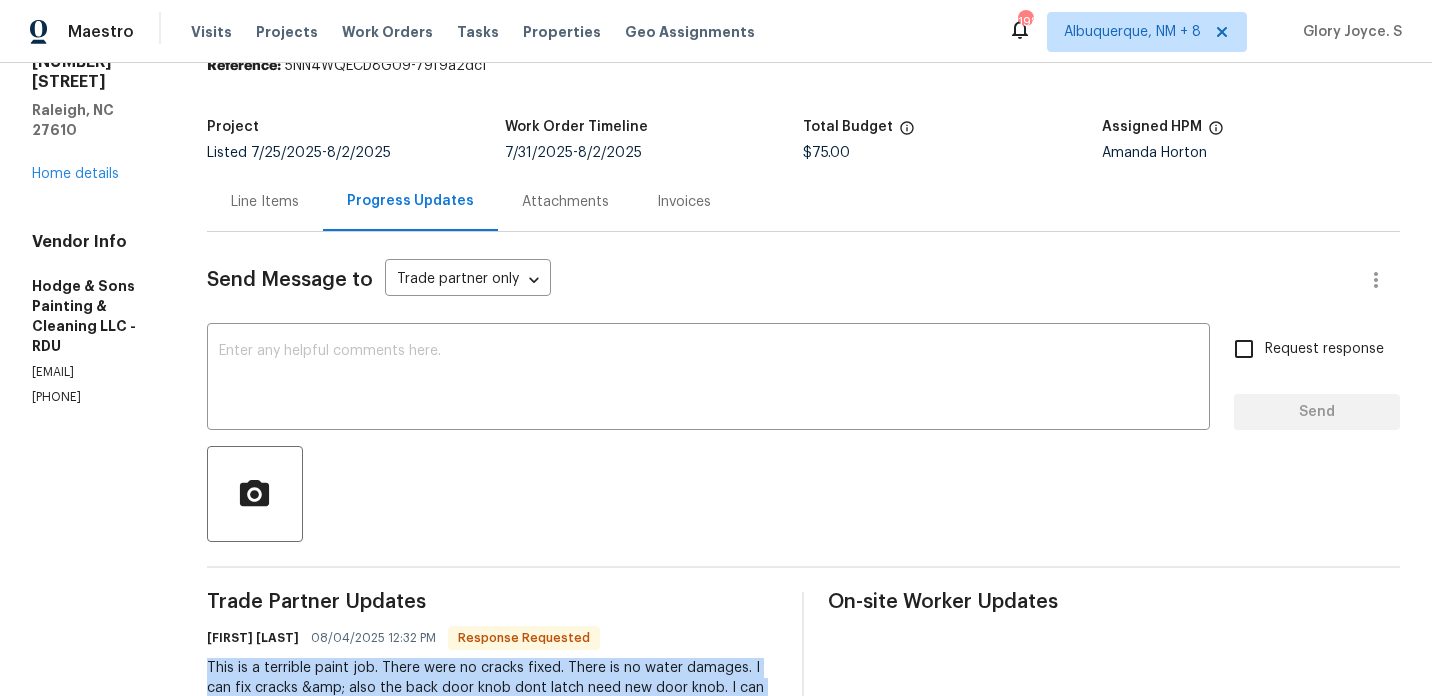 scroll, scrollTop: 0, scrollLeft: 0, axis: both 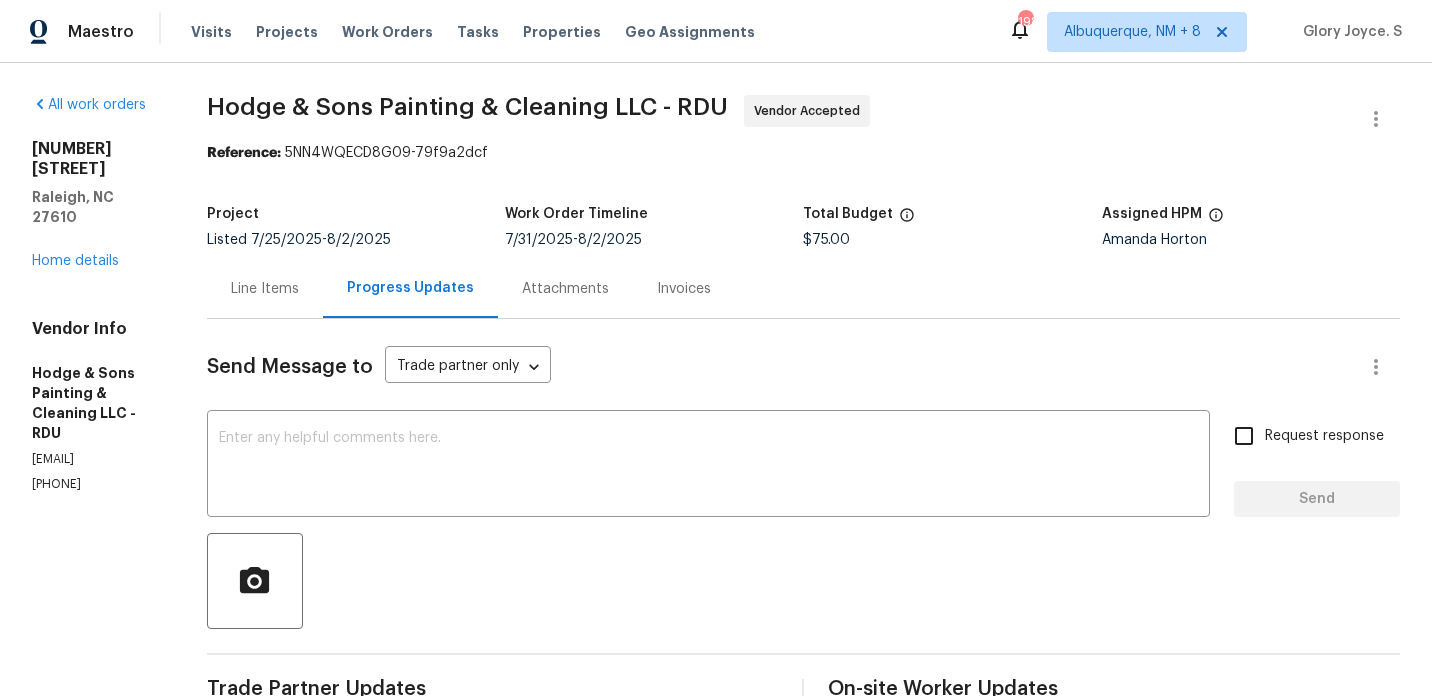 click on "Line Items" at bounding box center (265, 288) 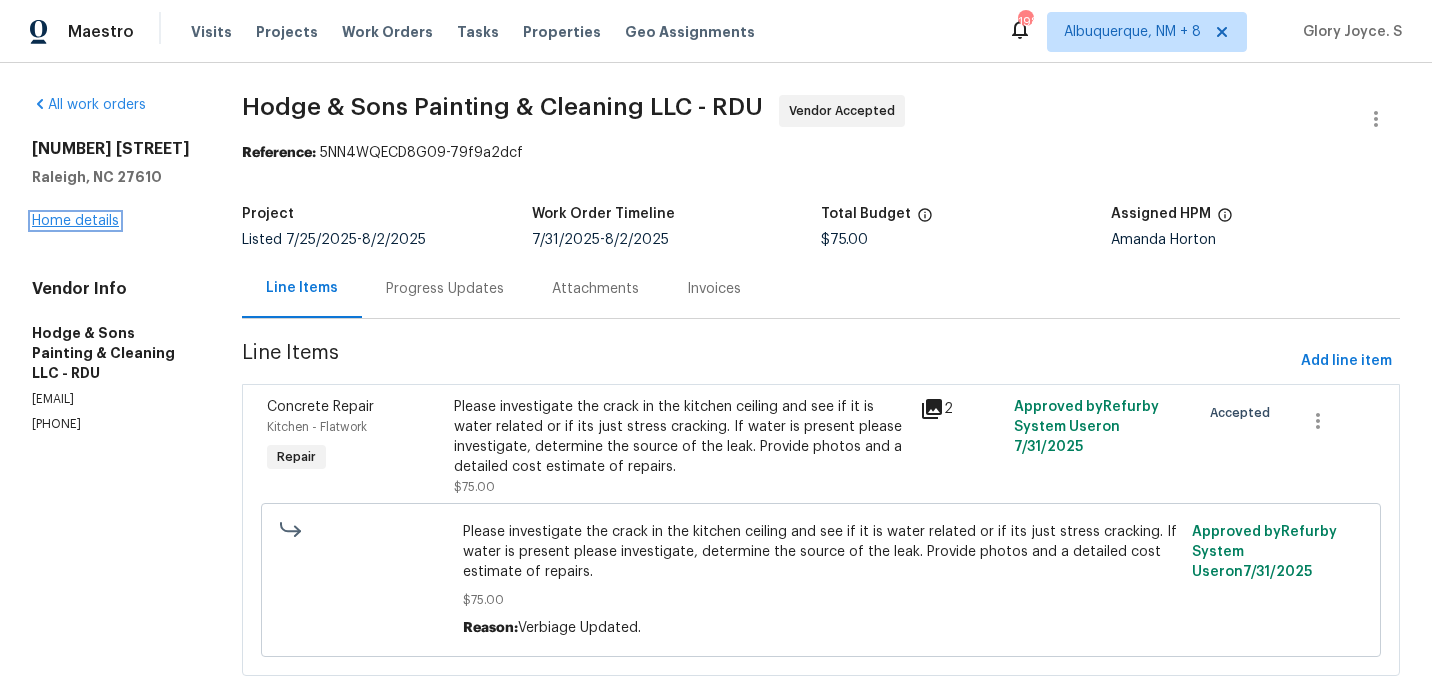 click on "Home details" at bounding box center [75, 221] 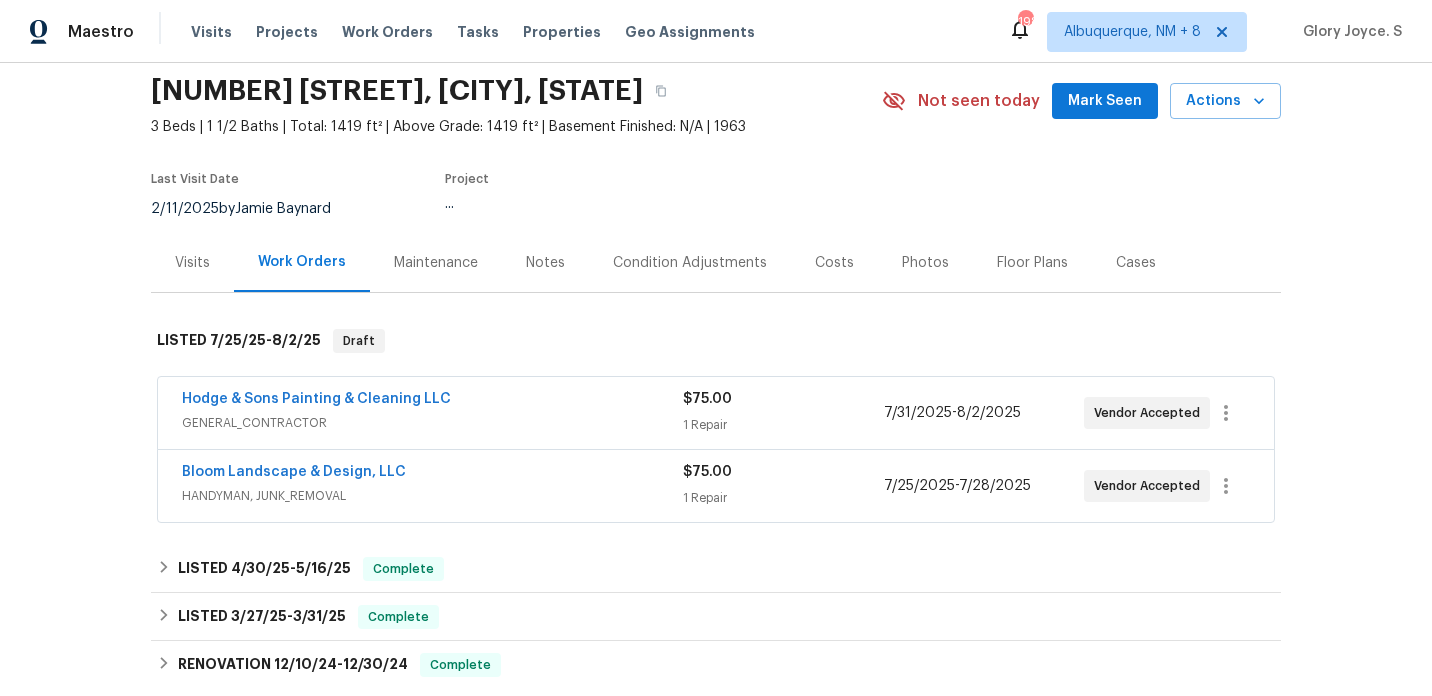 scroll, scrollTop: 190, scrollLeft: 0, axis: vertical 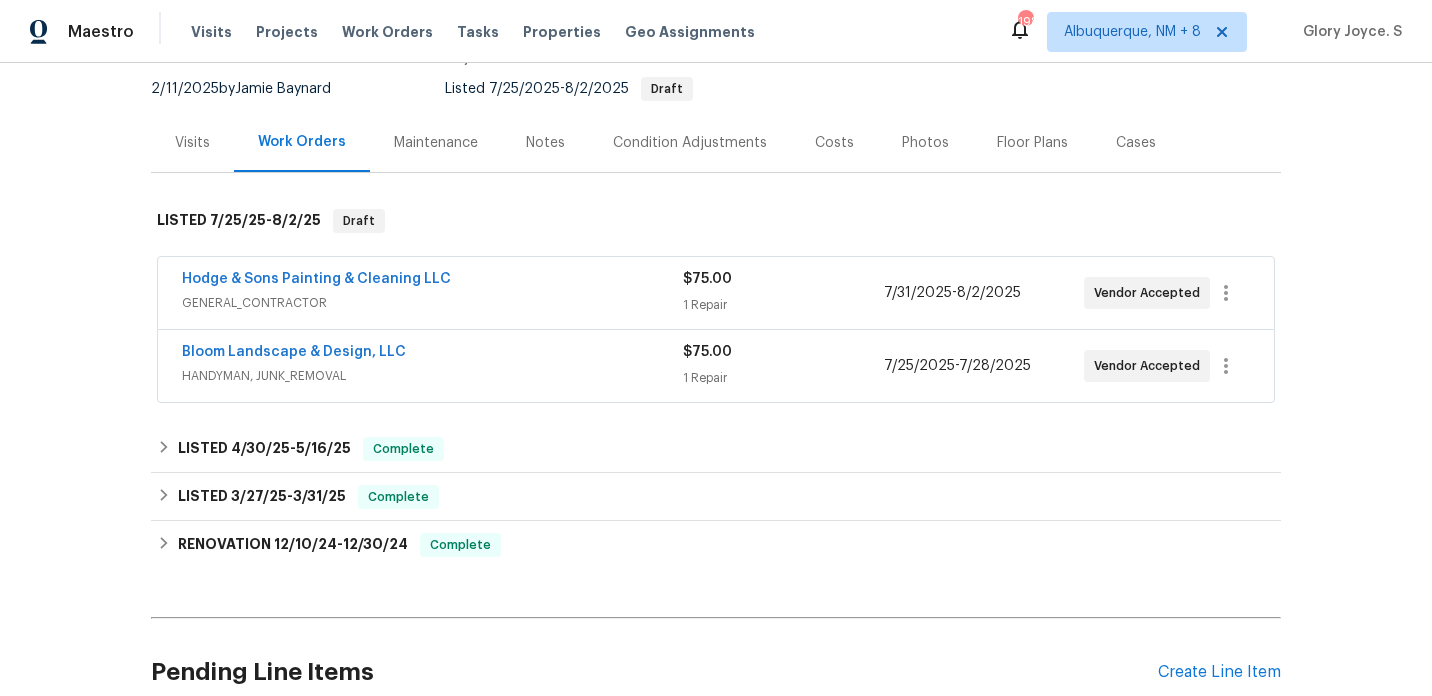 click on "HANDYMAN, JUNK_REMOVAL" at bounding box center (432, 376) 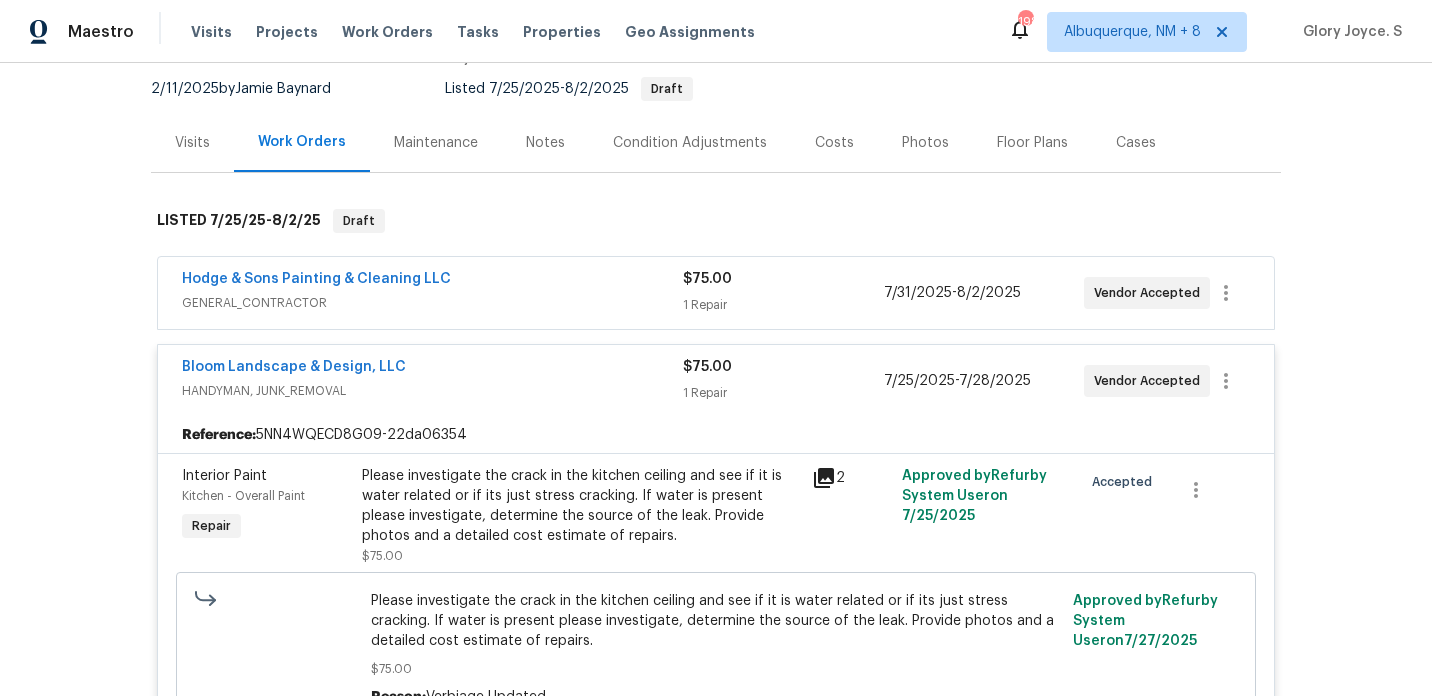 click on "GENERAL_CONTRACTOR" at bounding box center [432, 303] 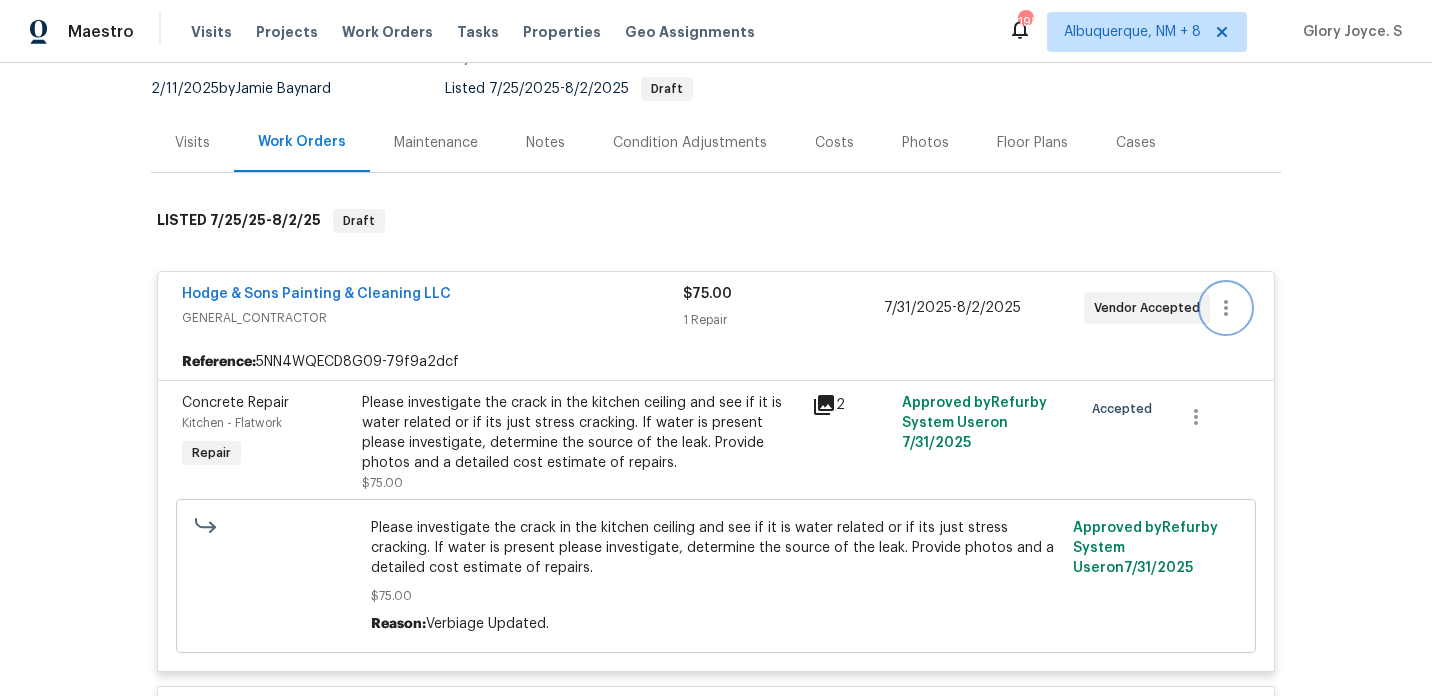 click 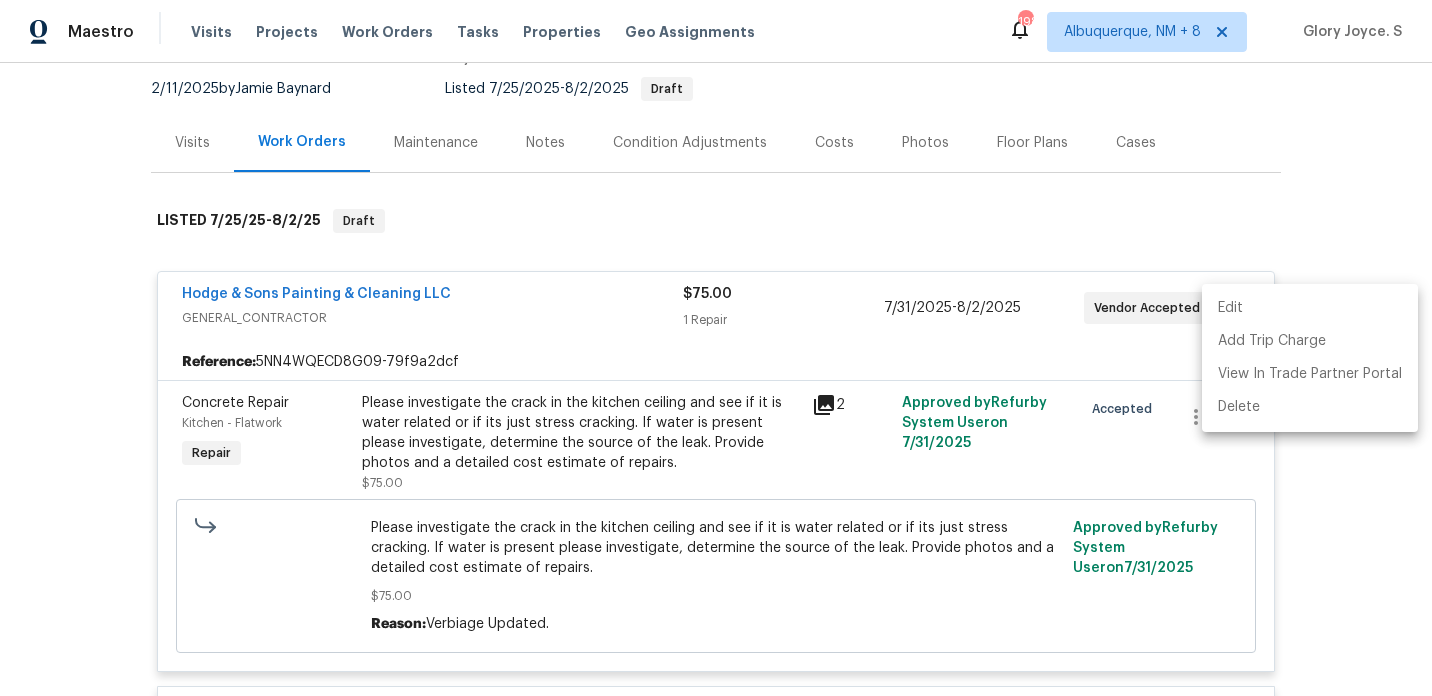 click at bounding box center (716, 348) 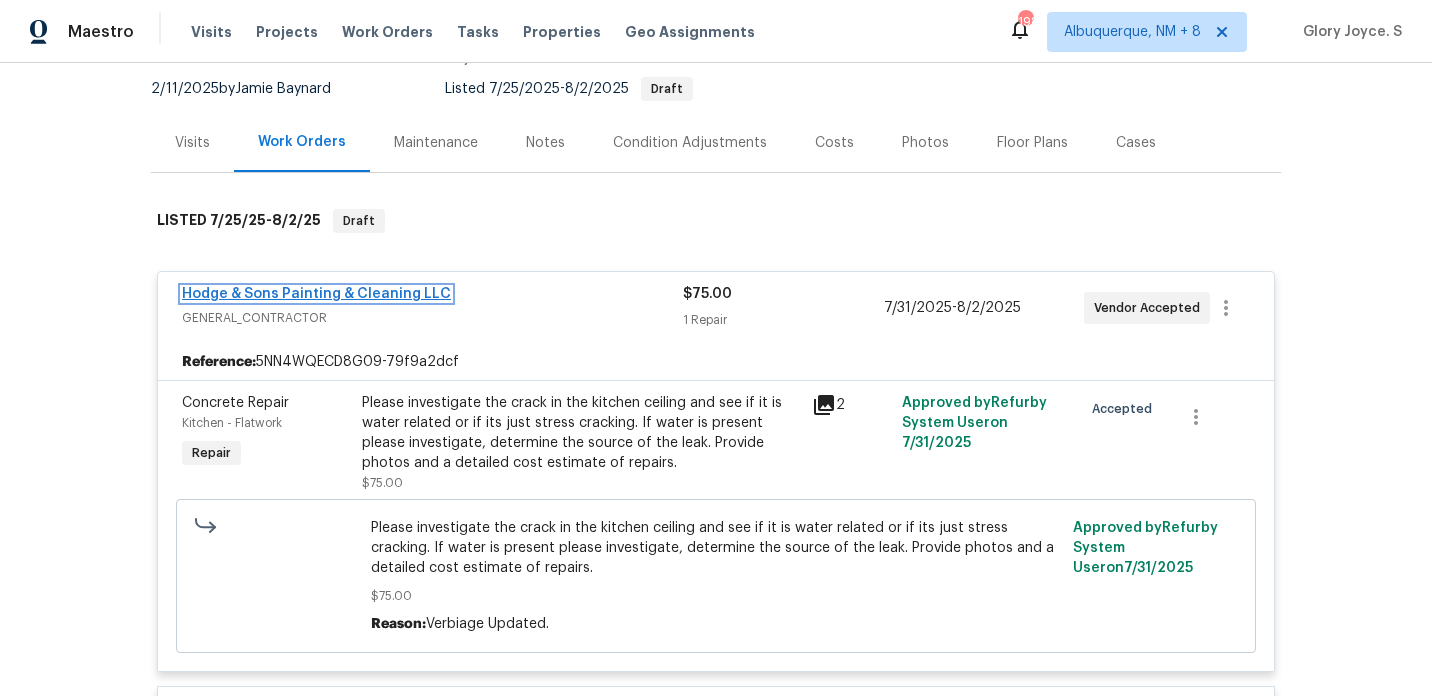 click on "Hodge & Sons Painting & Cleaning LLC" at bounding box center [316, 294] 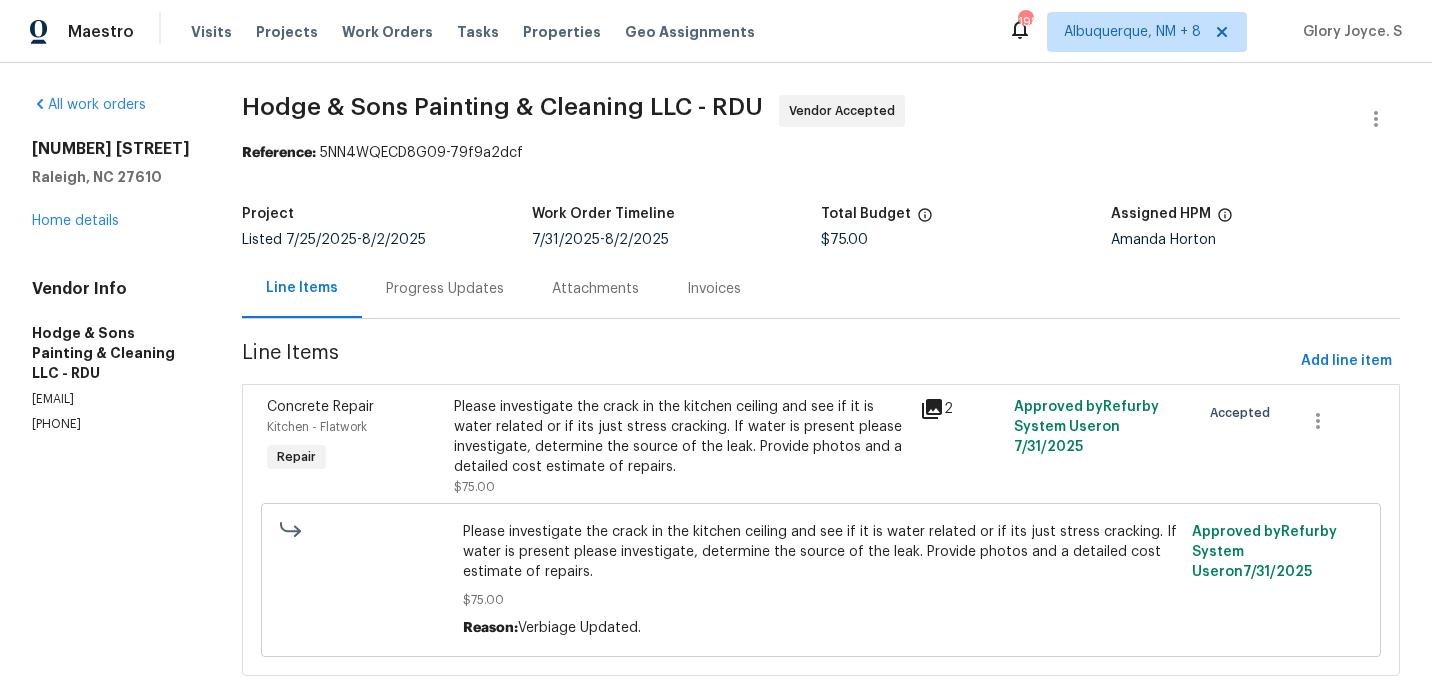 click on "Please investigate the crack in the kitchen ceiling and see if it is water related or if its just stress cracking. If water is present please investigate, determine the source of the leak. Provide photos and a detailed cost estimate of repairs." at bounding box center (681, 437) 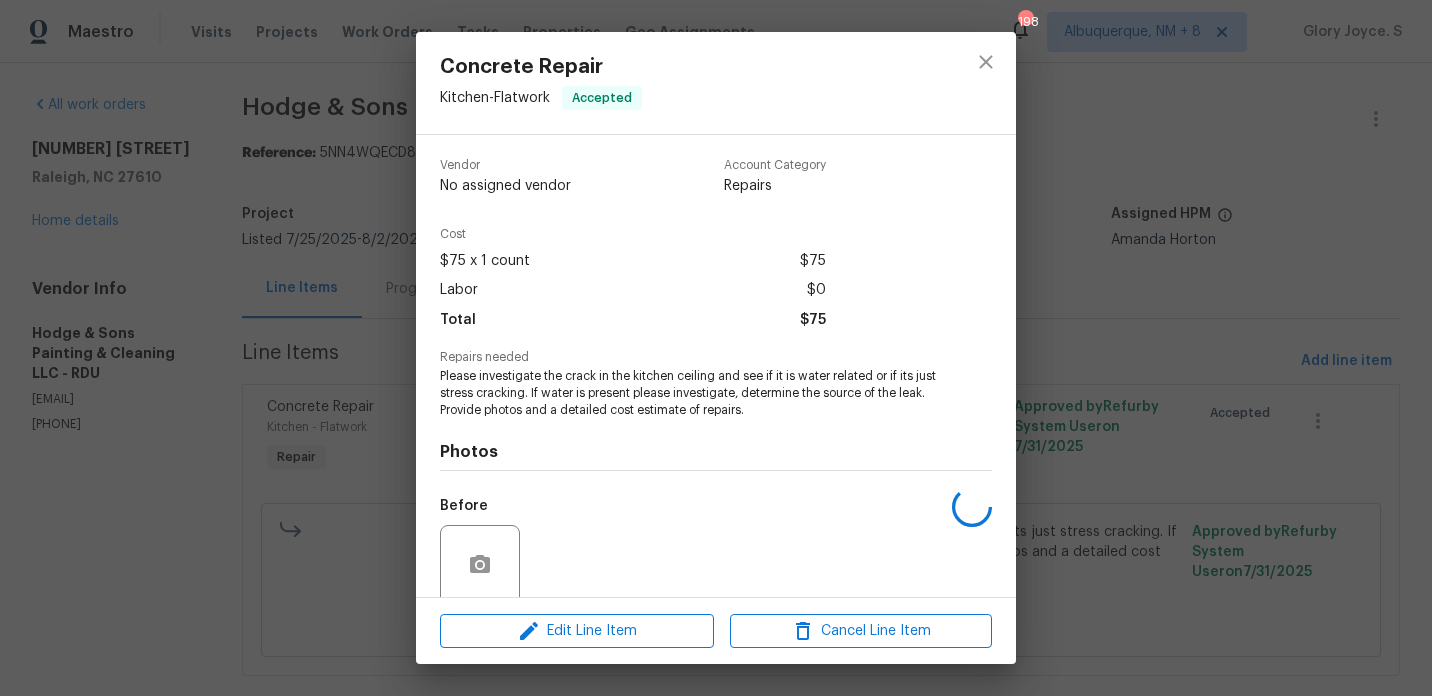 scroll, scrollTop: 158, scrollLeft: 0, axis: vertical 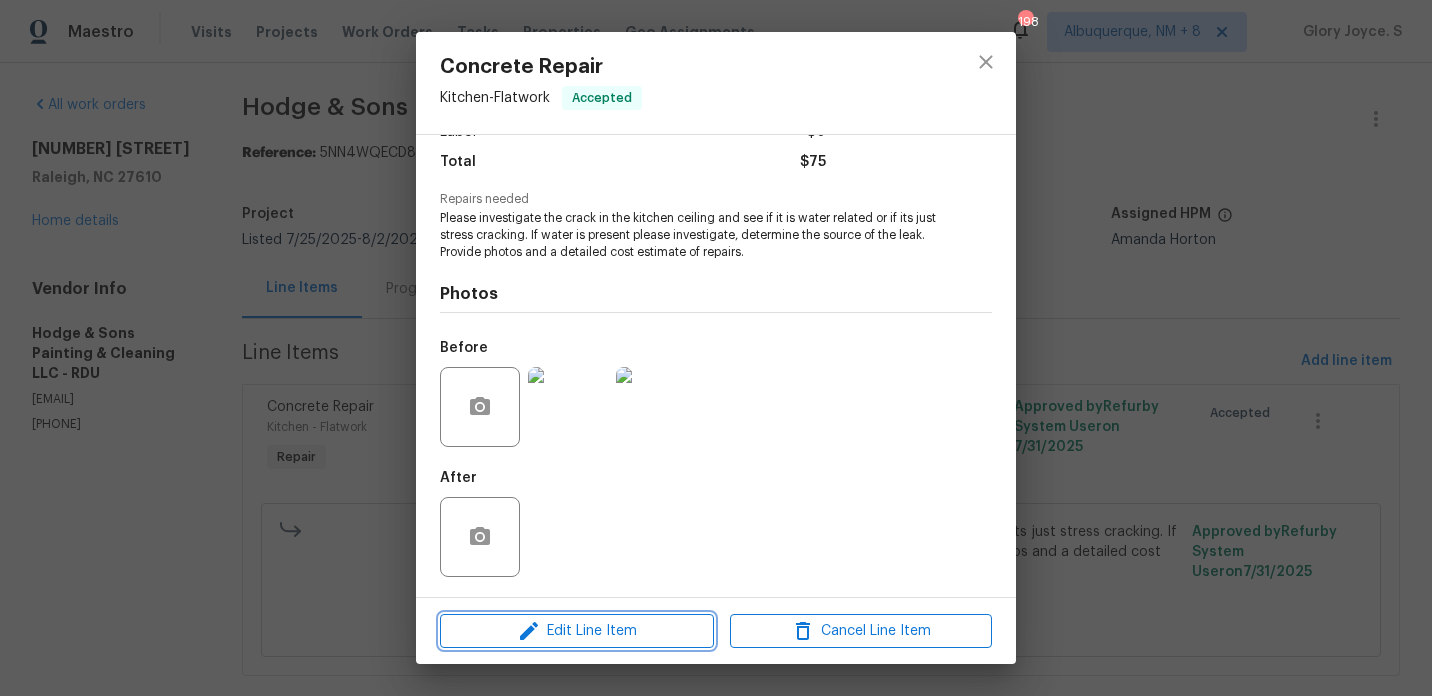 click 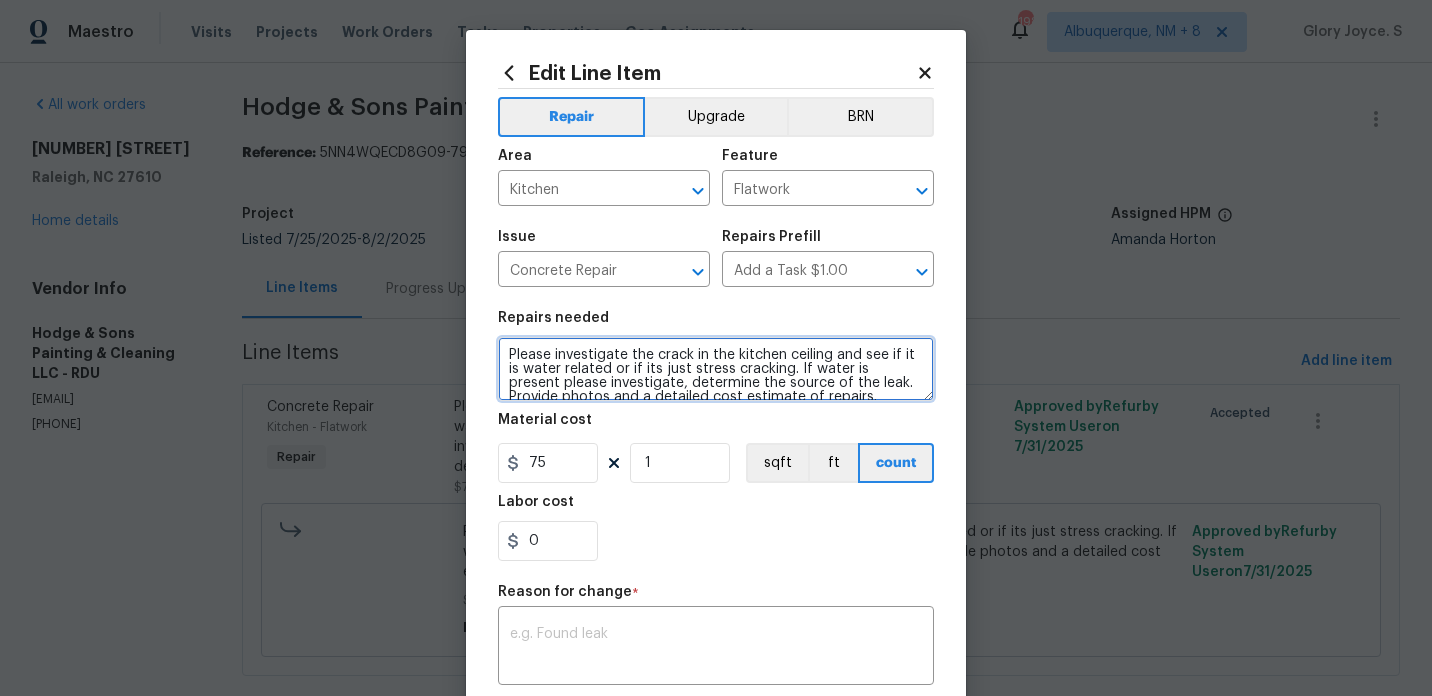 click on "Please investigate the crack in the kitchen ceiling and see if it is water related or if its just stress cracking. If water is present please investigate, determine the source of the leak. Provide photos and a detailed cost estimate of repairs." at bounding box center [716, 369] 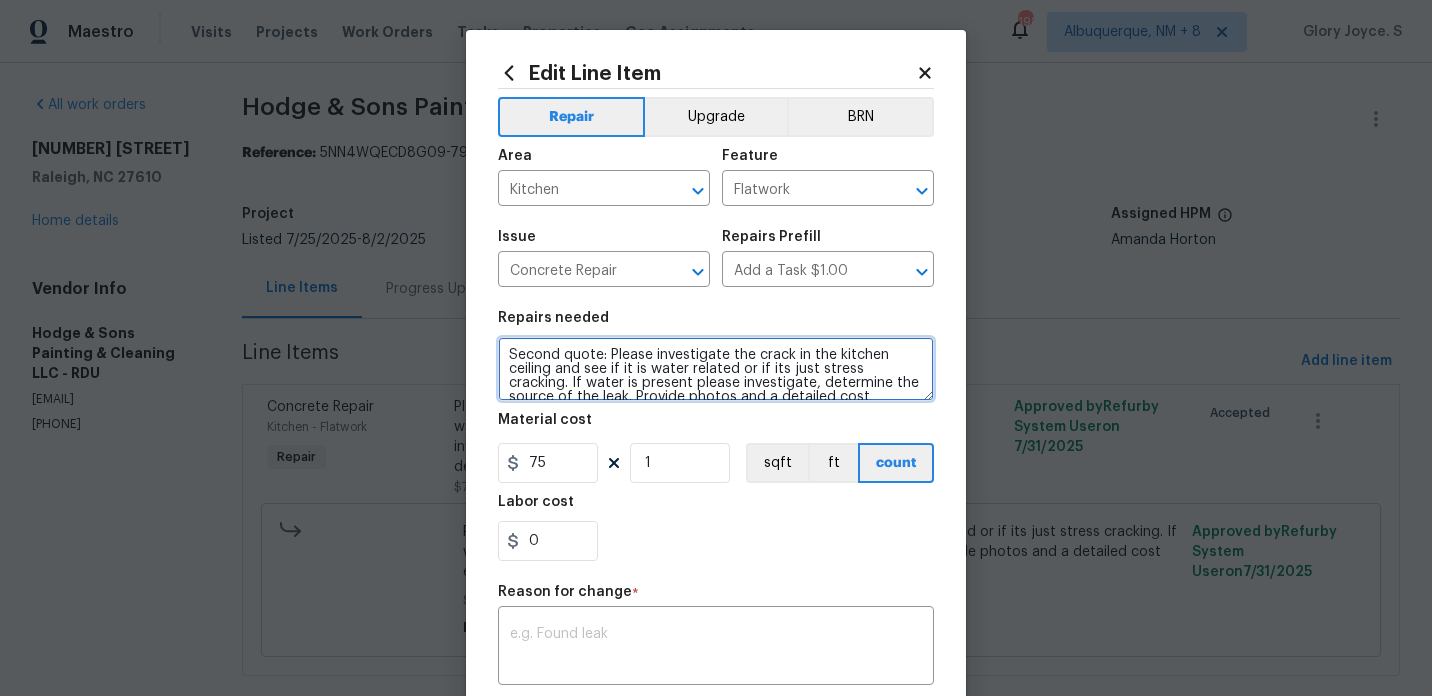 scroll, scrollTop: 28, scrollLeft: 0, axis: vertical 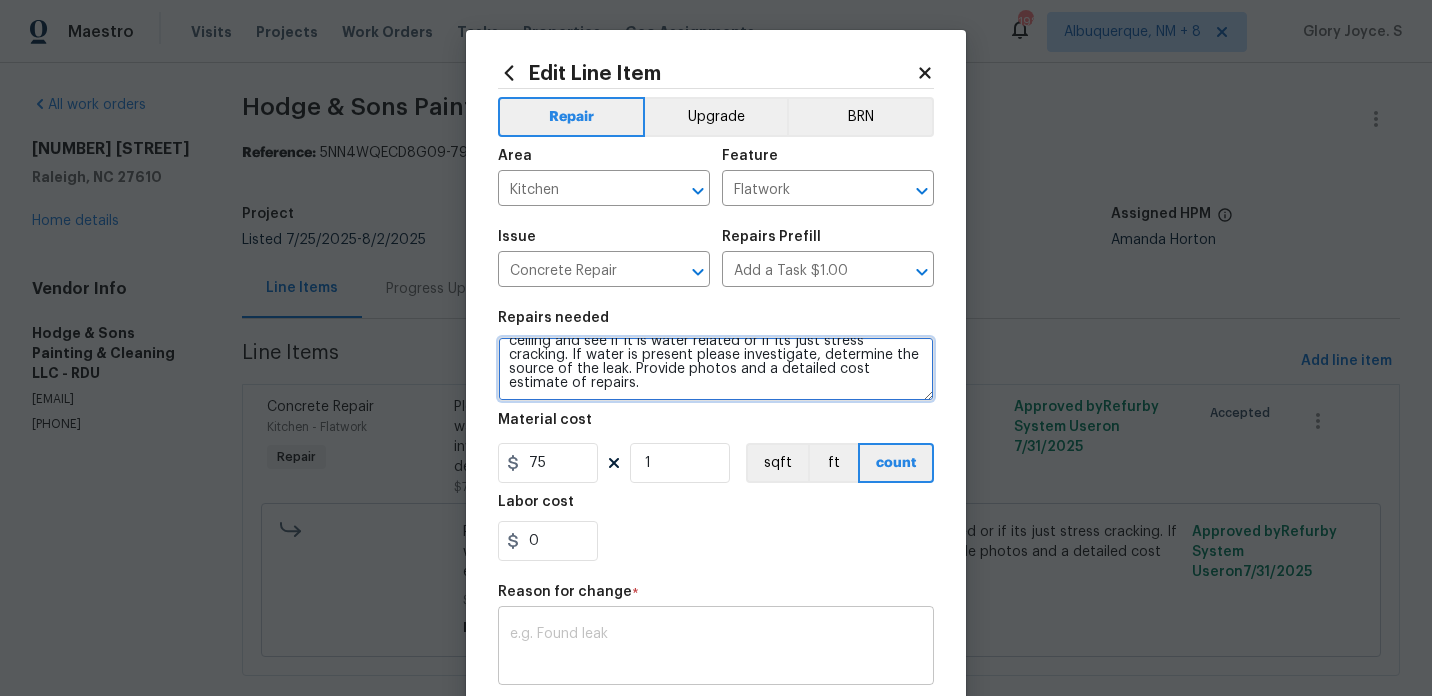 type on "Second quote: Please investigate the crack in the kitchen ceiling and see if it is water related or if its just stress cracking. If water is present please investigate, determine the source of the leak. Provide photos and a detailed cost estimate of repairs." 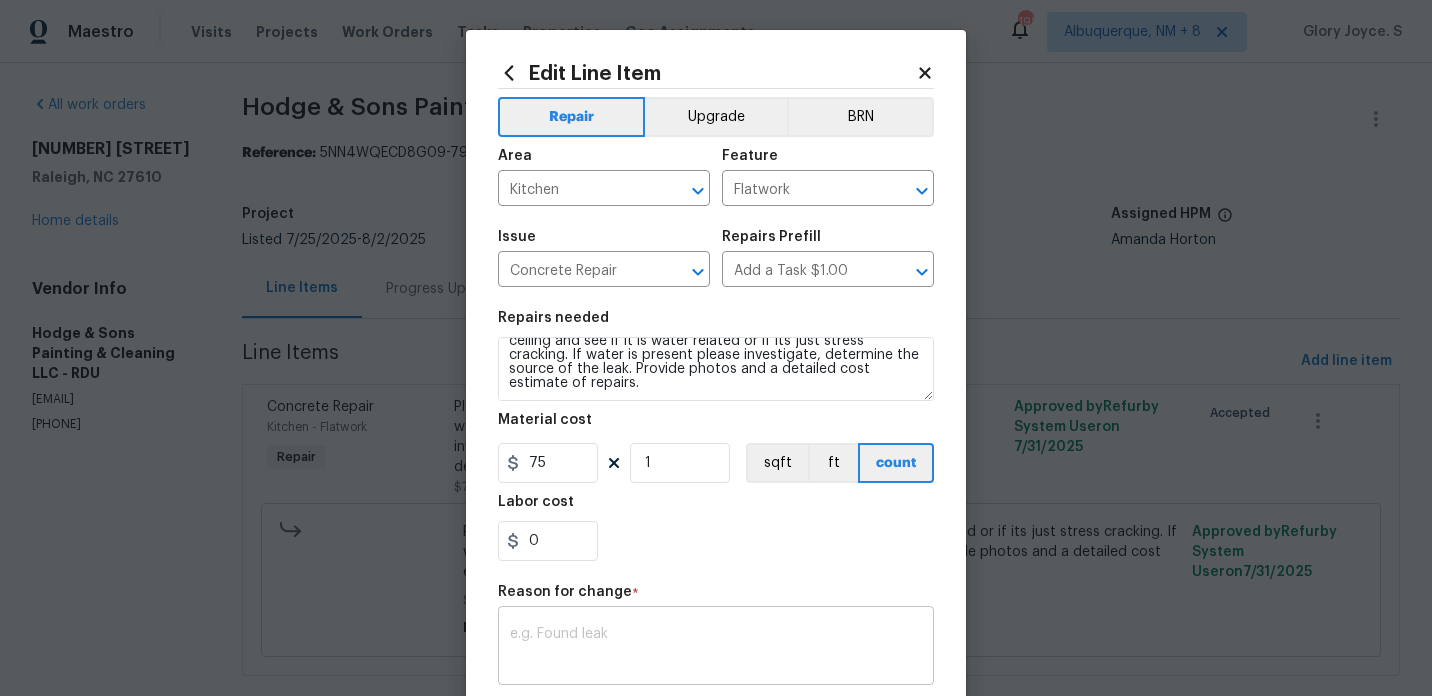 click at bounding box center [716, 648] 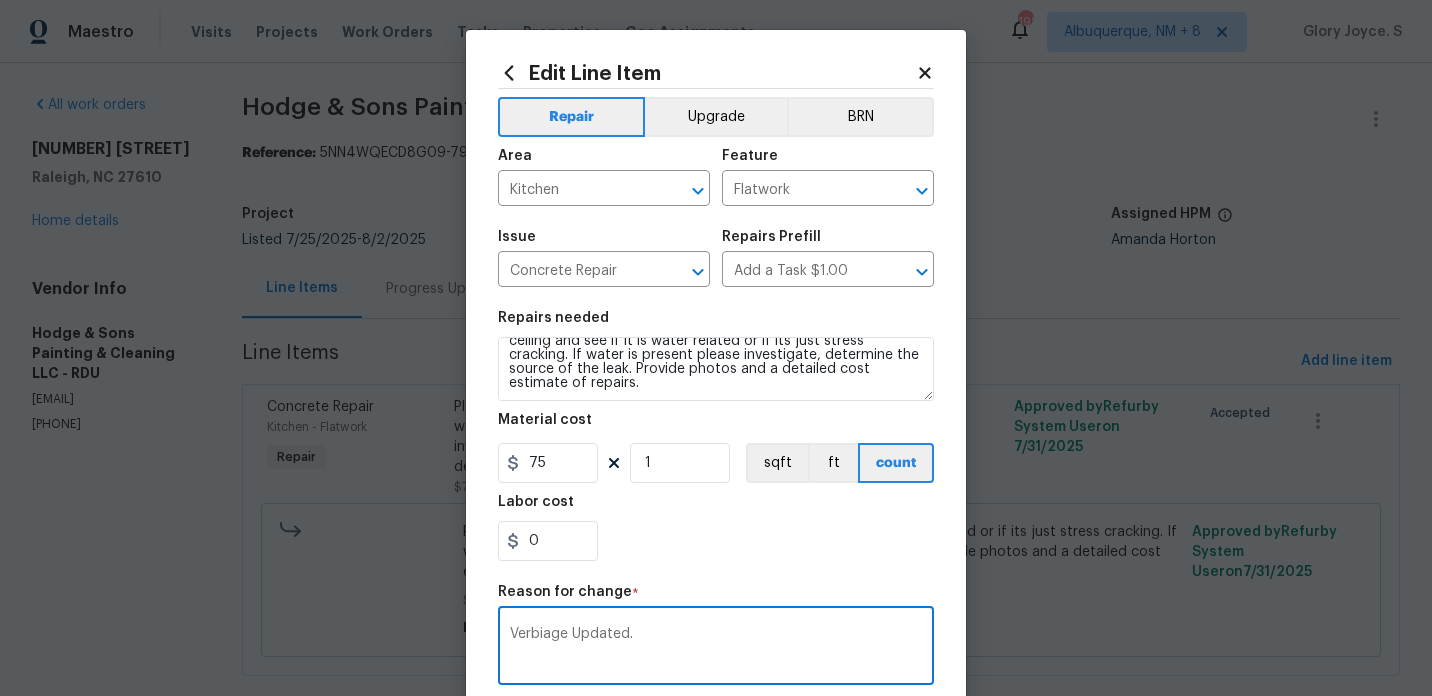 scroll, scrollTop: 290, scrollLeft: 0, axis: vertical 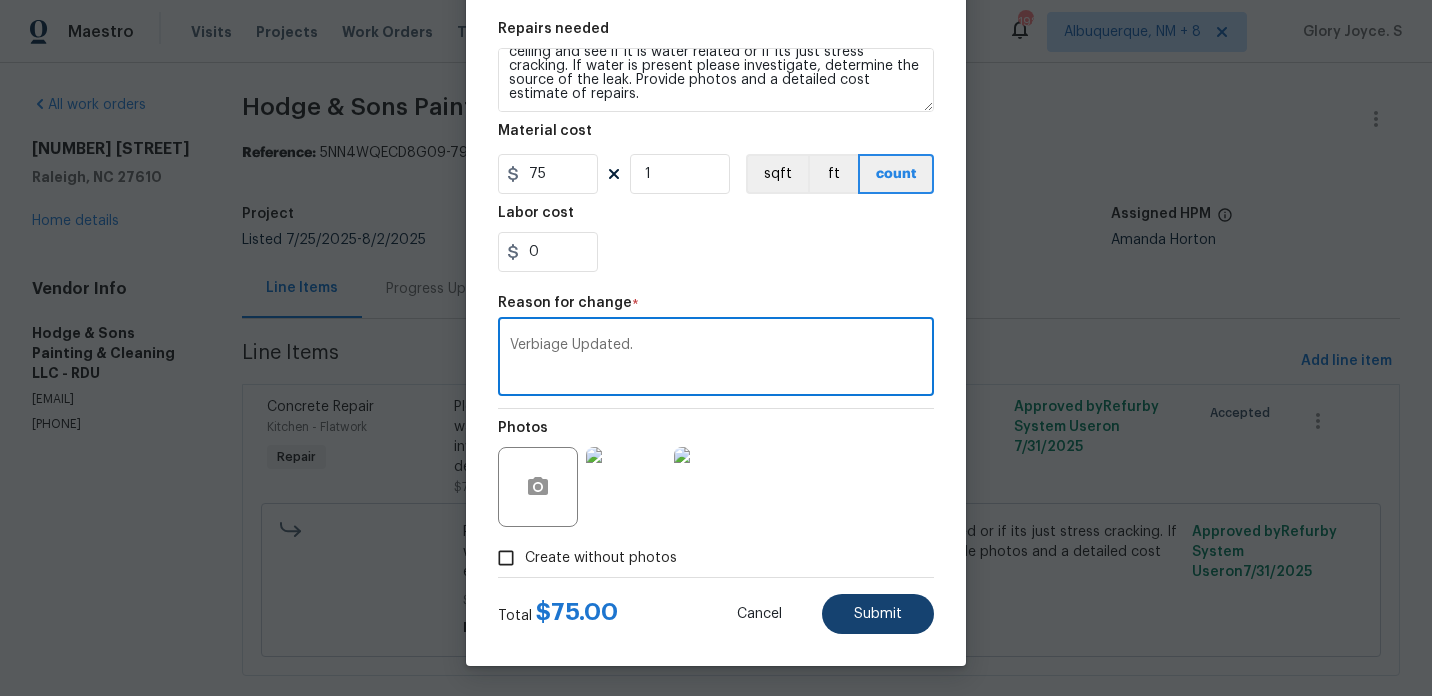 type on "Verbiage Updated." 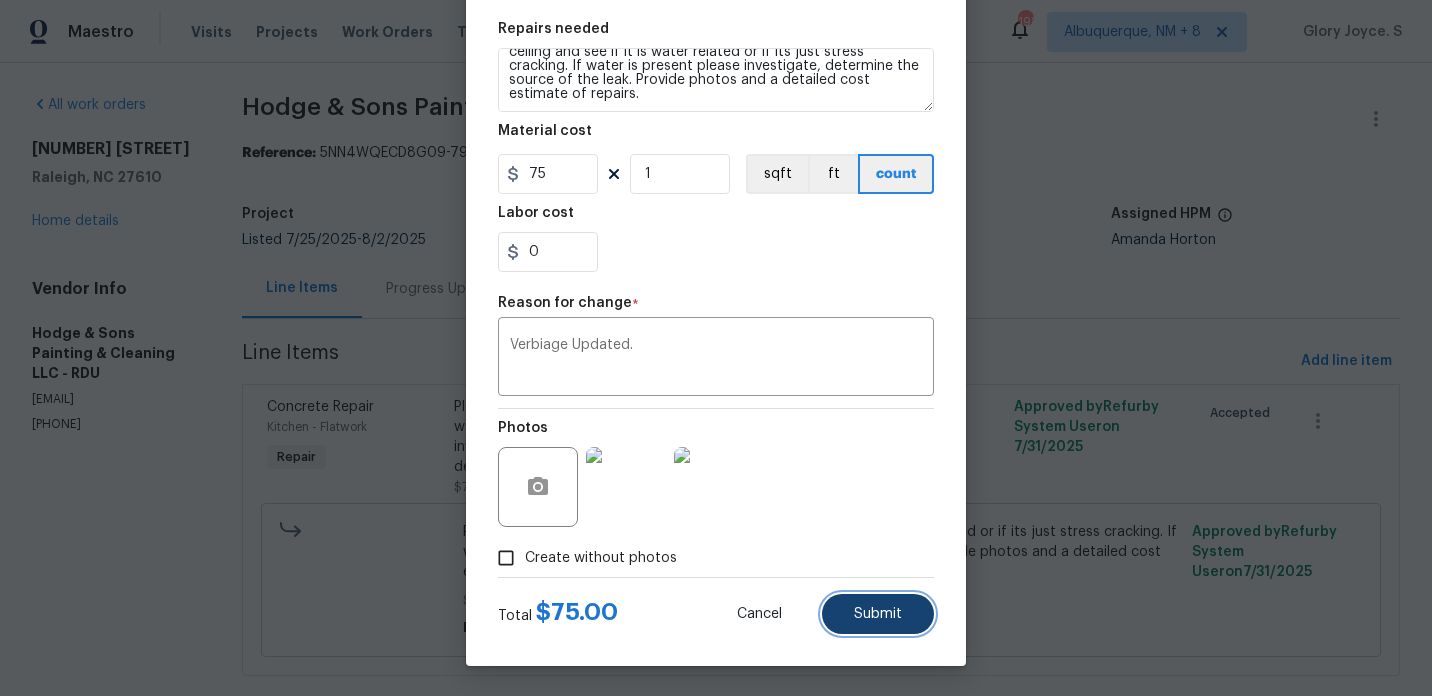click on "Submit" at bounding box center [878, 614] 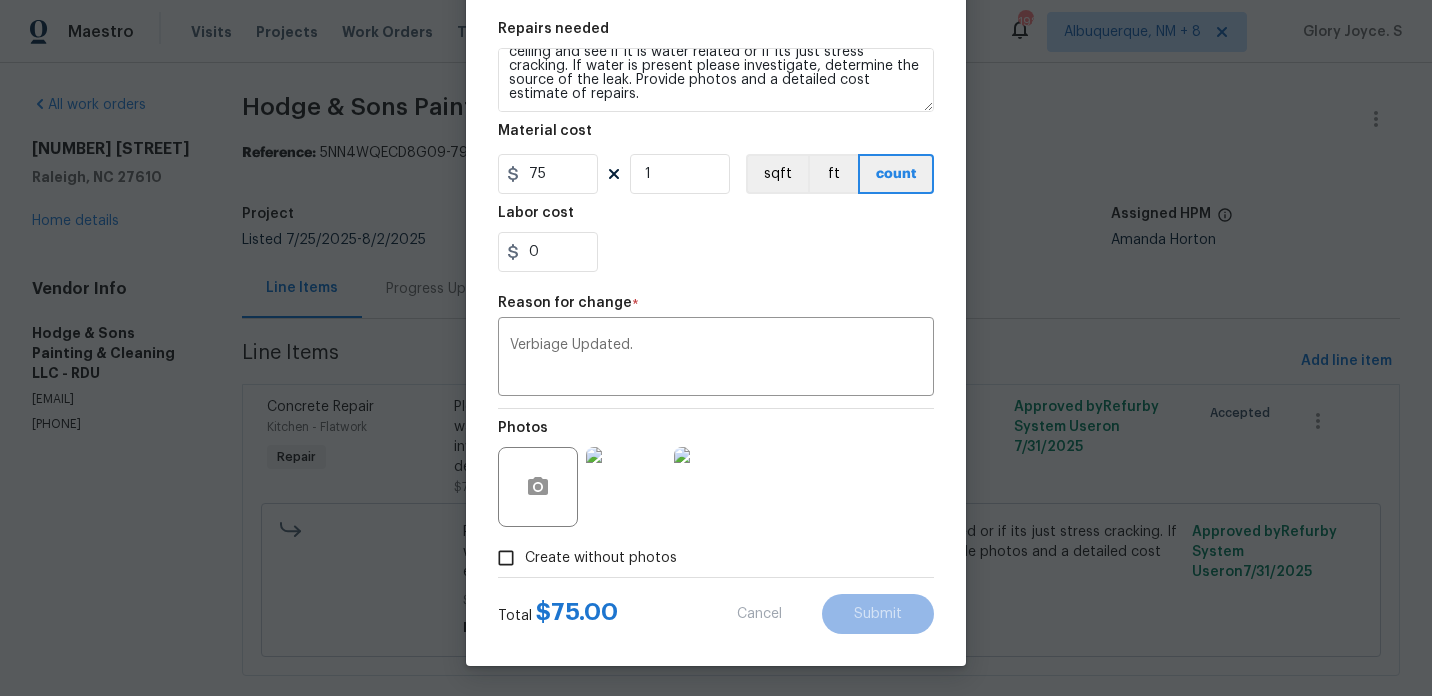 click on "Maestro Visits Projects Work Orders Tasks Properties Geo Assignments 198 Albuquerque, NM + 8 Glory Joyce. S All work orders 1004 Carlisle St Raleigh, NC 27610 Home details Vendor Info Hodge & Sons Painting & Cleaning LLC - RDU elisastrick7@gmail.com (919) 671-9990 Hodge & Sons Painting & Cleaning LLC - RDU Vendor Accepted Reference:   5NN4WQECD8G09-79f9a2dcf Project Listed   7/25/2025  -  8/2/2025 Work Order Timeline 7/31/2025  -  8/2/2025 Total Budget $75.00 Assigned HPM Amanda Horton Line Items Progress Updates Attachments Invoices Line Items Add line item Concrete Repair Kitchen - Flatwork Repair Please investigate the crack in the kitchen ceiling and see if it is water related or if its just stress cracking. If water is present please investigate, determine the source of the leak. Provide photos and a detailed cost estimate of repairs. $75.00   2 Approved by  Refurby System User  on   7/31/2025 Accepted $75.00 Reason:  Verbiage Updated. Approved by  Refurby System User  on  7/31/2025
Edit Line Item" at bounding box center (716, 348) 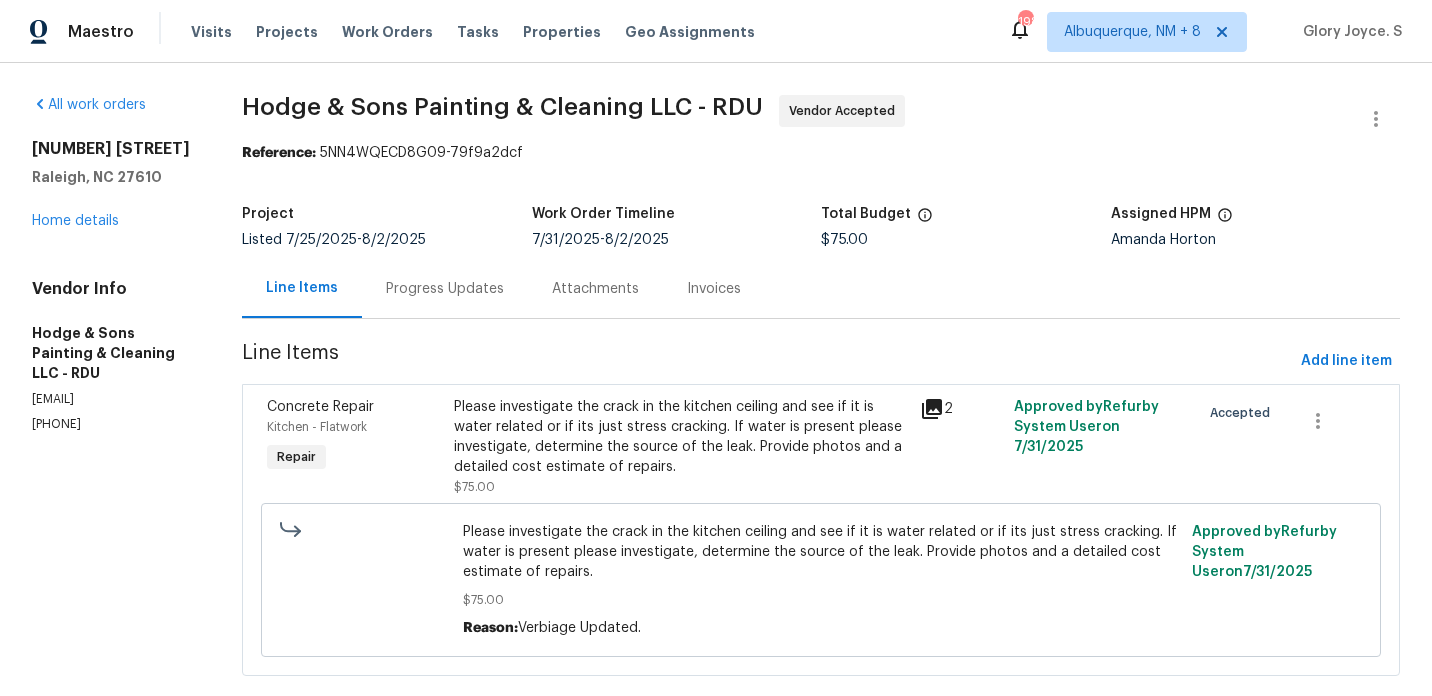 click on "Concrete Repair Kitchen - Flatwork Repair Please investigate the crack in the kitchen ceiling and see if it is water related or if its just stress cracking. If water is present please investigate, determine the source of the leak. Provide photos and a detailed cost estimate of repairs. $75.00   2 Approved by  Refurby System User  on   7/31/2025 Accepted Please investigate the crack in the kitchen ceiling and see if it is water related or if its just stress cracking. If water is present please investigate, determine the source of the leak. Provide photos and a detailed cost estimate of repairs. $75.00 Reason:  Verbiage Updated. Approved by  Refurby System User  on  7/31/2025" at bounding box center (821, 530) 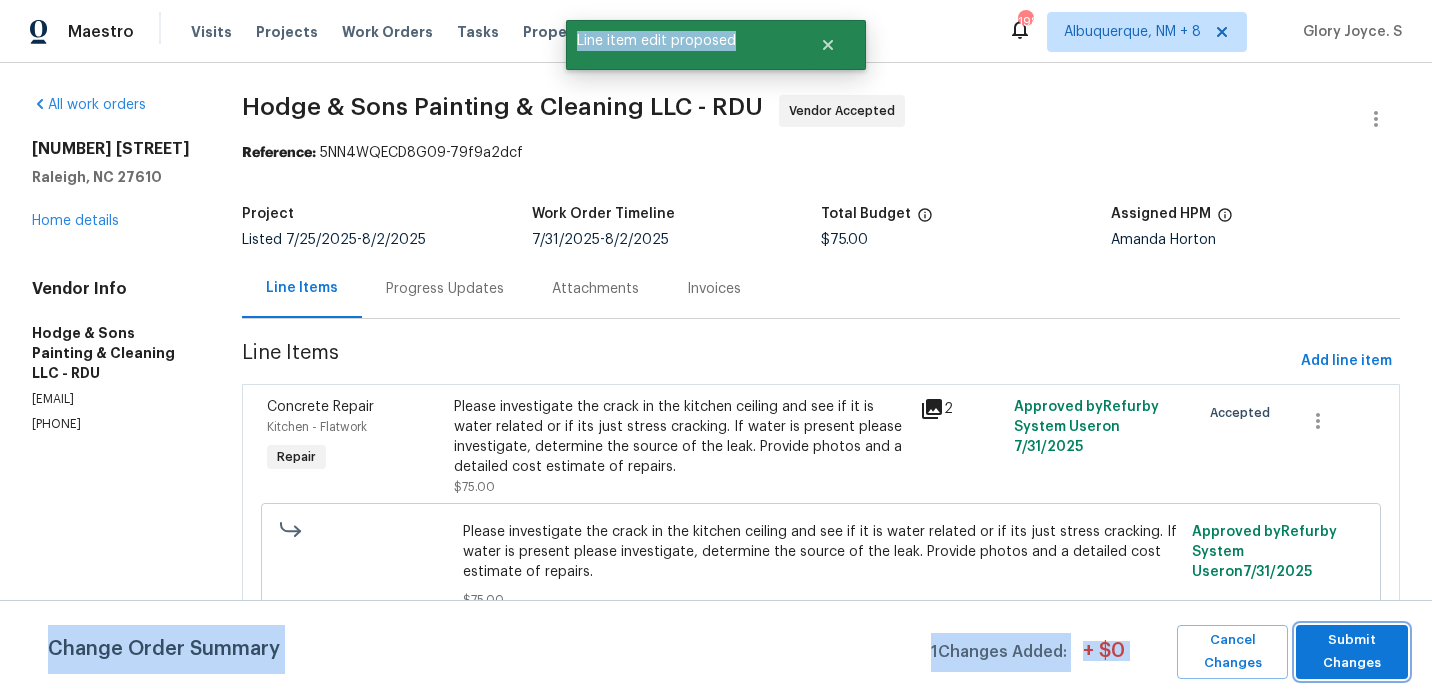 click on "Submit Changes" at bounding box center (1352, 652) 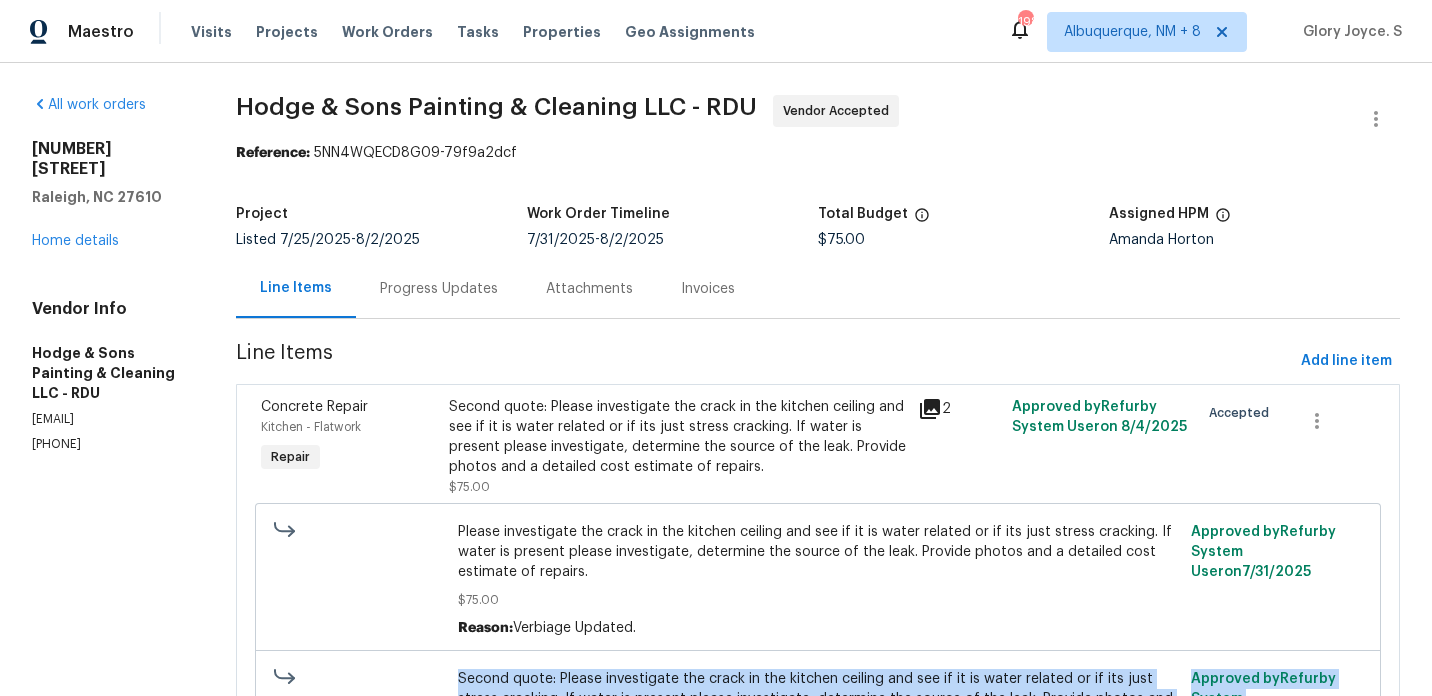 click on "Hodge & Sons Painting & Cleaning LLC - RDU" at bounding box center [496, 107] 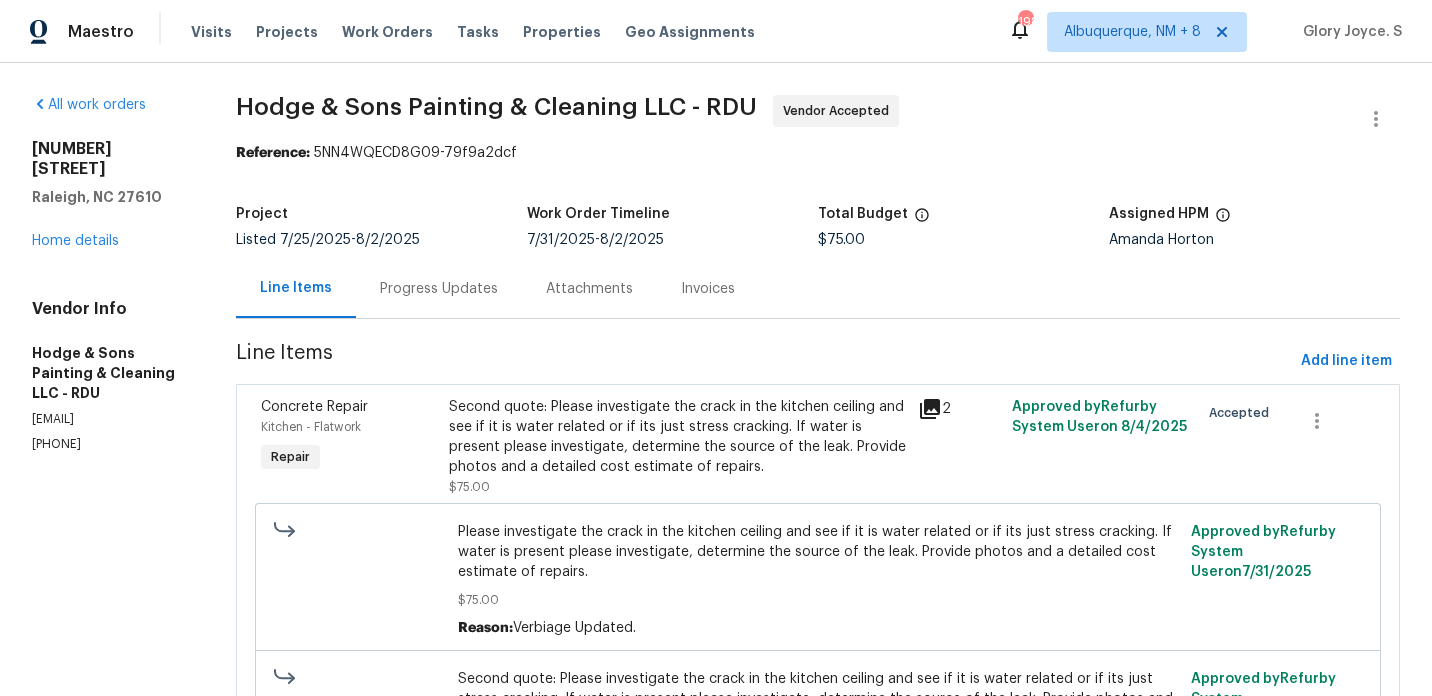 click on "Hodge & Sons Painting & Cleaning LLC - RDU" at bounding box center (496, 107) 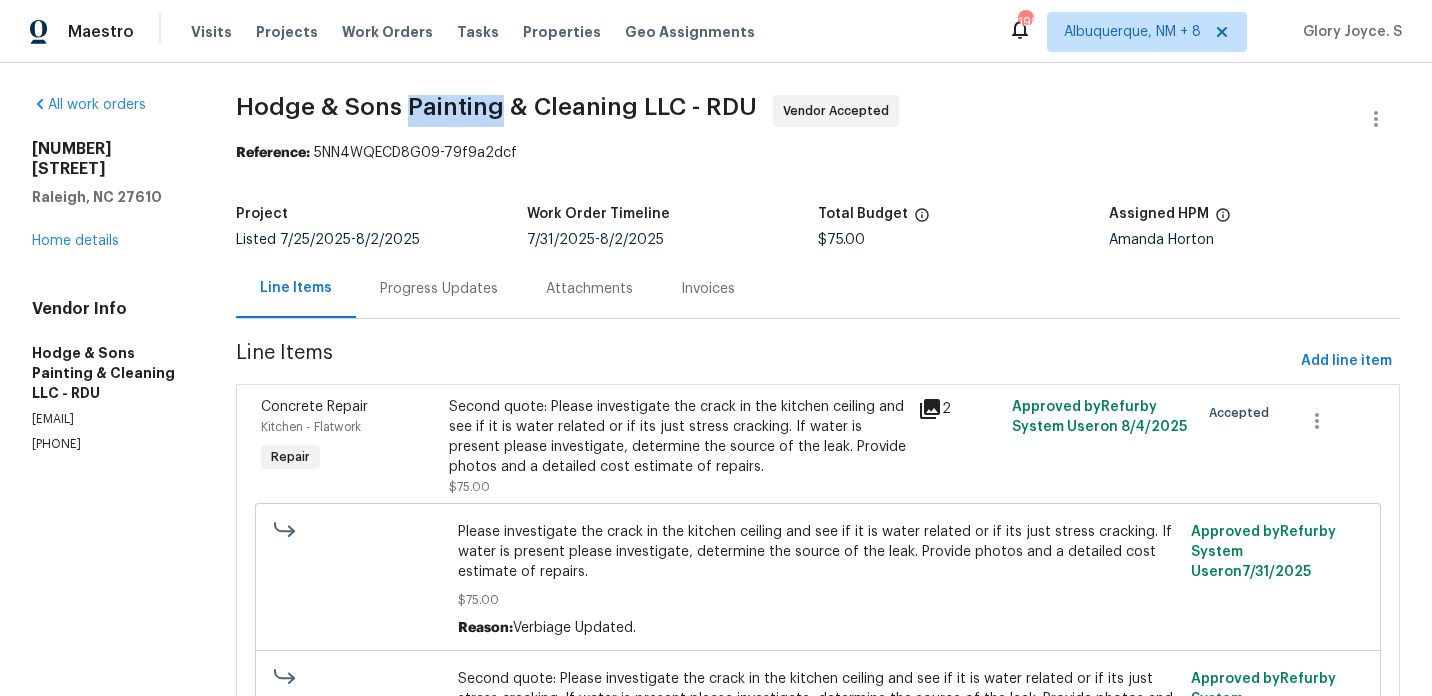 click on "Hodge & Sons Painting & Cleaning LLC - RDU" at bounding box center [496, 107] 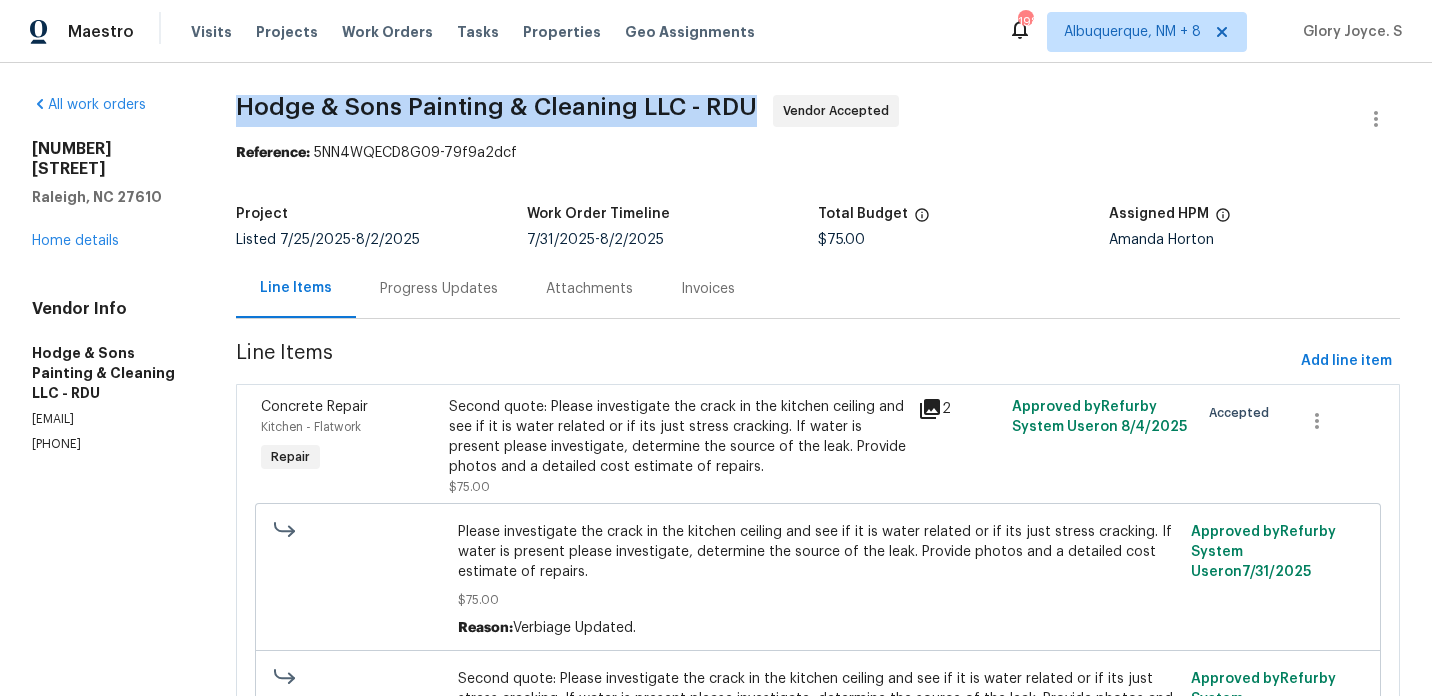 copy on "Hodge & Sons Painting & Cleaning LLC - RDU" 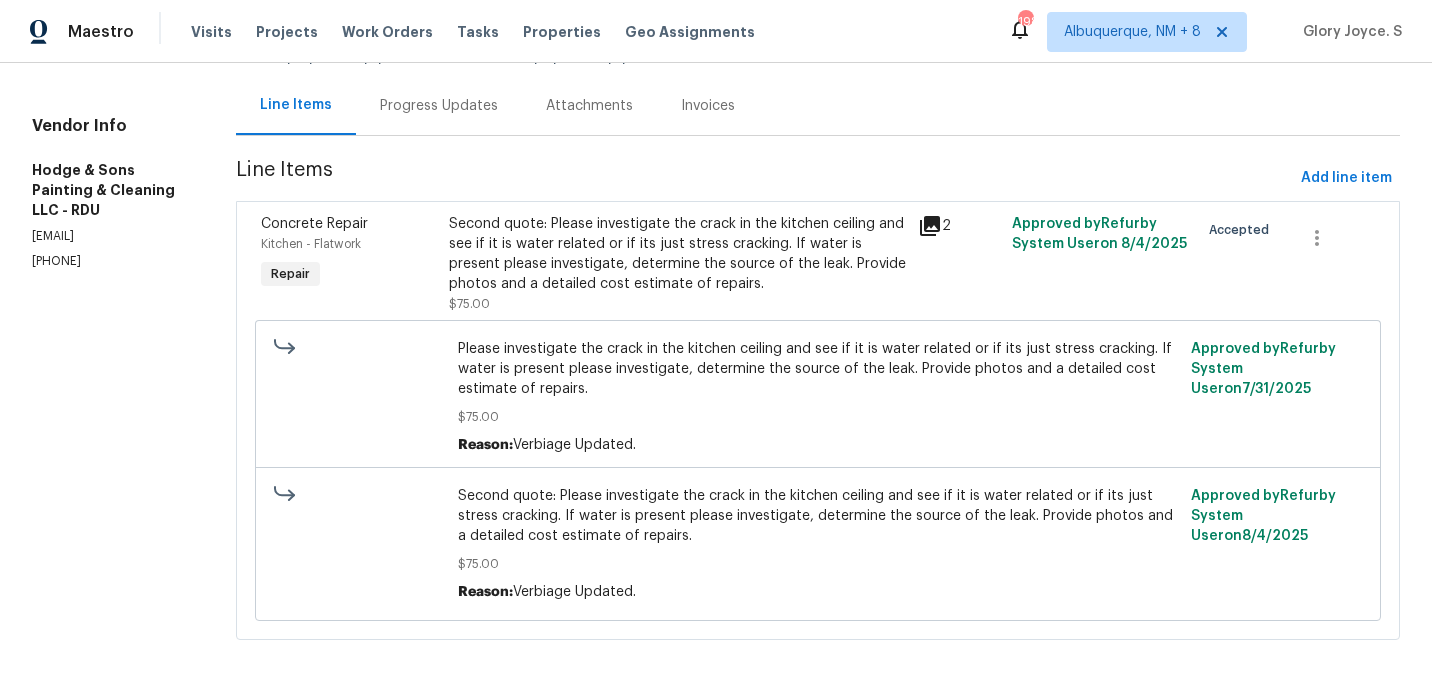 click on "Second quote: Please investigate the crack in the kitchen ceiling and see if it is water related or if its just stress cracking. If water is present please investigate, determine the source of the leak. Provide photos and a detailed cost estimate of repairs." at bounding box center [818, 516] 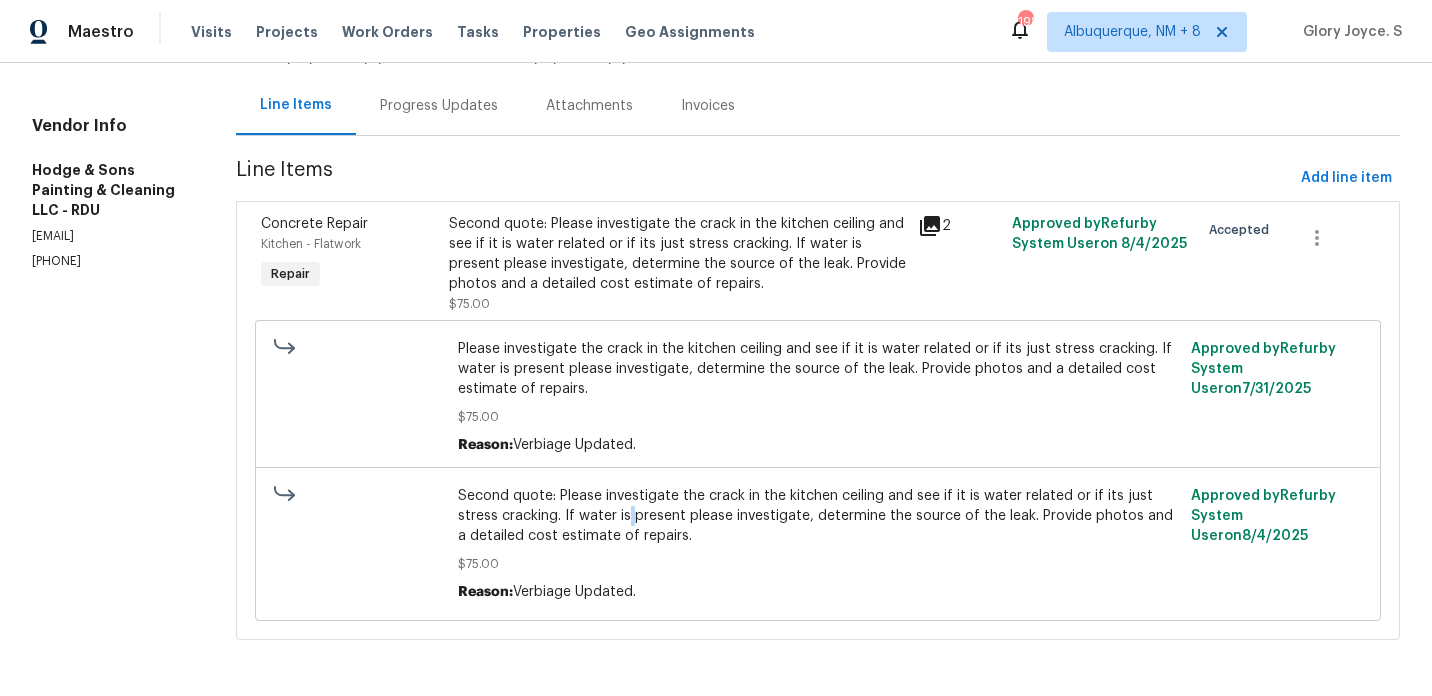 click on "Second quote: Please investigate the crack in the kitchen ceiling and see if it is water related or if its just stress cracking. If water is present please investigate, determine the source of the leak. Provide photos and a detailed cost estimate of repairs." at bounding box center (818, 516) 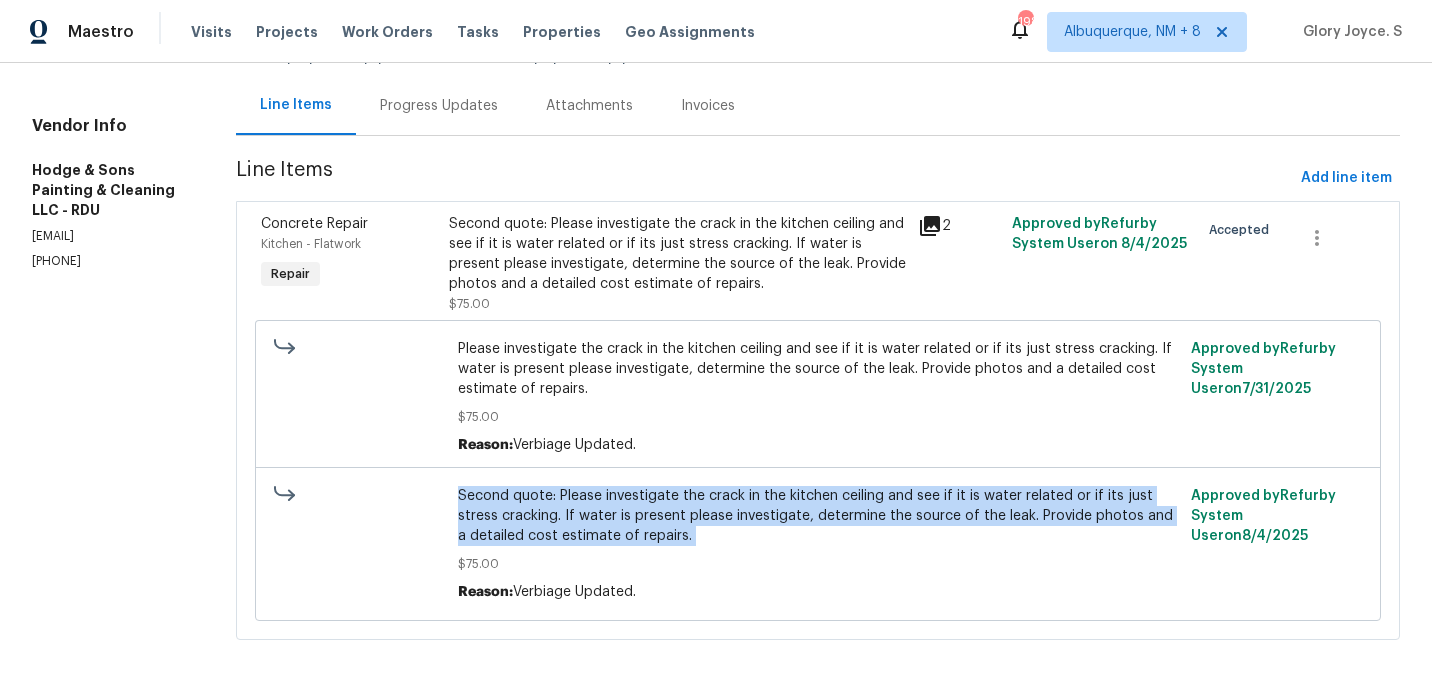 copy on "Second quote: Please investigate the crack in the kitchen ceiling and see if it is water related or if its just stress cracking. If water is present please investigate, determine the source of the leak. Provide photos and a detailed cost estimate of repairs." 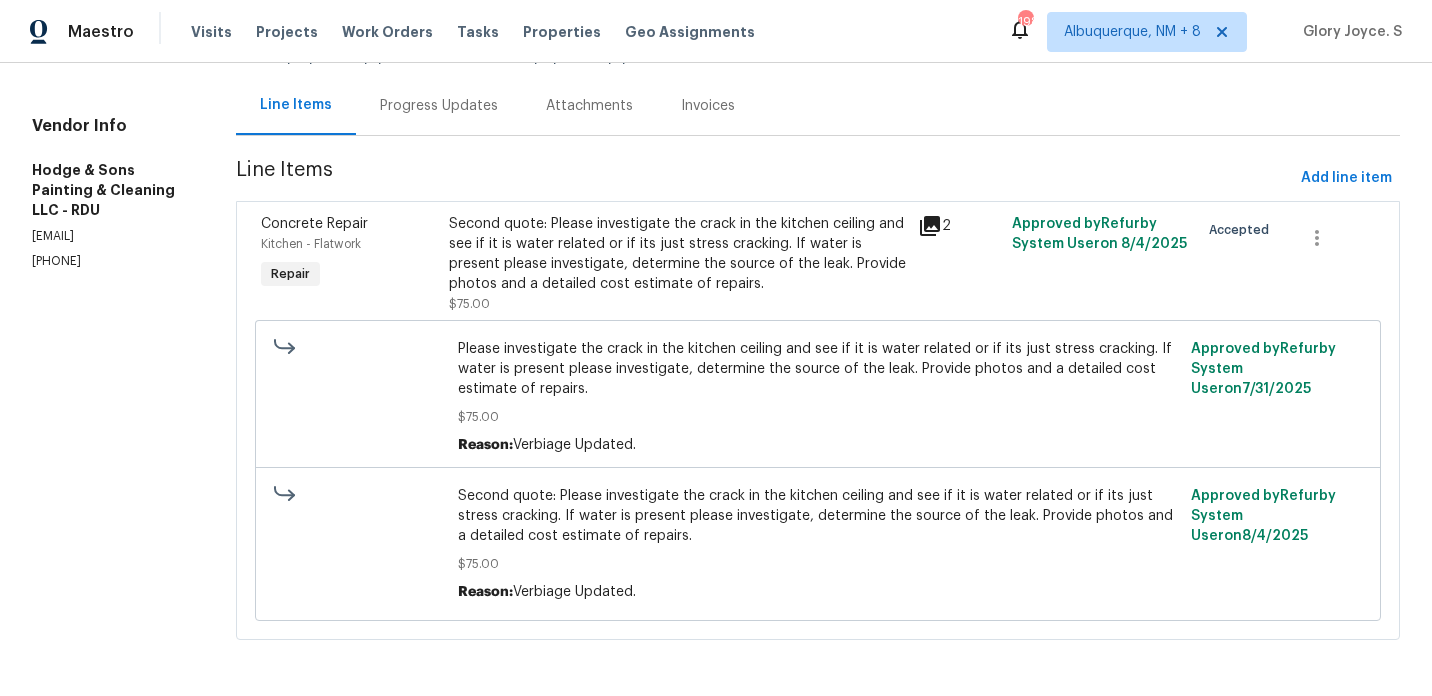 click on "Please investigate the crack in the kitchen ceiling and see if it is water related or if its just stress cracking. If water is present please investigate, determine the source of the leak. Provide photos and a detailed cost estimate of repairs. $75.00 Reason:  Verbiage Updated." at bounding box center [818, 397] 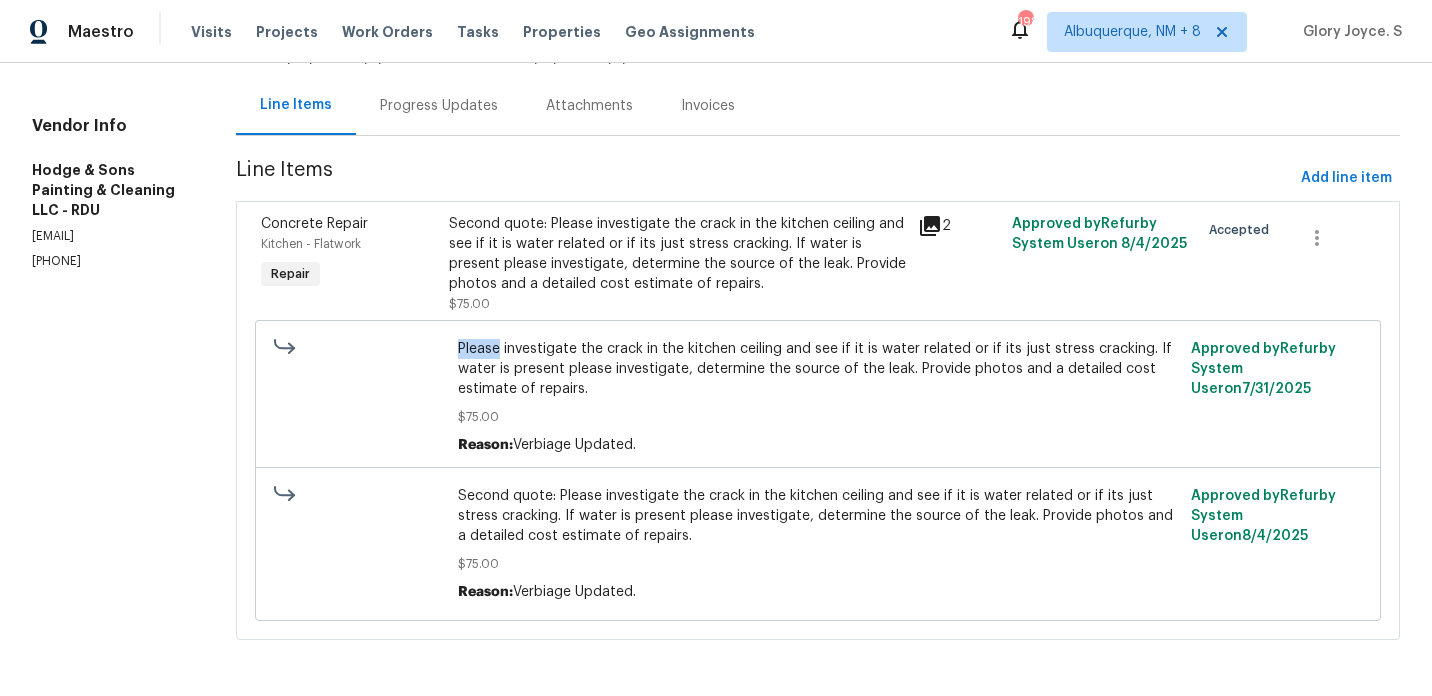 click on "Please investigate the crack in the kitchen ceiling and see if it is water related or if its just stress cracking. If water is present please investigate, determine the source of the leak. Provide photos and a detailed cost estimate of repairs. $75.00 Reason:  Verbiage Updated." at bounding box center [818, 397] 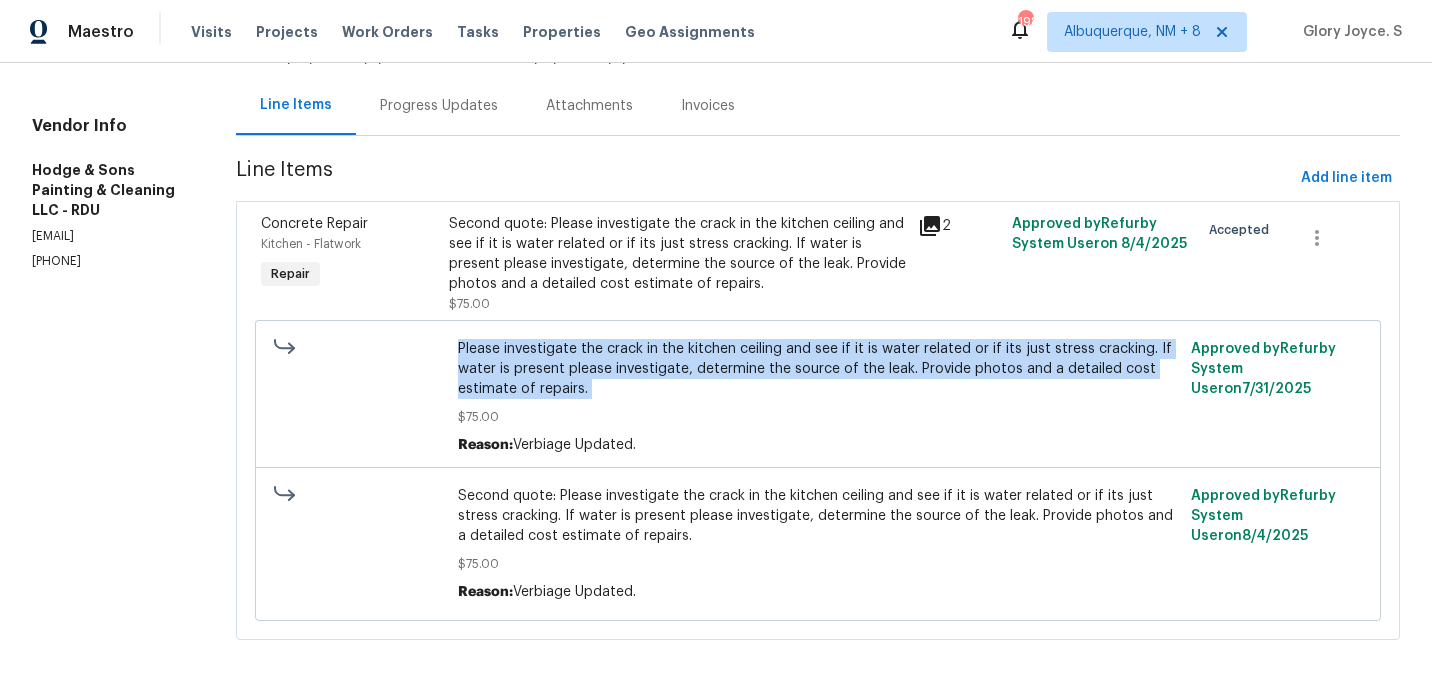 copy on "Please investigate the crack in the kitchen ceiling and see if it is water related or if its just stress cracking. If water is present please investigate, determine the source of the leak. Provide photos and a detailed cost estimate of repairs." 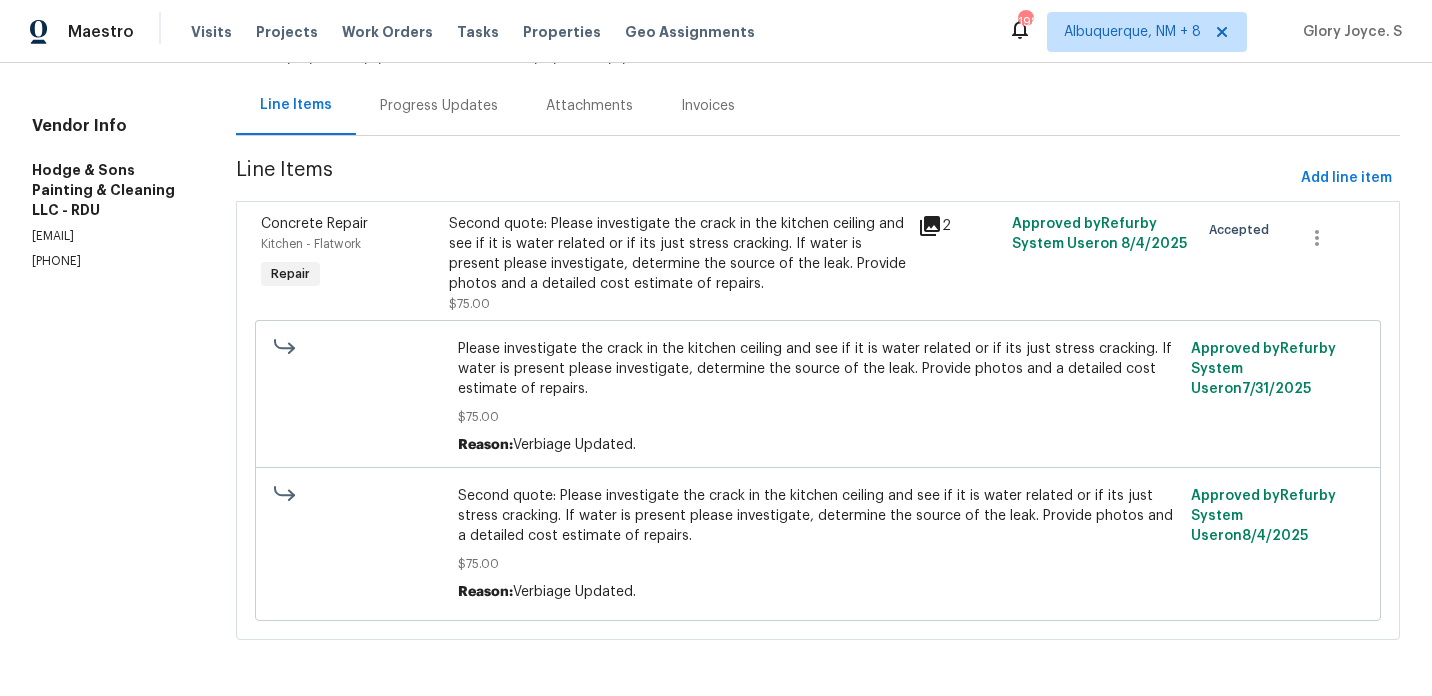 click on "Project Listed   7/25/2025  -  8/2/2025 Work Order Timeline 7/31/2025  -  8/2/2025 Total Budget $75.00 Assigned HPM Amanda Horton" at bounding box center (818, 44) 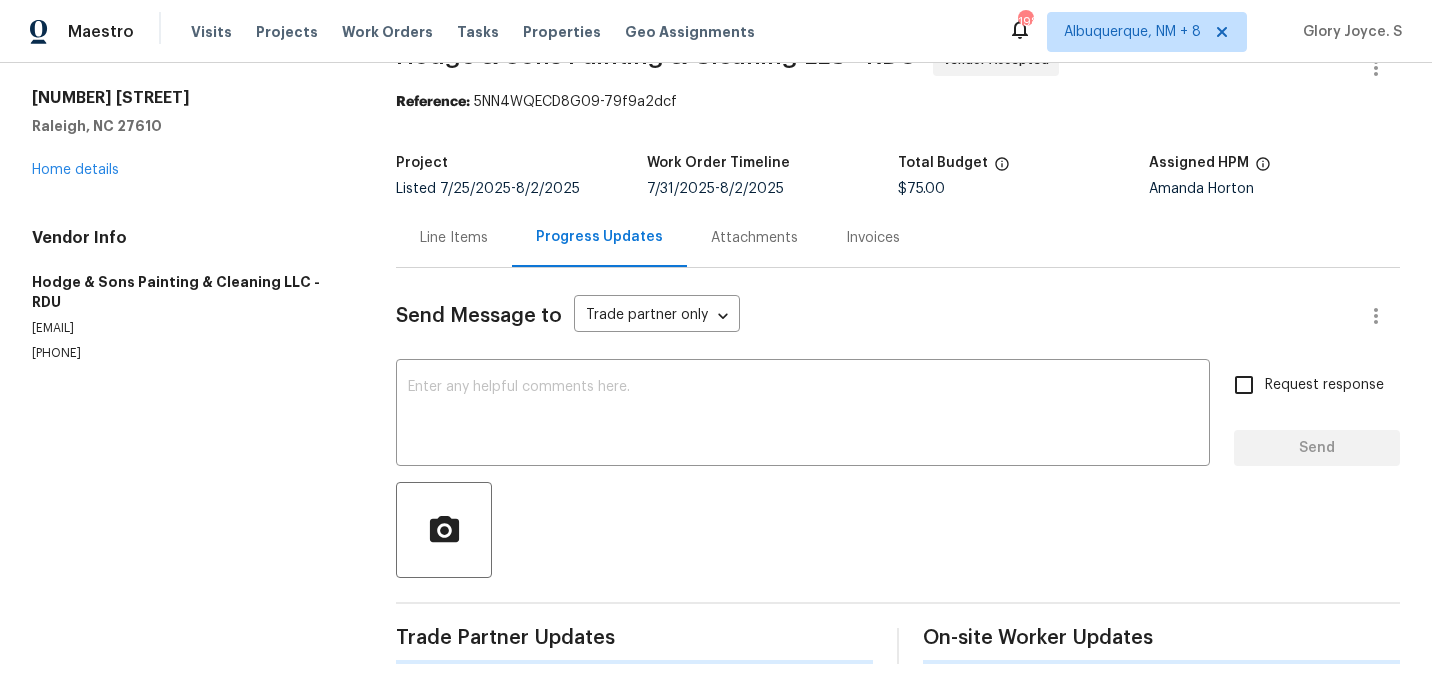 click on "Send Message to Trade partner only Trade partner only ​" at bounding box center [874, 316] 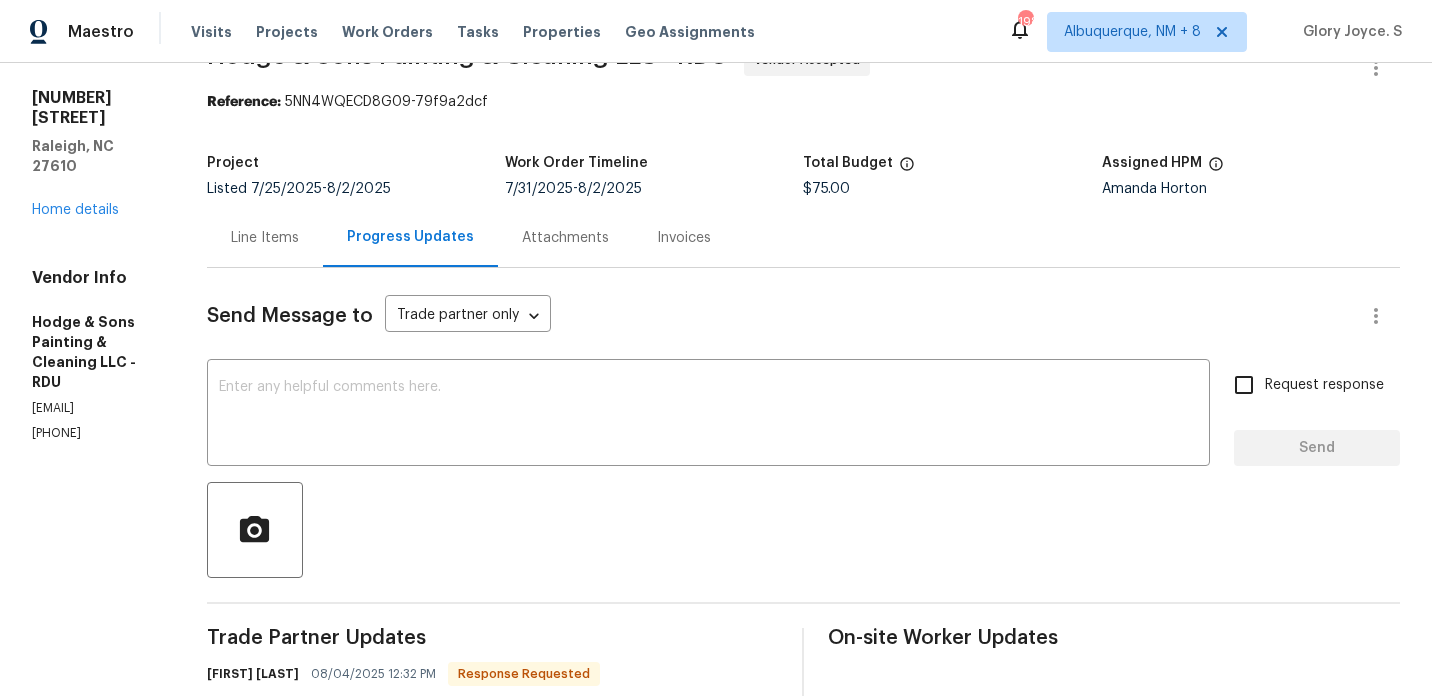 scroll, scrollTop: 184, scrollLeft: 0, axis: vertical 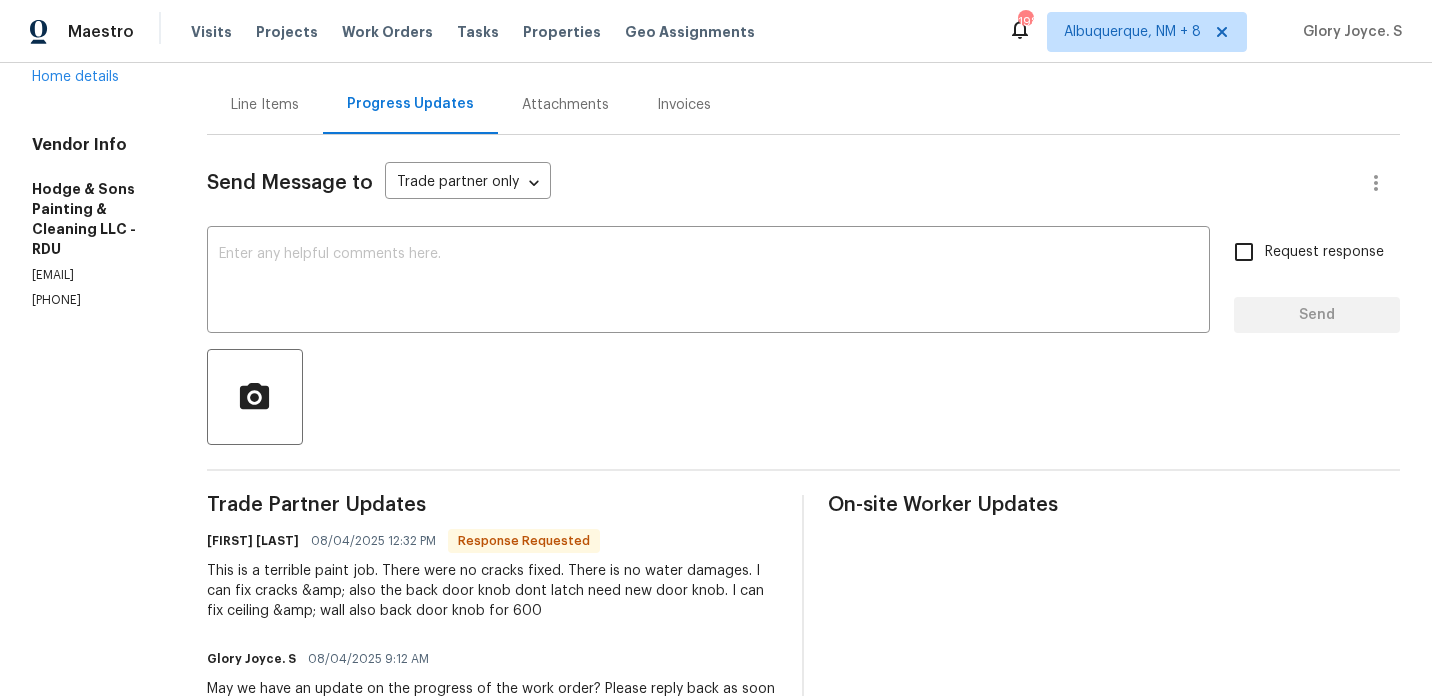 click at bounding box center (803, 397) 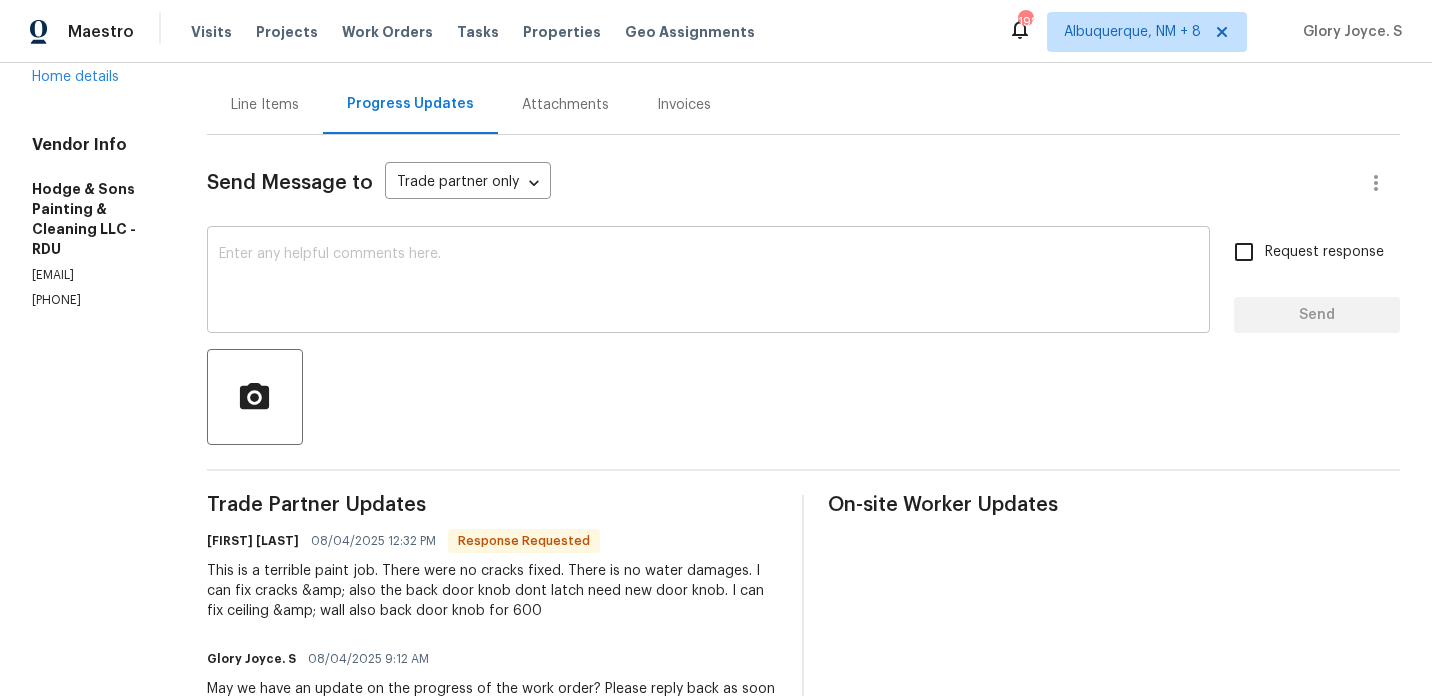 click at bounding box center [708, 282] 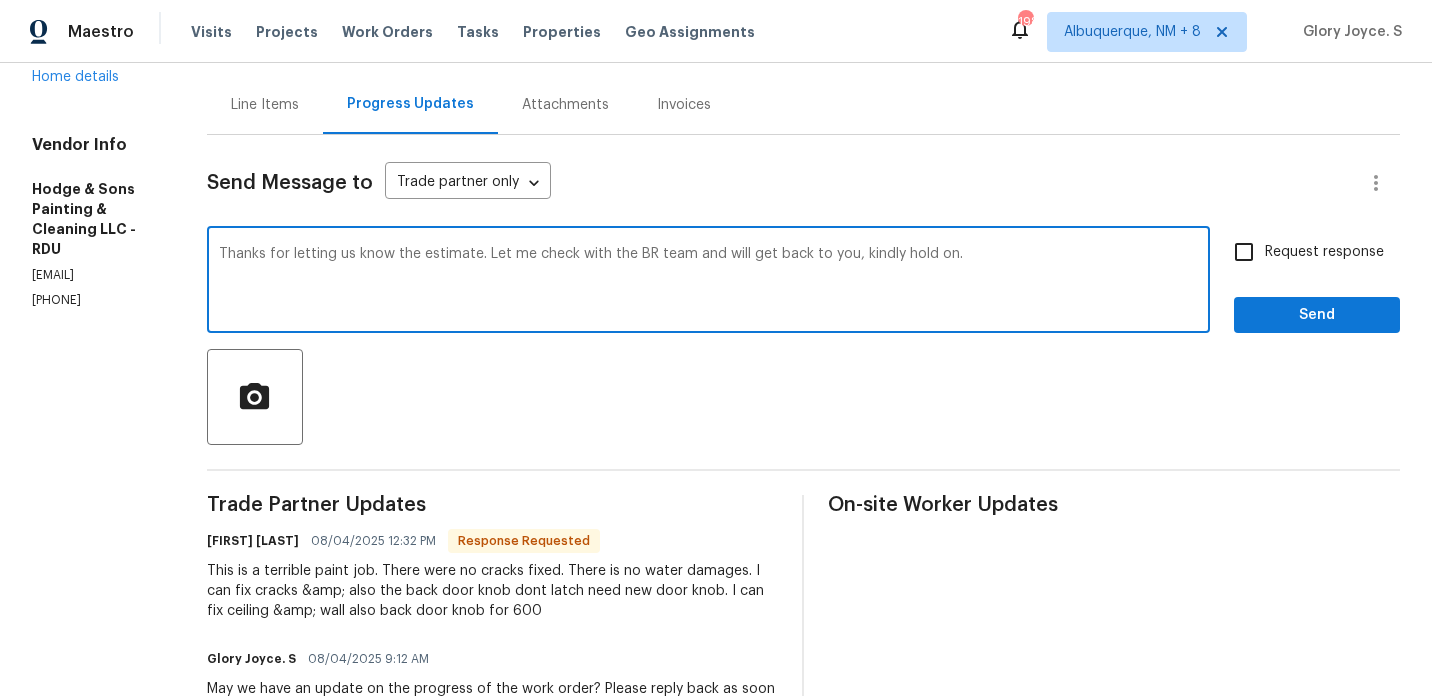 click on "Remove will" at bounding box center [0, 0] 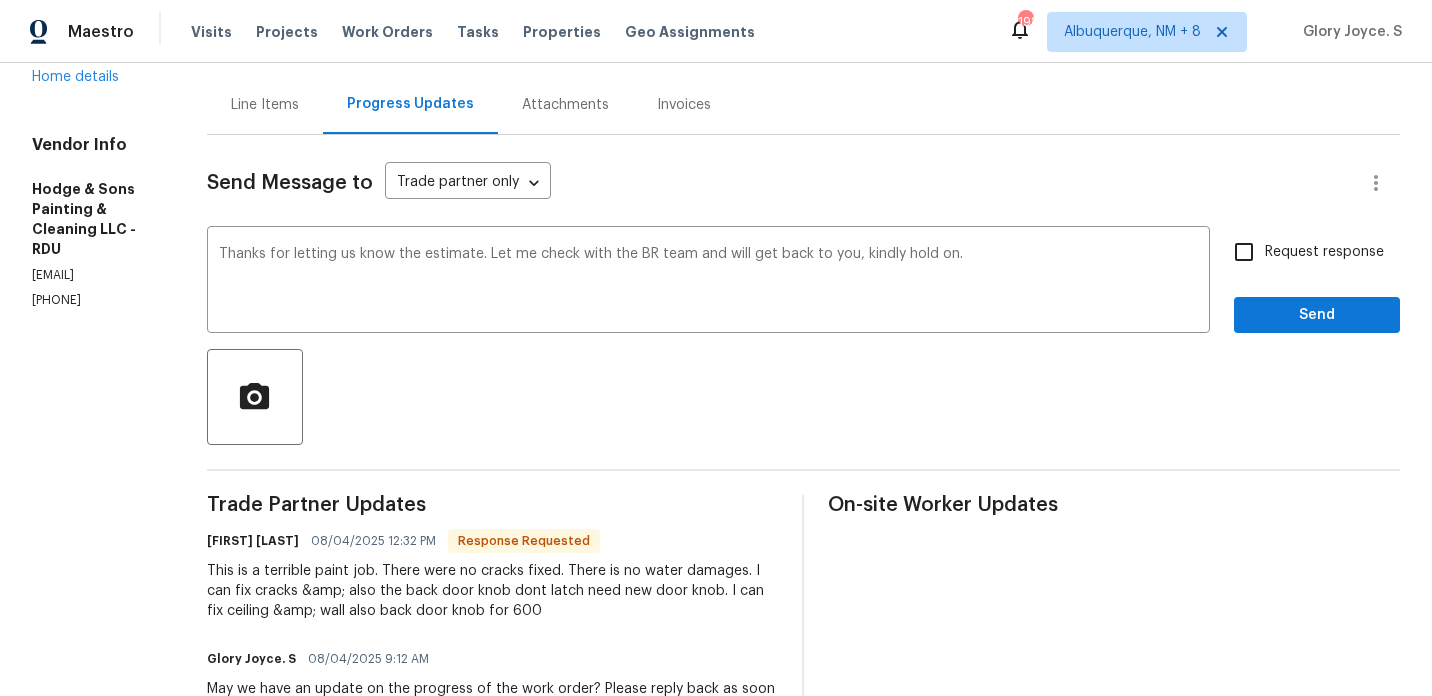 click on "This is a terrible paint job. There were no cracks fixed. There is no water damages.
I can fix cracks &amp; also the back door knob dont latch need new door knob. I can fix ceiling &amp; wall also back door knob for 600" at bounding box center (493, 591) 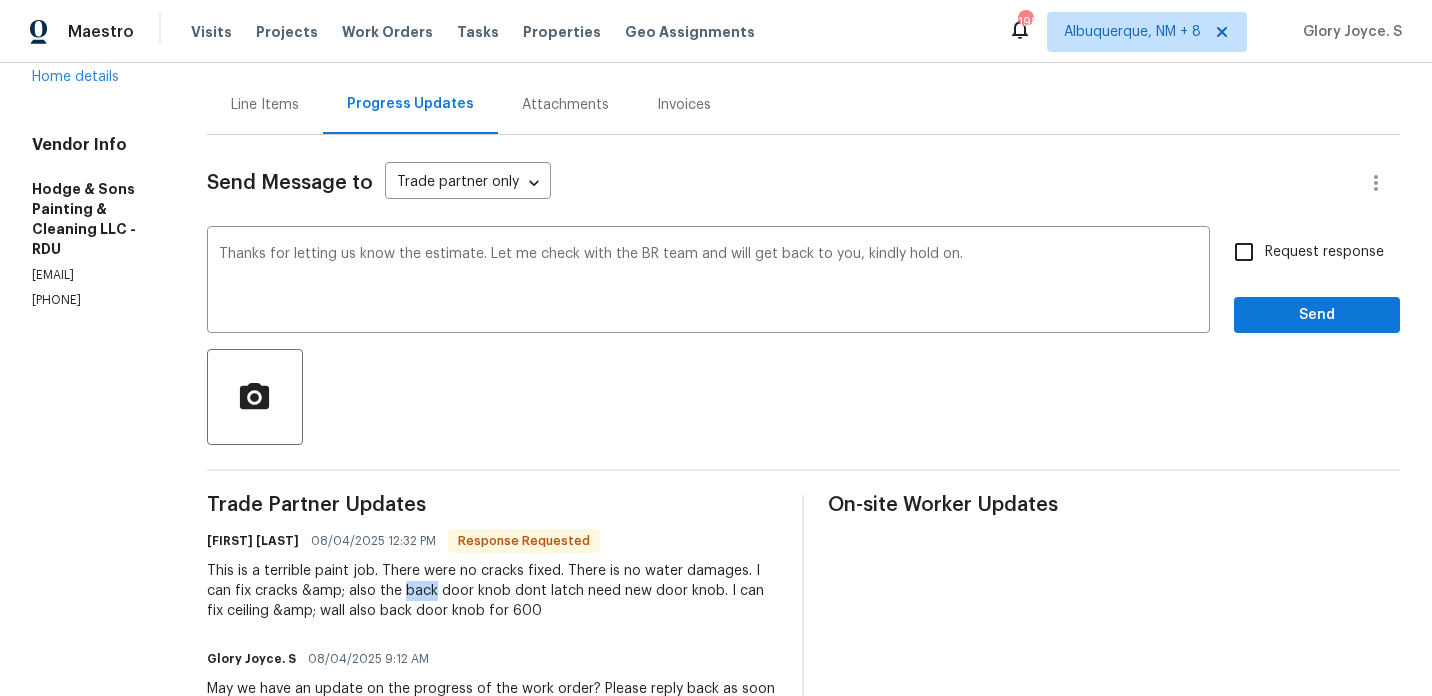 click on "This is a terrible paint job. There were no cracks fixed. There is no water damages.
I can fix cracks &amp; also the back door knob dont latch need new door knob. I can fix ceiling &amp; wall also back door knob for 600" at bounding box center (493, 591) 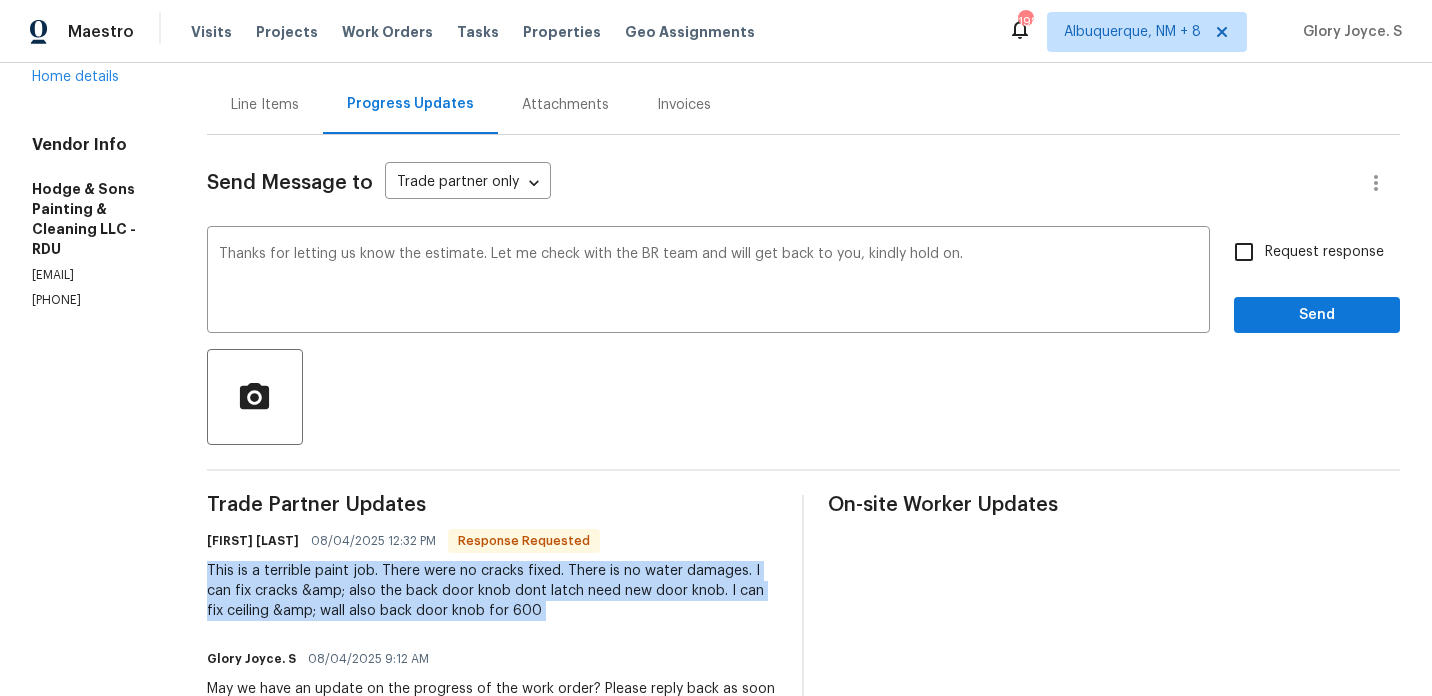copy on "This is a terrible paint job. There were no cracks fixed. There is no water damages.
I can fix cracks &amp; also the back door knob dont latch need new door knob. I can fix ceiling &amp; wall also back door knob for 600" 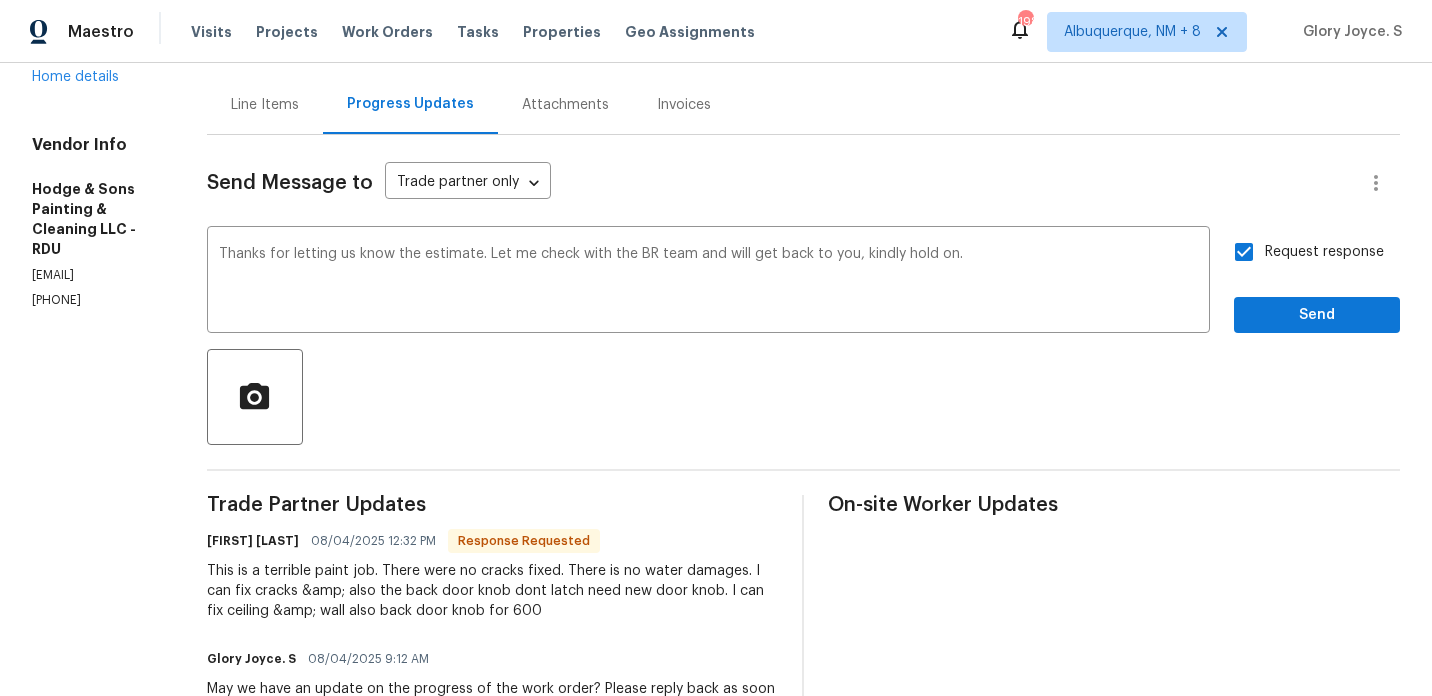 click on "you;" at bounding box center (0, 0) 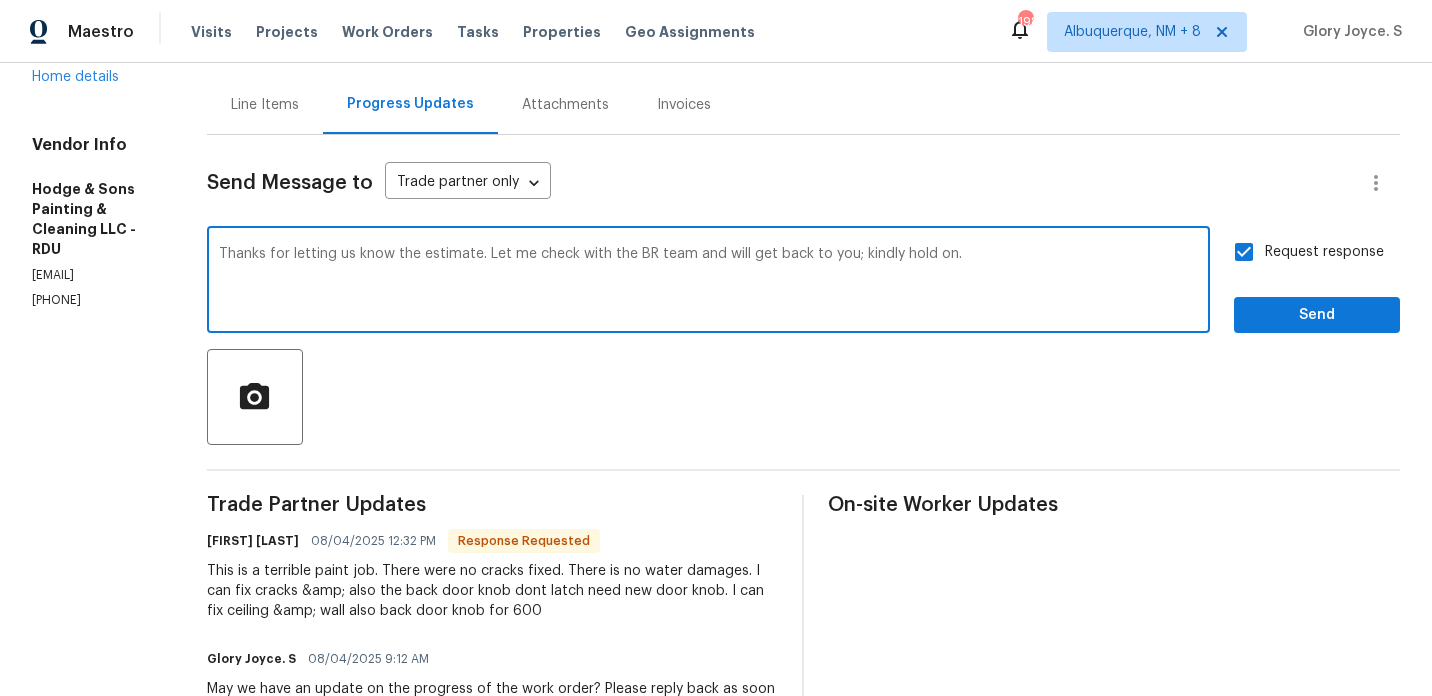 type on "Thanks for letting us know the estimate. Let me check with the BR team and will get back to you; kindly hold on." 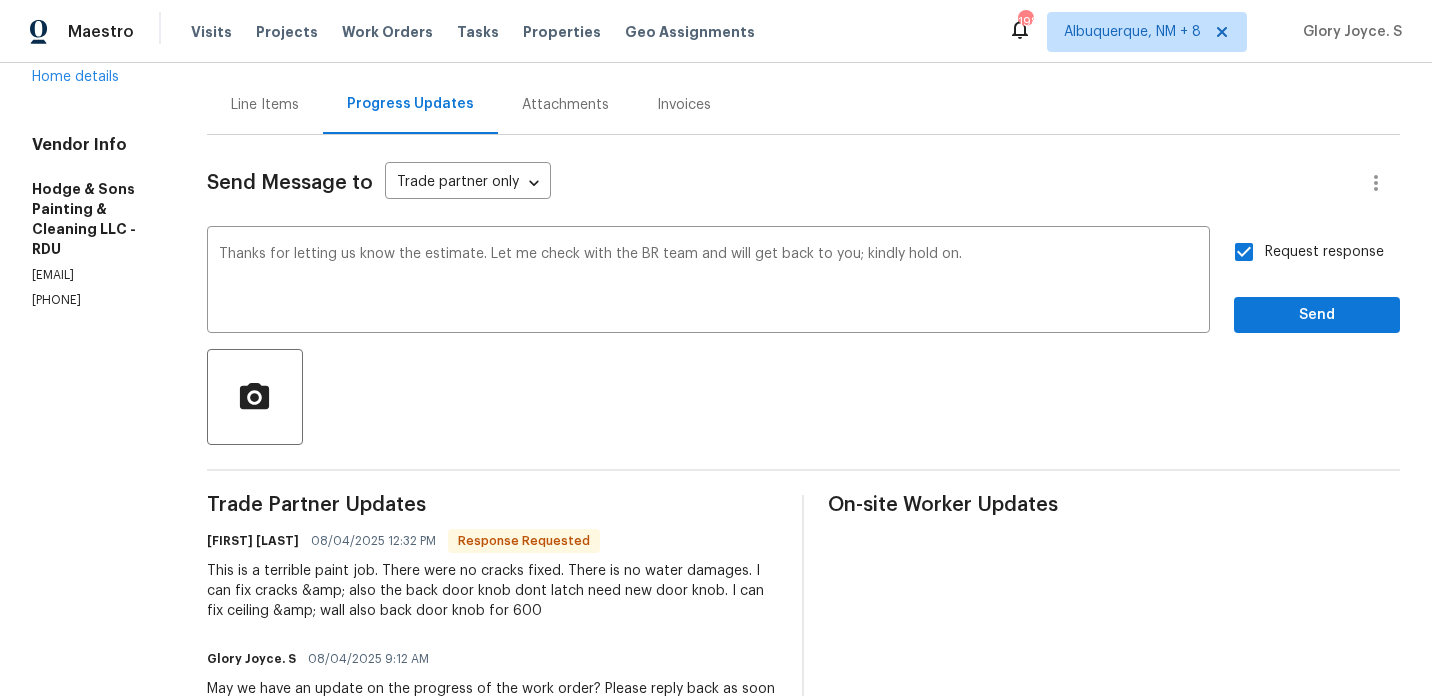 click on "Send Message to Trade partner only Trade partner only ​ Thanks for letting us know the estimate. Let me check with the BR team and will get back to you; kindly hold on. x ​ Request response Send Trade Partner Updates Christopher Hodge 08/04/2025 12:32 PM Response Requested This is a terrible paint job. There were no cracks fixed. There is no water damages.
I can fix cracks &amp; also the back door knob dont latch need new door knob. I can fix ceiling &amp; wall also back door knob for 600 Glory Joyce. S 08/04/2025 9:12 AM May we have an update on the progress of the work order? Please reply back as soon as possible, since this is an emergency work, and we want the quote asap. Glory Joyce. S 08/01/2025 8:55 AM Thanks for accepting the work order and could you please provide us with the scheduled date? Please reply back. Glory Joyce. S 07/31/2025 3:33 PM On-site Worker Updates" at bounding box center (803, 567) 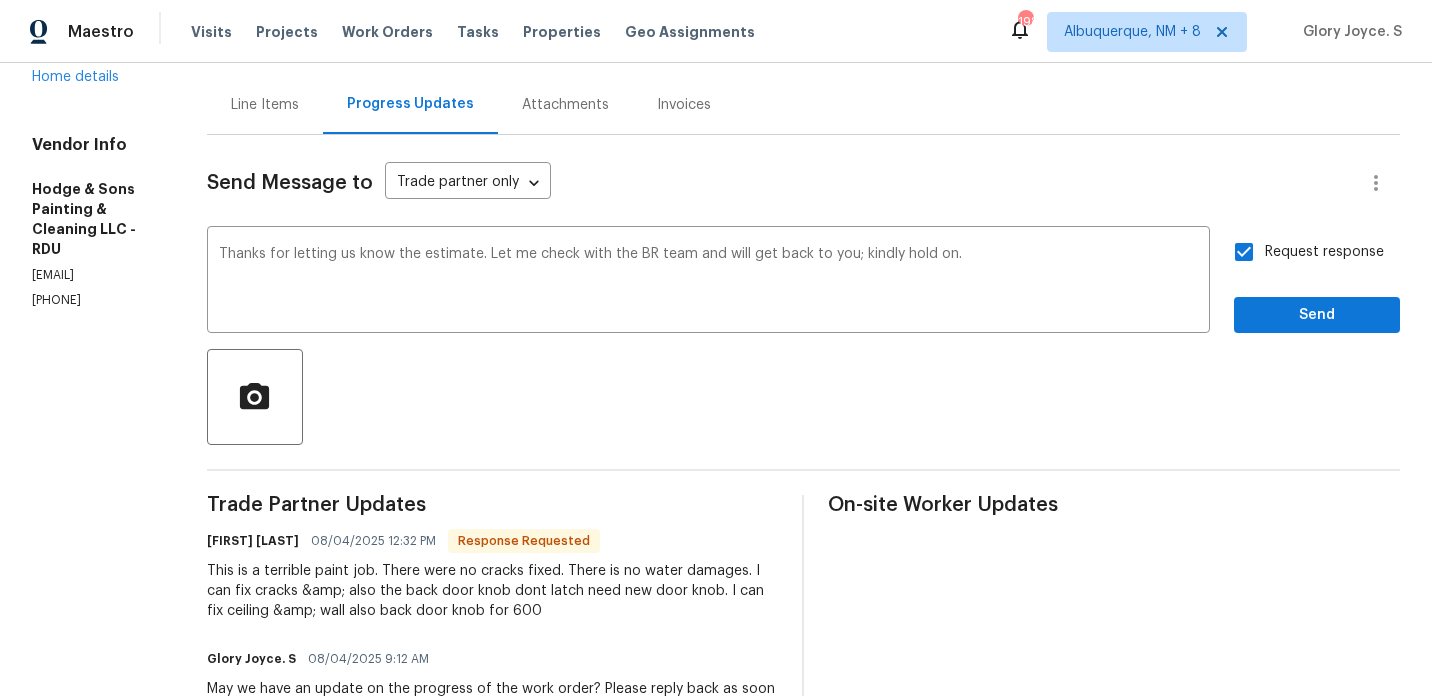 click at bounding box center (803, 397) 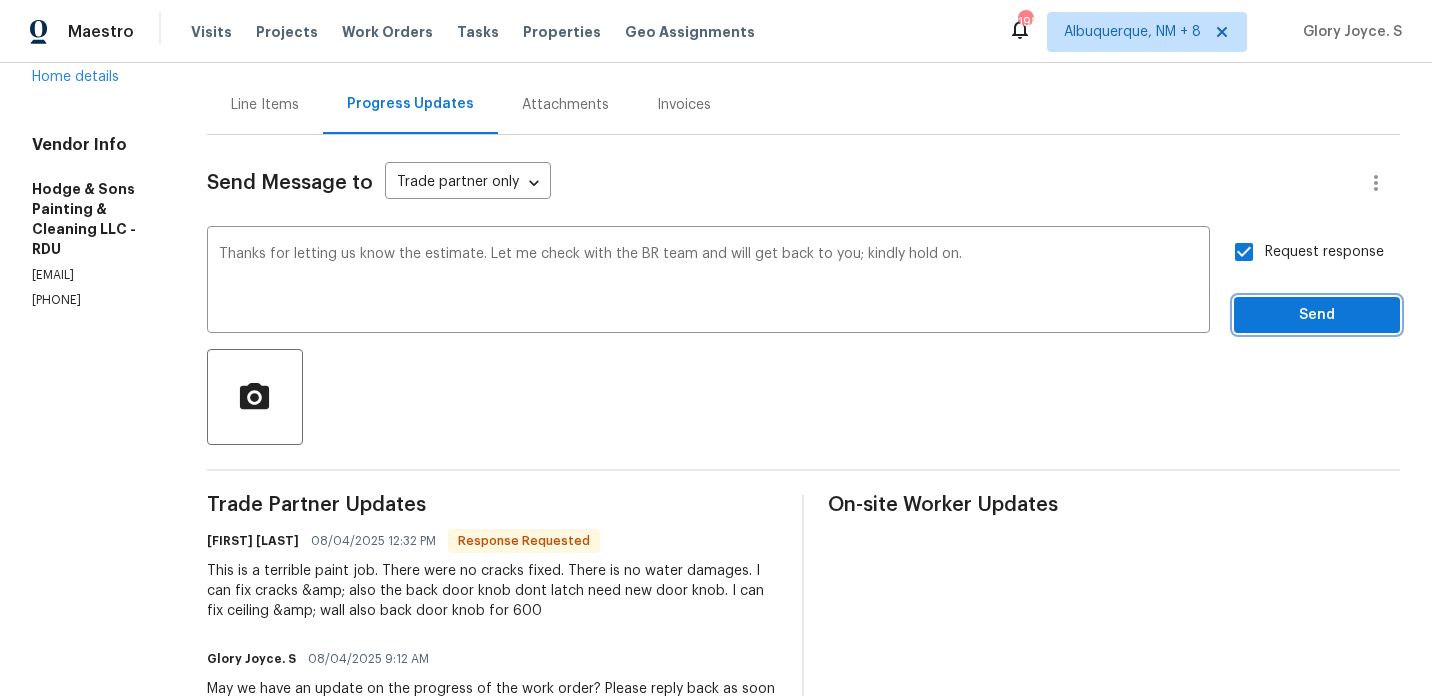 click on "Send" at bounding box center (1317, 315) 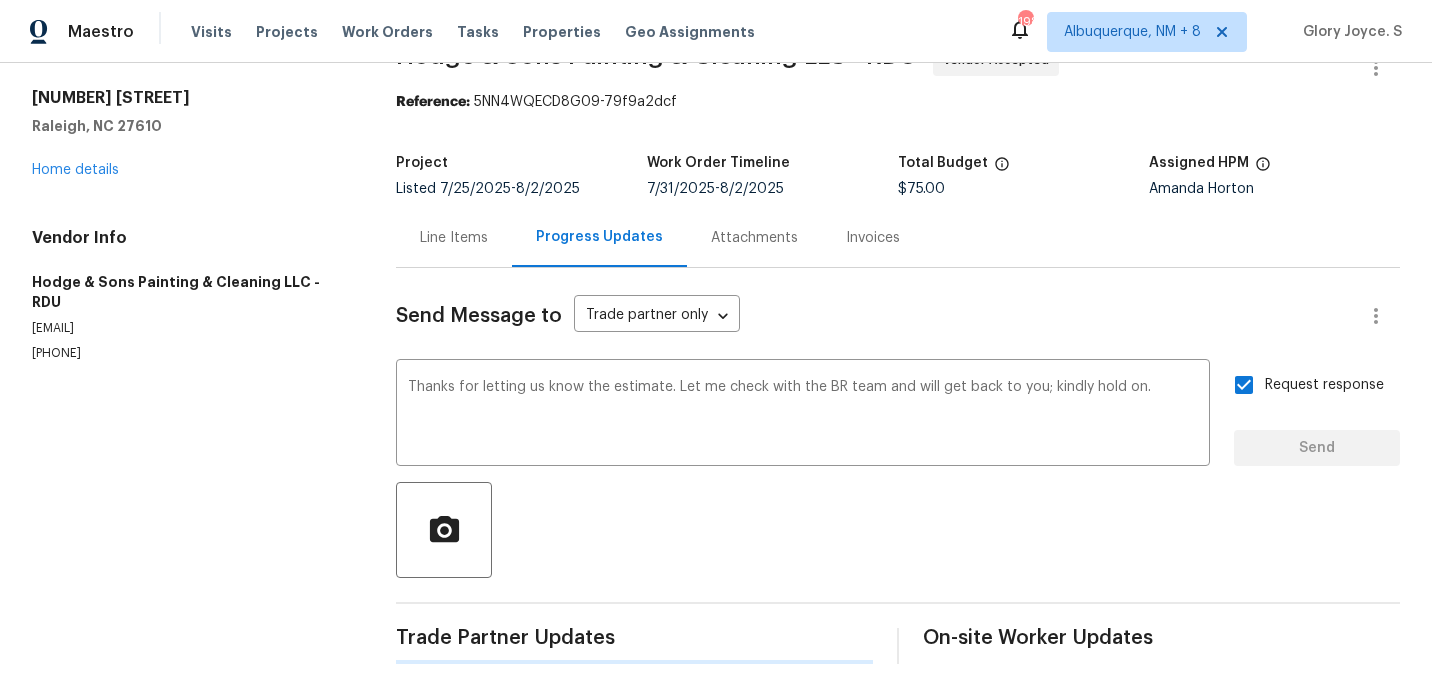 scroll, scrollTop: 51, scrollLeft: 0, axis: vertical 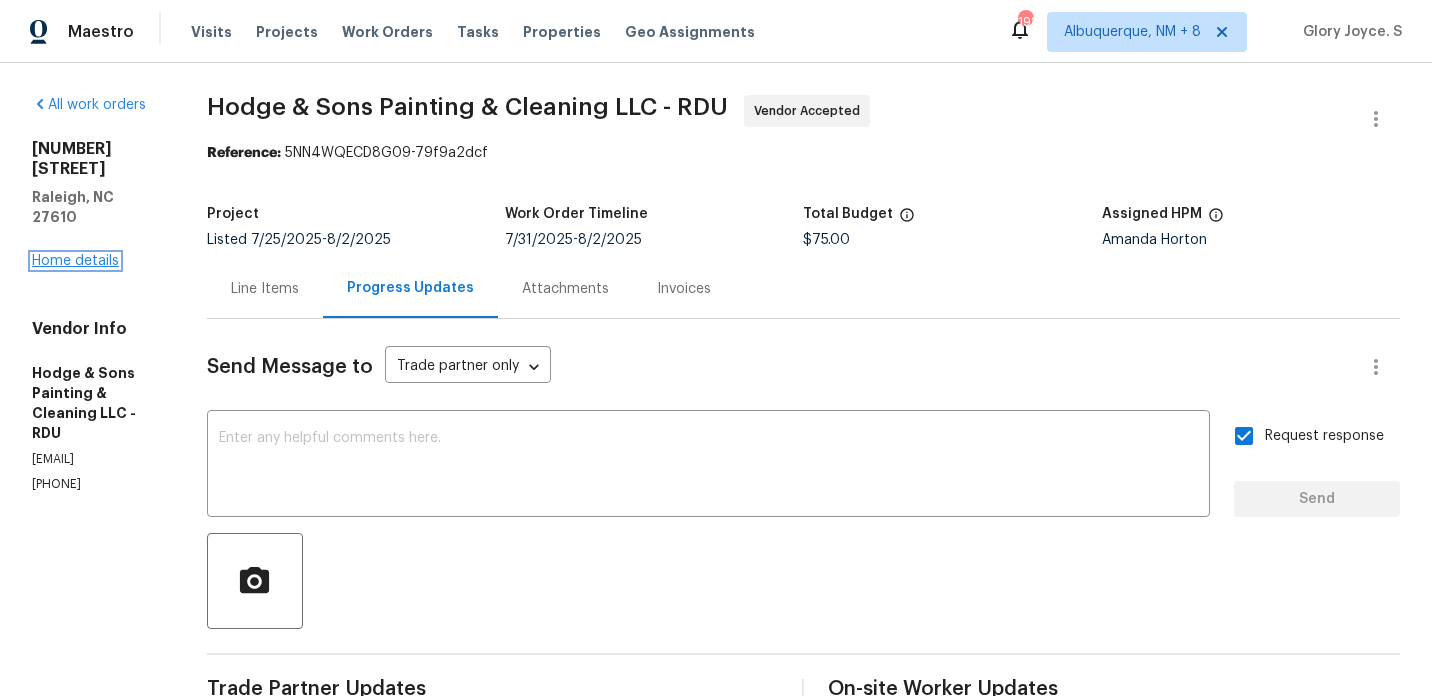 click on "Home details" at bounding box center [75, 261] 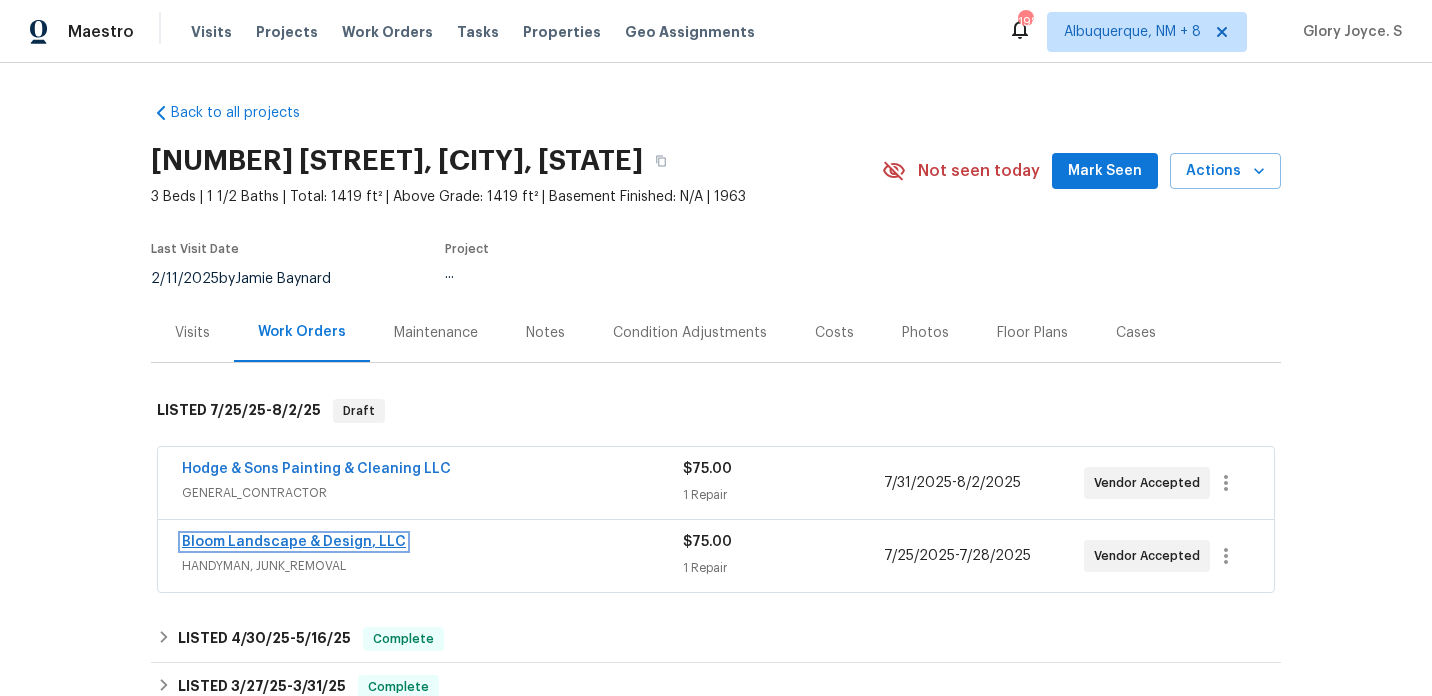 click on "Bloom Landscape & Design, LLC" at bounding box center [294, 542] 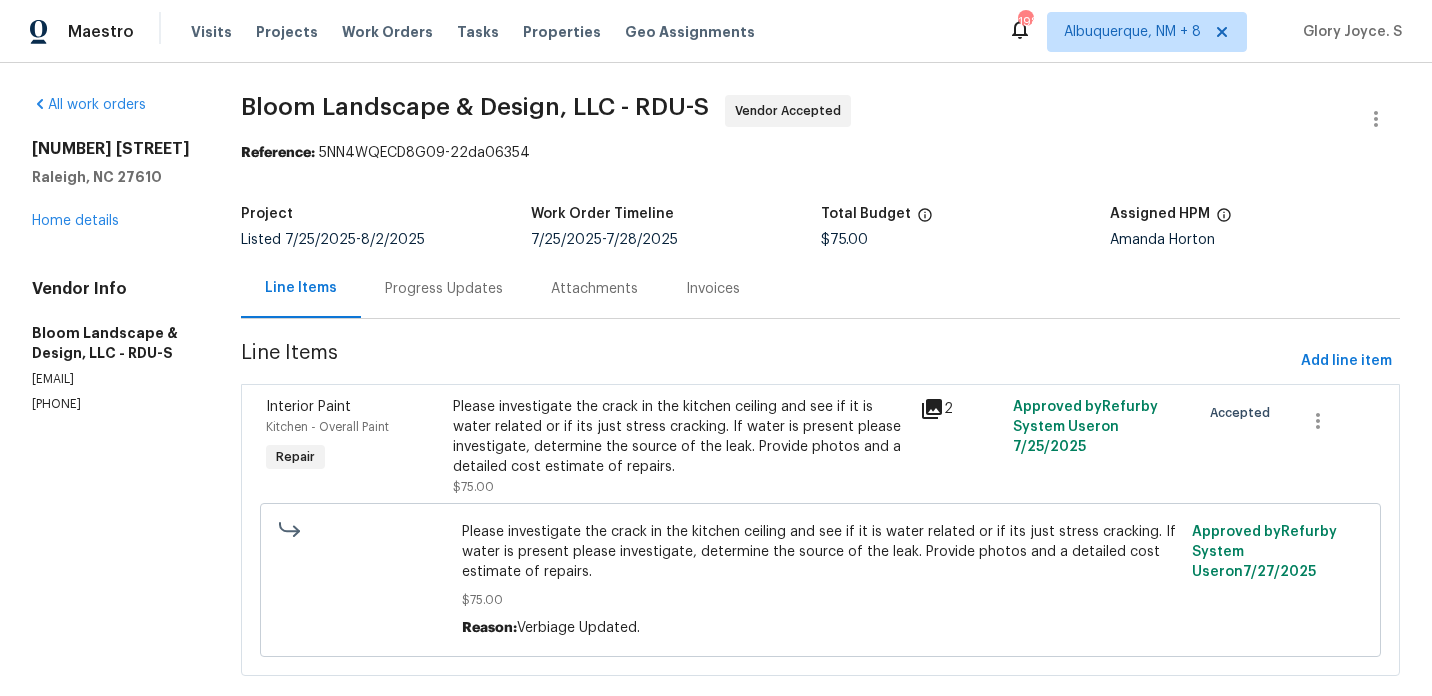click on "Attachments" at bounding box center (594, 289) 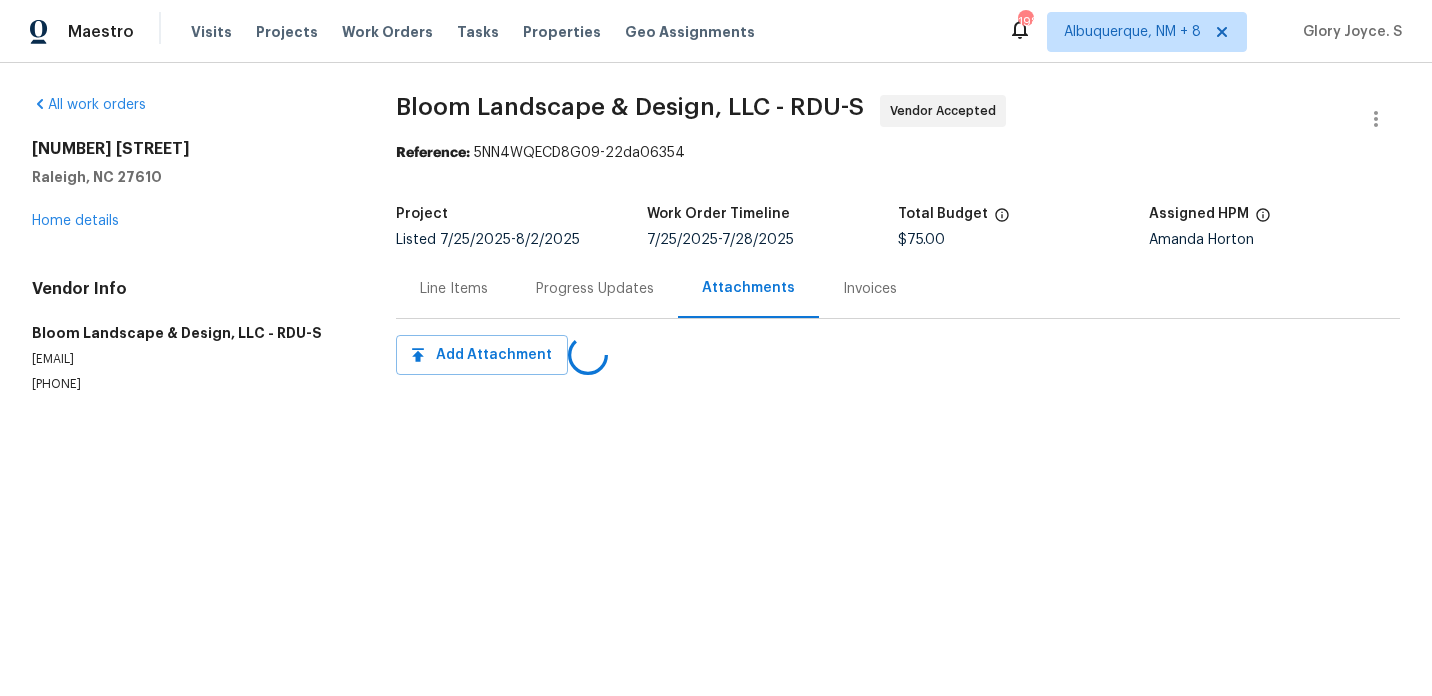 click on "Progress Updates" at bounding box center [595, 288] 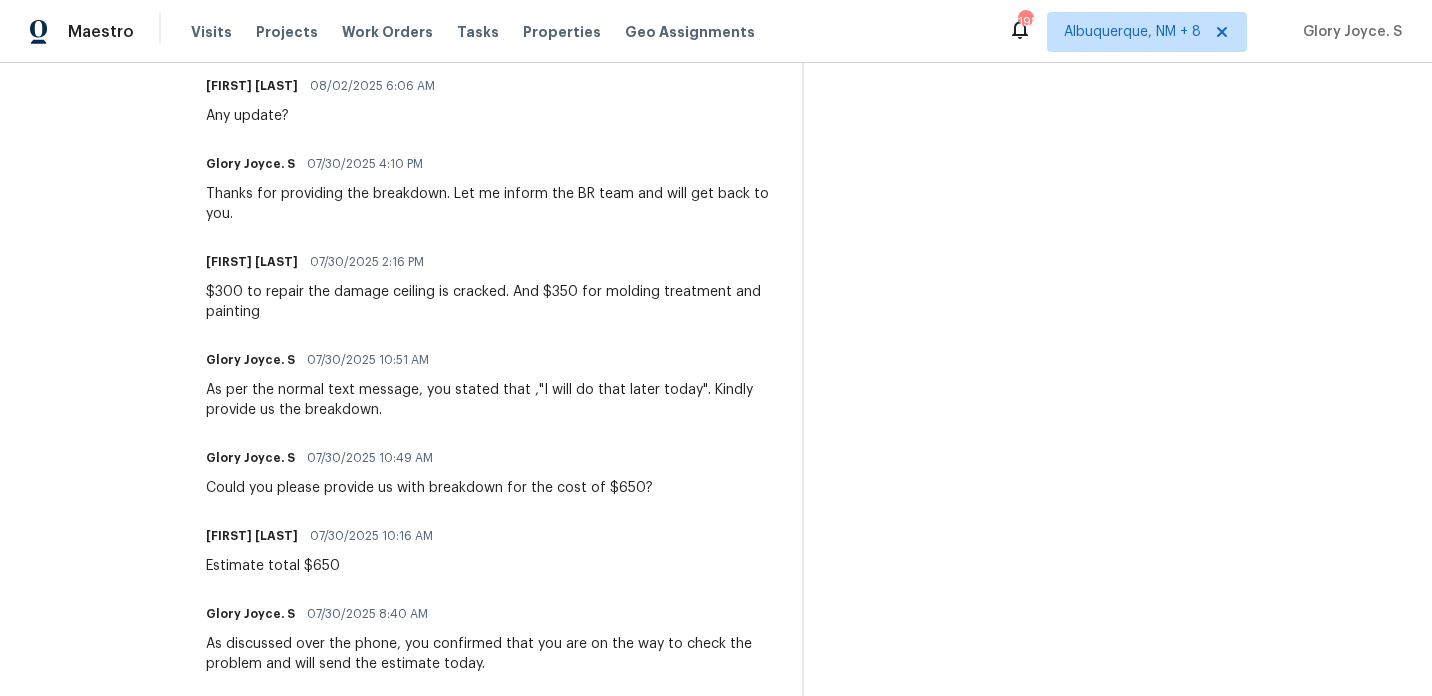 scroll, scrollTop: 0, scrollLeft: 0, axis: both 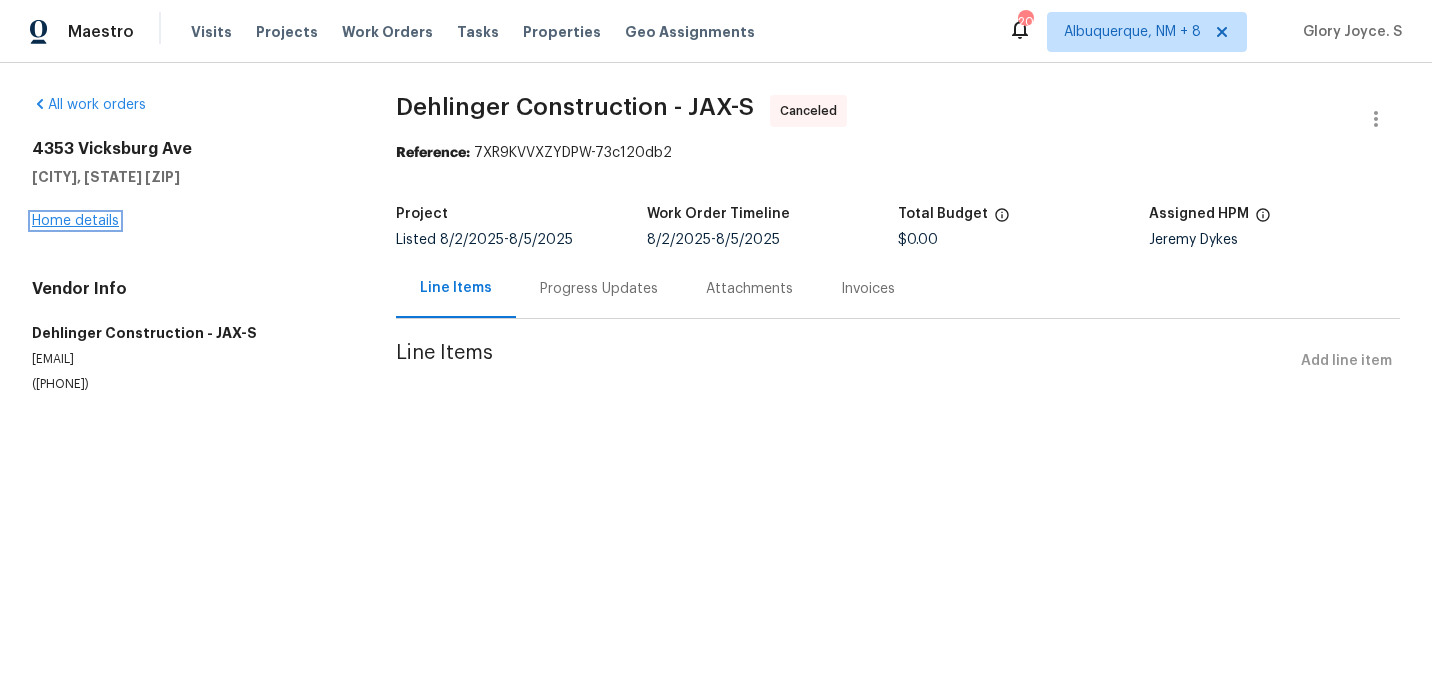 click on "Home details" at bounding box center [75, 221] 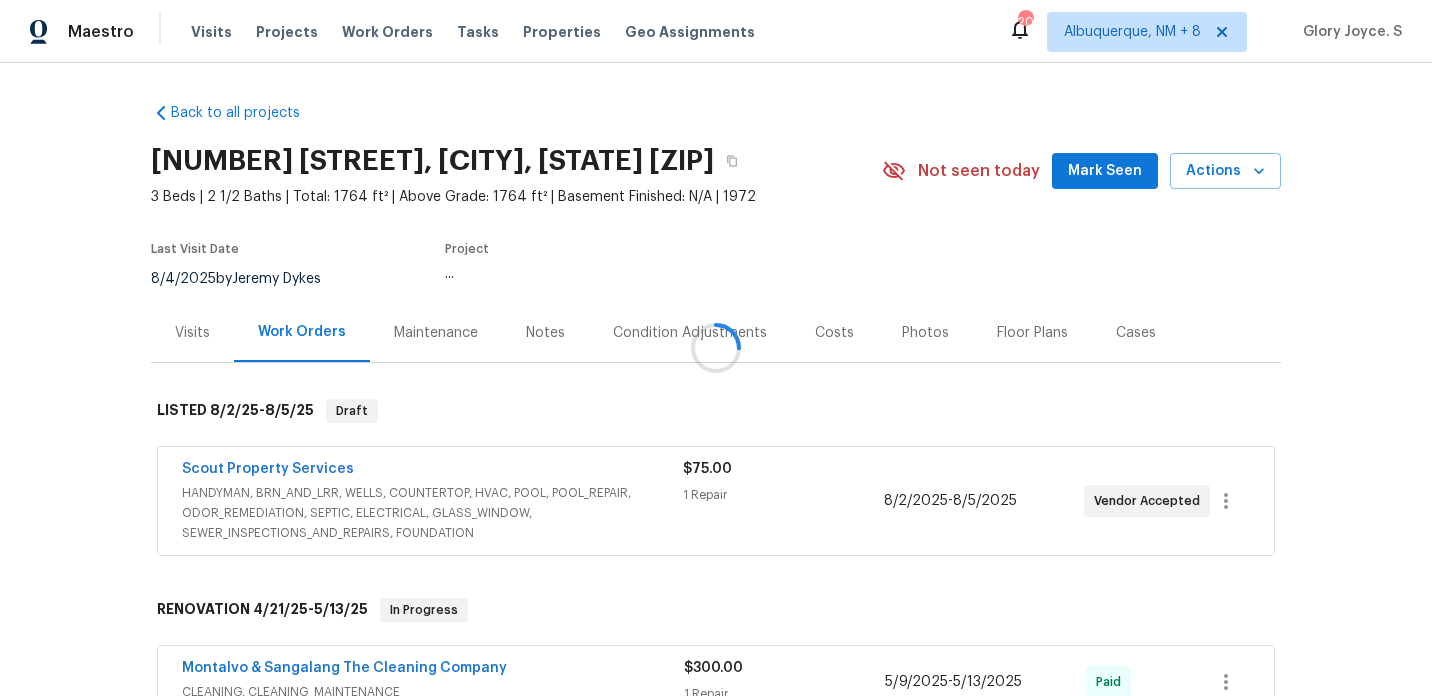 click at bounding box center (716, 348) 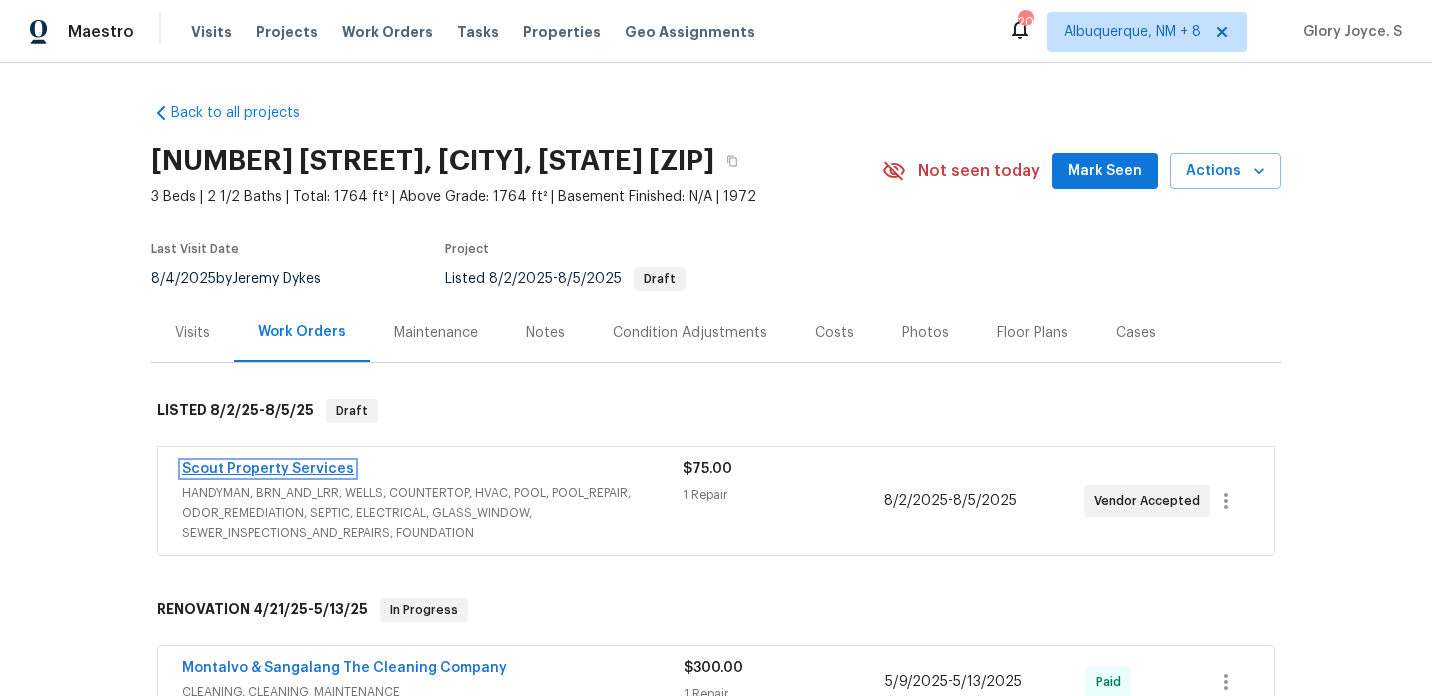 click on "Scout Property Services" at bounding box center (268, 469) 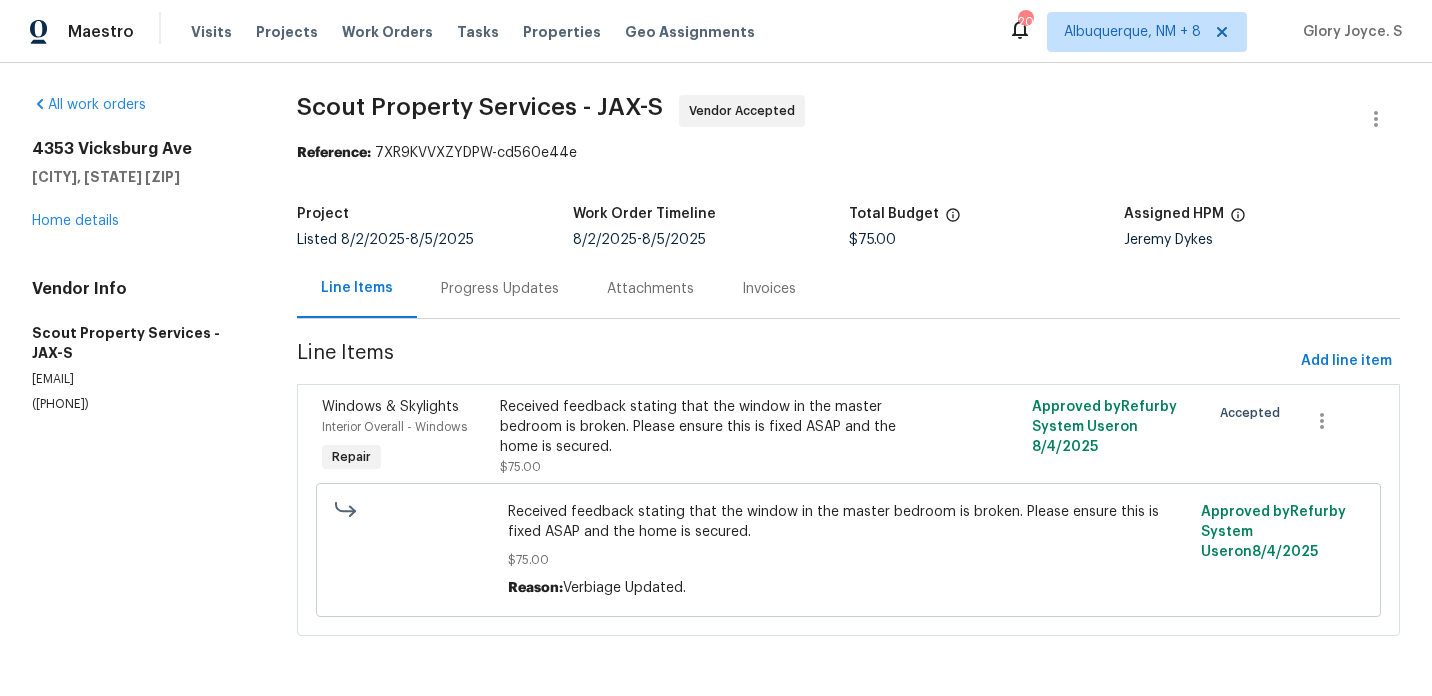 click on "All work orders 4353 Vicksburg Ave Jacksonville, FL 32210 Home details Vendor Info Scout Property Services - JAX-S trevor@scout-ps.com (615) 913-6484 Scout Property Services - JAX-S Vendor Accepted Reference:   7XR9KVVXZYDPW-cd560e44e Project Listed   8/2/2025  -  8/5/2025 Work Order Timeline 8/2/2025  -  8/5/2025 Total Budget $75.00 Assigned HPM Jeremy Dykes Line Items Progress Updates Attachments Invoices Line Items Add line item Windows & Skylights Interior Overall - Windows Repair Received feedback stating that the window in the master bedroom is broken. Please ensure this is fixed ASAP and the home is secured. $75.00 Approved by  Refurby System User  on   8/4/2025 Accepted Received feedback stating that the window in the master bedroom is broken. Please ensure this is fixed ASAP and the home is secured. $75.00 Reason:  Verbiage Updated. Approved by  Refurby System User  on  8/4/2025" at bounding box center (716, 377) 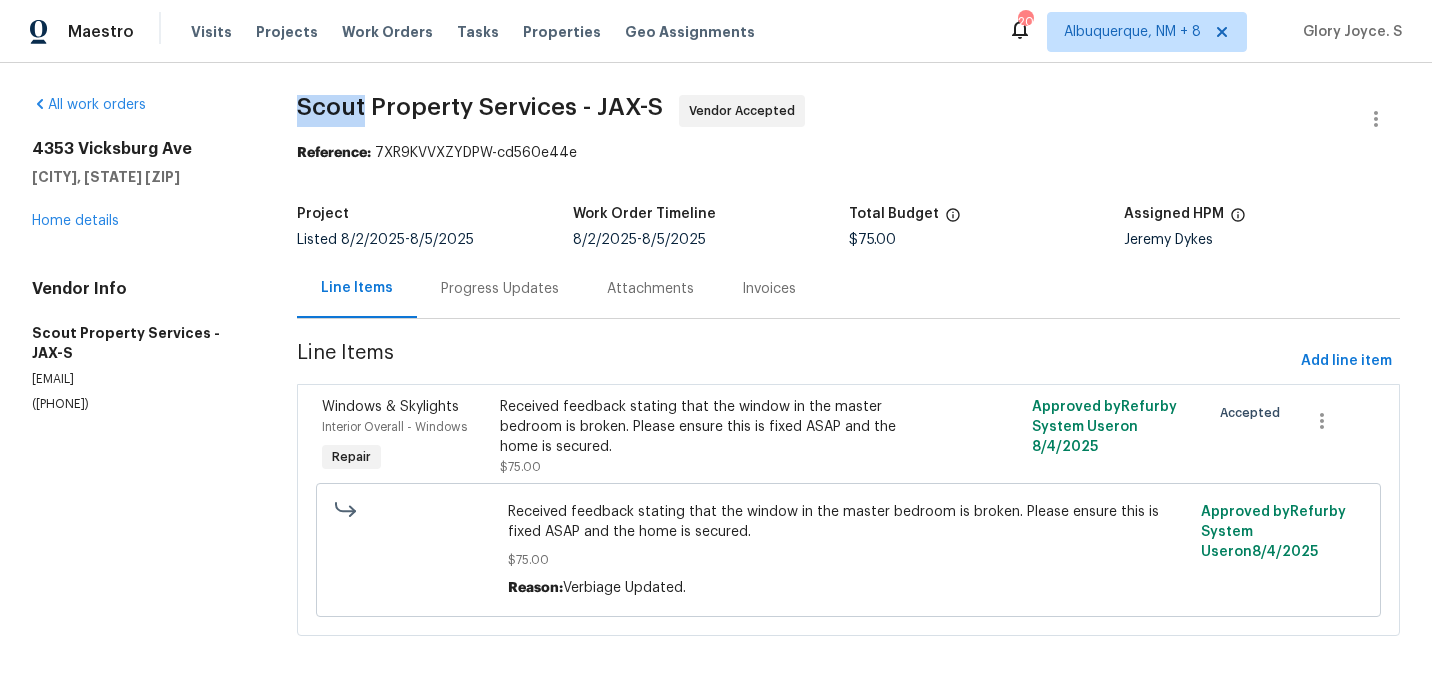 click on "All work orders 4353 Vicksburg Ave Jacksonville, FL 32210 Home details Vendor Info Scout Property Services - JAX-S trevor@scout-ps.com (615) 913-6484 Scout Property Services - JAX-S Vendor Accepted Reference:   7XR9KVVXZYDPW-cd560e44e Project Listed   8/2/2025  -  8/5/2025 Work Order Timeline 8/2/2025  -  8/5/2025 Total Budget $75.00 Assigned HPM Jeremy Dykes Line Items Progress Updates Attachments Invoices Line Items Add line item Windows & Skylights Interior Overall - Windows Repair Received feedback stating that the window in the master bedroom is broken. Please ensure this is fixed ASAP and the home is secured. $75.00 Approved by  Refurby System User  on   8/4/2025 Accepted Received feedback stating that the window in the master bedroom is broken. Please ensure this is fixed ASAP and the home is secured. $75.00 Reason:  Verbiage Updated. Approved by  Refurby System User  on  8/4/2025" at bounding box center (716, 377) 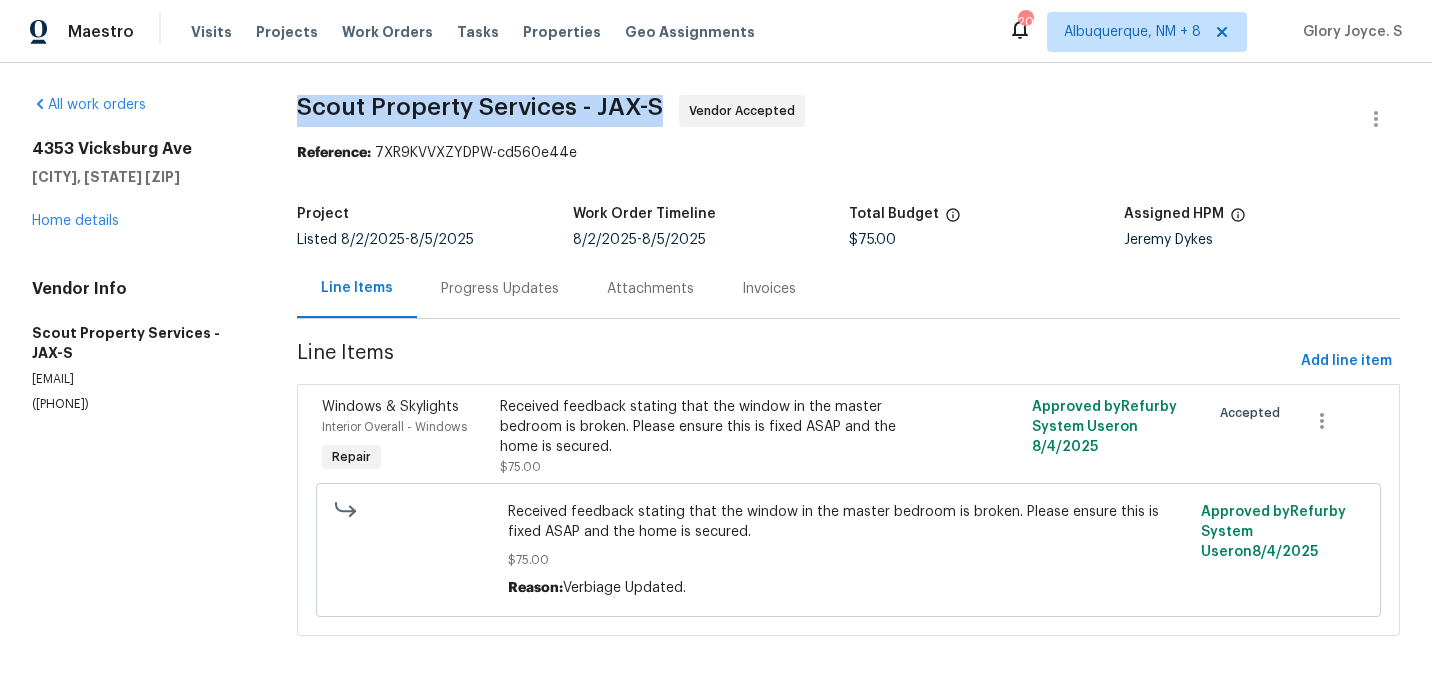 copy on "Scout Property Services - JAX-S" 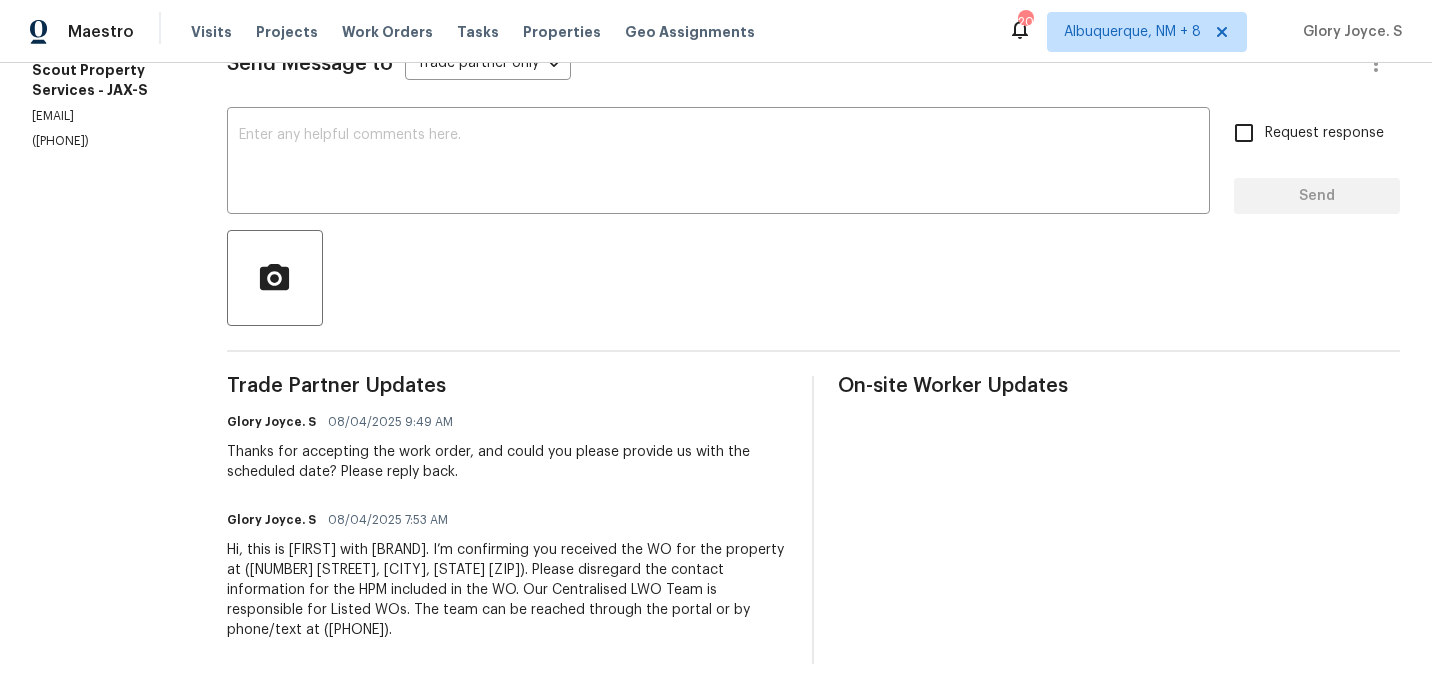 scroll, scrollTop: 0, scrollLeft: 0, axis: both 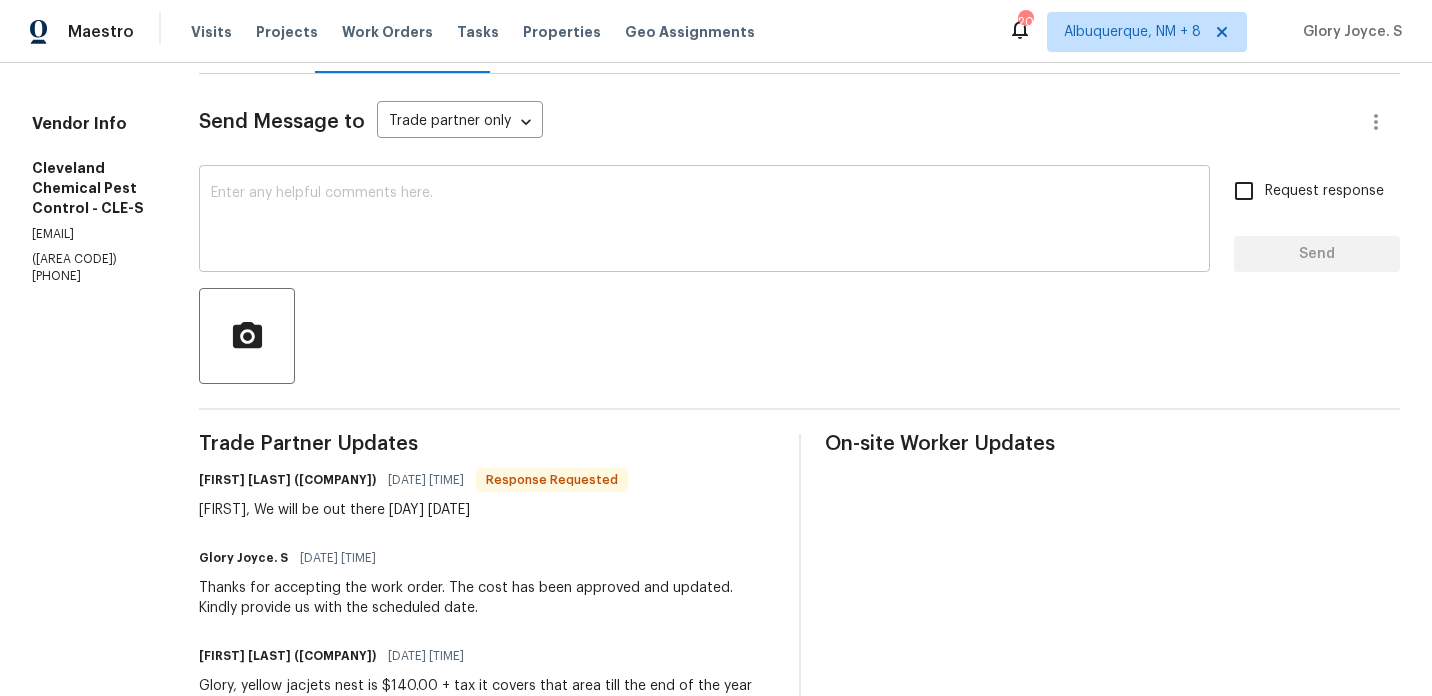 click at bounding box center (704, 221) 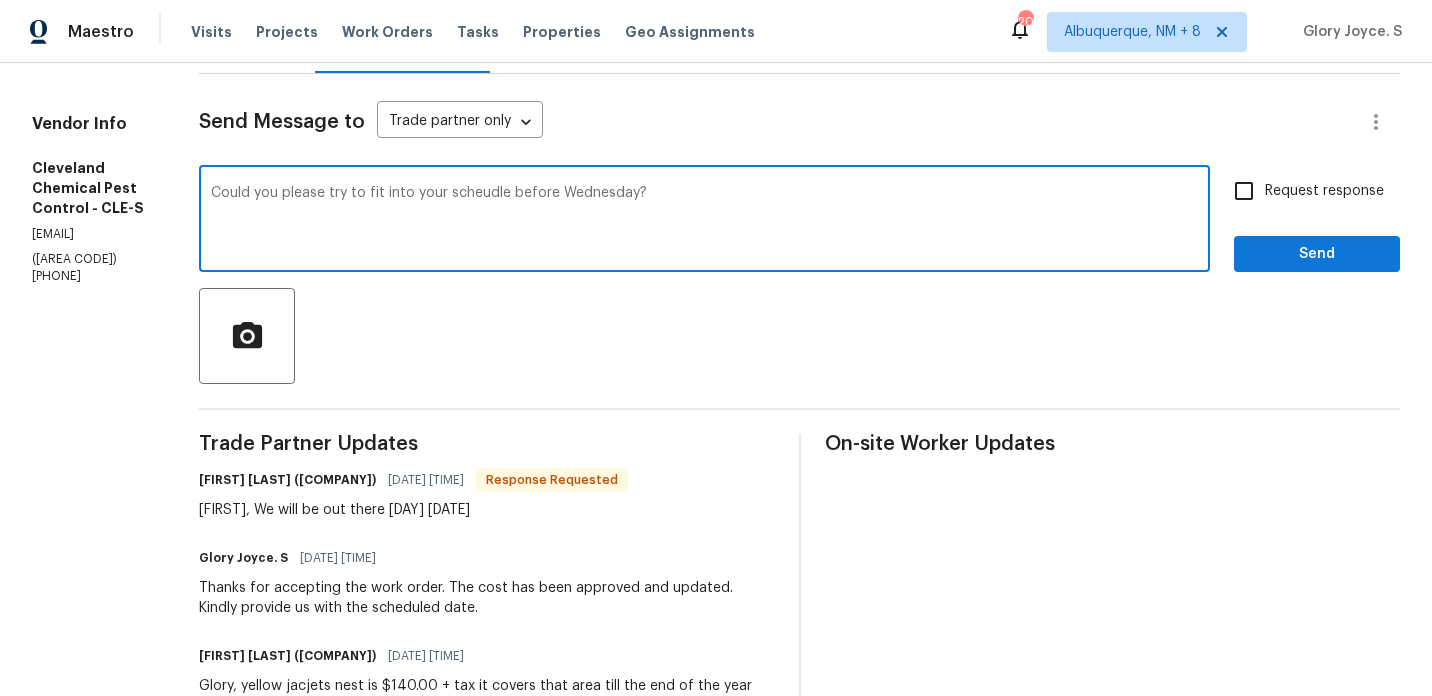 click on "([AREA CODE]) [PHONE]" at bounding box center (91, 268) 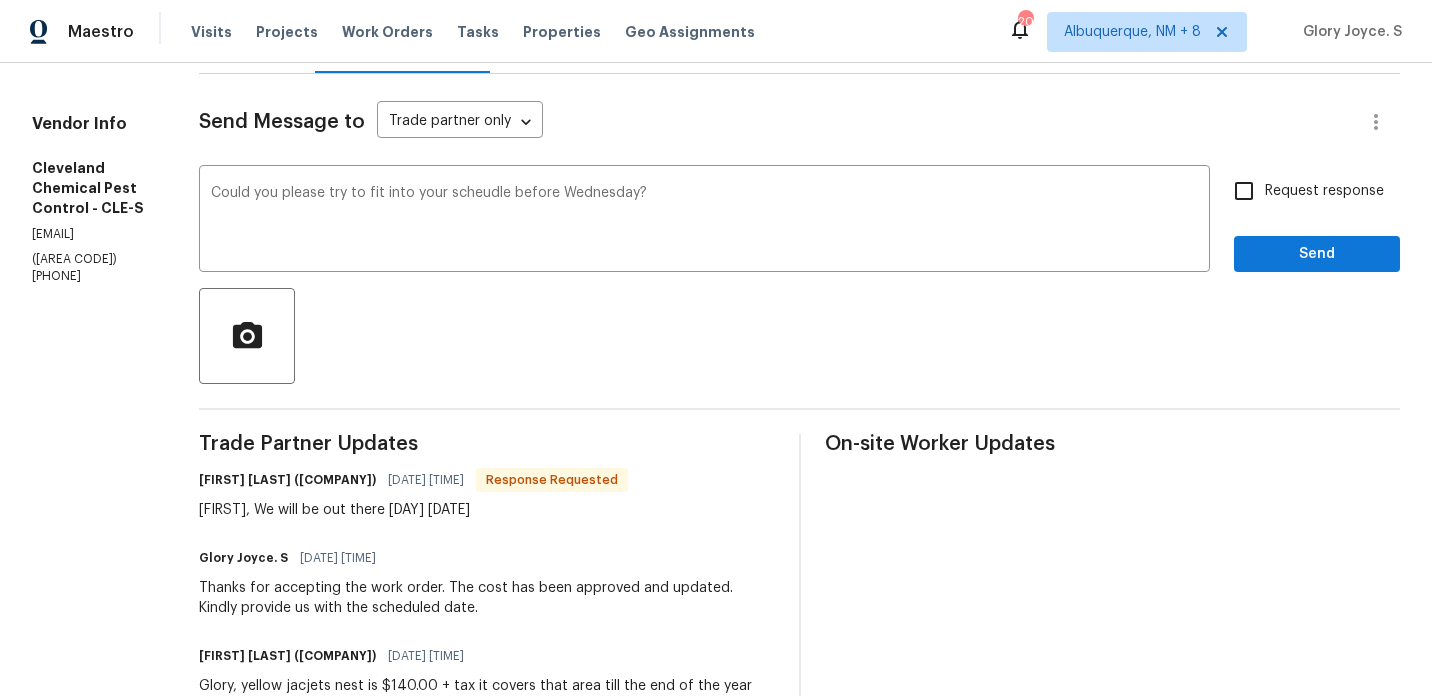 click on "([AREA CODE]) [PHONE]" at bounding box center [91, 268] 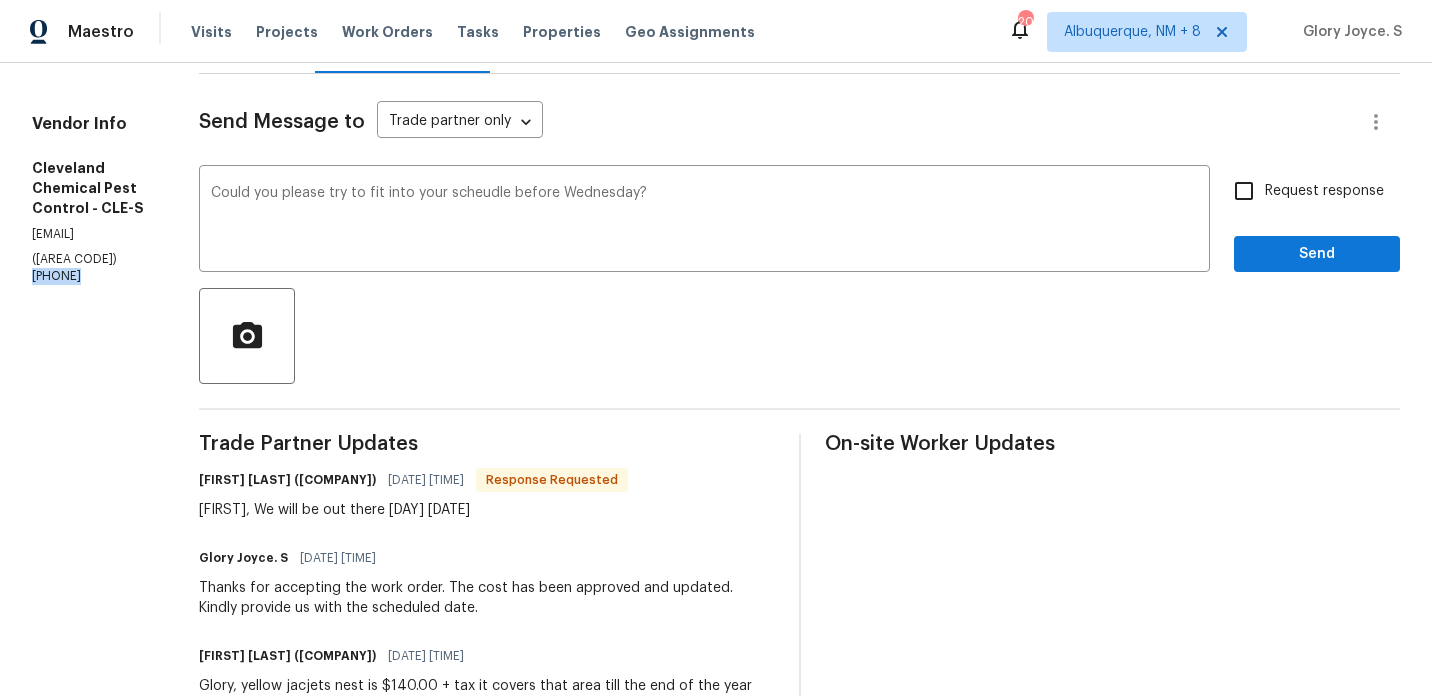 click on "([AREA CODE]) [PHONE]" at bounding box center [91, 268] 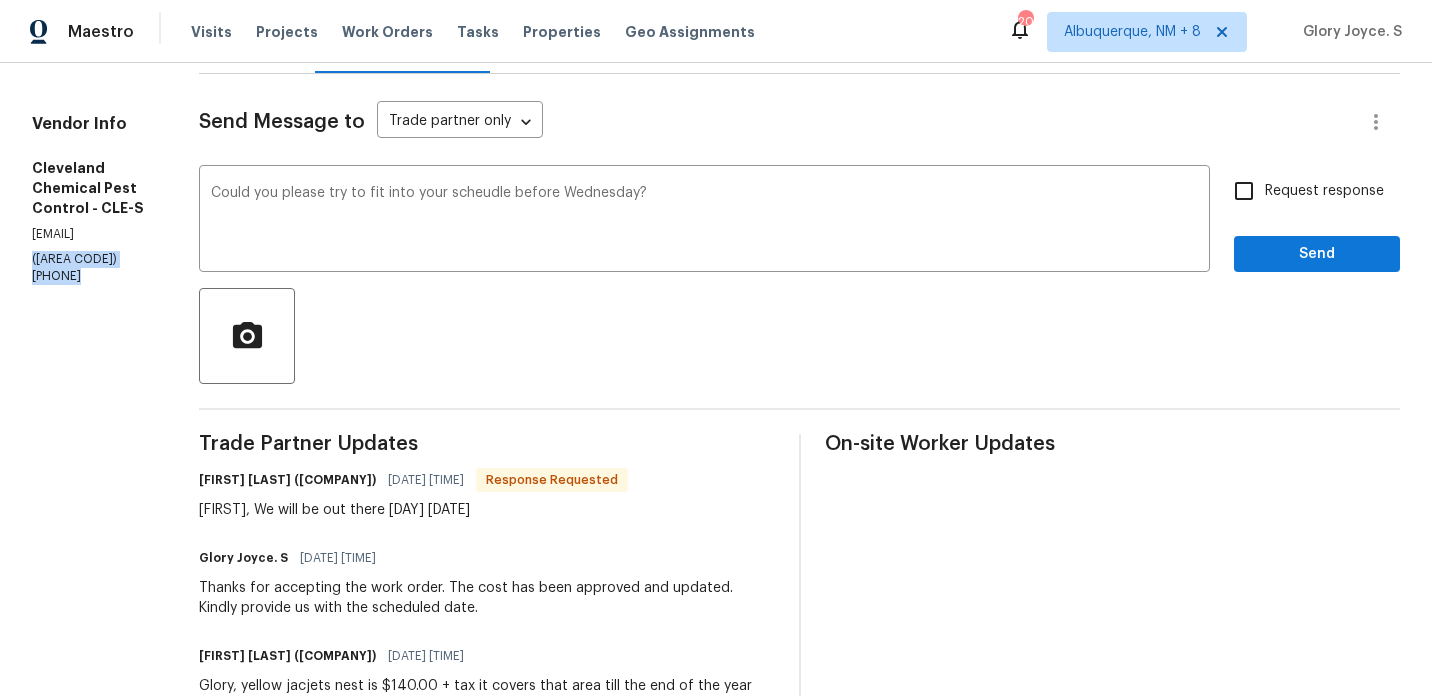 copy on "([AREA CODE]) [PHONE]" 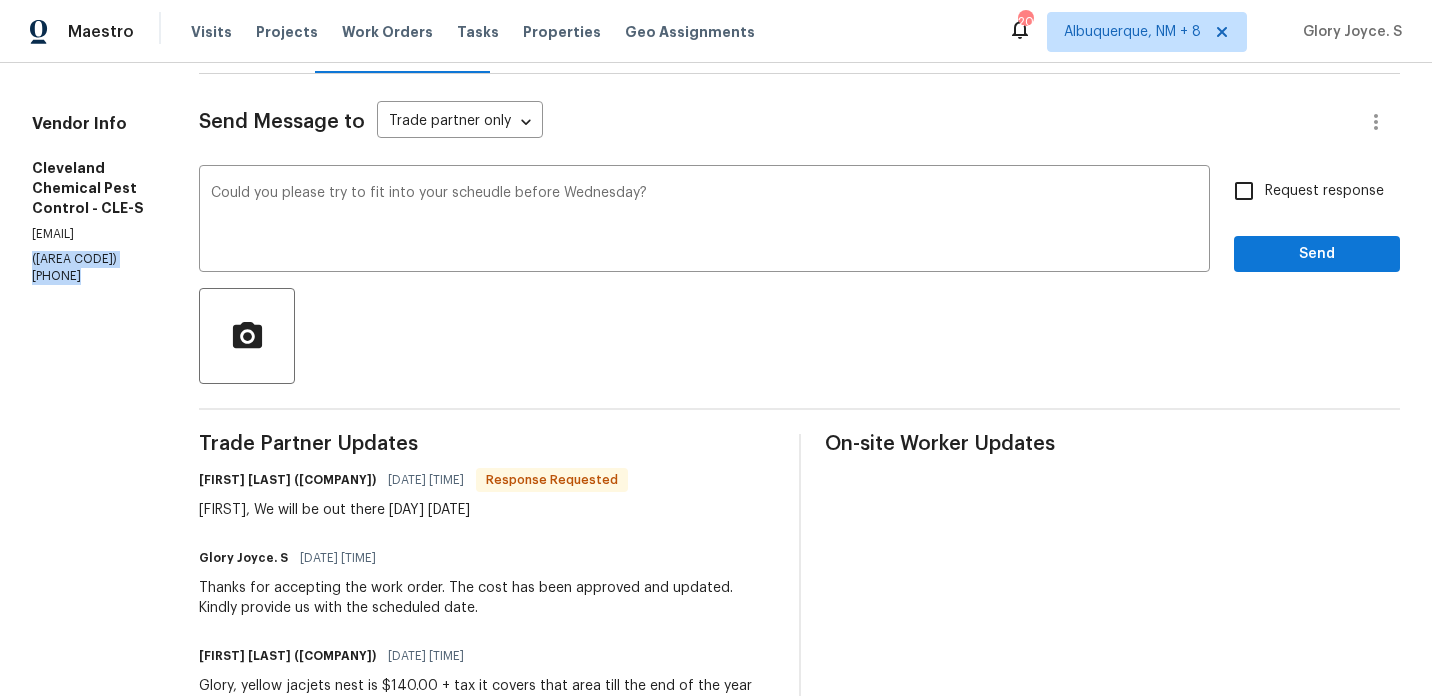 scroll, scrollTop: 0, scrollLeft: 0, axis: both 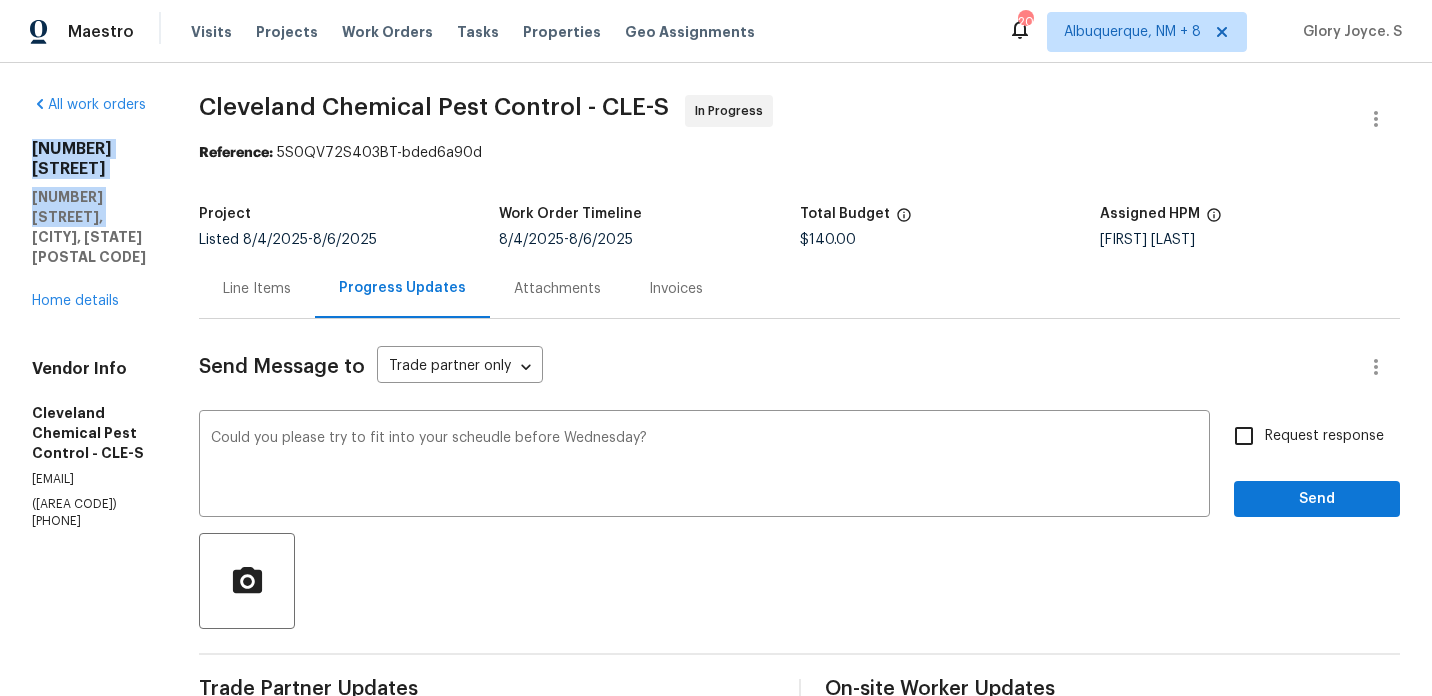 drag, startPoint x: 181, startPoint y: 176, endPoint x: 20, endPoint y: 141, distance: 164.76044 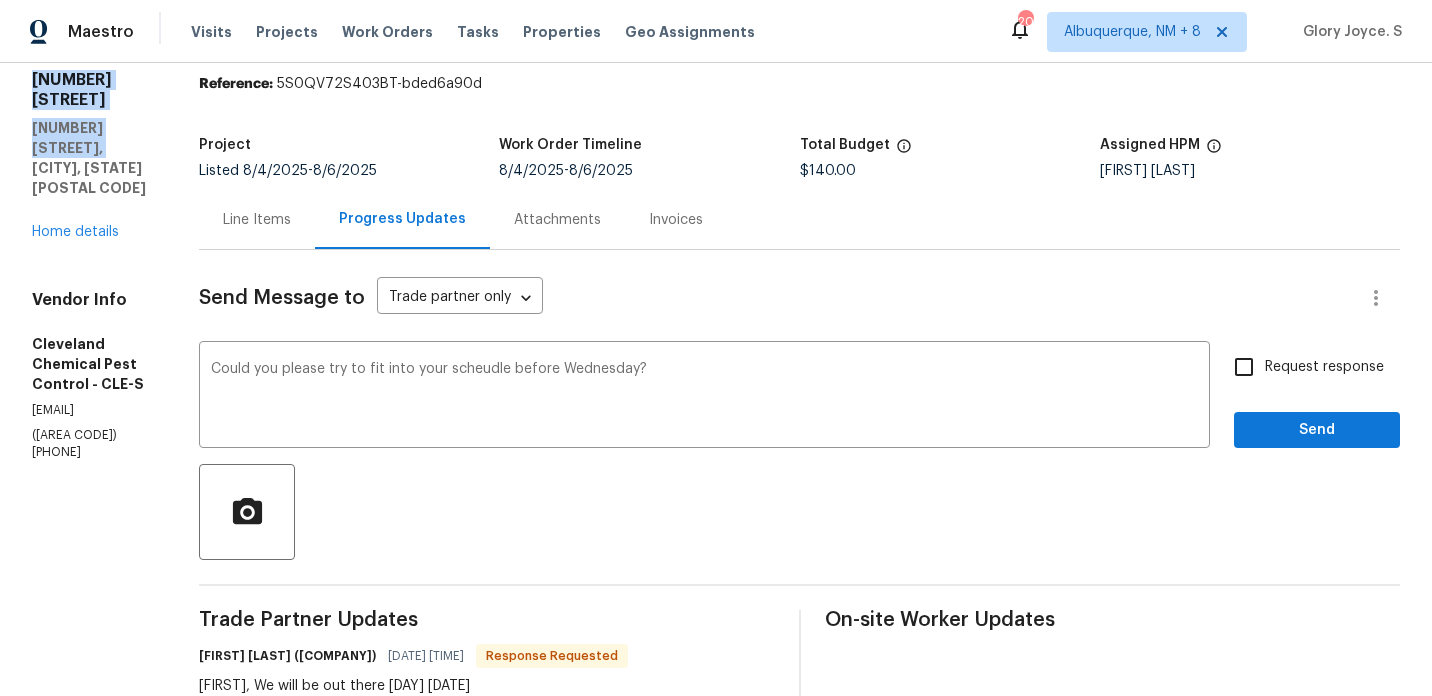 scroll, scrollTop: 158, scrollLeft: 0, axis: vertical 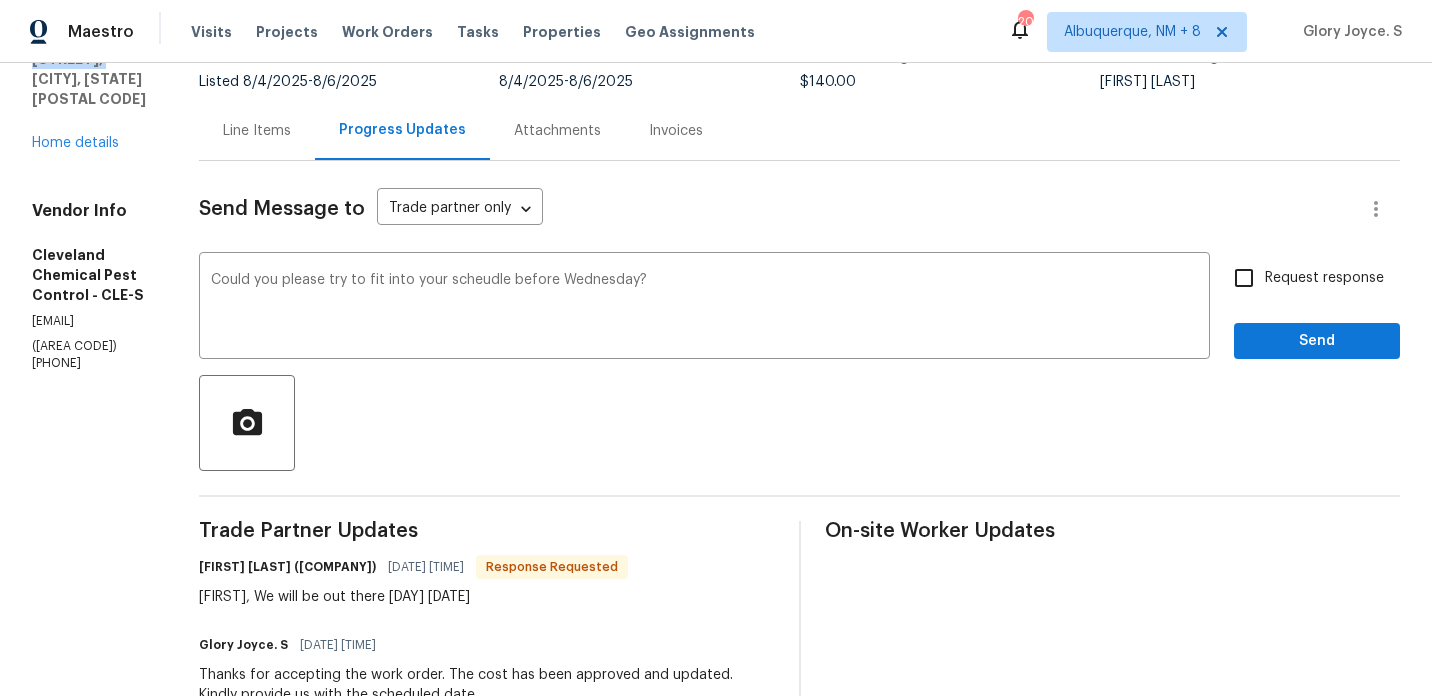 click on "schedule" at bounding box center (0, 0) 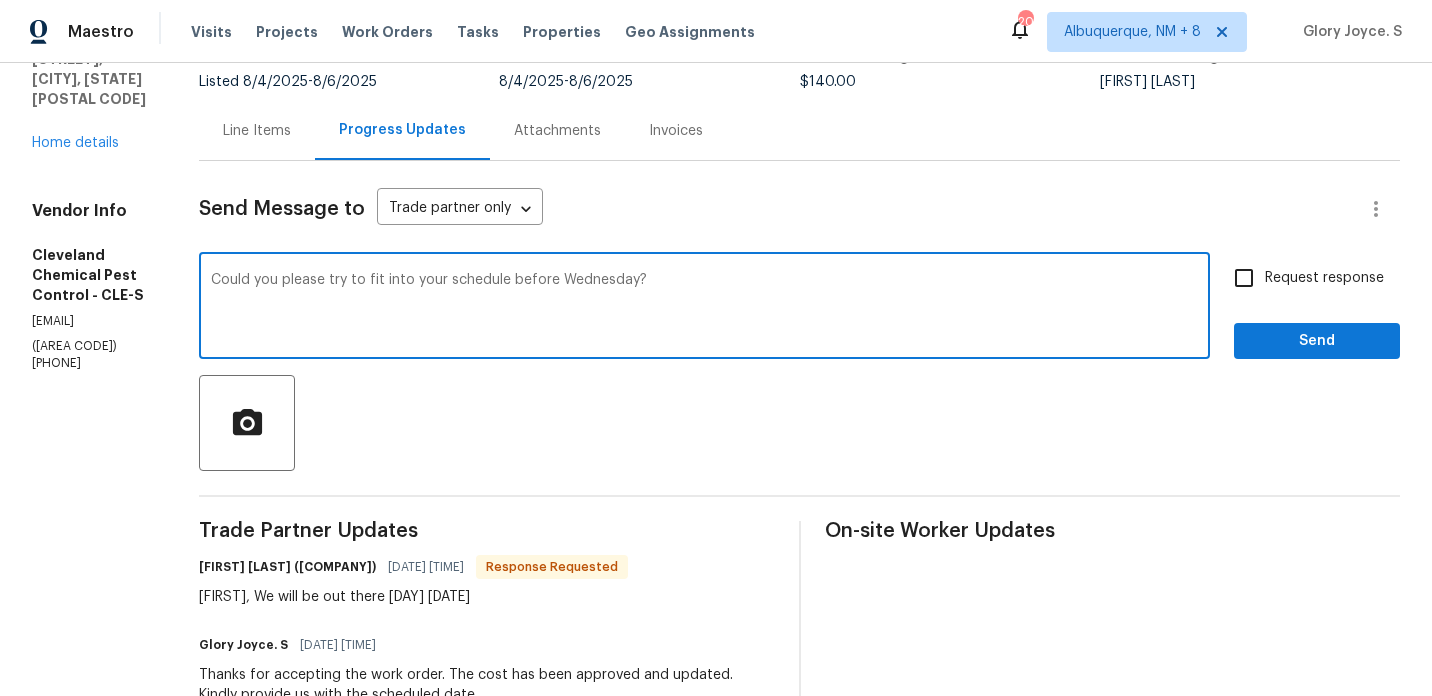 click on "Could you please try to fit into your schedule before Wednesday?" at bounding box center (704, 308) 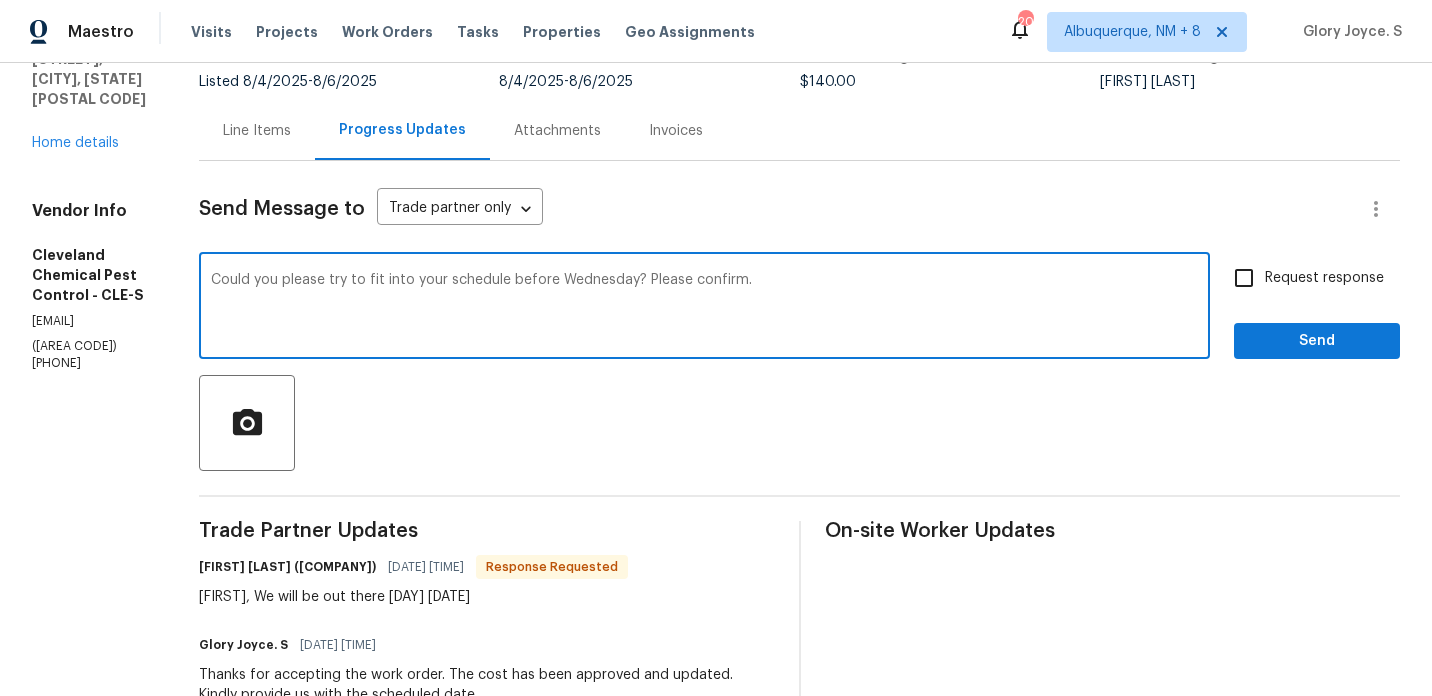 type on "Could you please try to fit into your schedule before Wednesday? Please confirm." 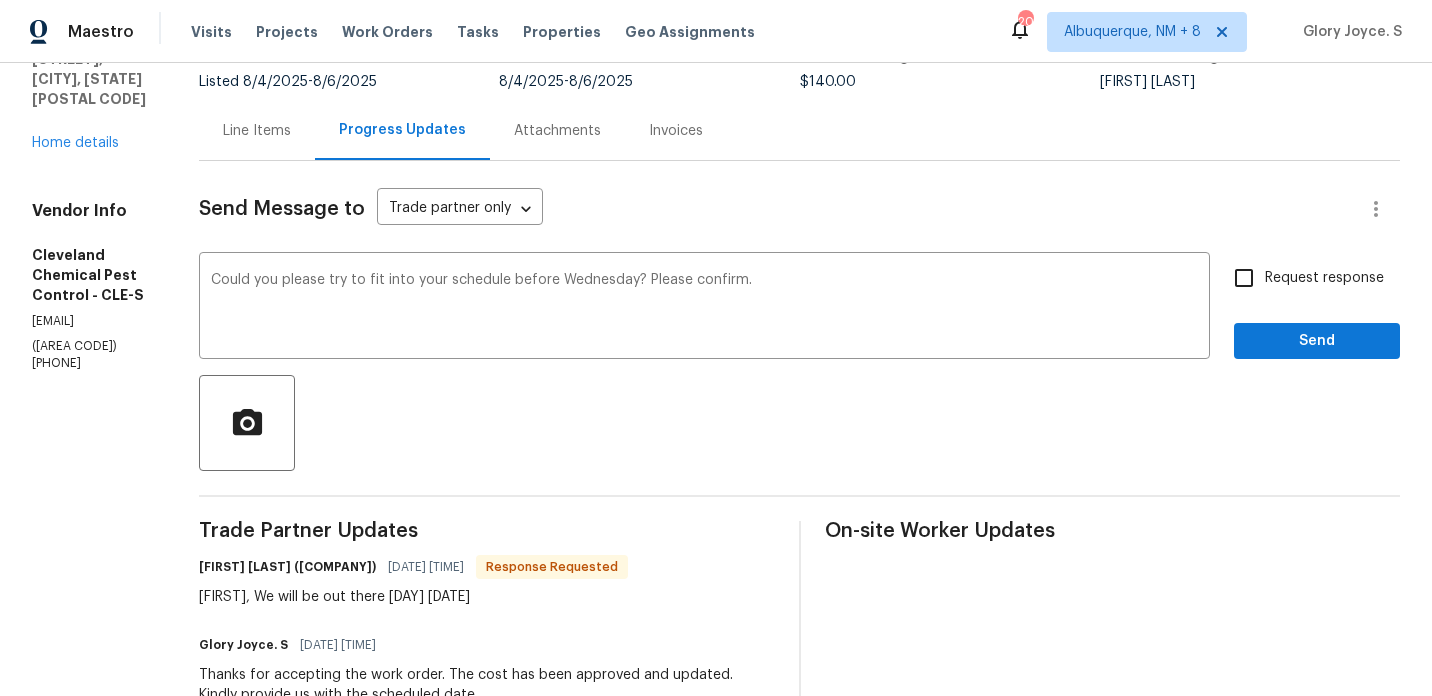 click on "Request response" at bounding box center (1324, 278) 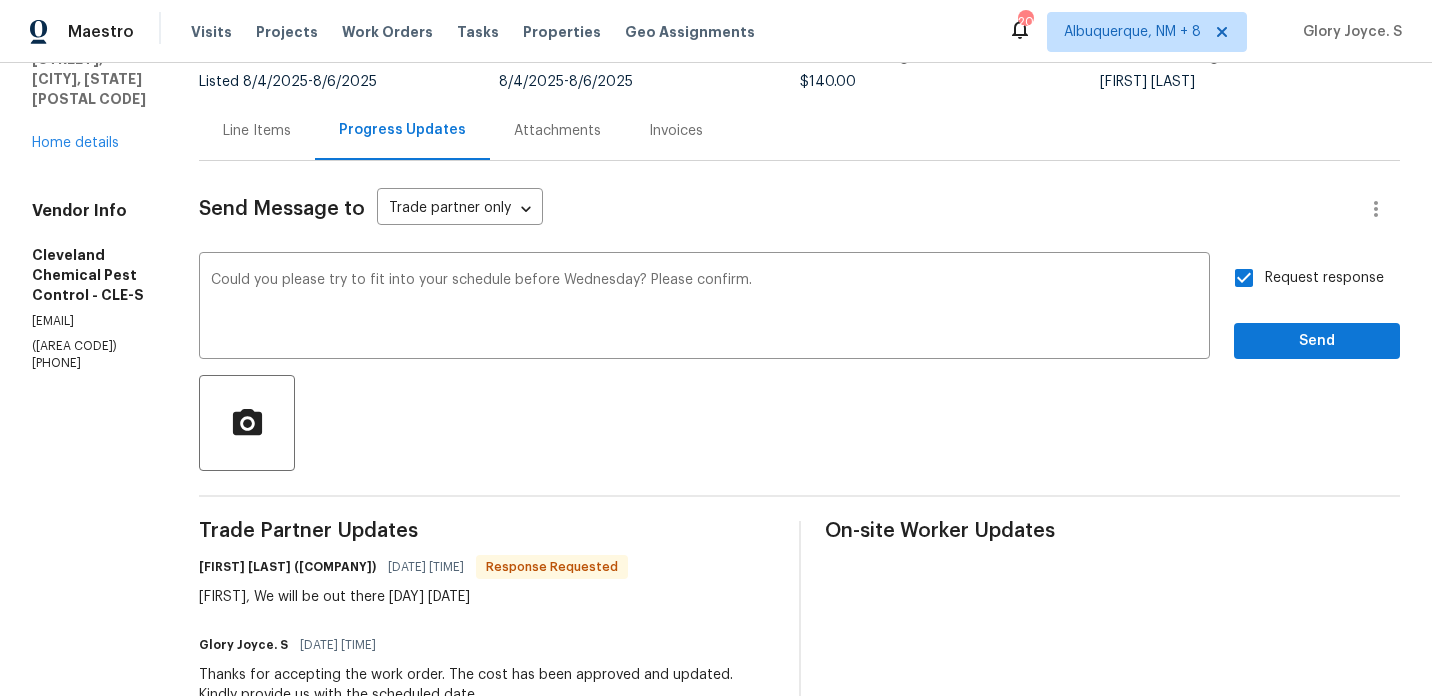 click on "Glory,  We will be out there Fridqay 08/08" at bounding box center (413, 597) 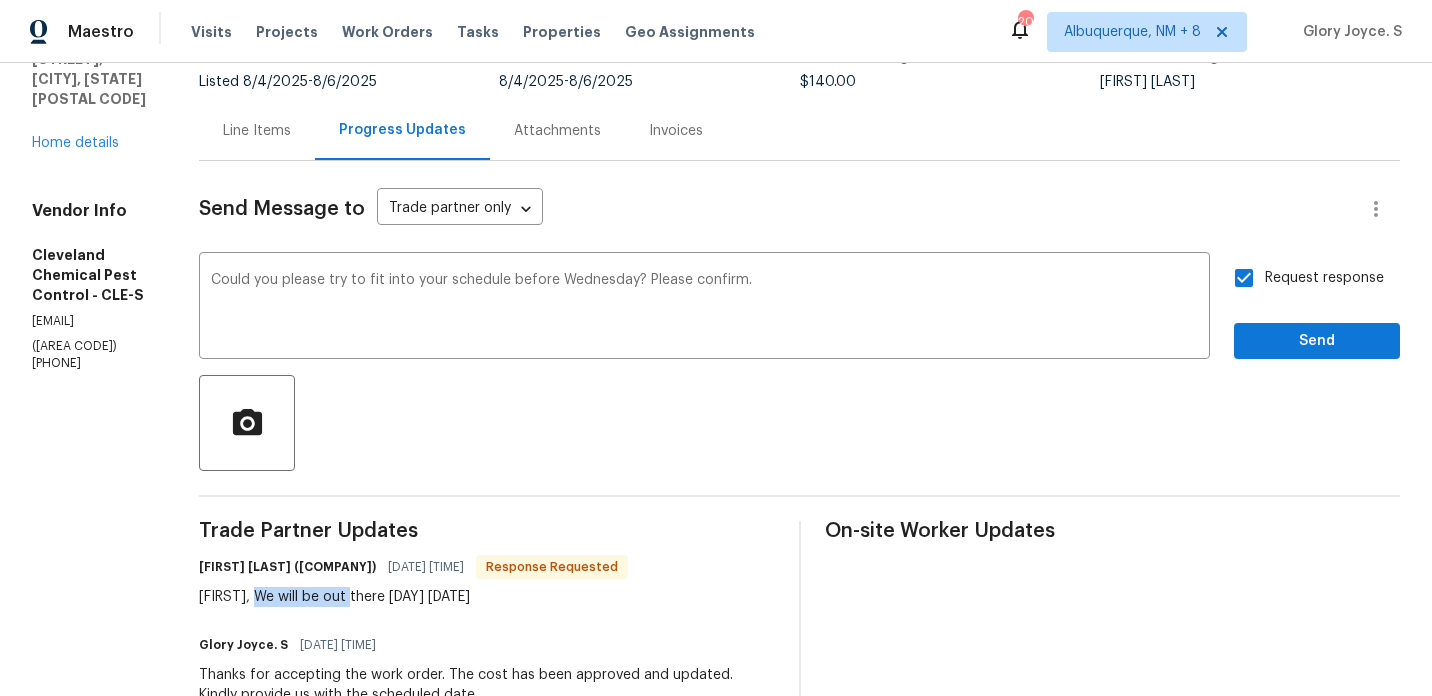 drag, startPoint x: 308, startPoint y: 597, endPoint x: 966, endPoint y: 597, distance: 658 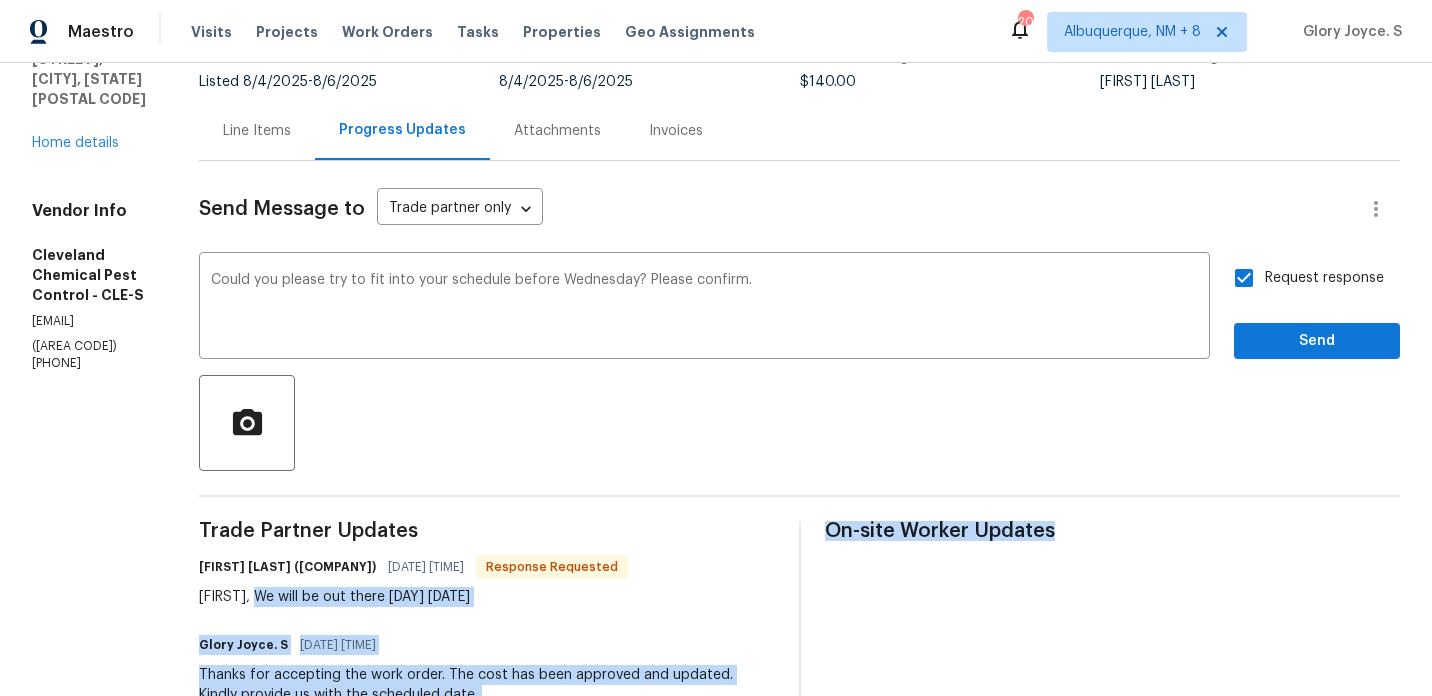 click on "All work orders 13 Whitaker Cv Avon Lake, OH 44012 Home details Vendor Info Cleveland Chemical Pest Control - CLE-S main@clevelandchemical.com (216) 481-8400" at bounding box center [91, 461] 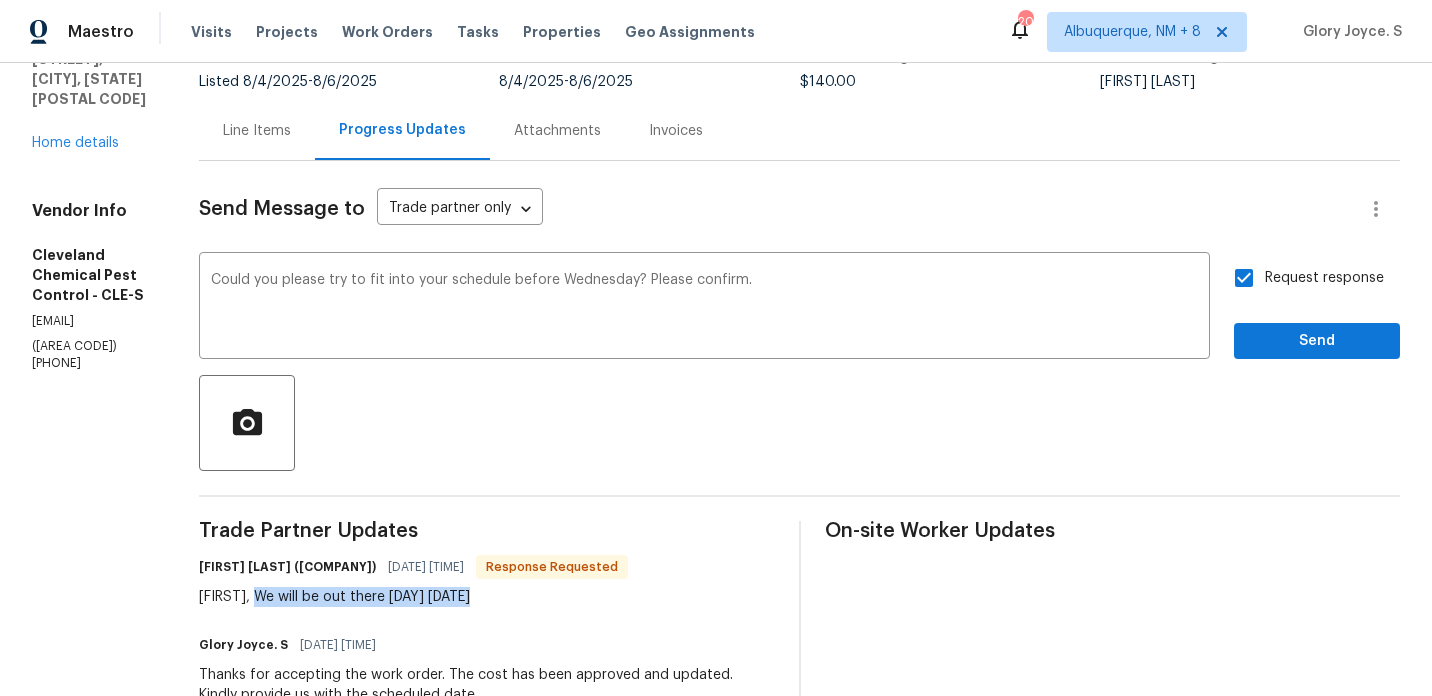 drag, startPoint x: 306, startPoint y: 600, endPoint x: 574, endPoint y: 600, distance: 268 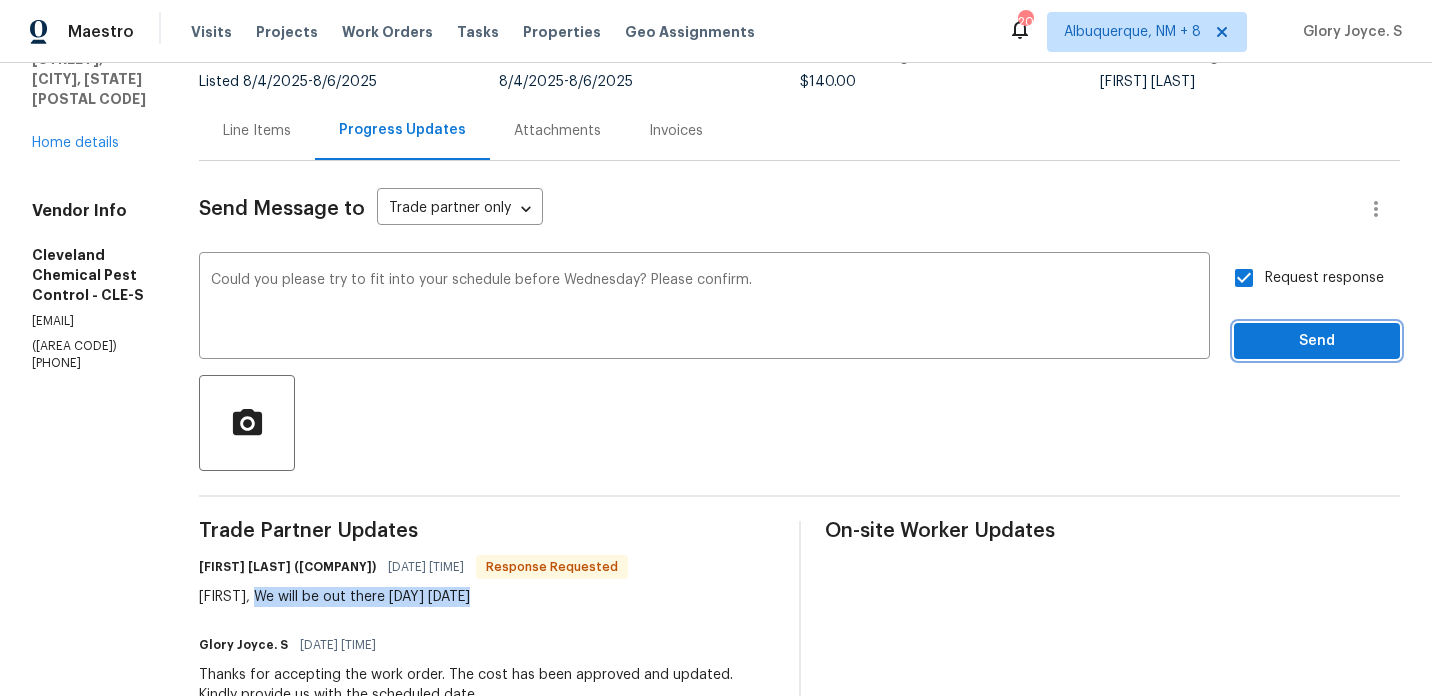 click on "Send" at bounding box center (1317, 341) 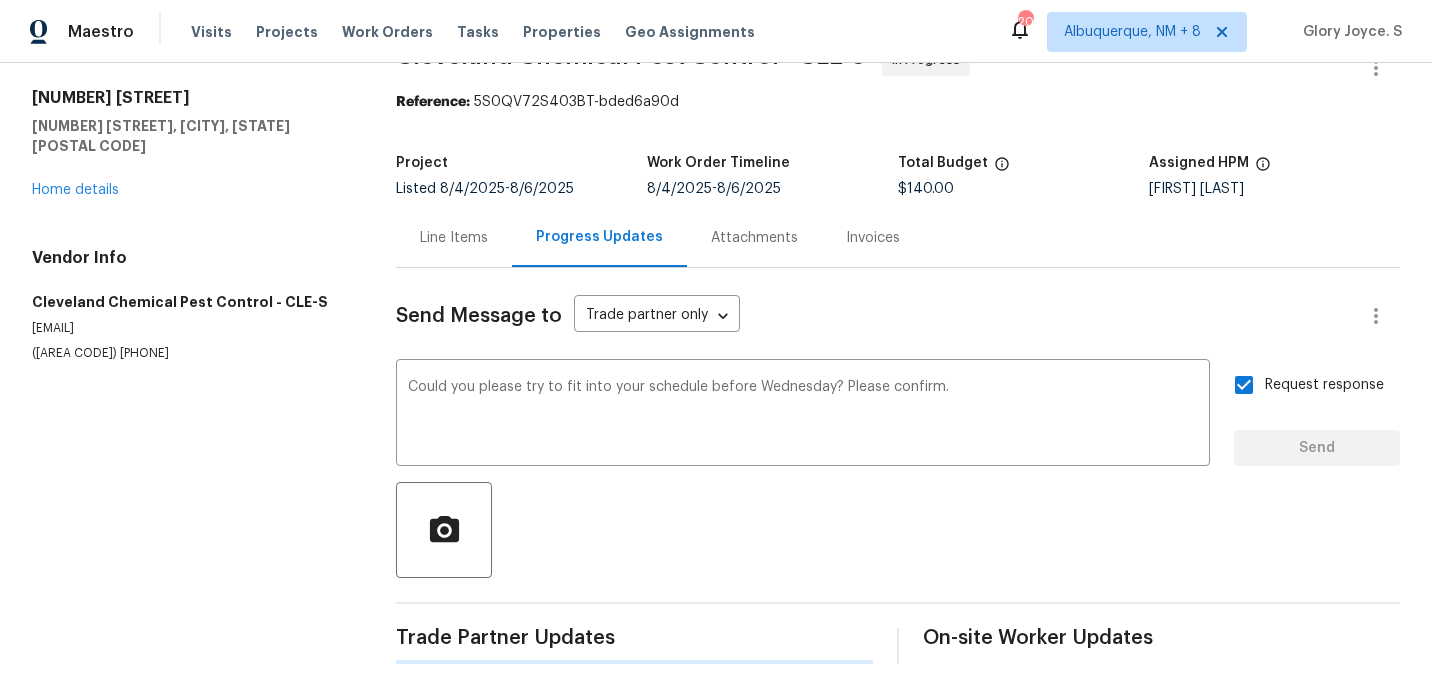 type 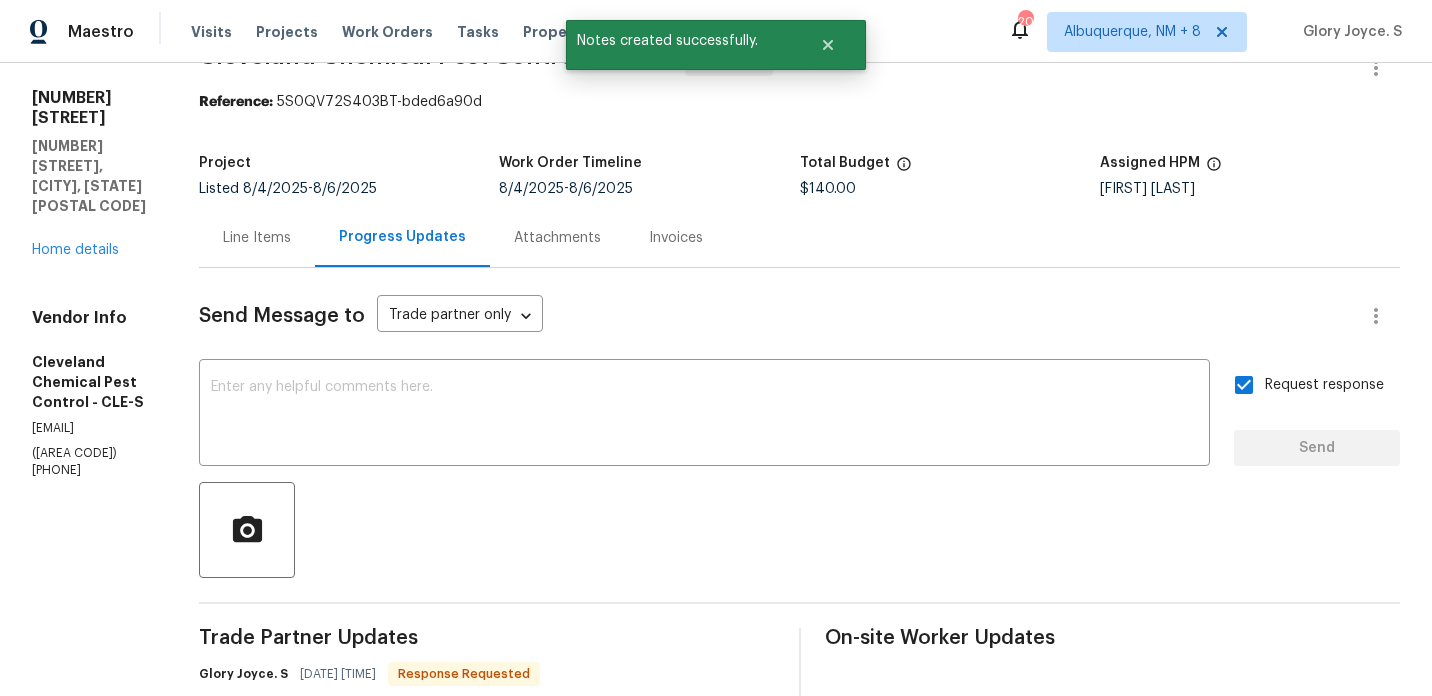 scroll, scrollTop: 158, scrollLeft: 0, axis: vertical 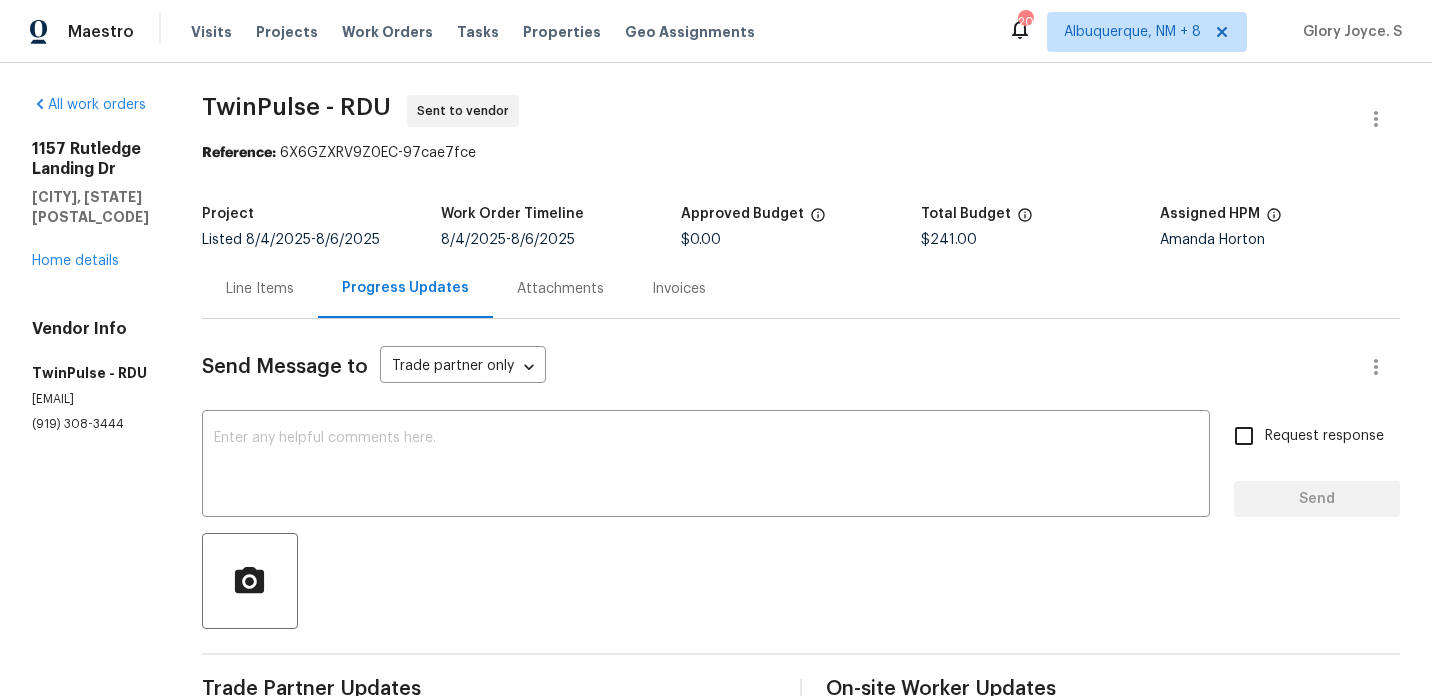click on "All work orders [NUMBER] [STREET] [CITY], [STATE] [POSTAL_CODE] Home details Vendor Info TwinPulse - RDU [EMAIL] ([PHONE])" at bounding box center [93, 581] 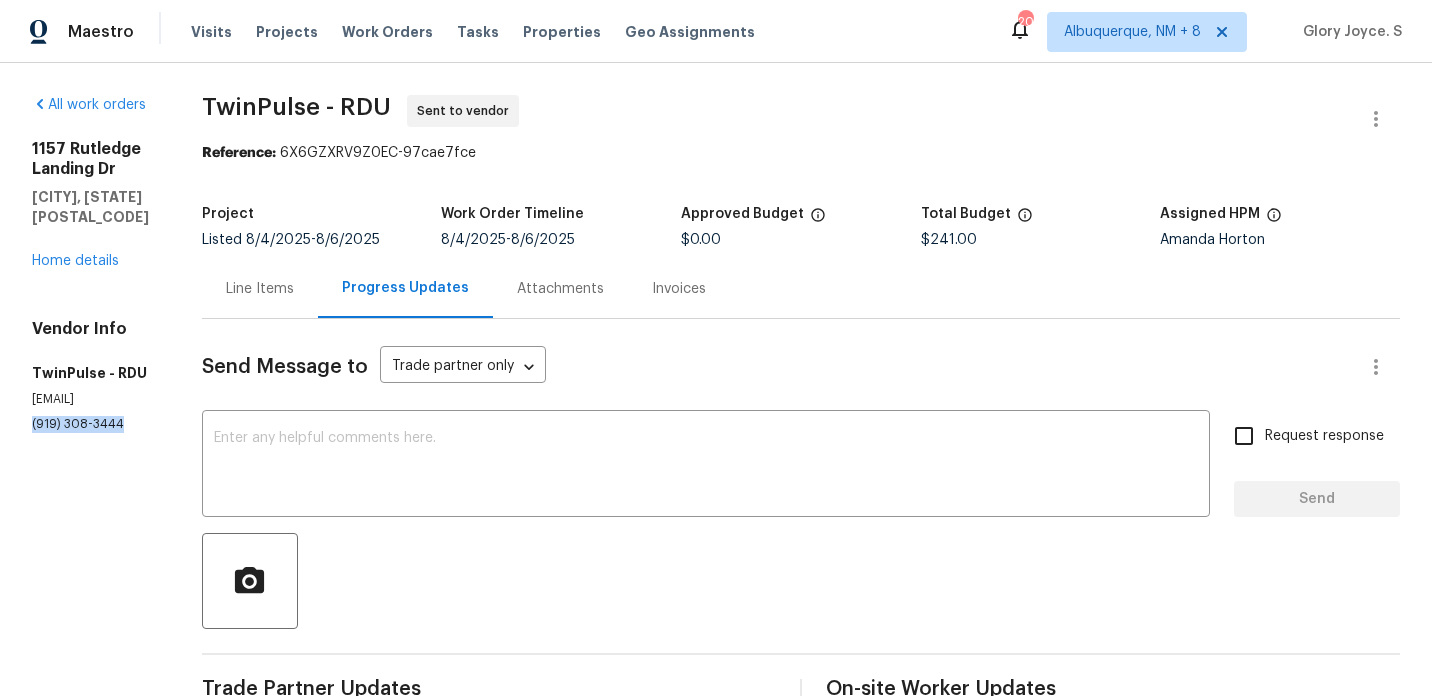 click on "All work orders [NUMBER] [STREET] [CITY], [STATE] [POSTAL_CODE] Home details Vendor Info TwinPulse - RDU [EMAIL] ([PHONE])" at bounding box center (93, 581) 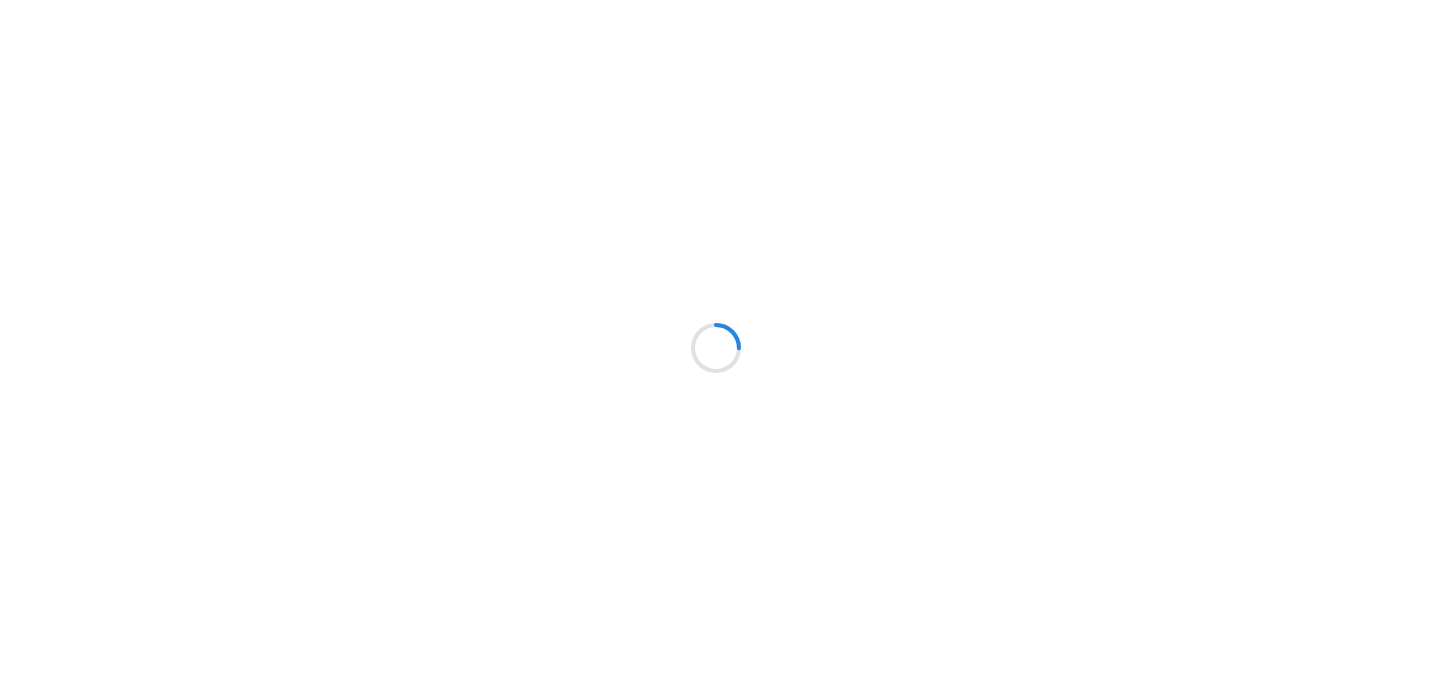 scroll, scrollTop: 0, scrollLeft: 0, axis: both 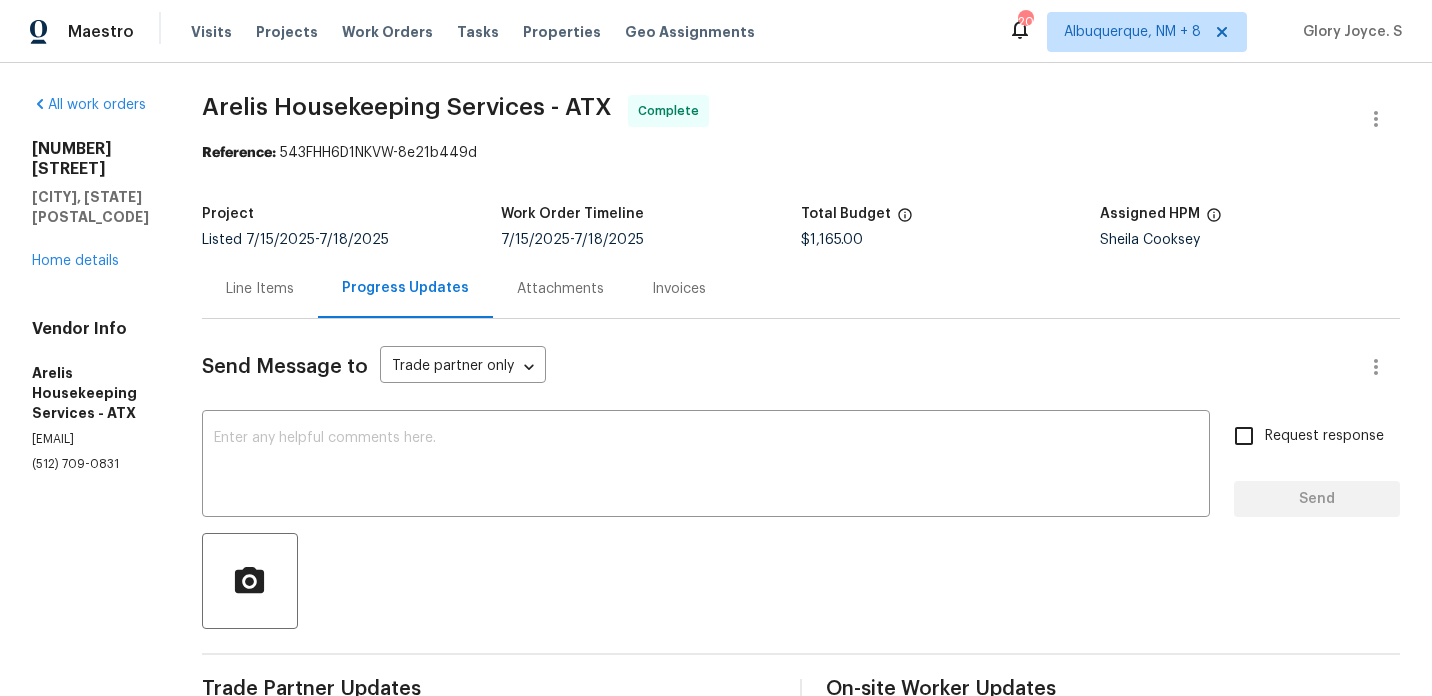 click on "11510 Powder Mill Trl Austin, TX 78750 Home details" at bounding box center [93, 205] 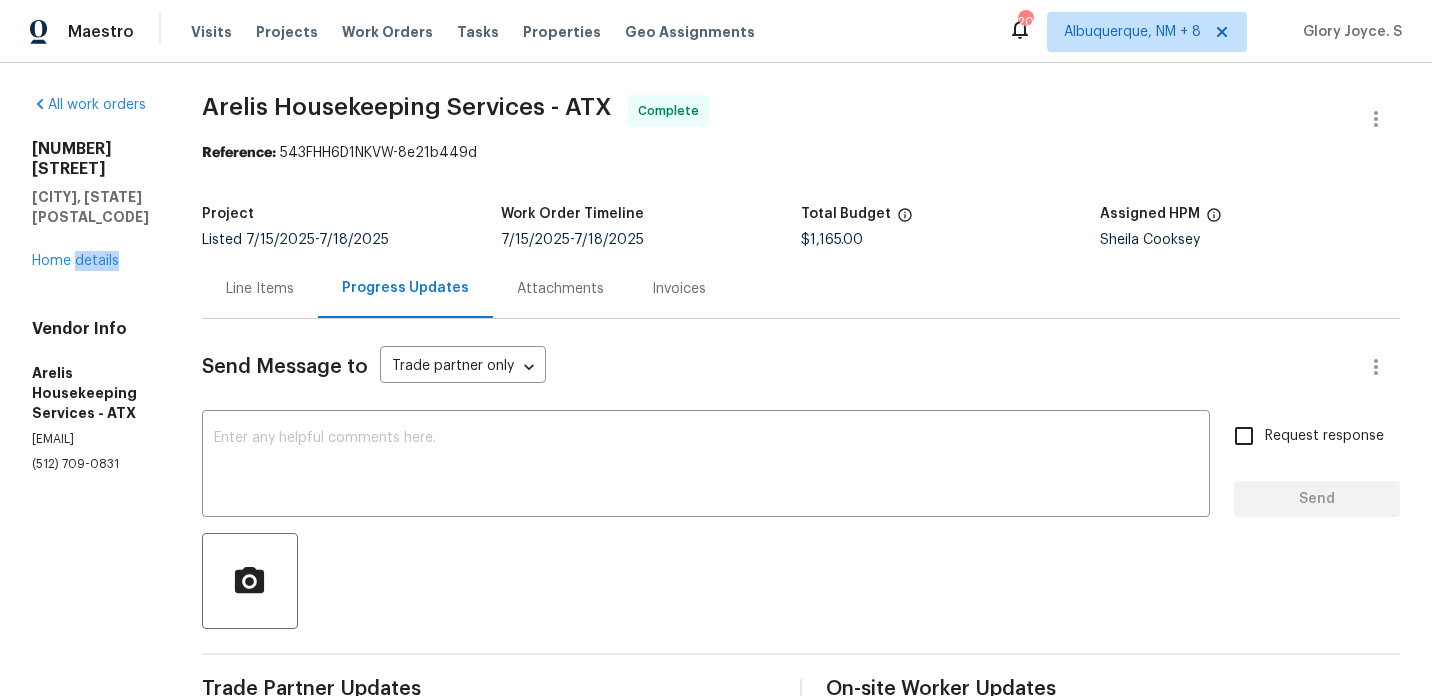 click on "11510 Powder Mill Trl Austin, TX 78750 Home details" at bounding box center (93, 205) 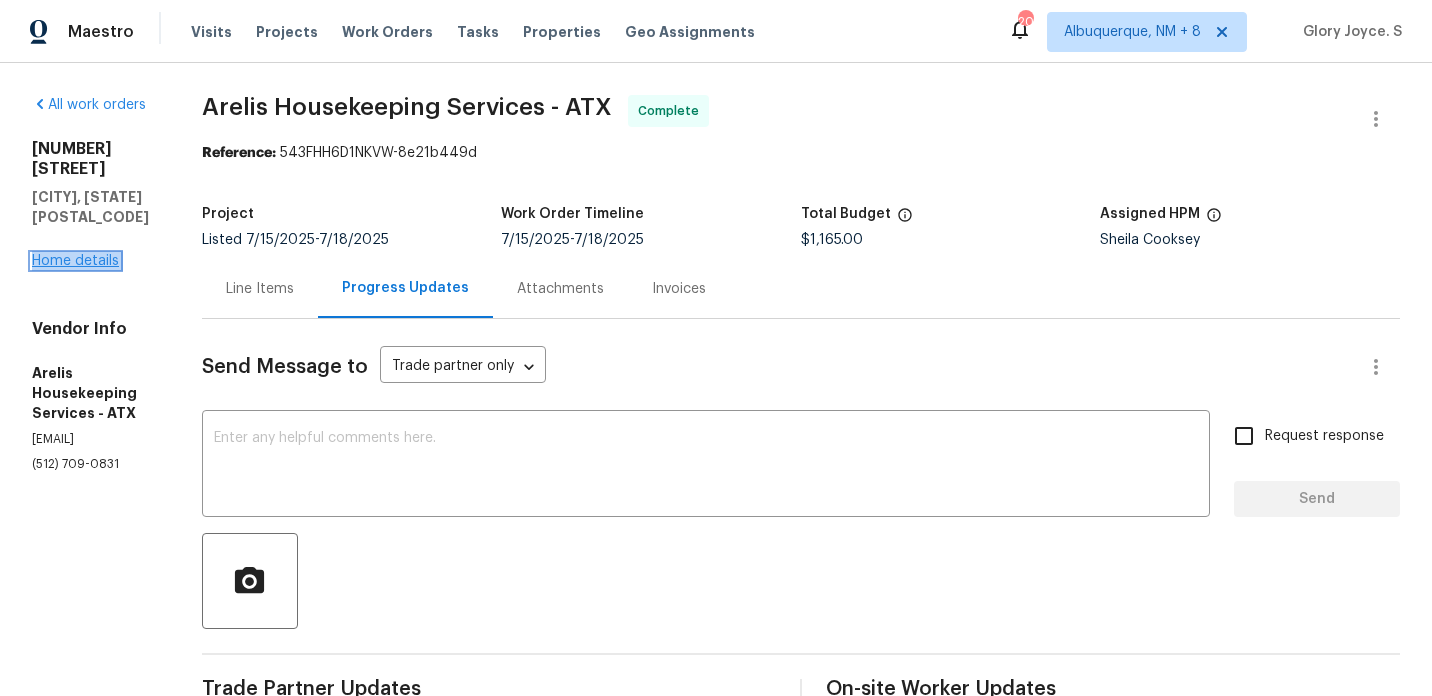 click on "Home details" at bounding box center (75, 261) 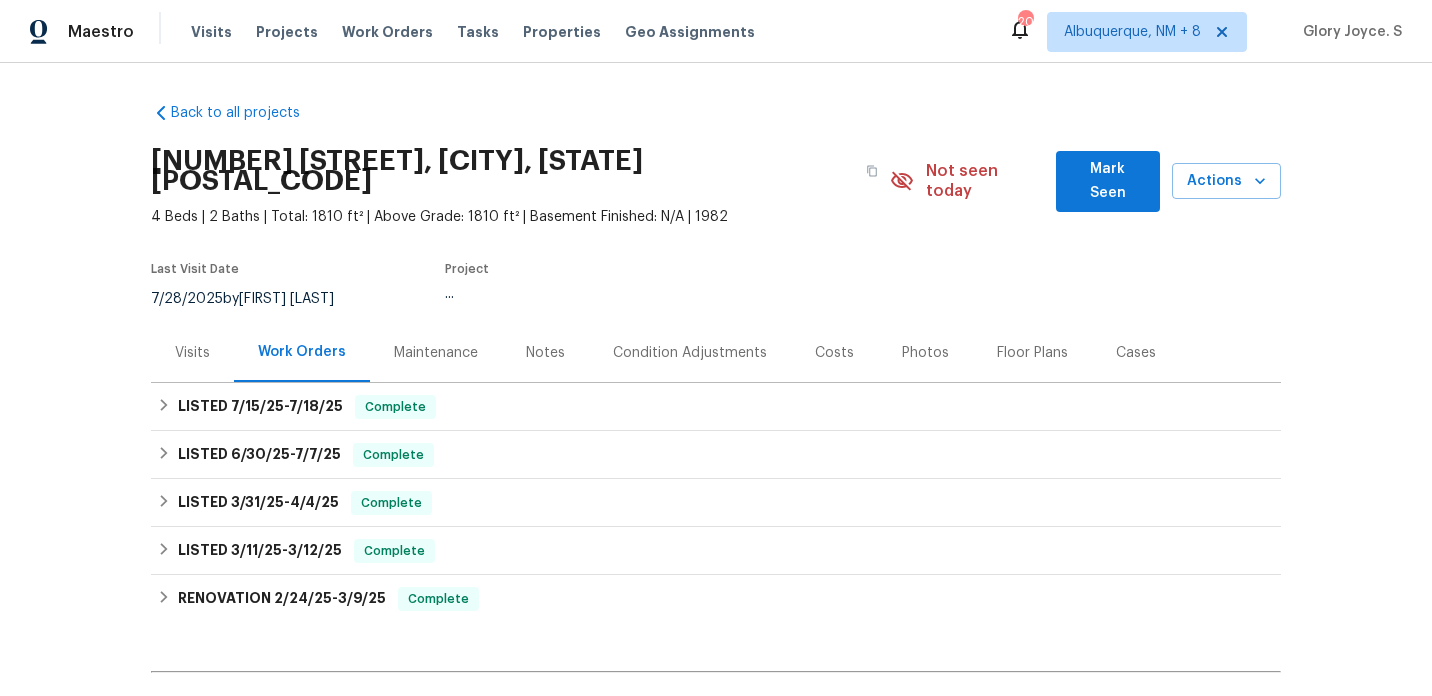 click on "Maintenance" at bounding box center (436, 352) 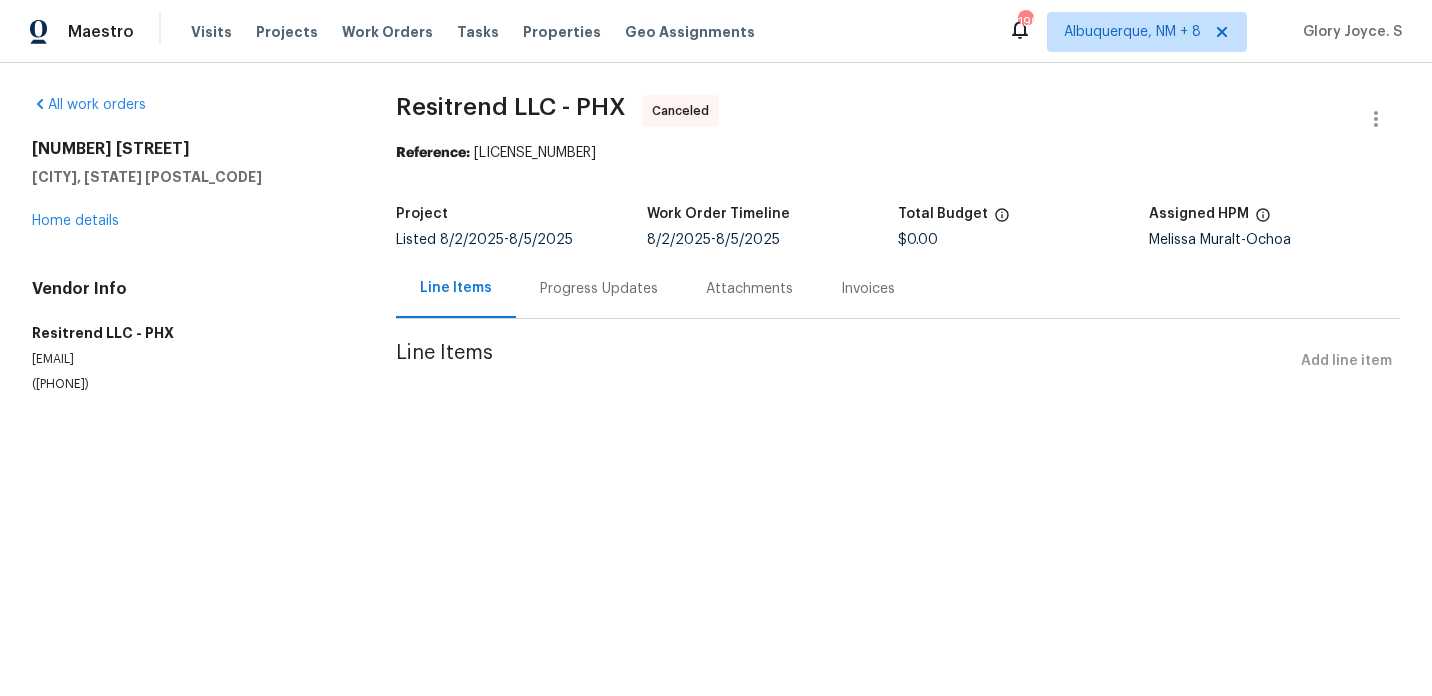 scroll, scrollTop: 0, scrollLeft: 0, axis: both 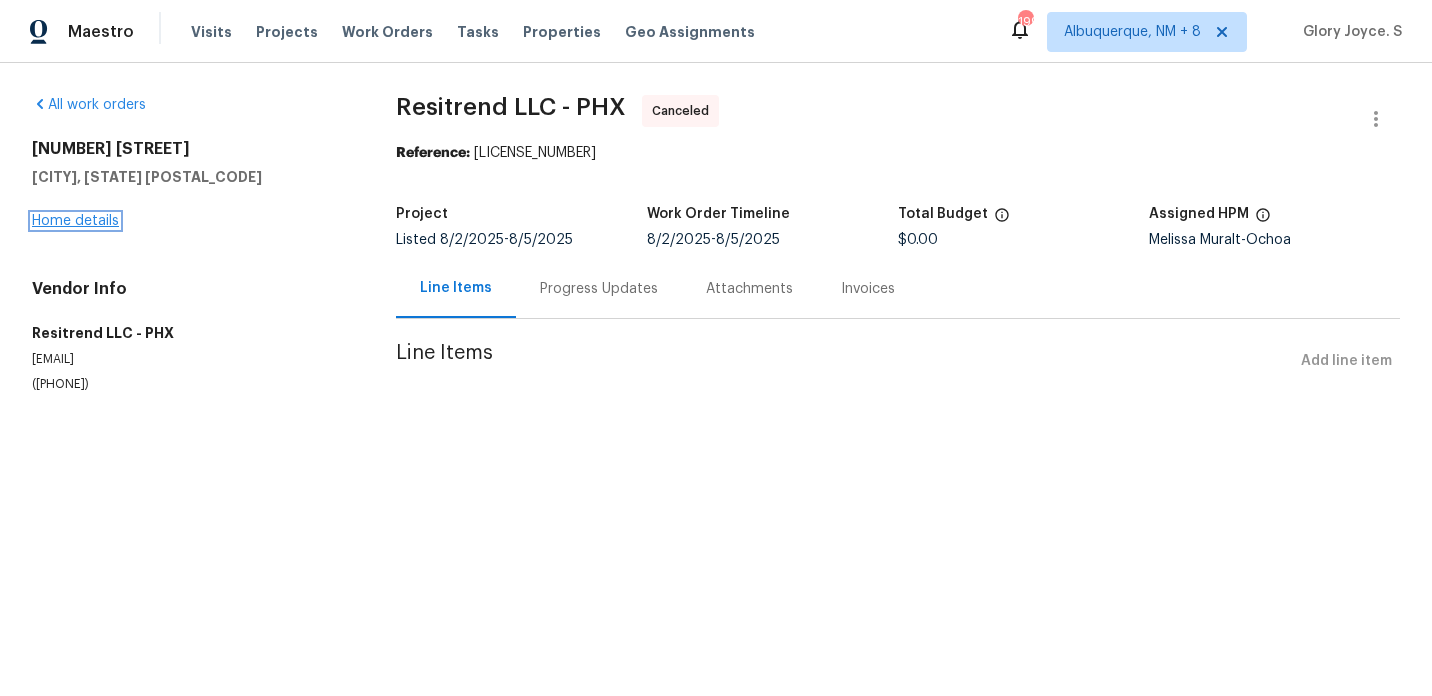 click on "Home details" at bounding box center (75, 221) 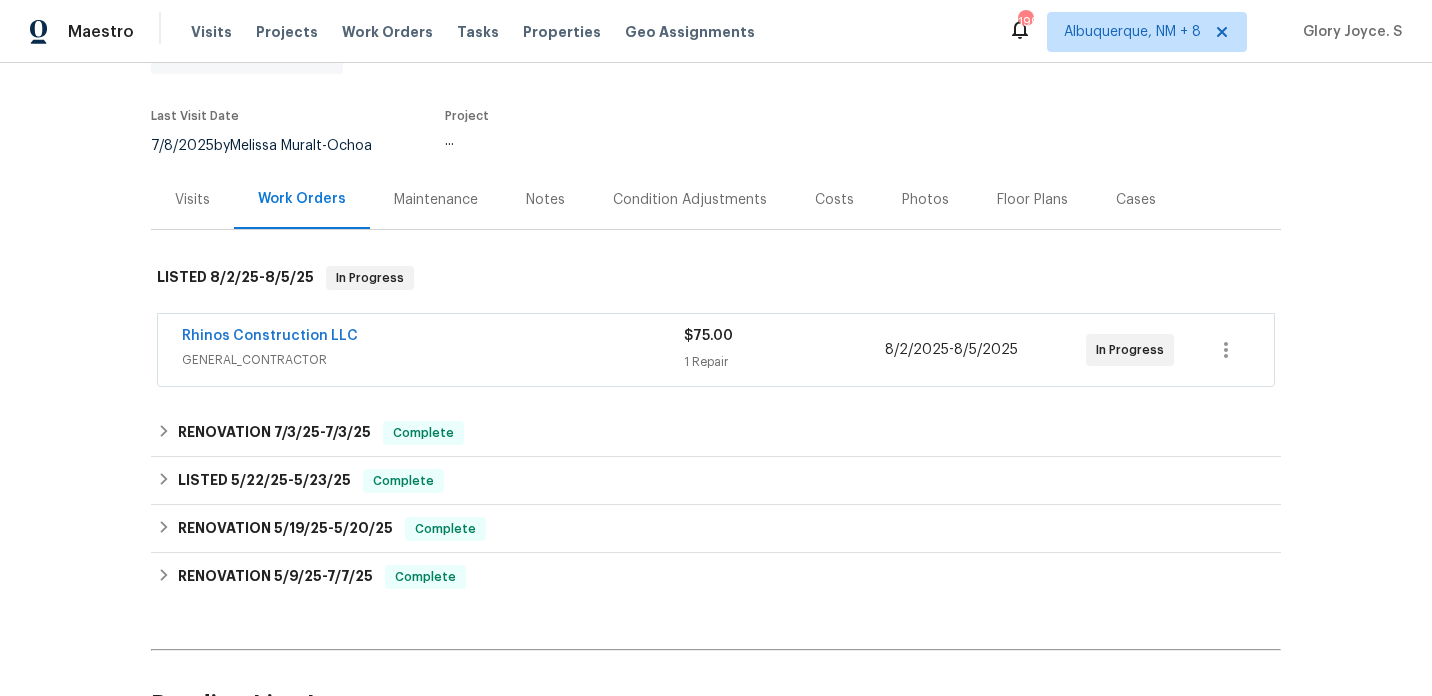 scroll, scrollTop: 161, scrollLeft: 0, axis: vertical 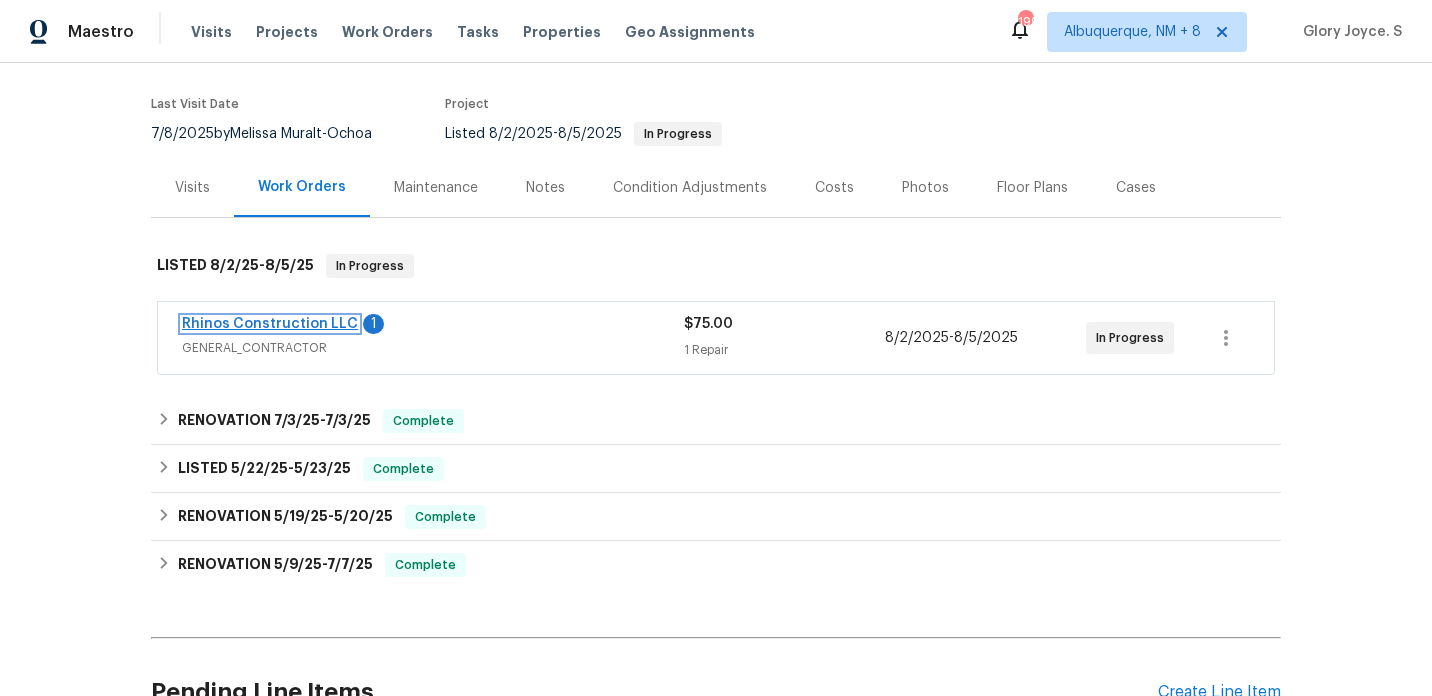 click on "Rhinos Construction LLC" at bounding box center (270, 324) 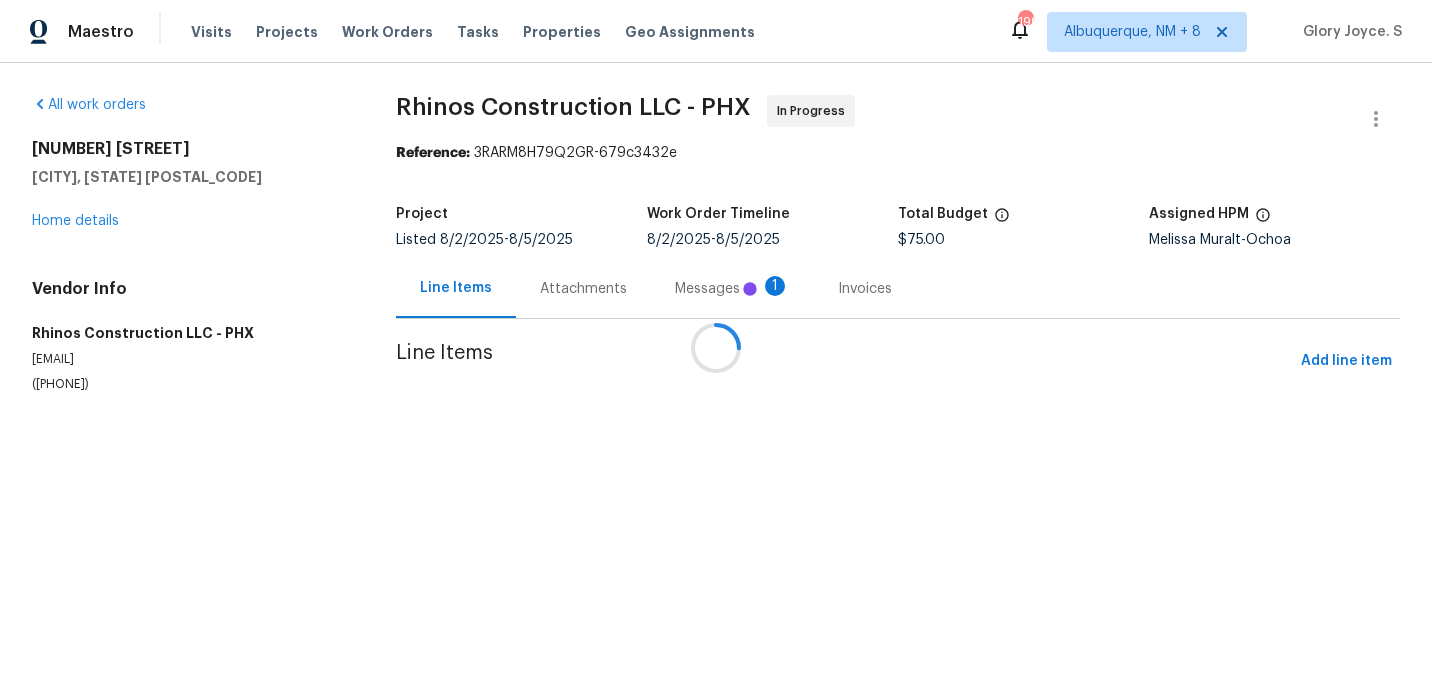 click on "Messages 1" at bounding box center (732, 288) 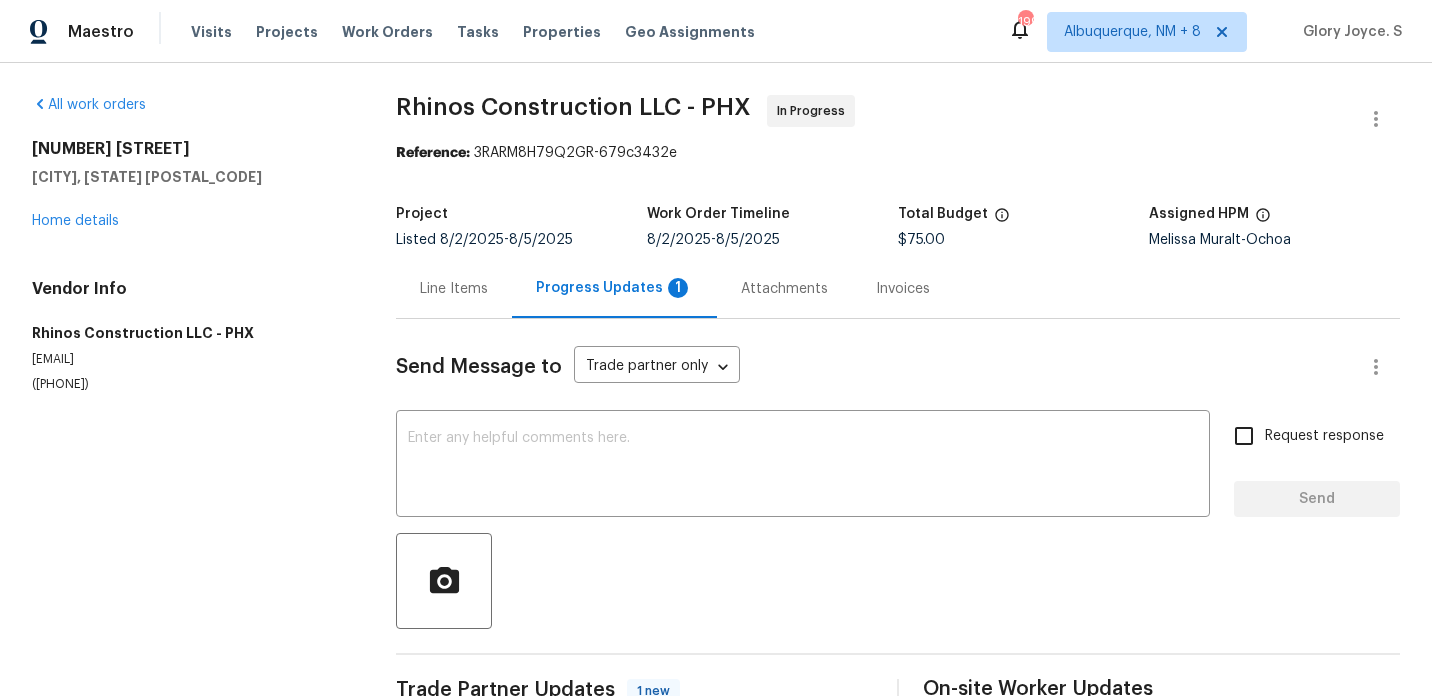 click on "Line Items" at bounding box center (454, 288) 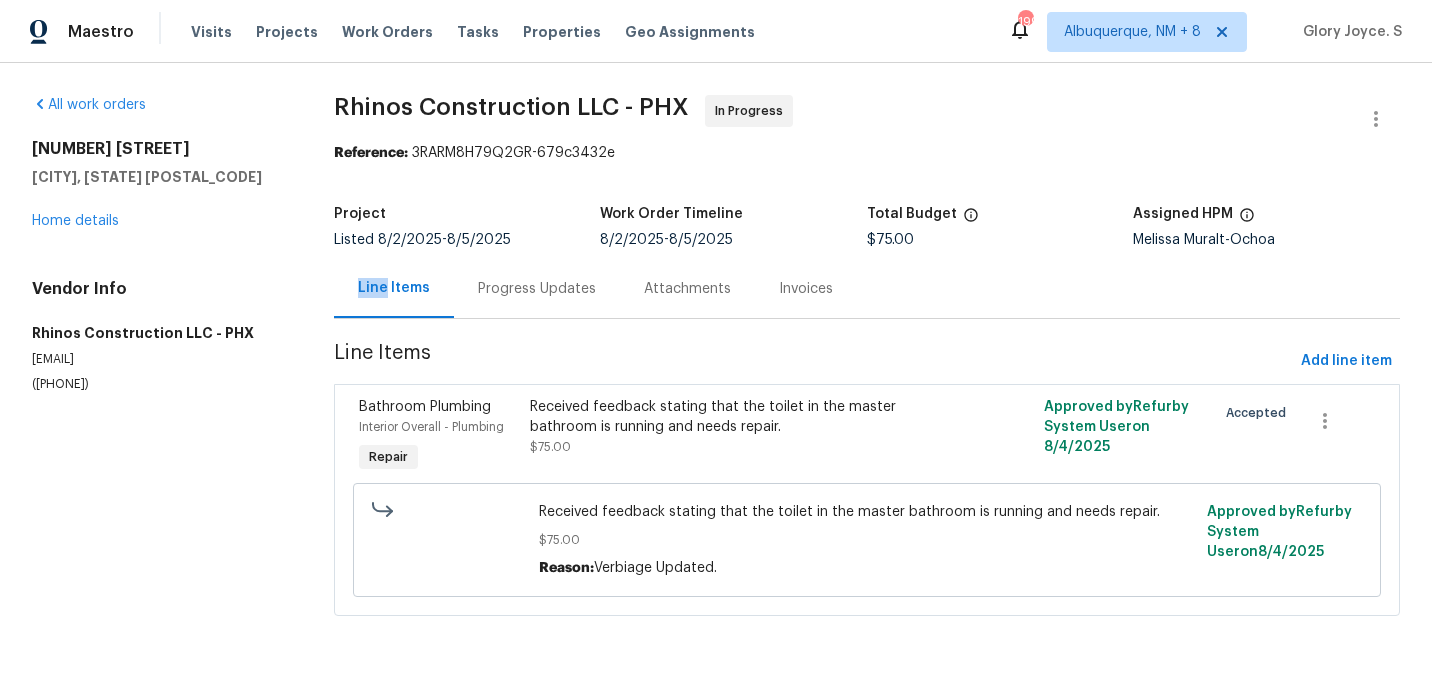 click on "Progress Updates" at bounding box center (537, 288) 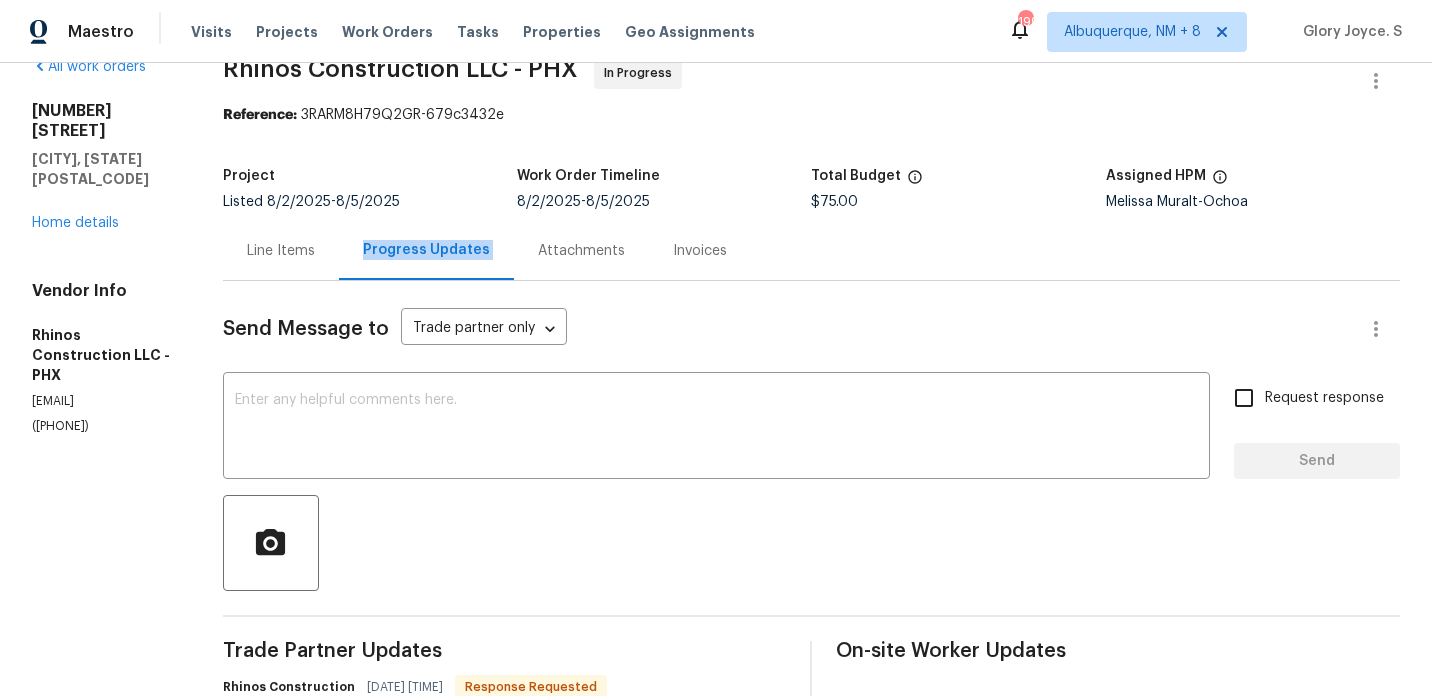 scroll, scrollTop: 0, scrollLeft: 0, axis: both 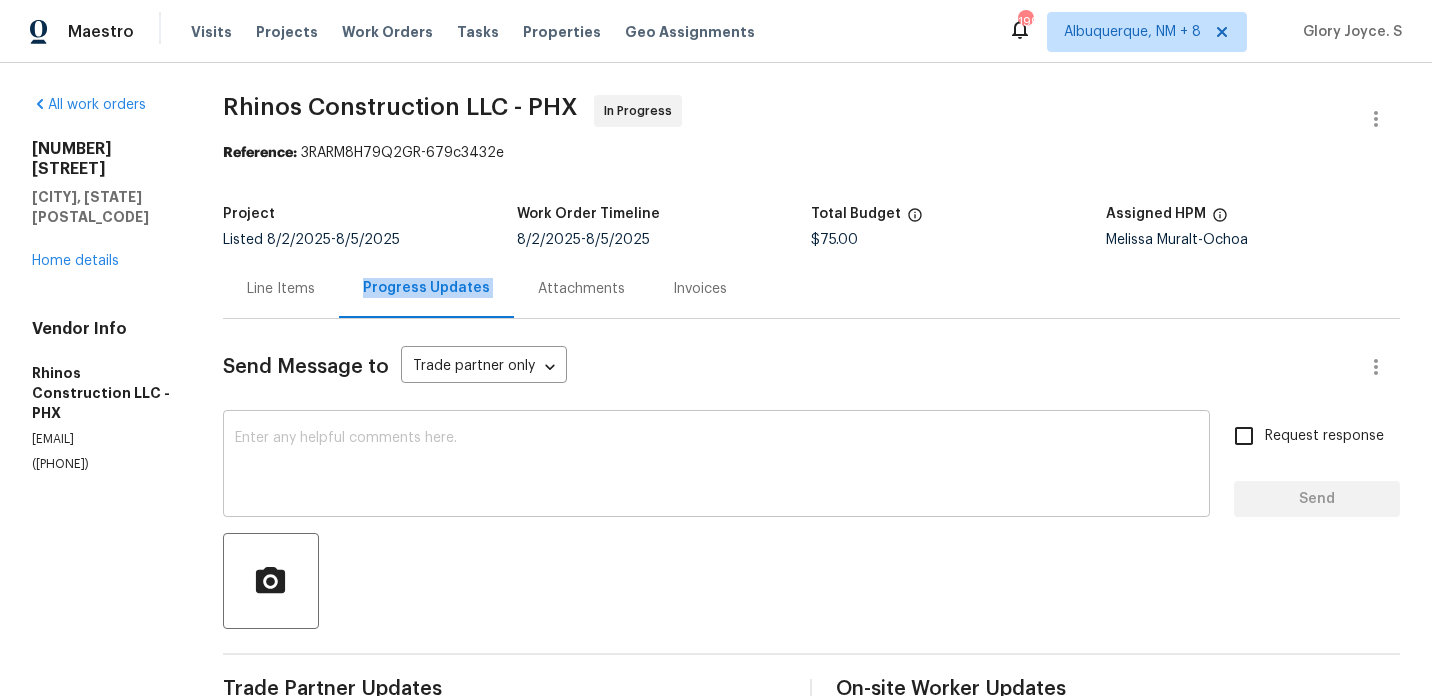 click at bounding box center [716, 466] 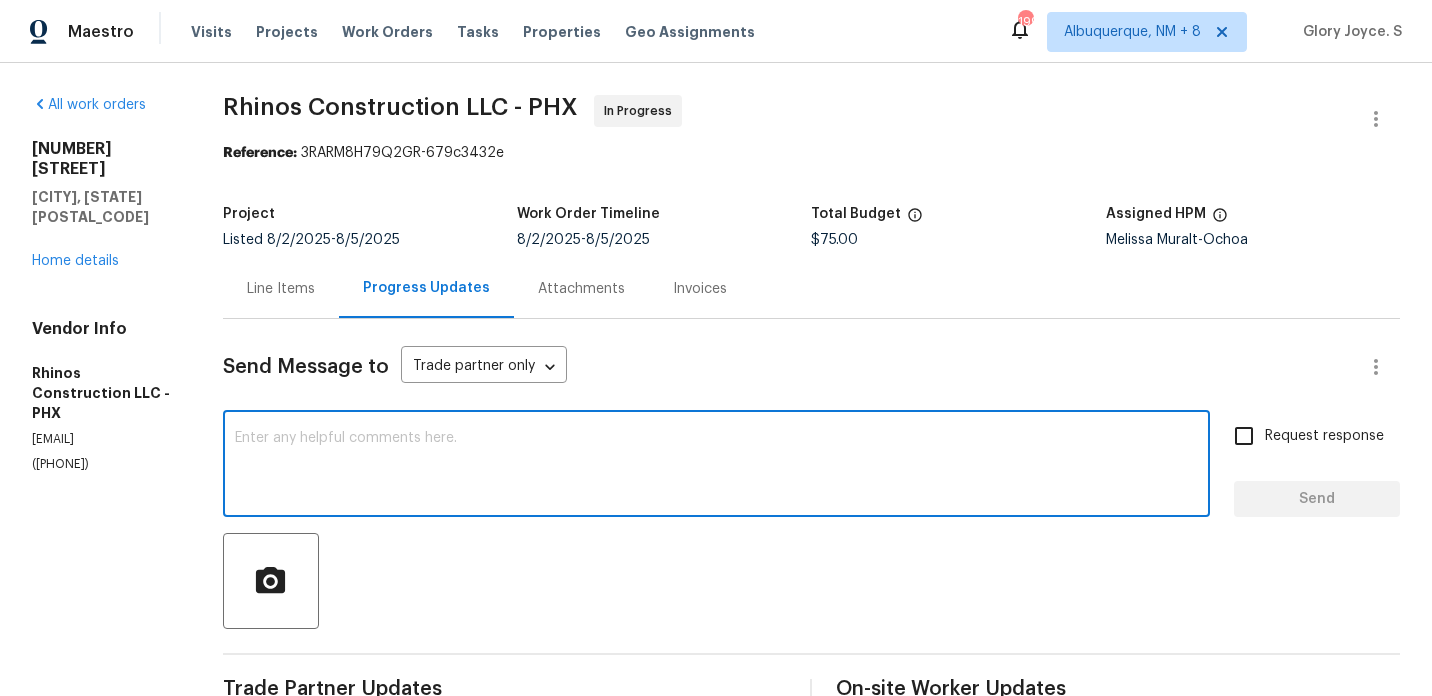 type on "t" 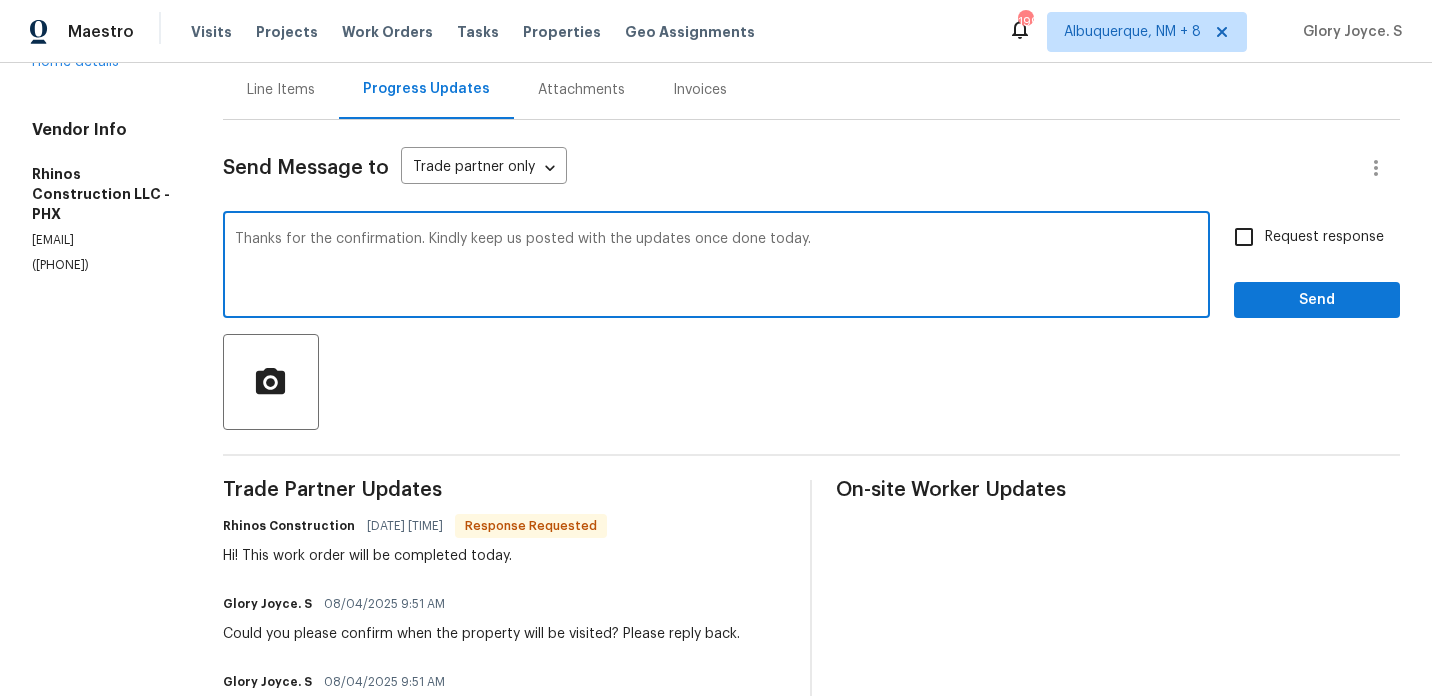 scroll, scrollTop: 224, scrollLeft: 0, axis: vertical 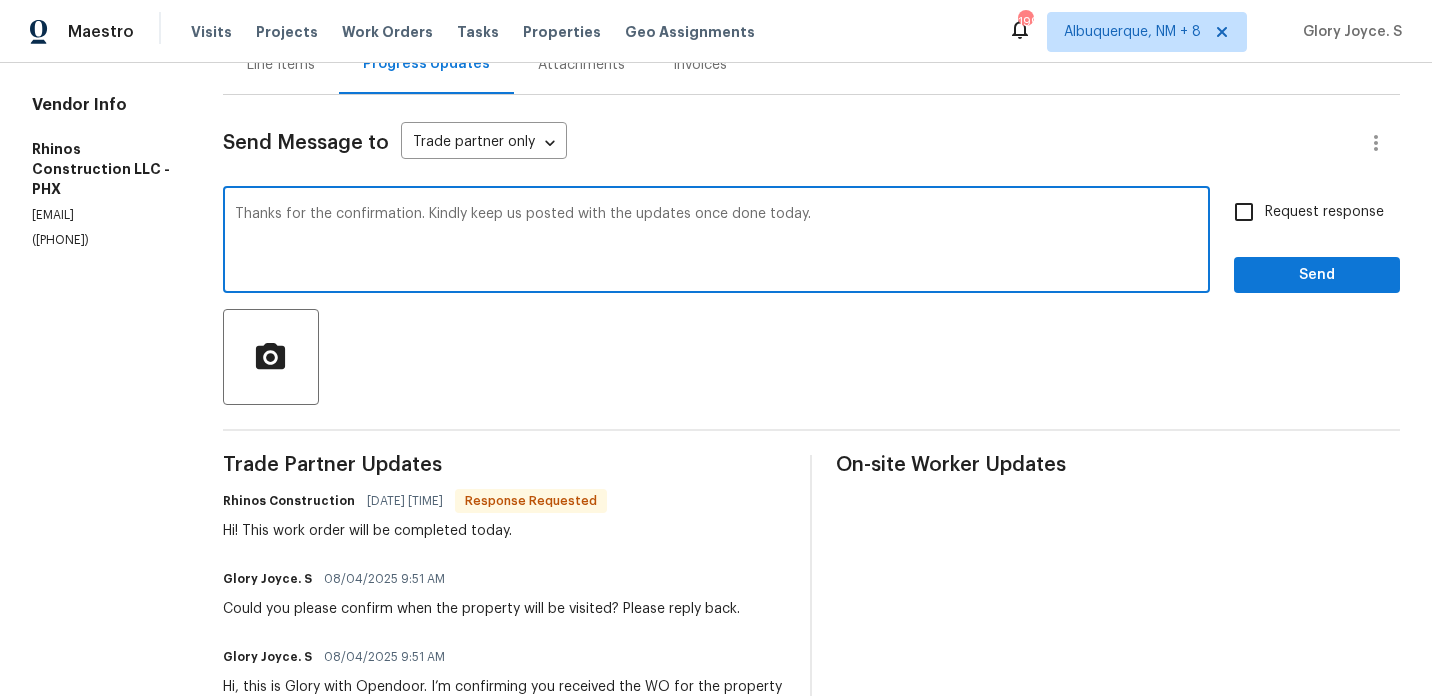 type on "Thanks for the confirmation. Kindly keep us posted with the updates once done today." 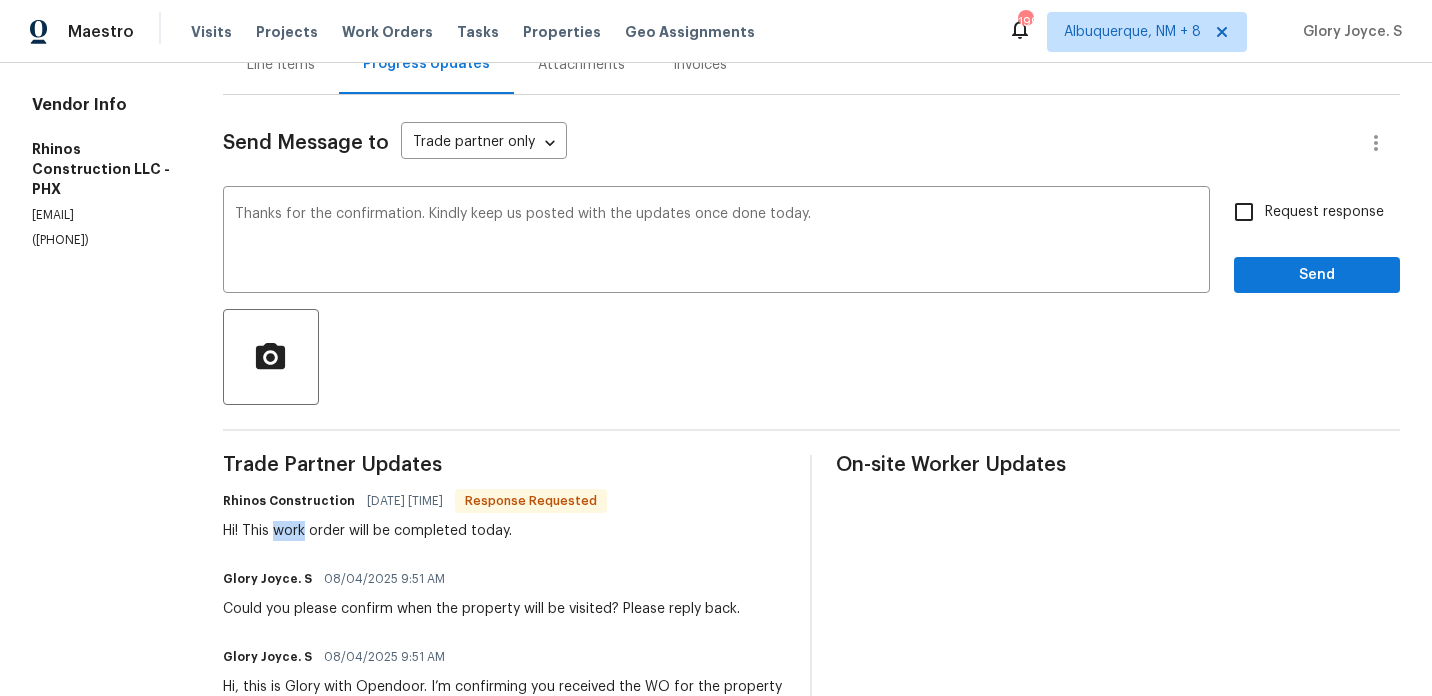 click on "Hi! This work order will be completed today." at bounding box center [415, 531] 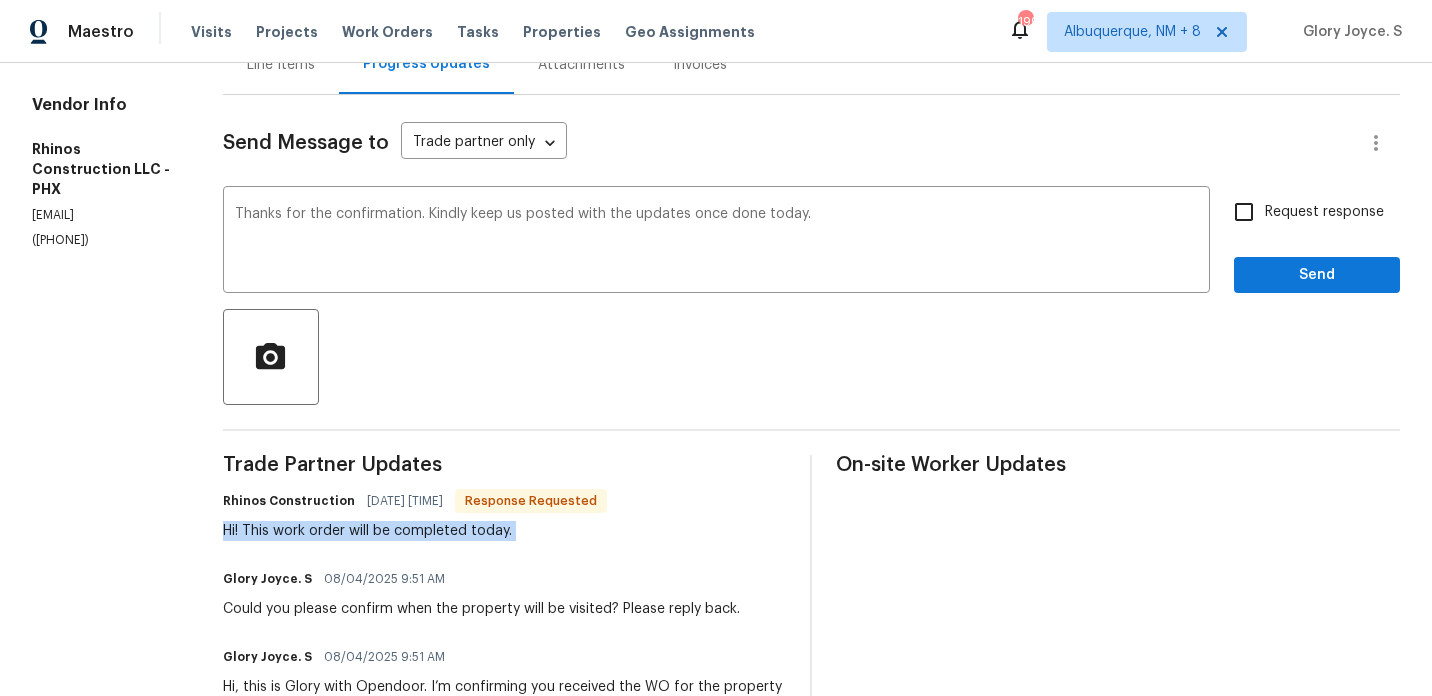 copy on "Hi! This work order will be completed today." 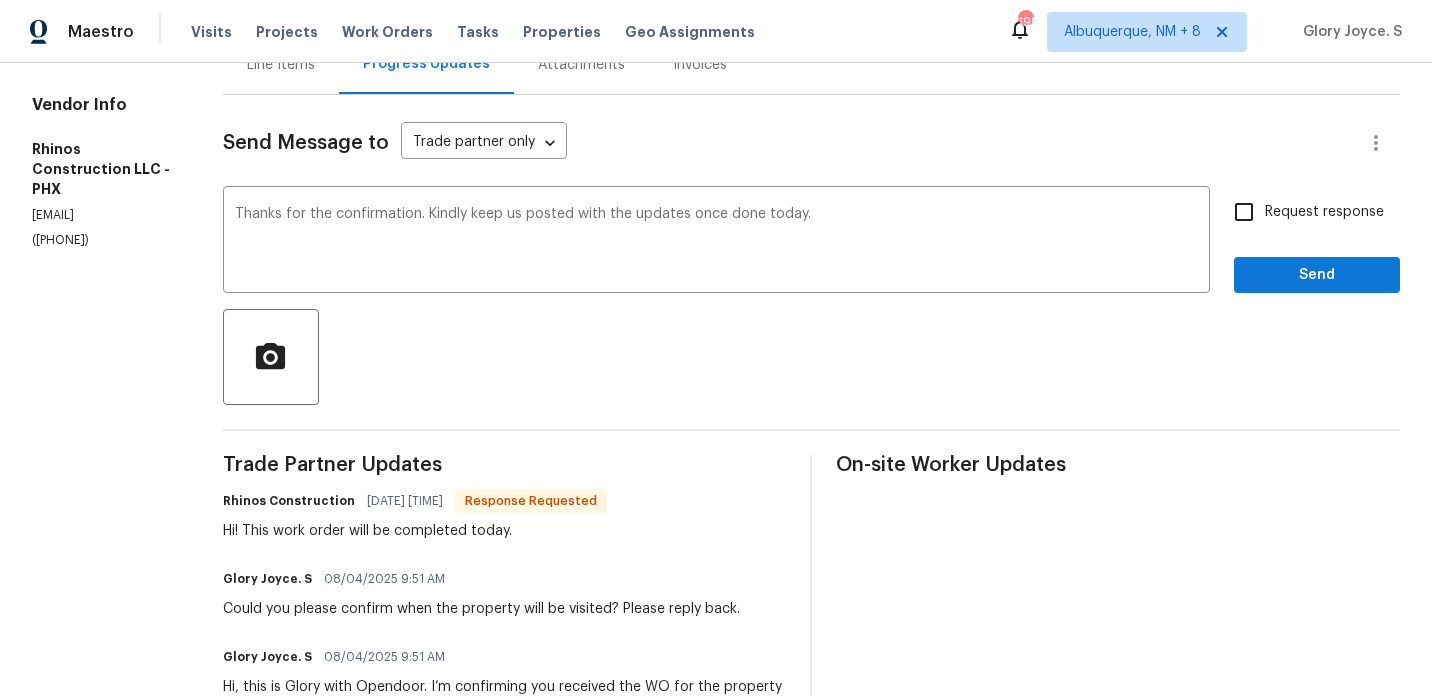 click on "Request response" at bounding box center (1324, 212) 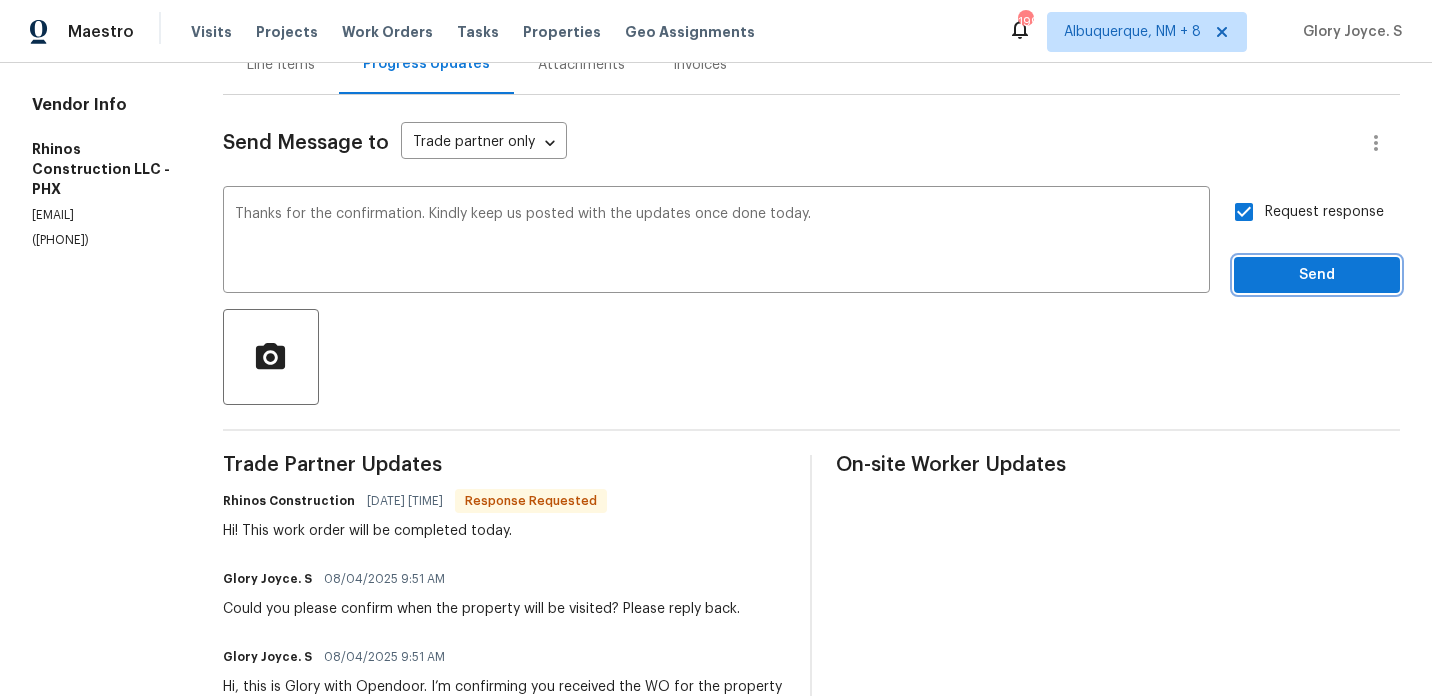 click on "Send" at bounding box center (1317, 275) 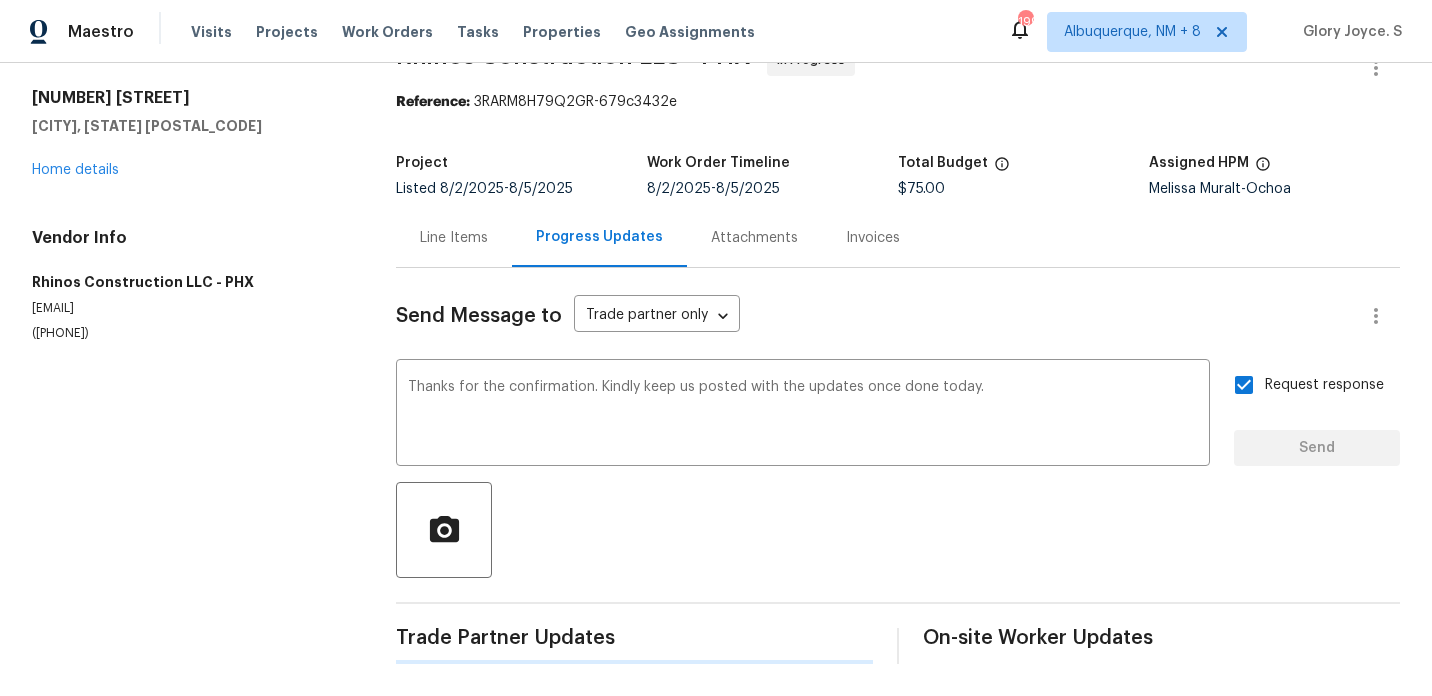 type 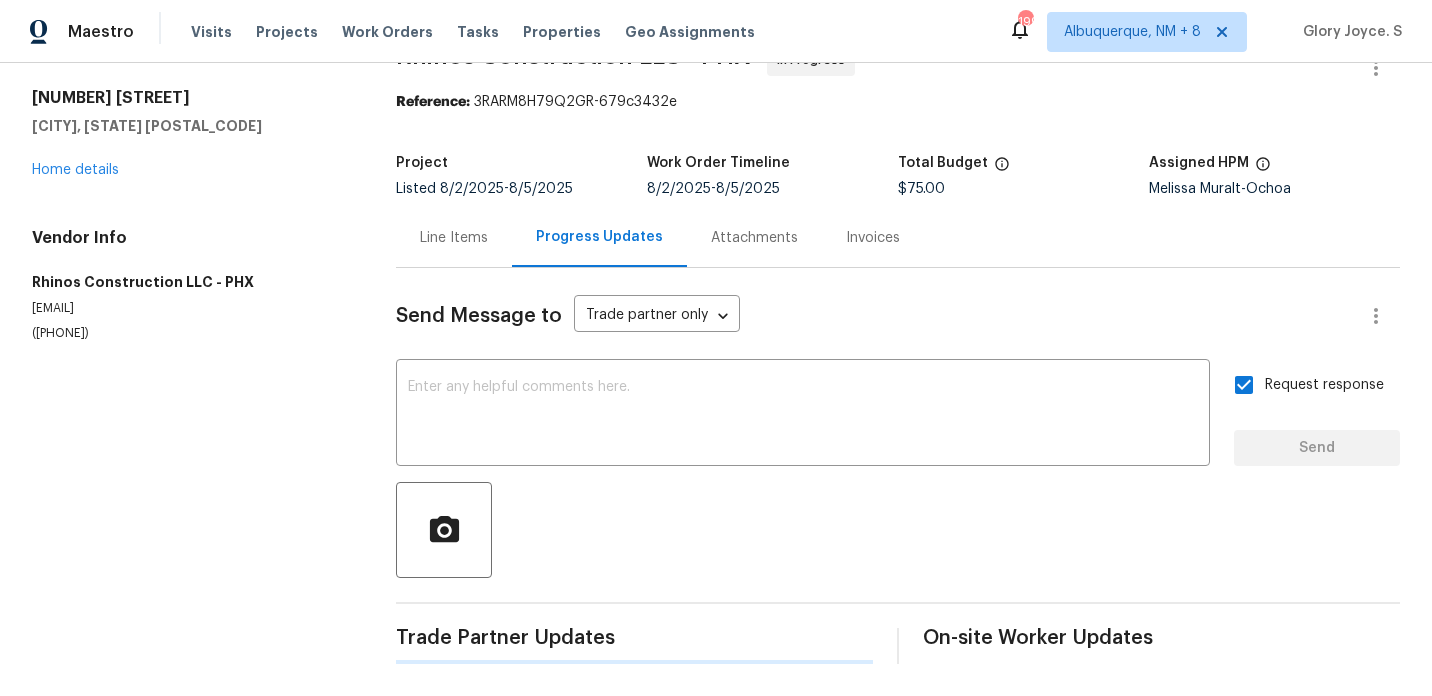 scroll, scrollTop: 224, scrollLeft: 0, axis: vertical 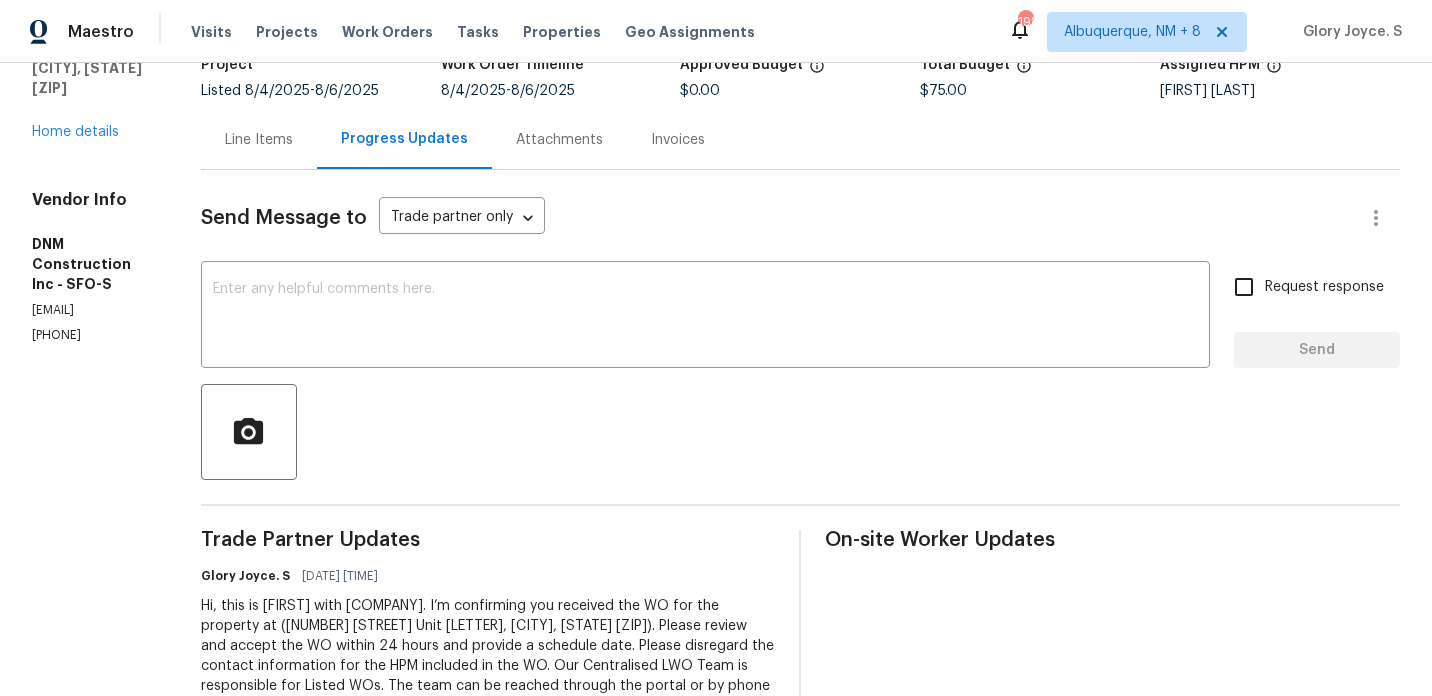 click on "[PHONE]" at bounding box center (92, 335) 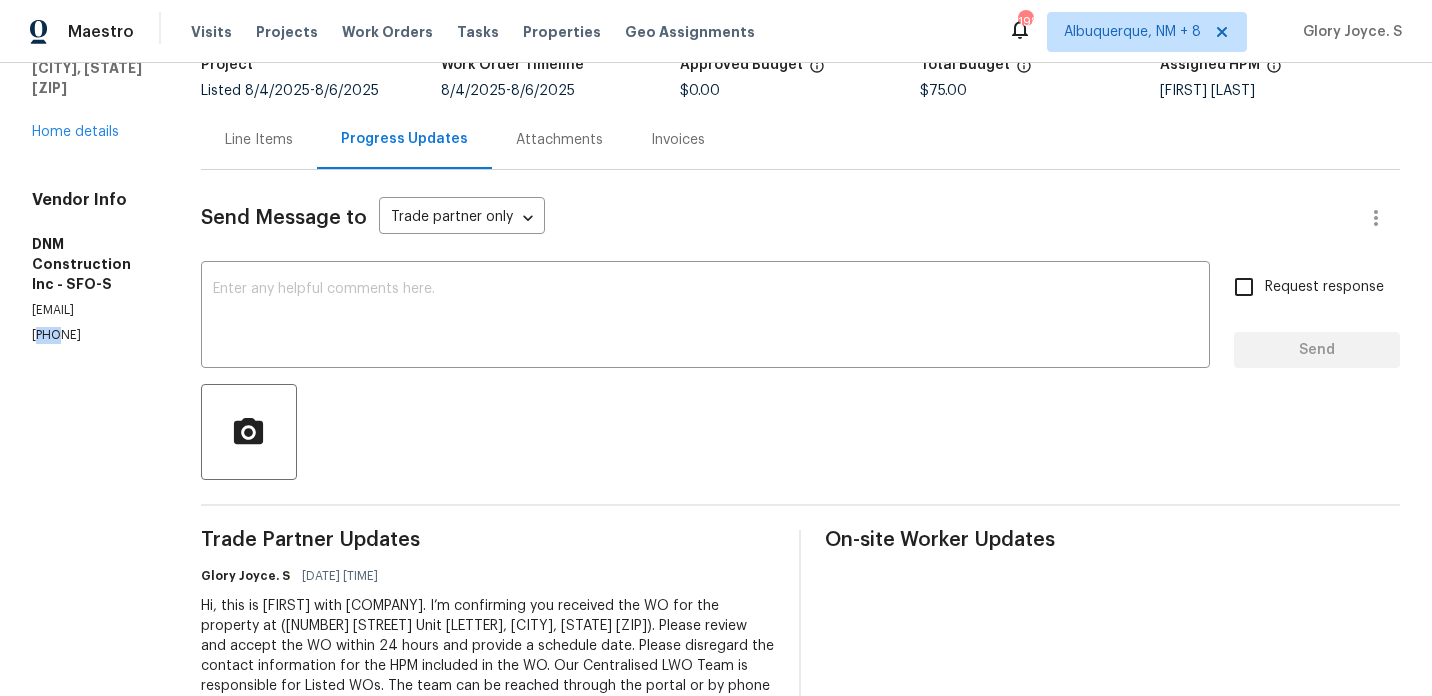 click on "[PHONE]" at bounding box center [92, 335] 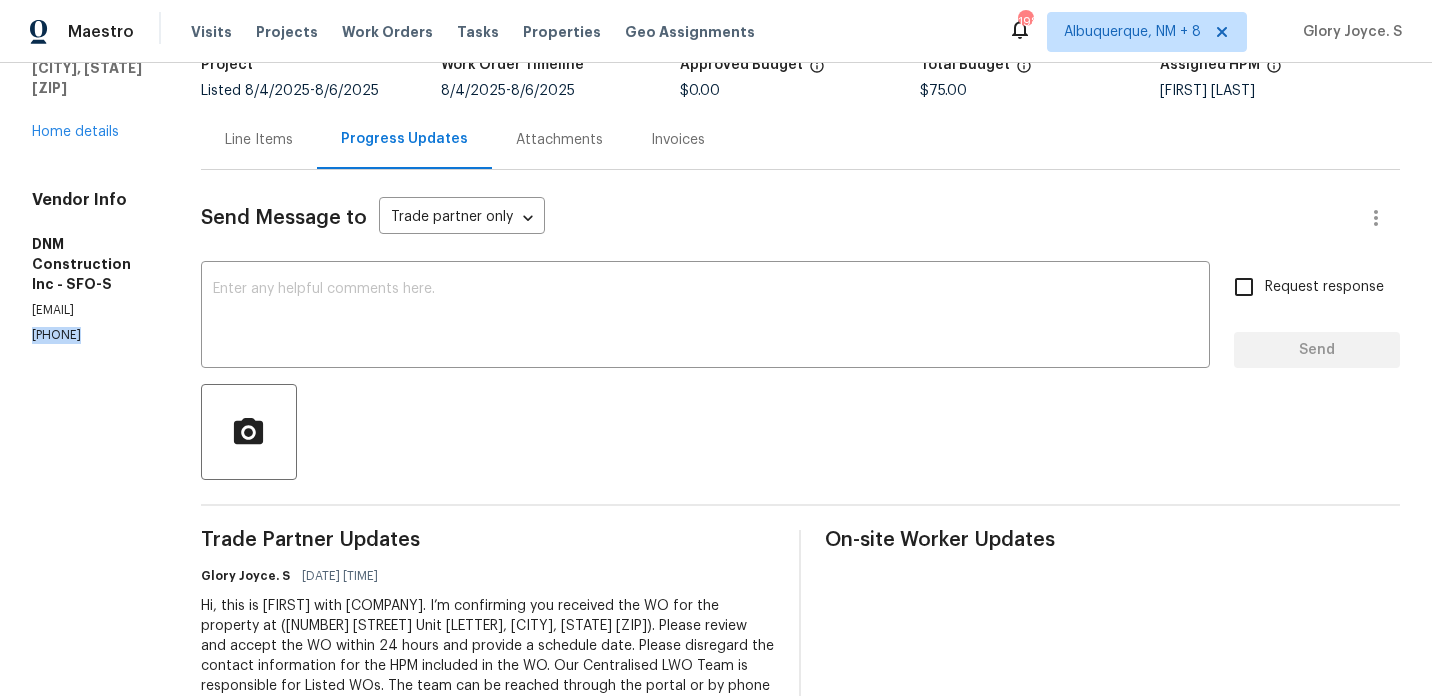 click on "[PHONE]" at bounding box center [92, 335] 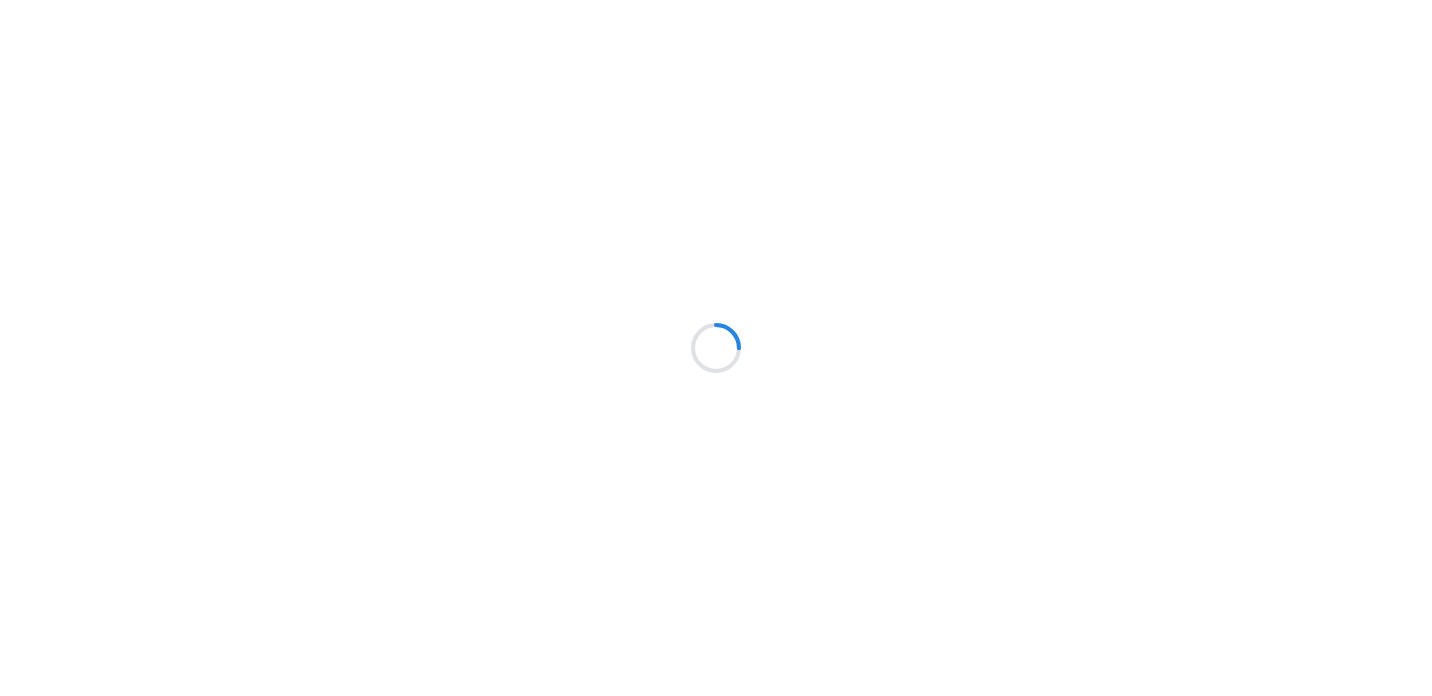 scroll, scrollTop: 0, scrollLeft: 0, axis: both 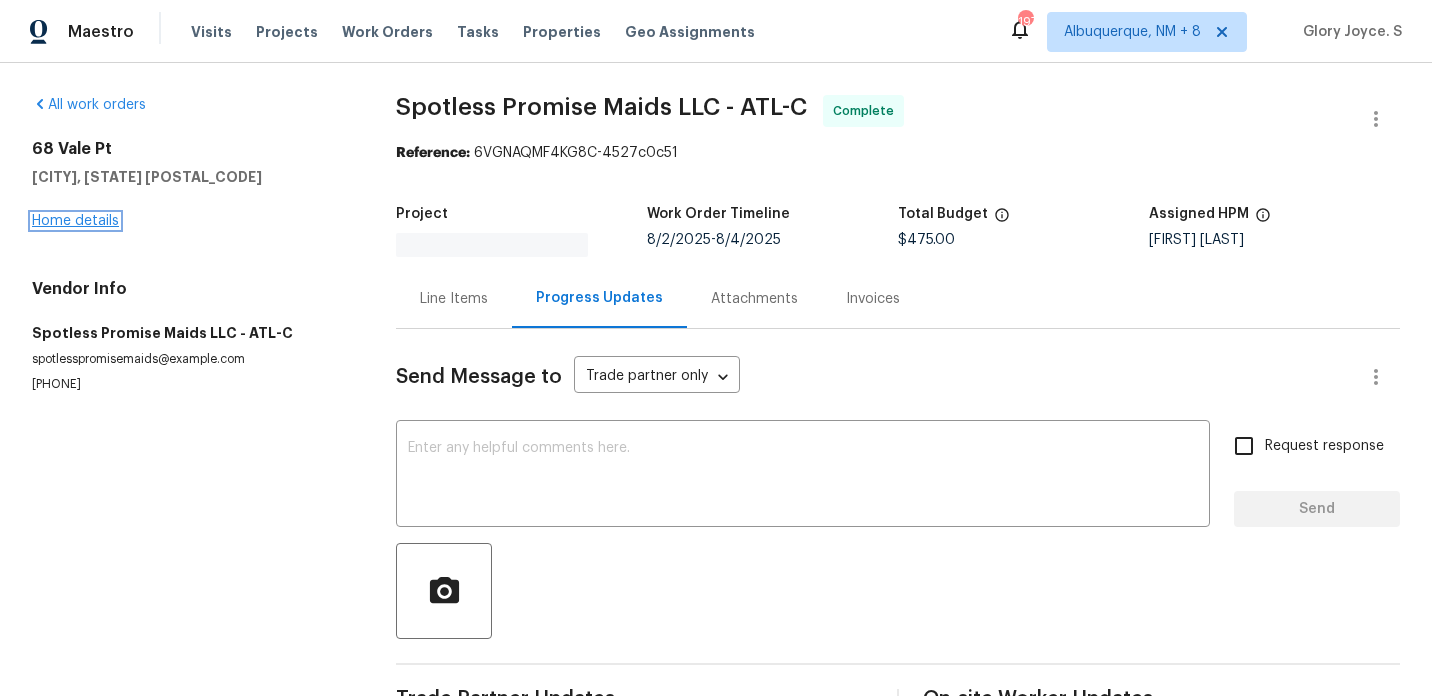 click on "Home details" at bounding box center [75, 221] 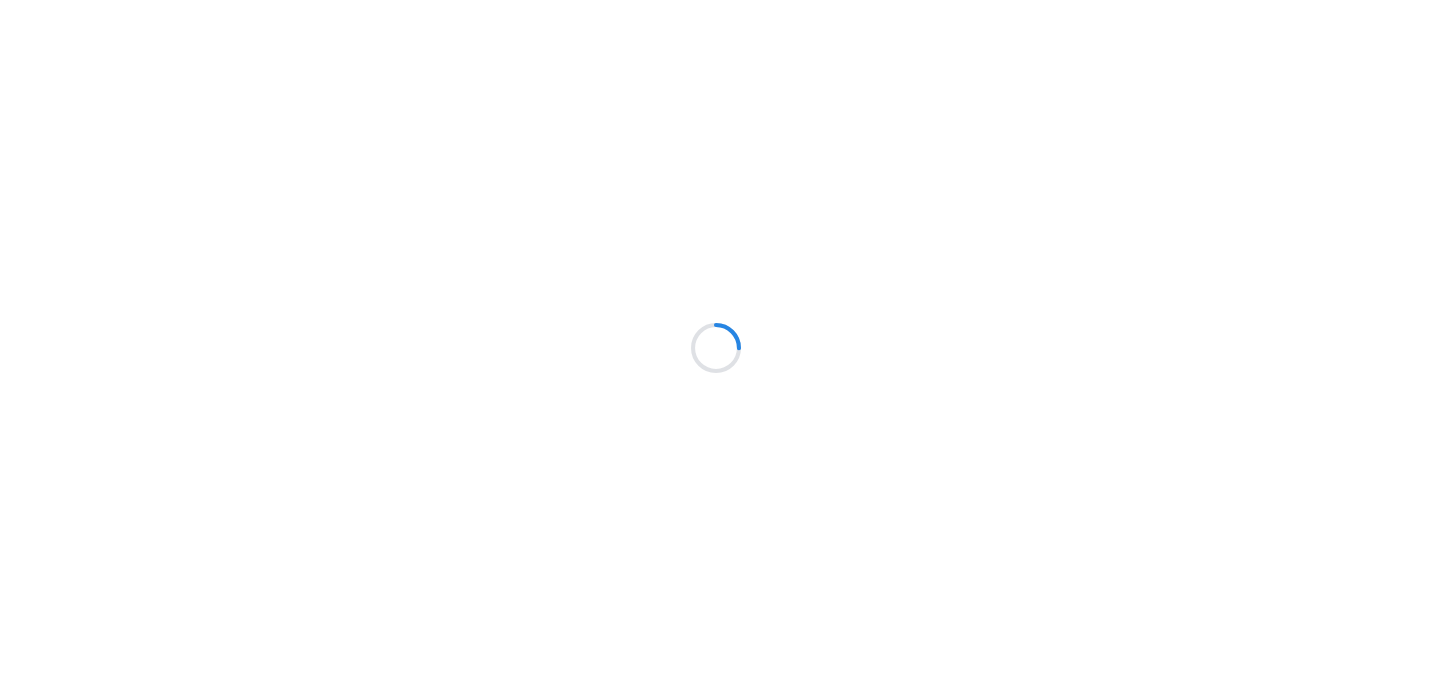 scroll, scrollTop: 0, scrollLeft: 0, axis: both 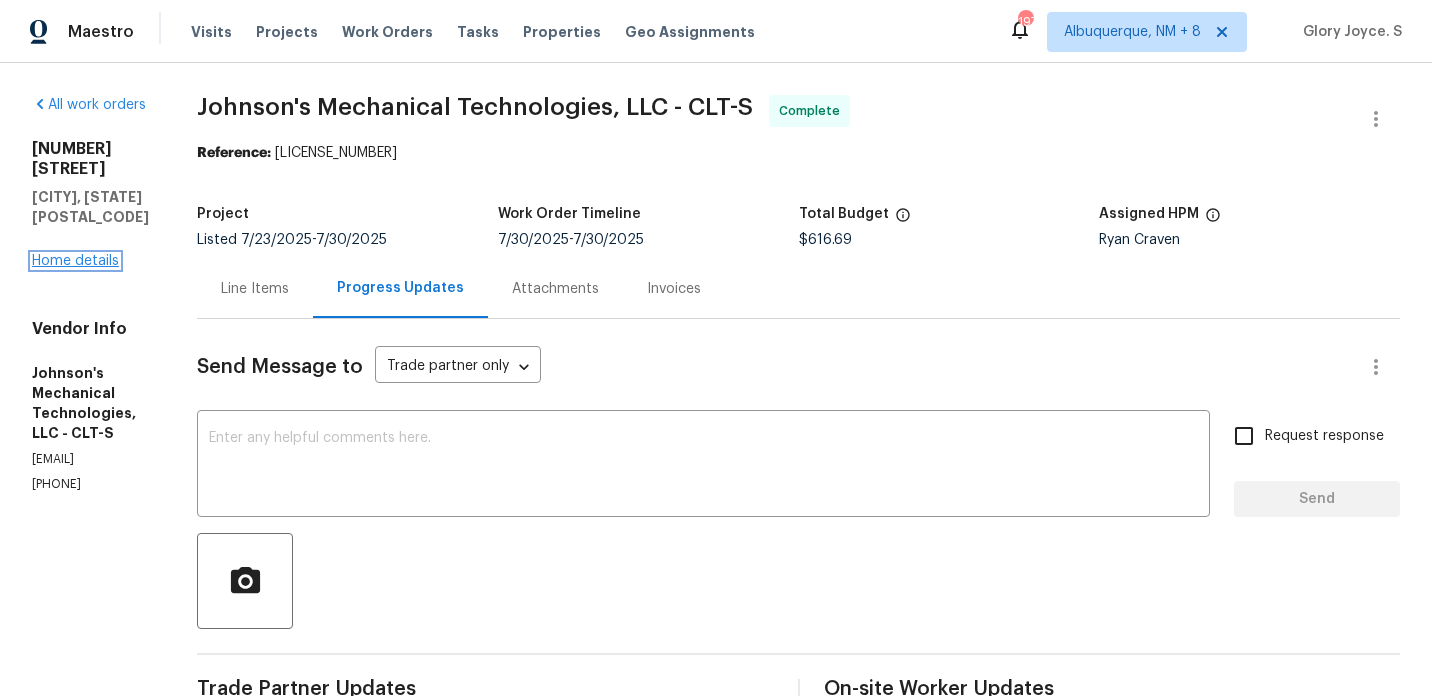 click on "Home details" at bounding box center (75, 261) 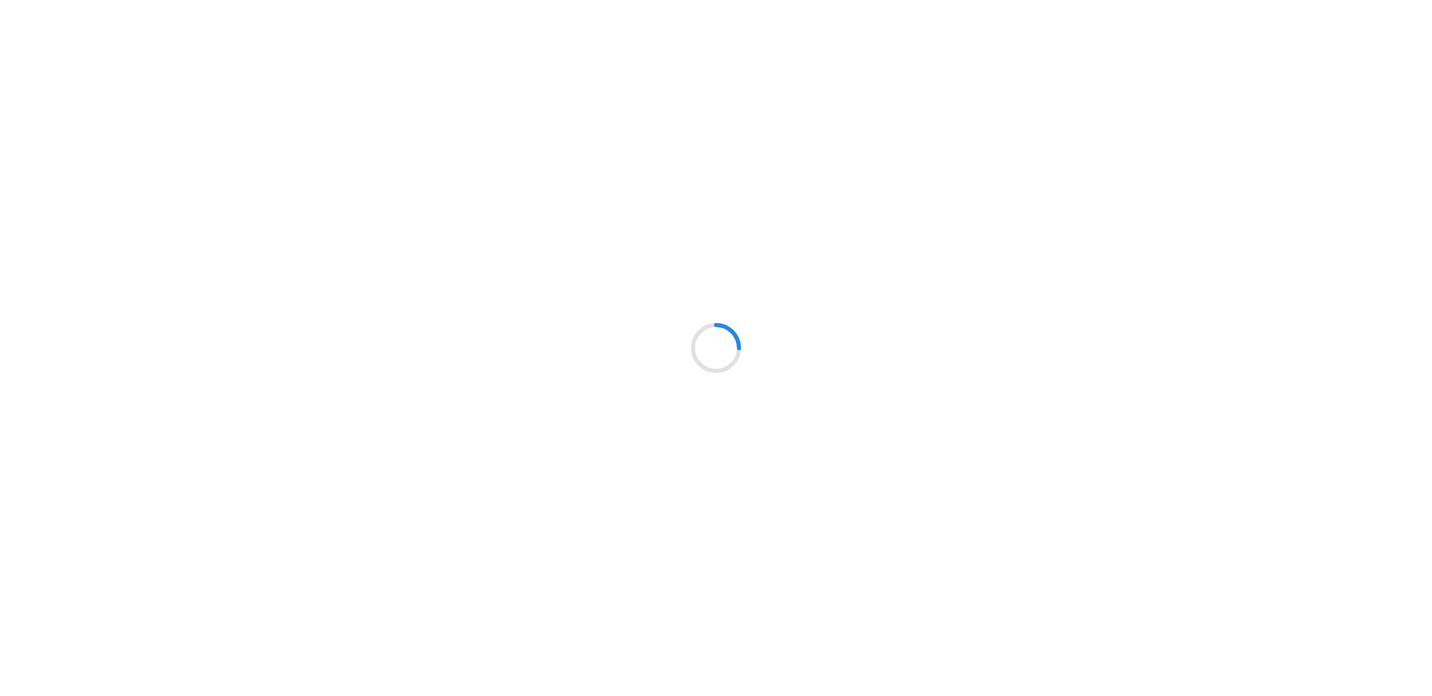 scroll, scrollTop: 0, scrollLeft: 0, axis: both 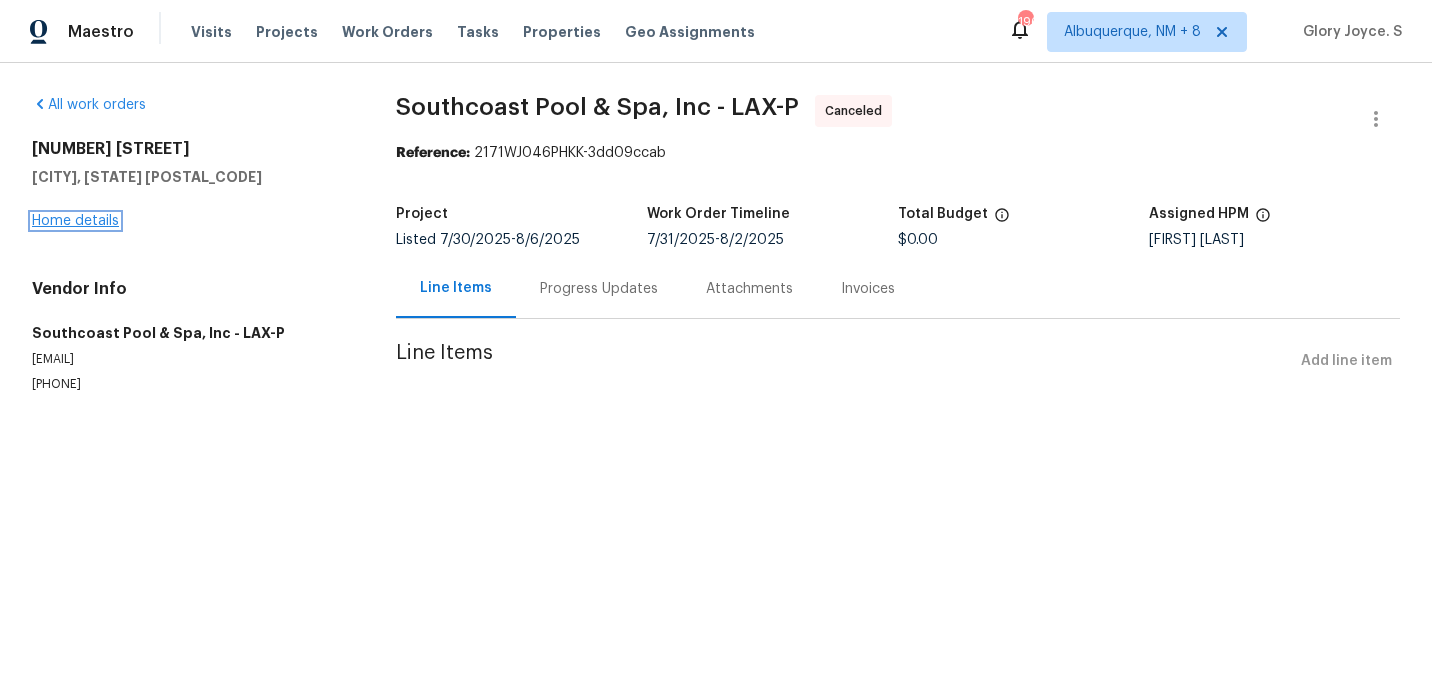 click on "Home details" at bounding box center (75, 221) 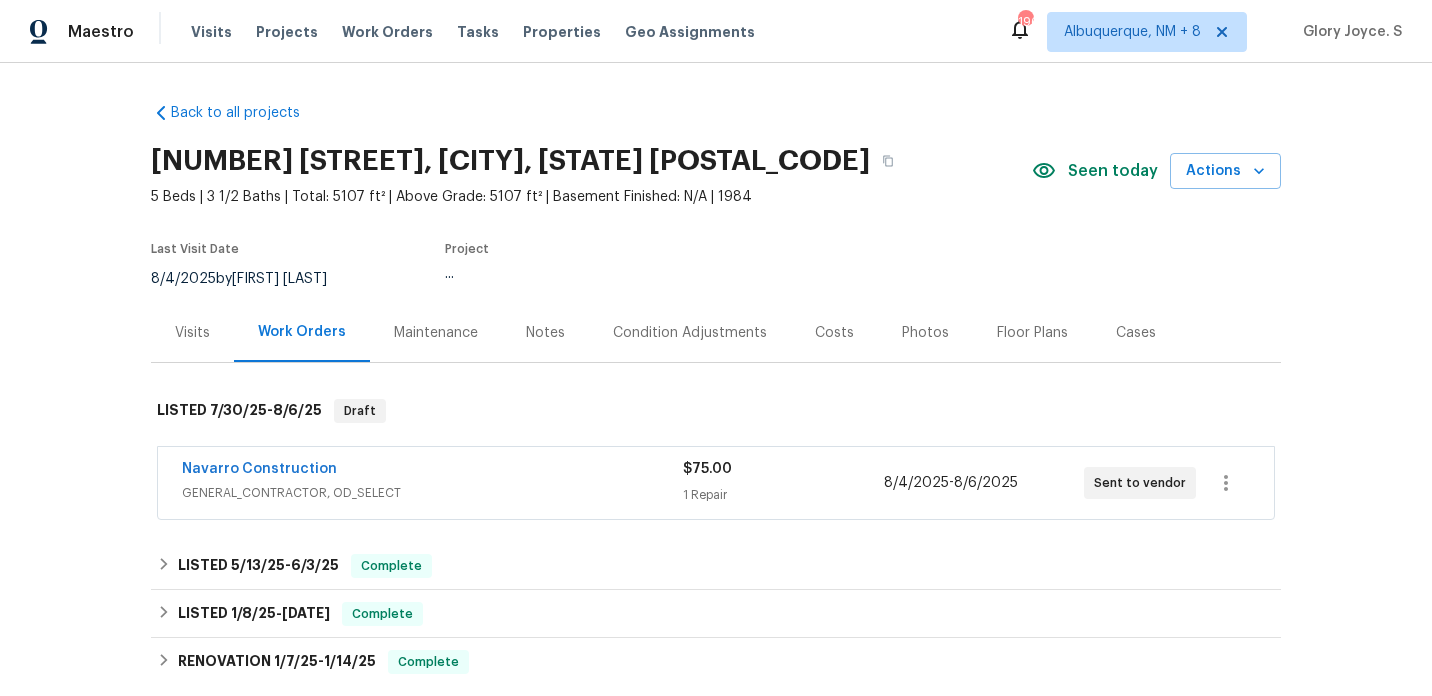 scroll, scrollTop: 84, scrollLeft: 0, axis: vertical 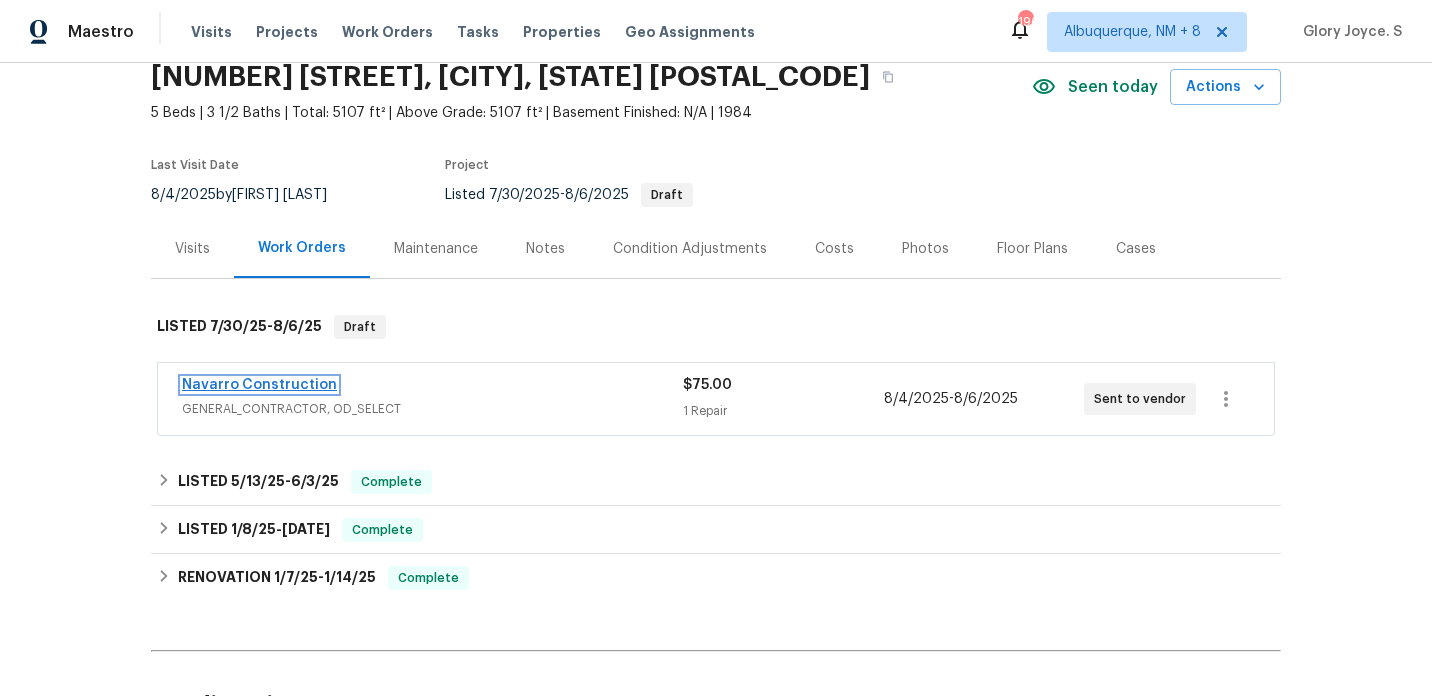 click on "Navarro Construction" at bounding box center [259, 385] 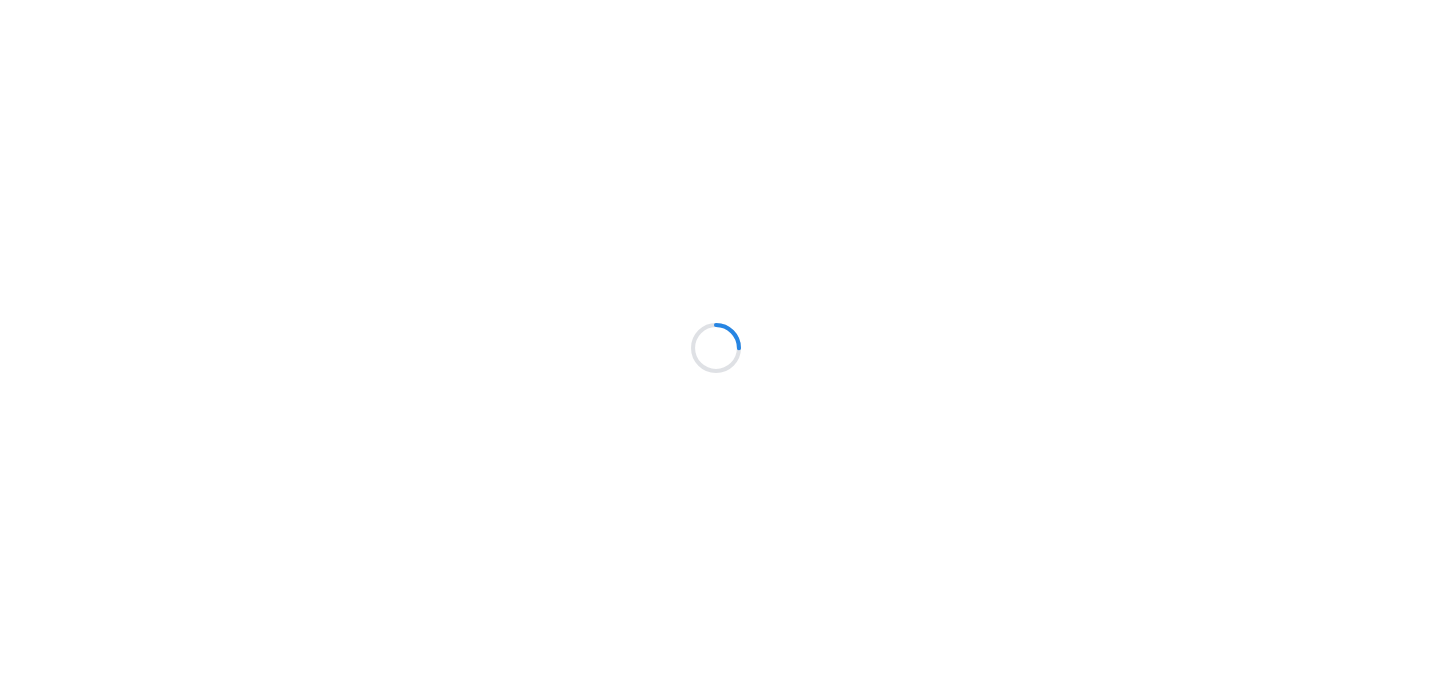 scroll, scrollTop: 0, scrollLeft: 0, axis: both 